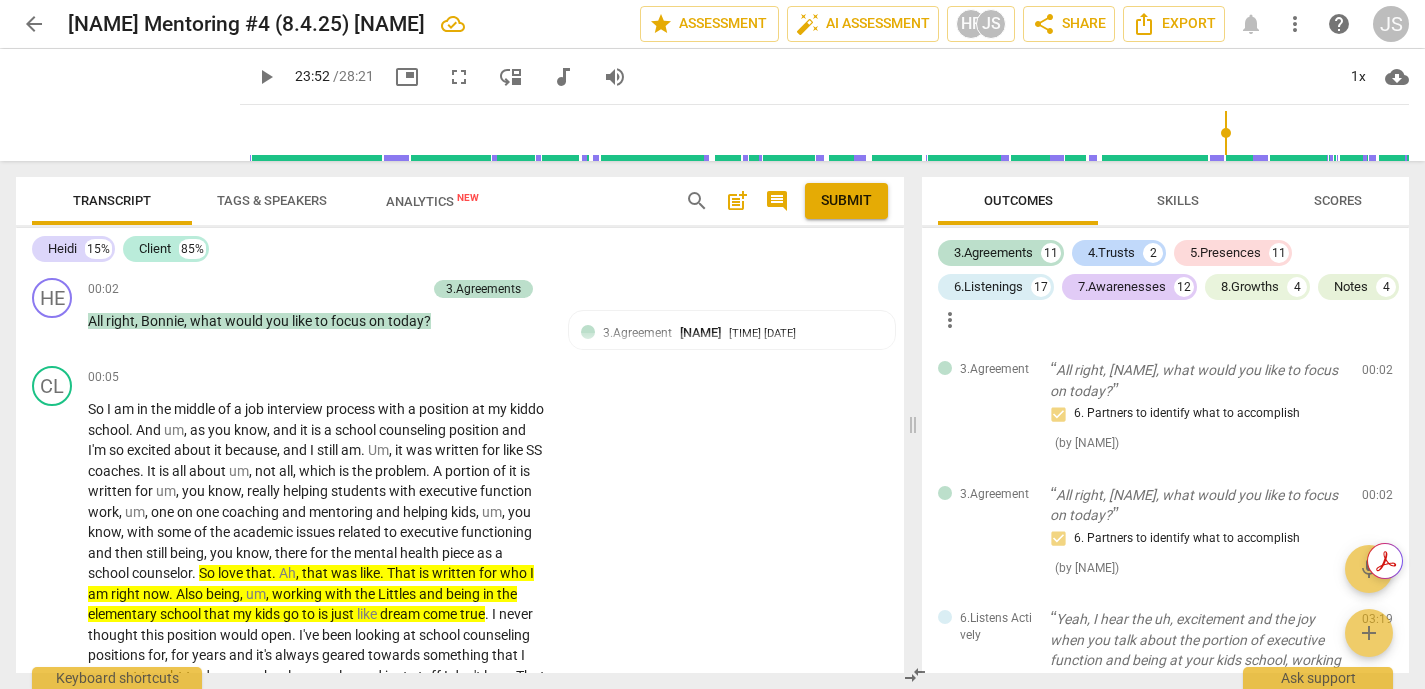 scroll, scrollTop: 0, scrollLeft: 0, axis: both 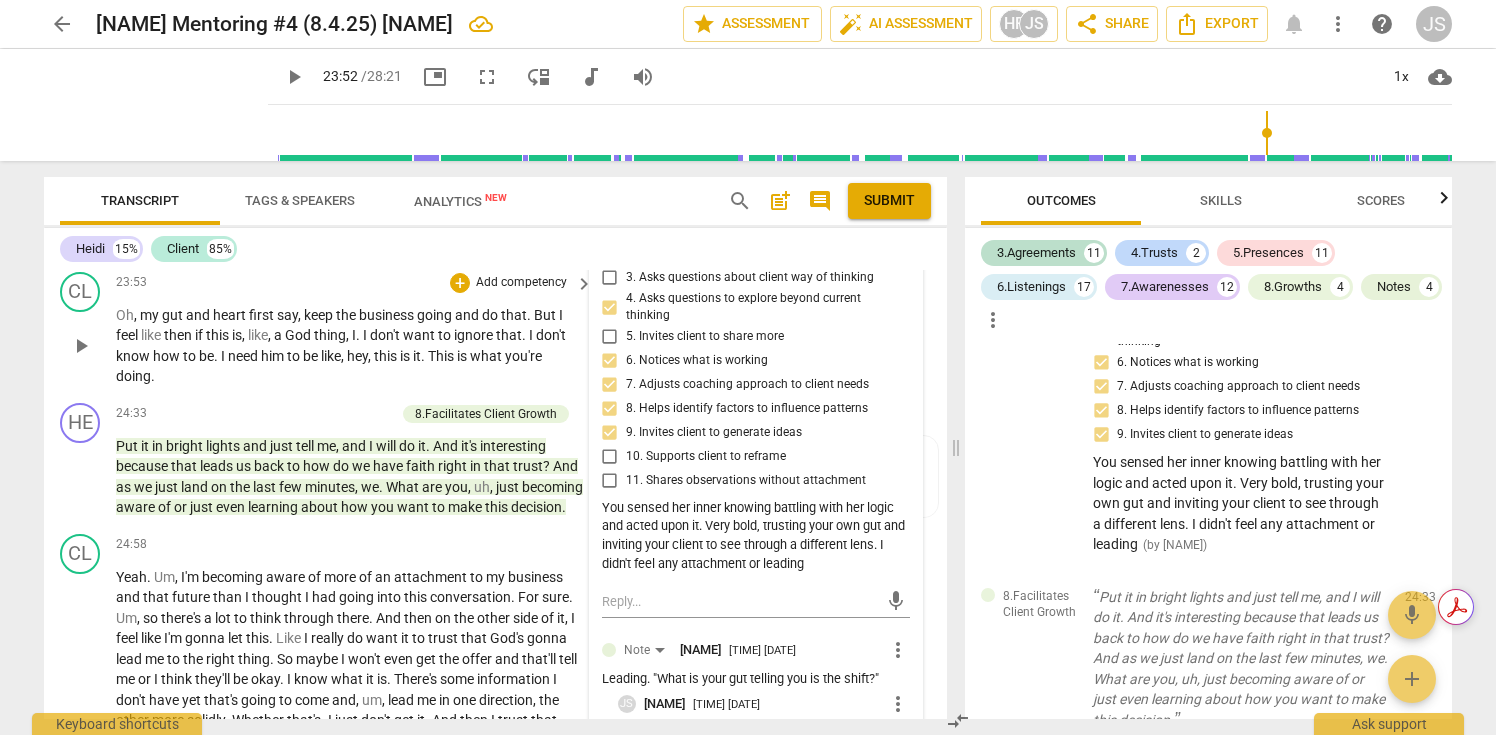 click on "play_arrow" at bounding box center [81, 346] 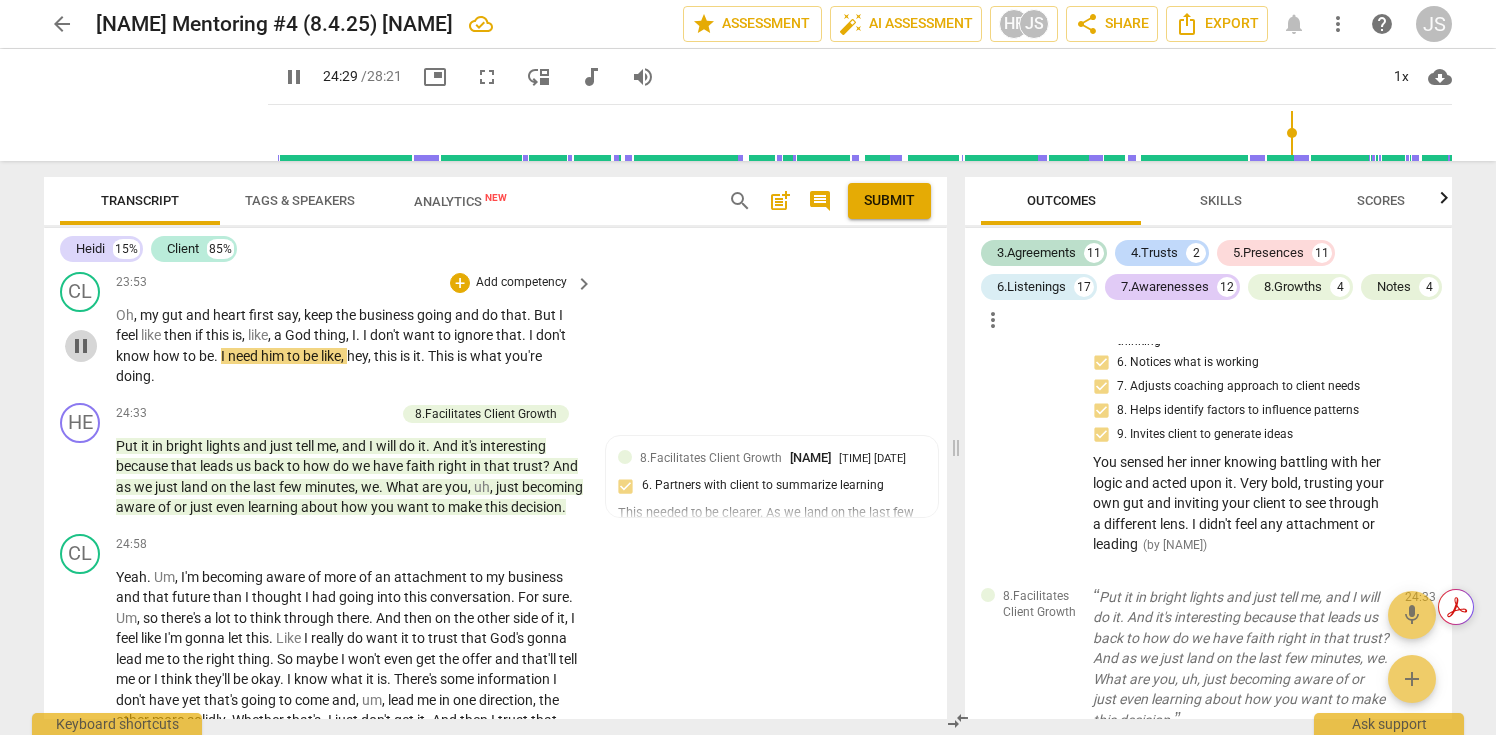 click on "pause" at bounding box center [81, 346] 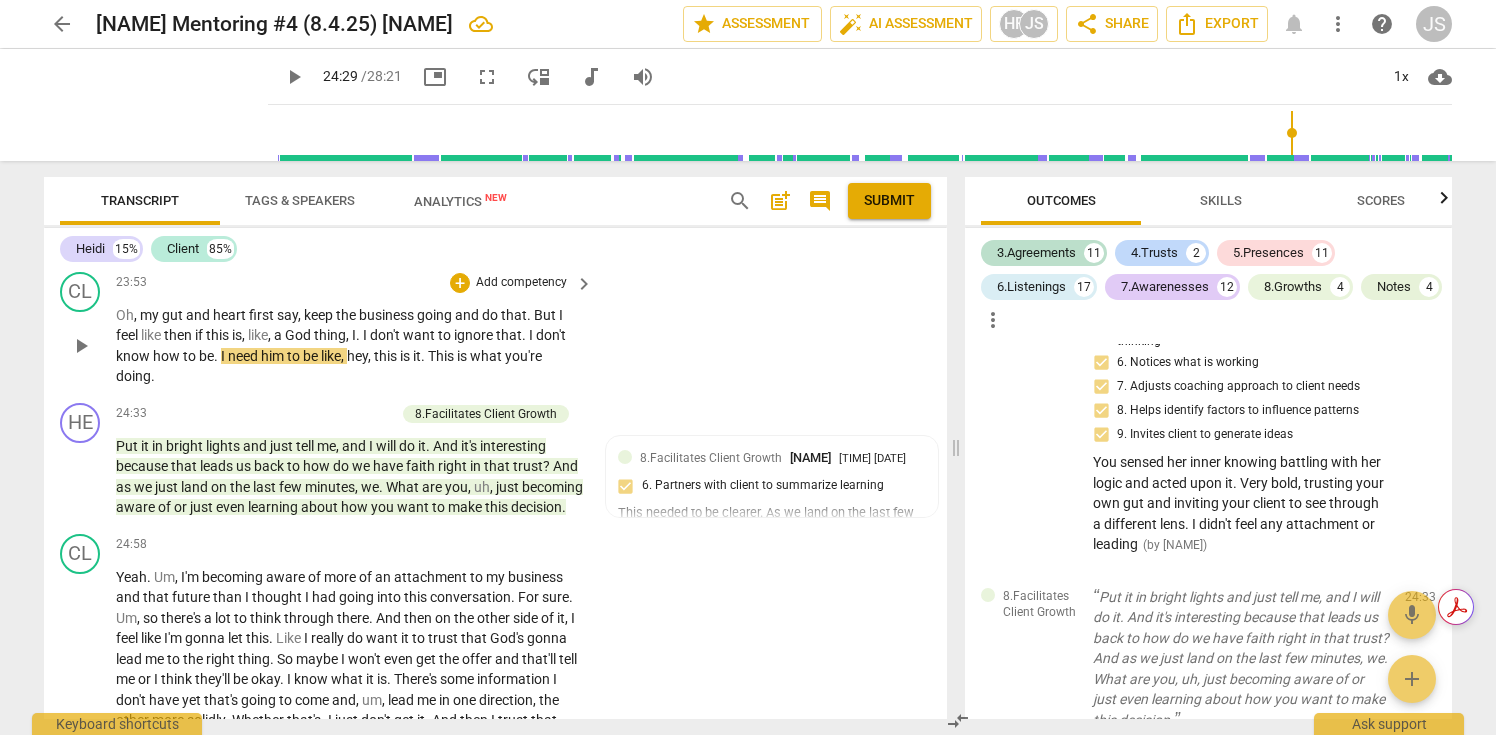 click on "play_arrow" at bounding box center (81, 346) 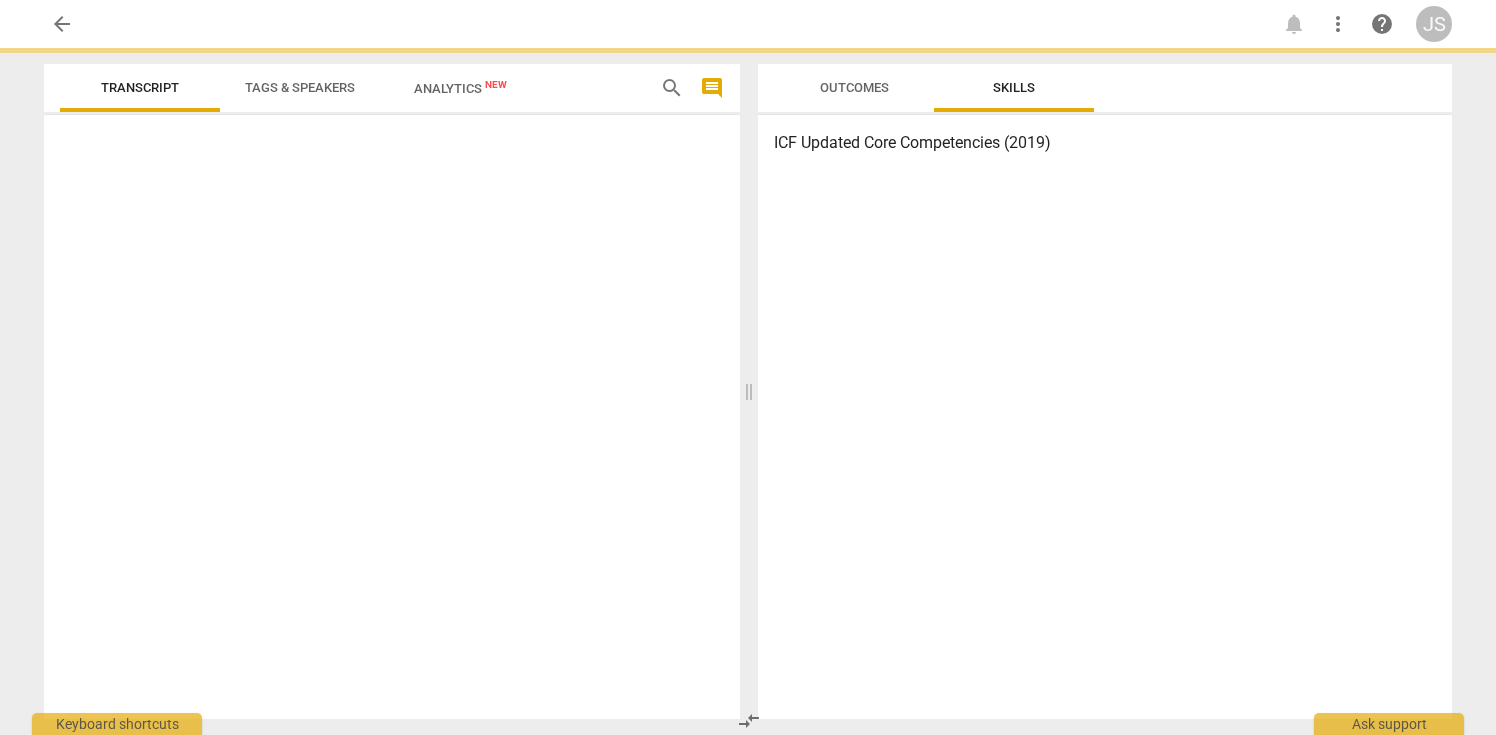 scroll, scrollTop: 0, scrollLeft: 0, axis: both 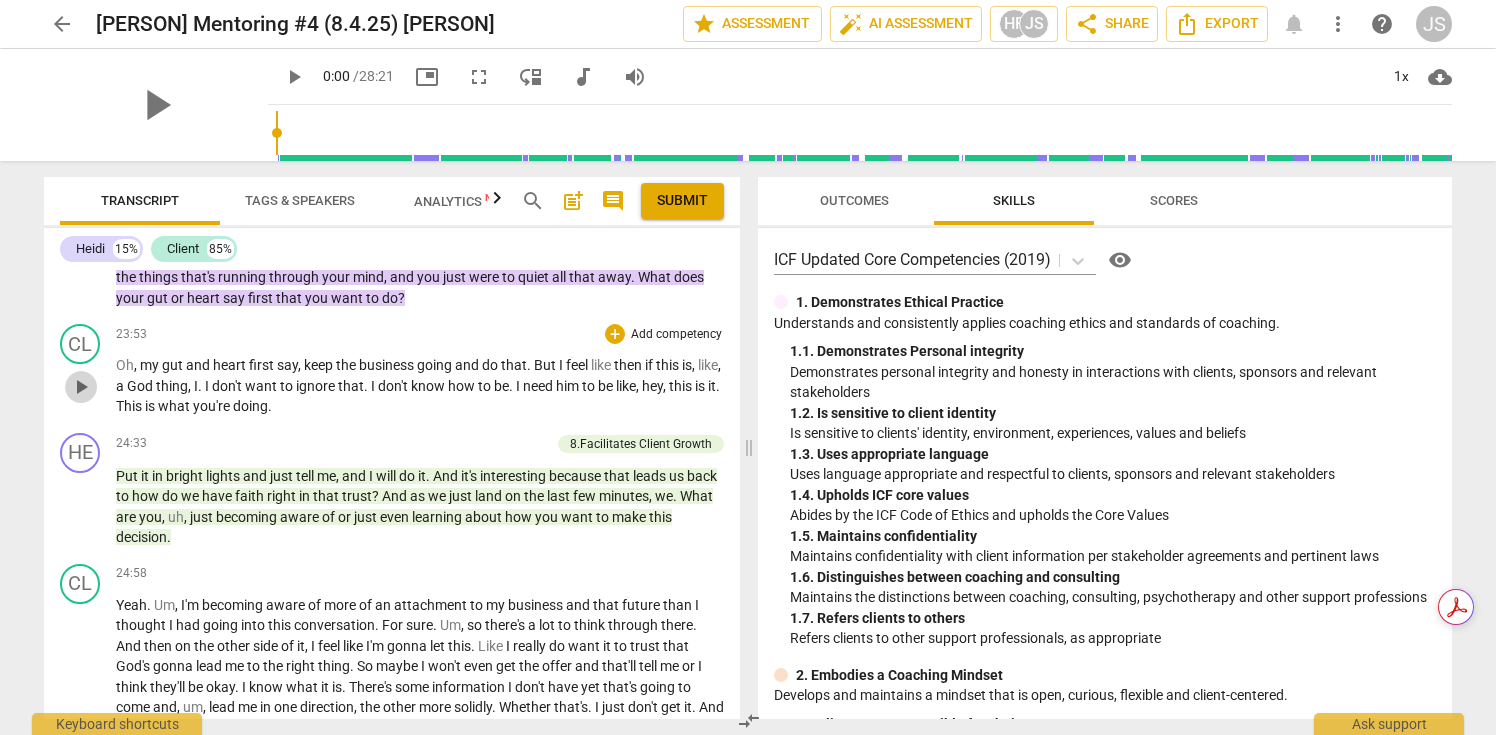 click on "play_arrow" at bounding box center (81, 387) 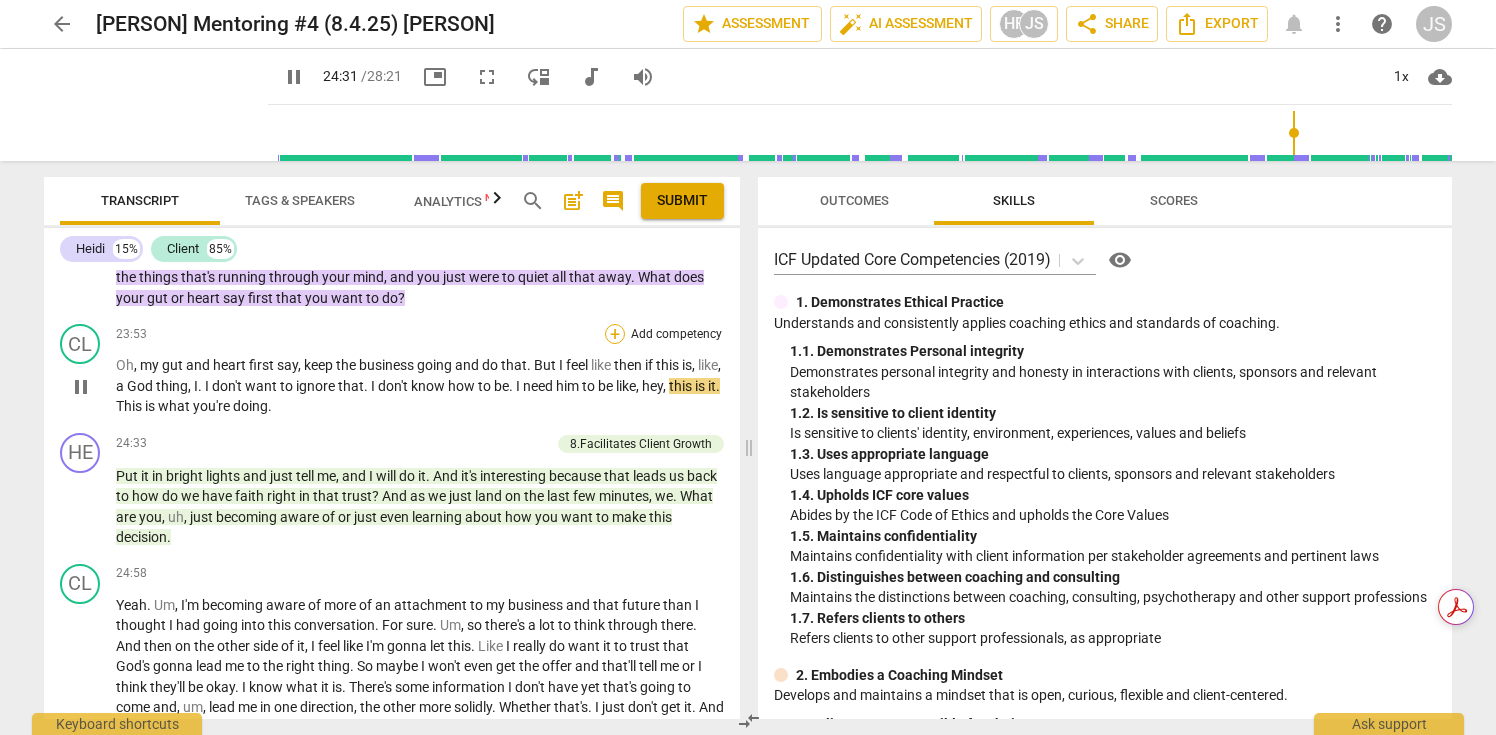 click on "+" at bounding box center [615, 334] 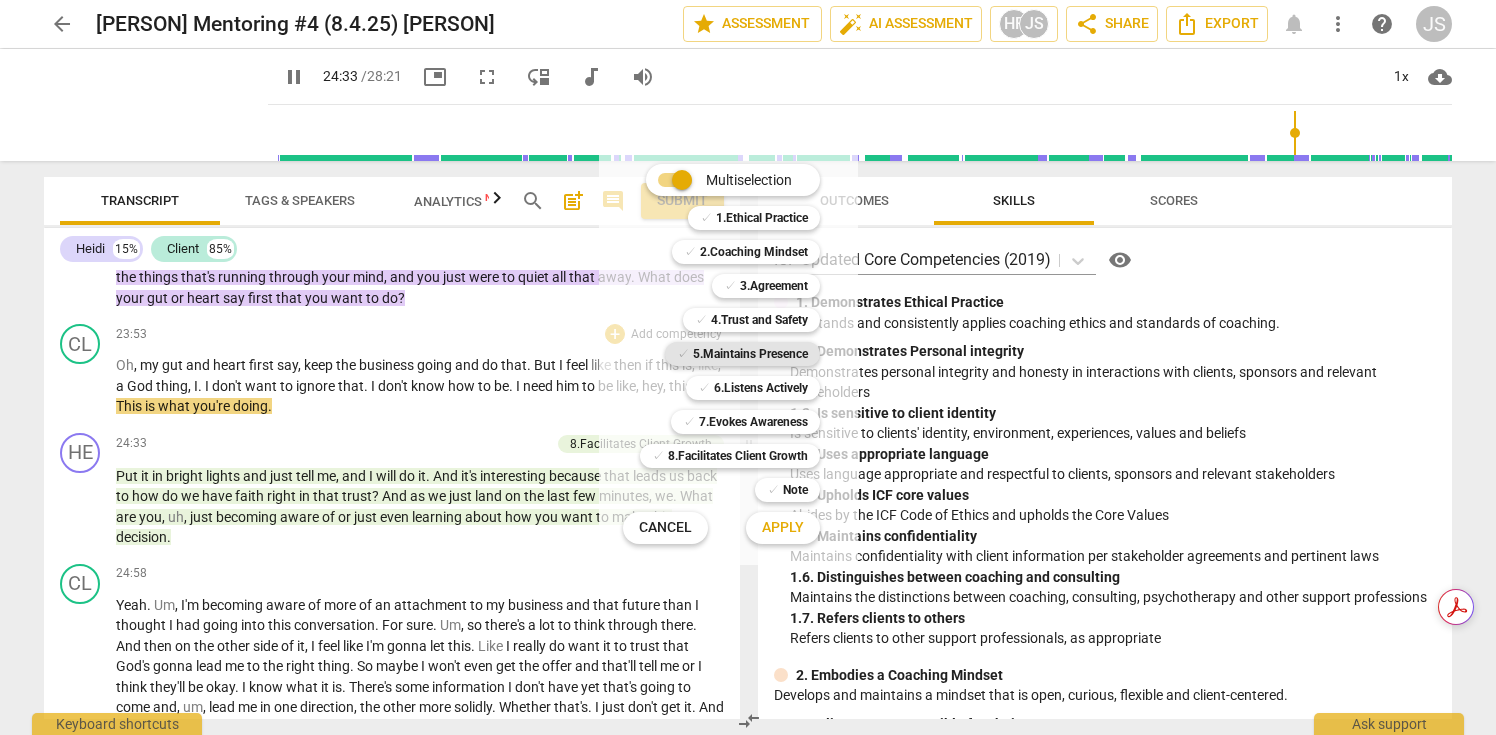click on "5.Maintains Presence" at bounding box center (750, 354) 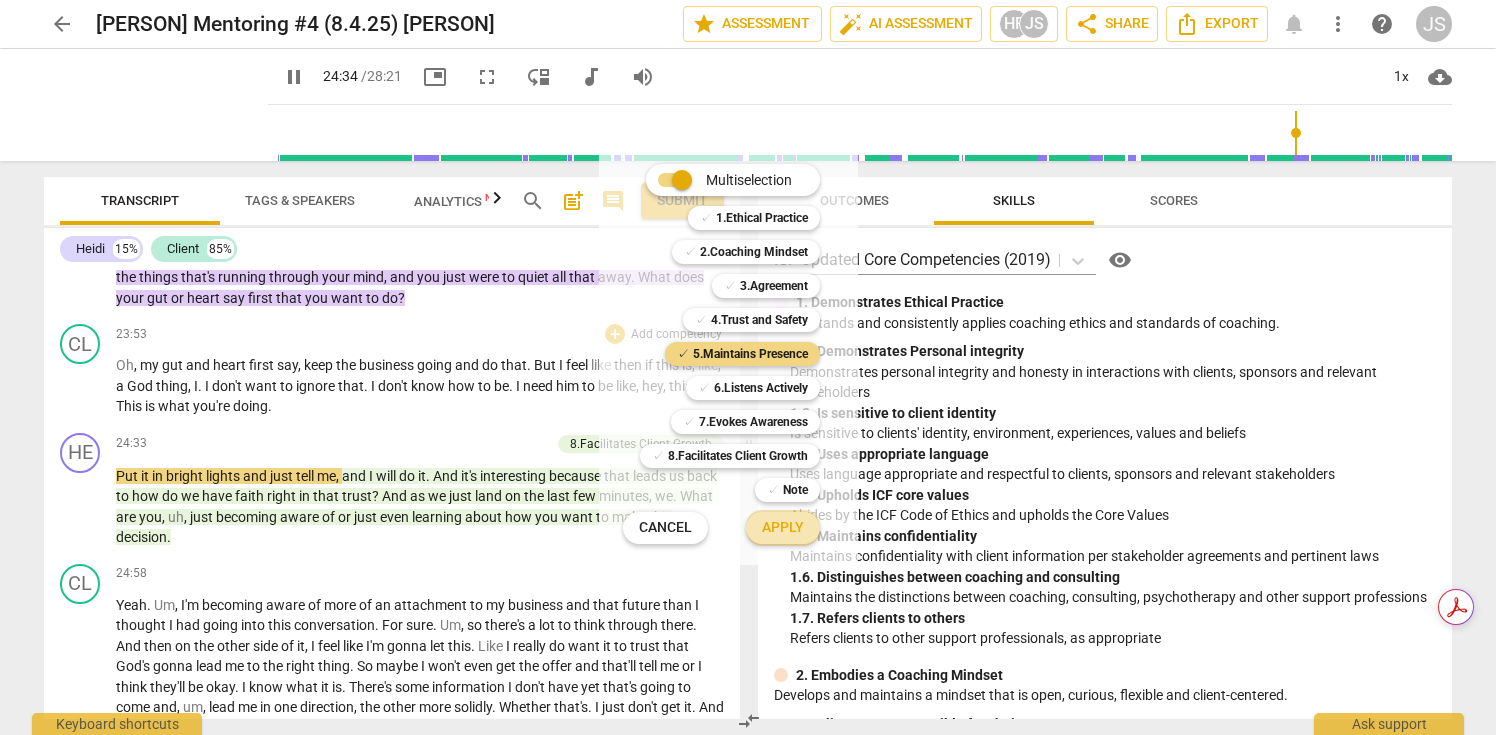 click on "Apply" at bounding box center [783, 528] 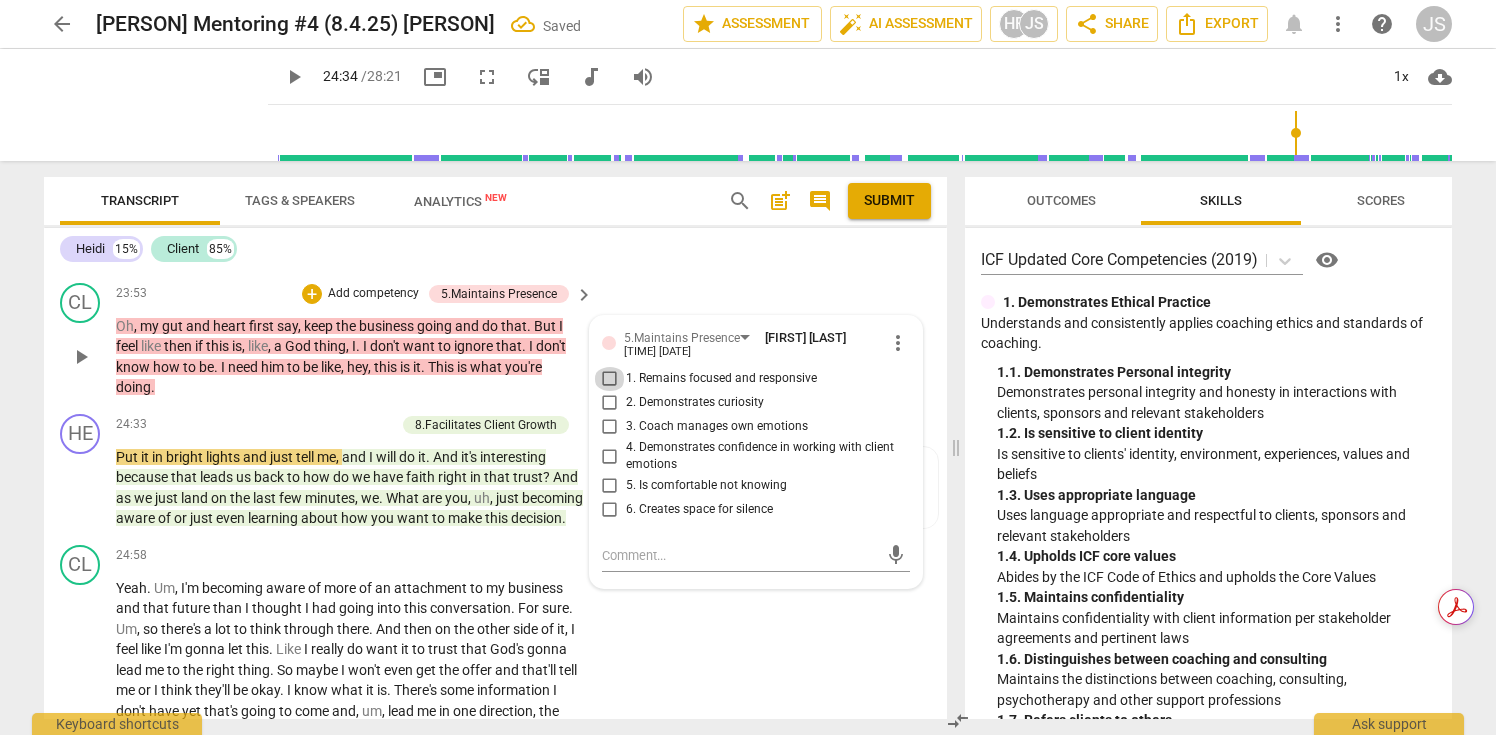 click on "1. Remains focused and responsive" at bounding box center [610, 379] 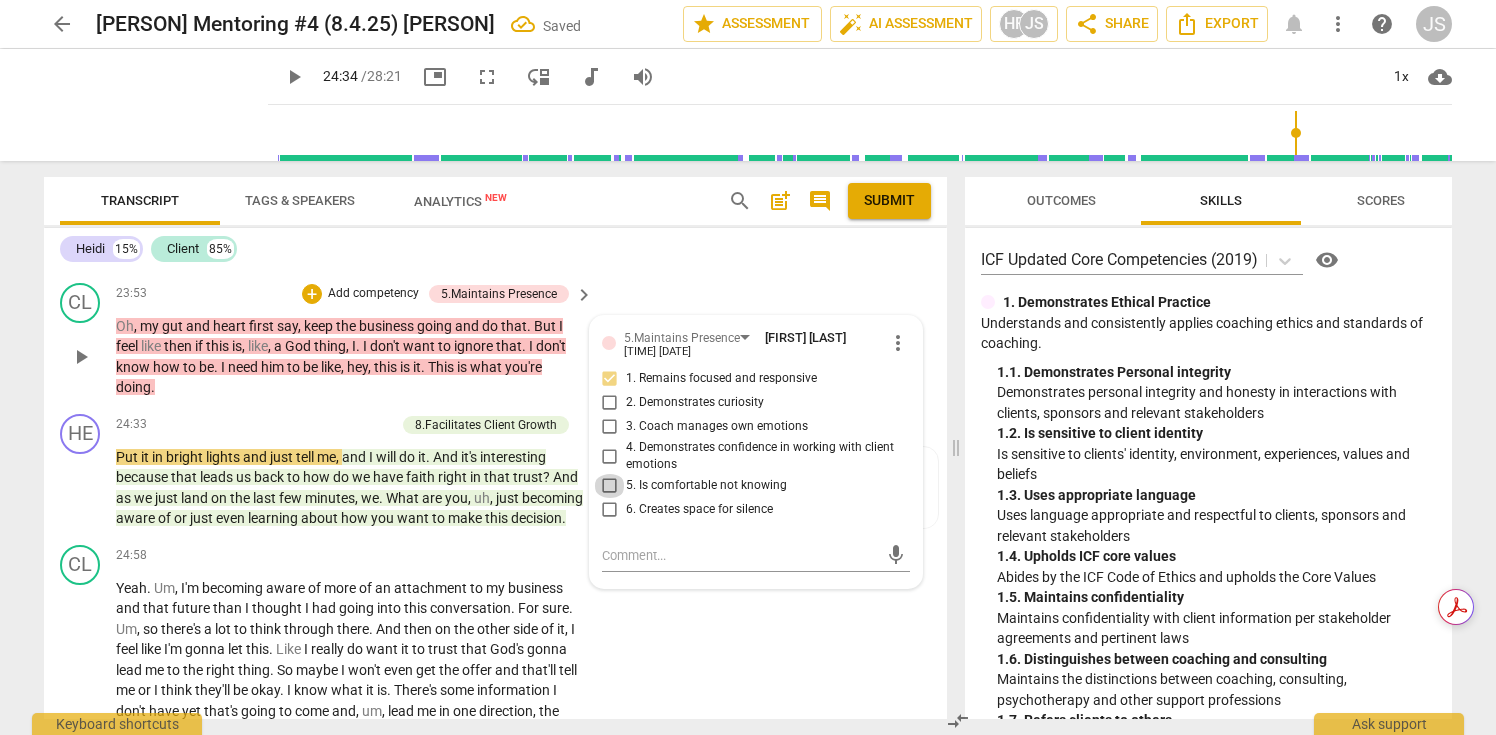 click on "5. Is comfortable not knowing" at bounding box center (610, 486) 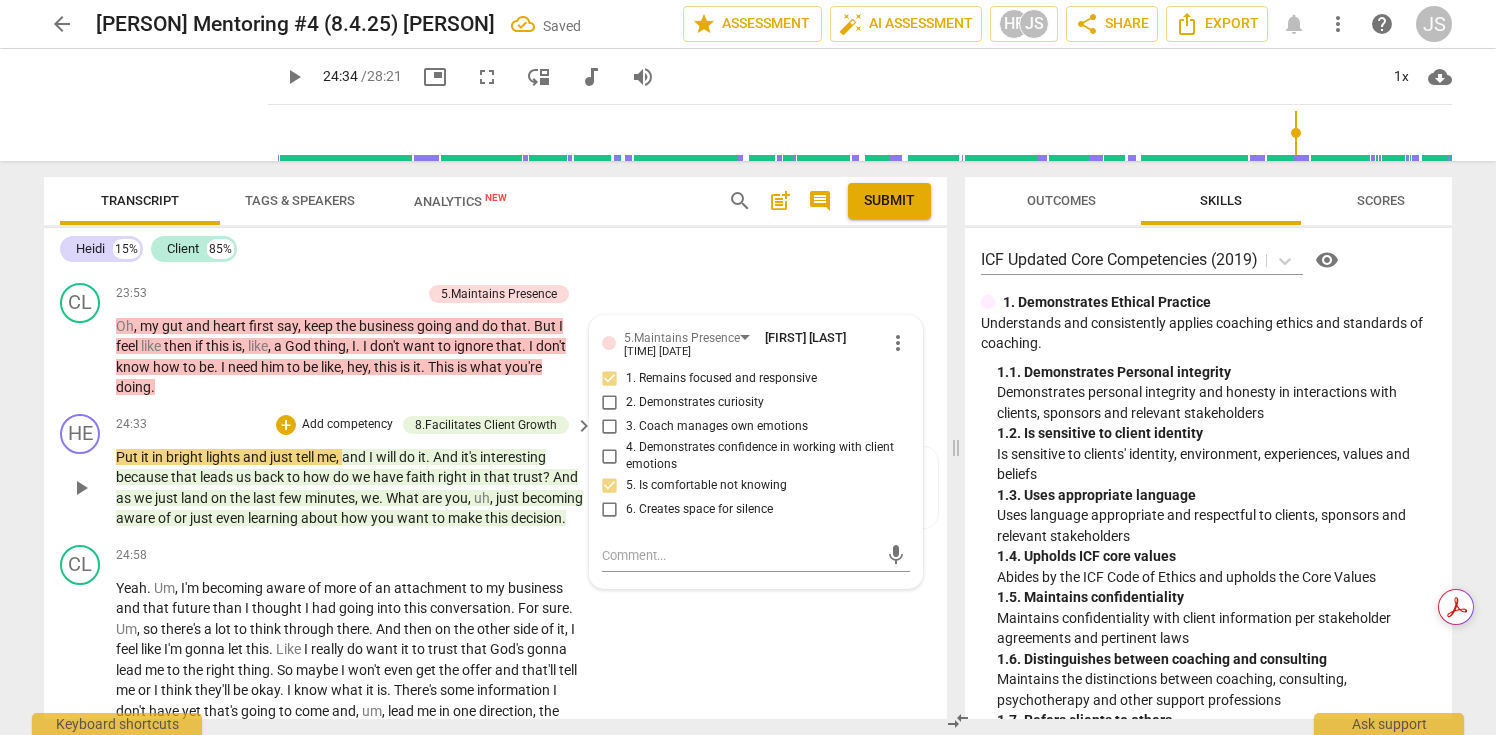 click on "play_arrow" at bounding box center (81, 488) 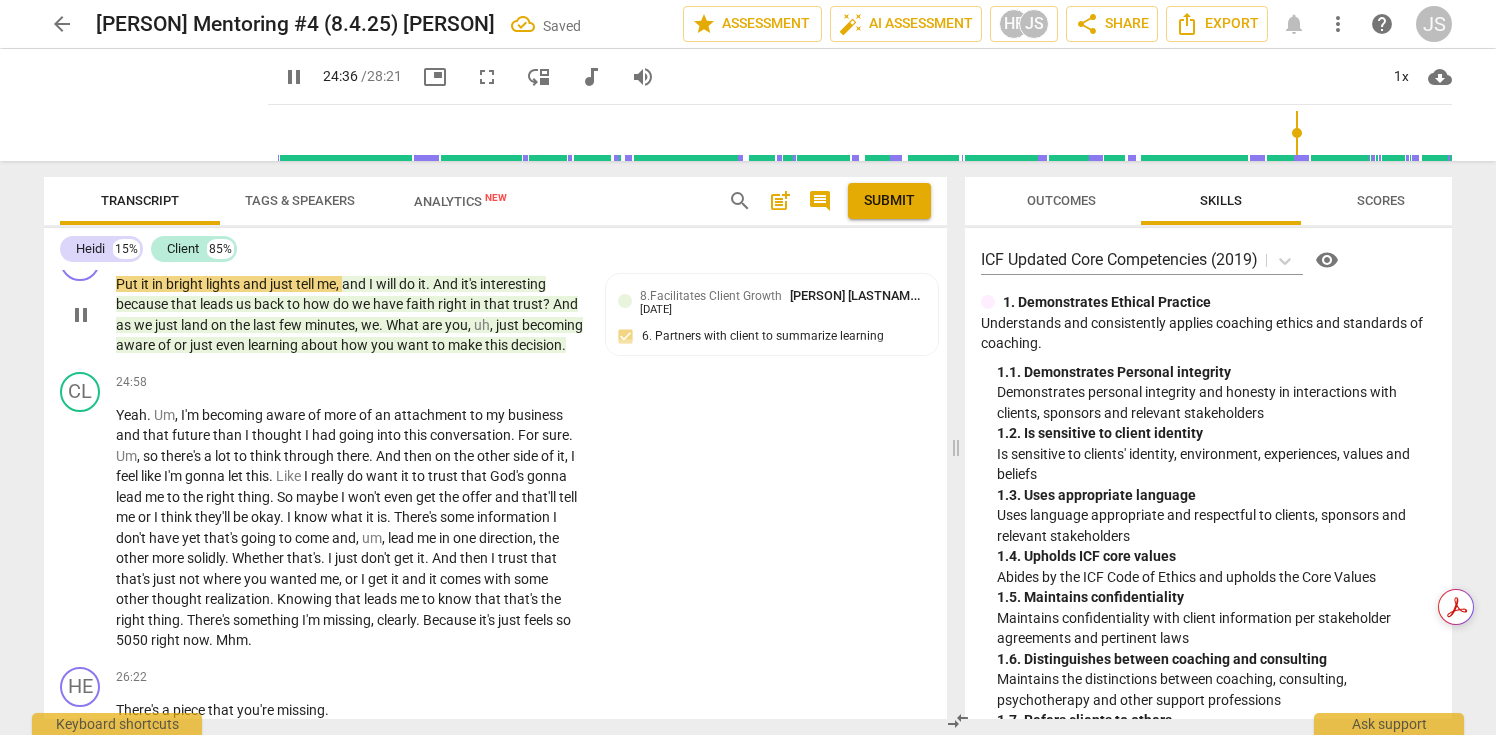 scroll, scrollTop: 6451, scrollLeft: 0, axis: vertical 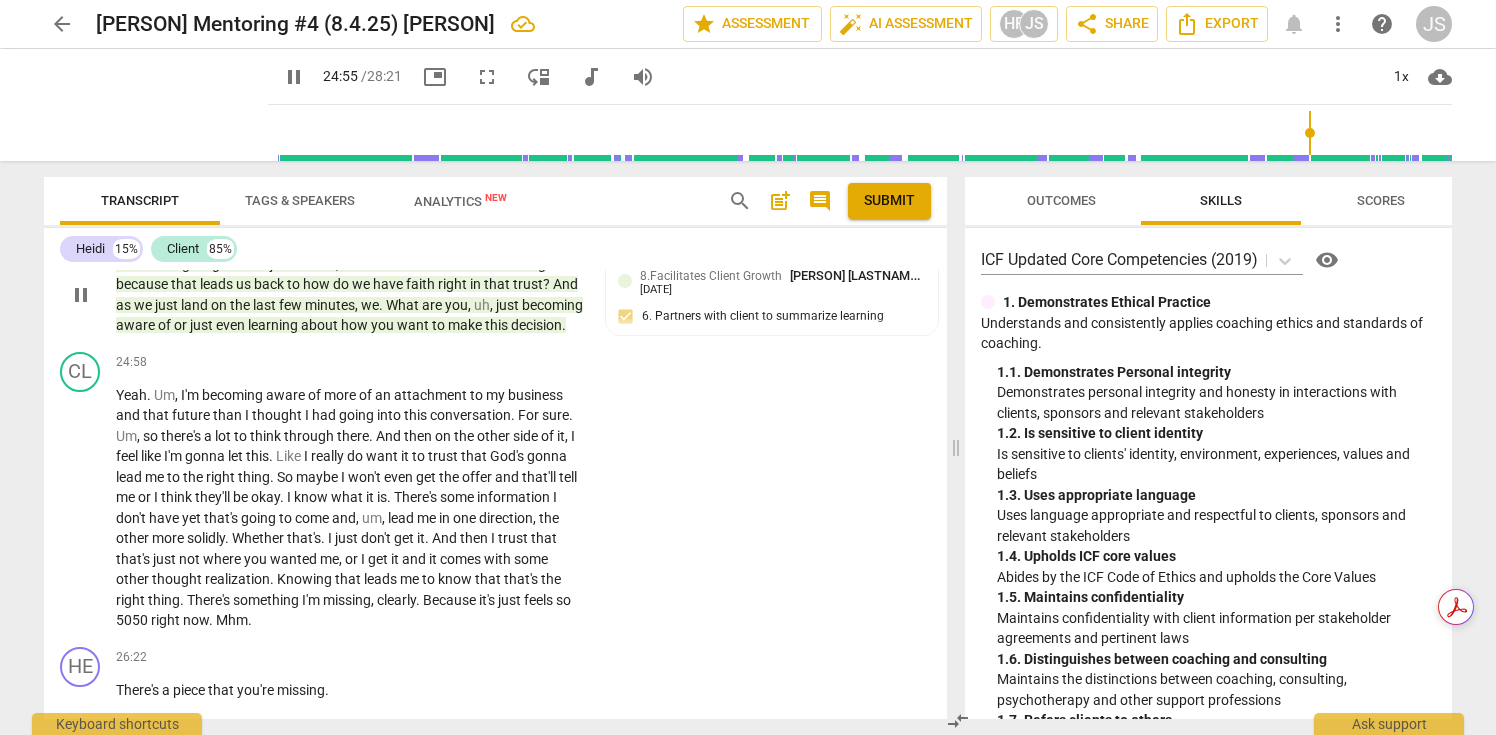 click on "+" at bounding box center [286, 232] 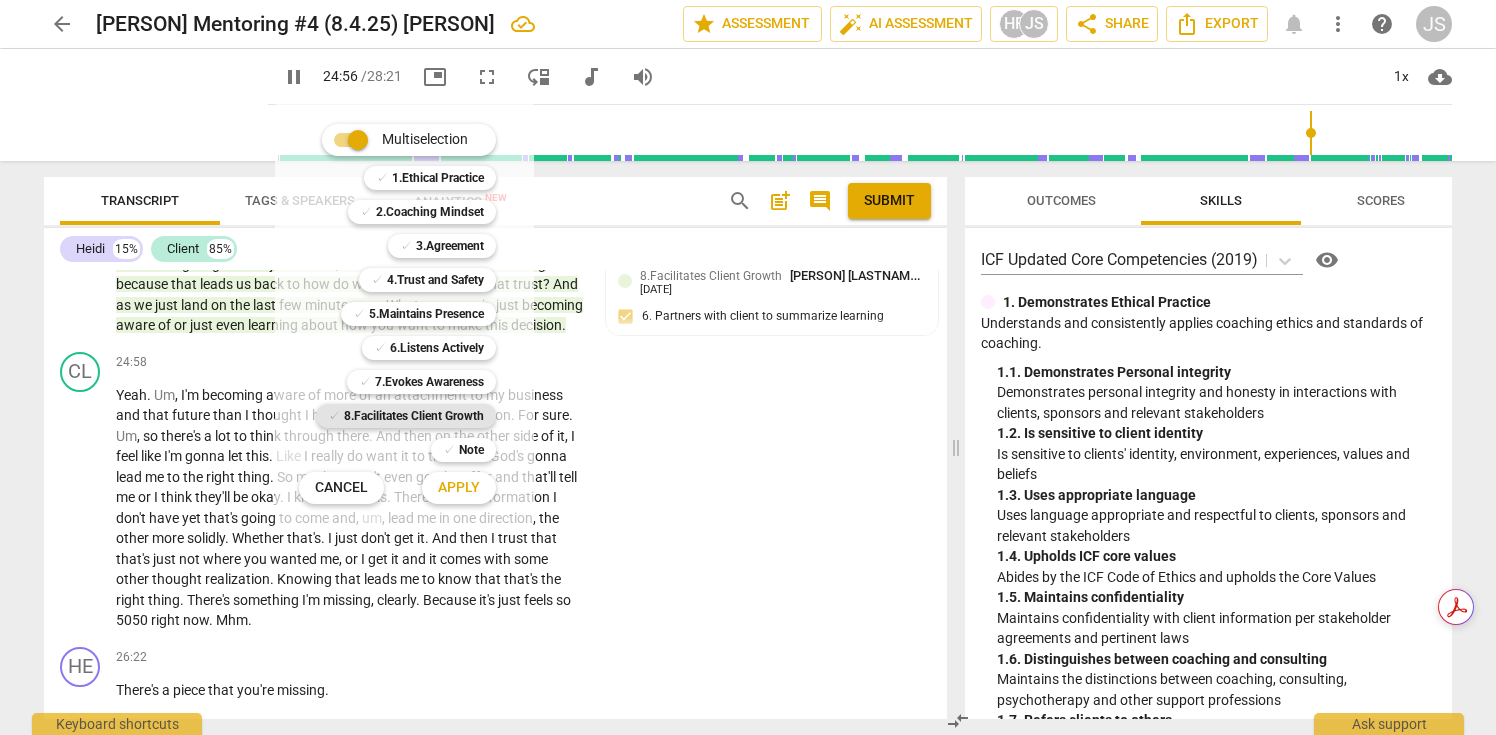 click on "8.Facilitates Client Growth" at bounding box center [414, 416] 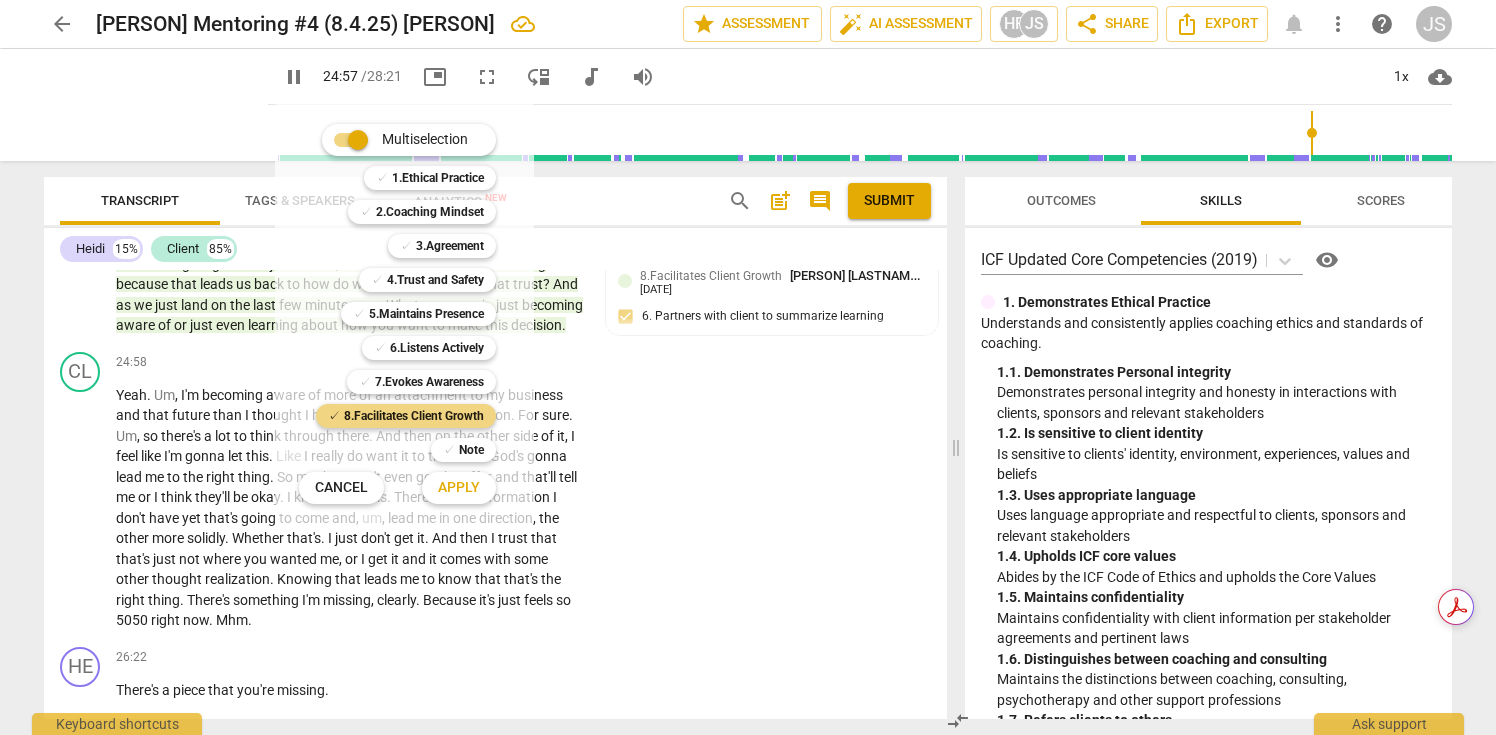 click on "Apply" at bounding box center (459, 488) 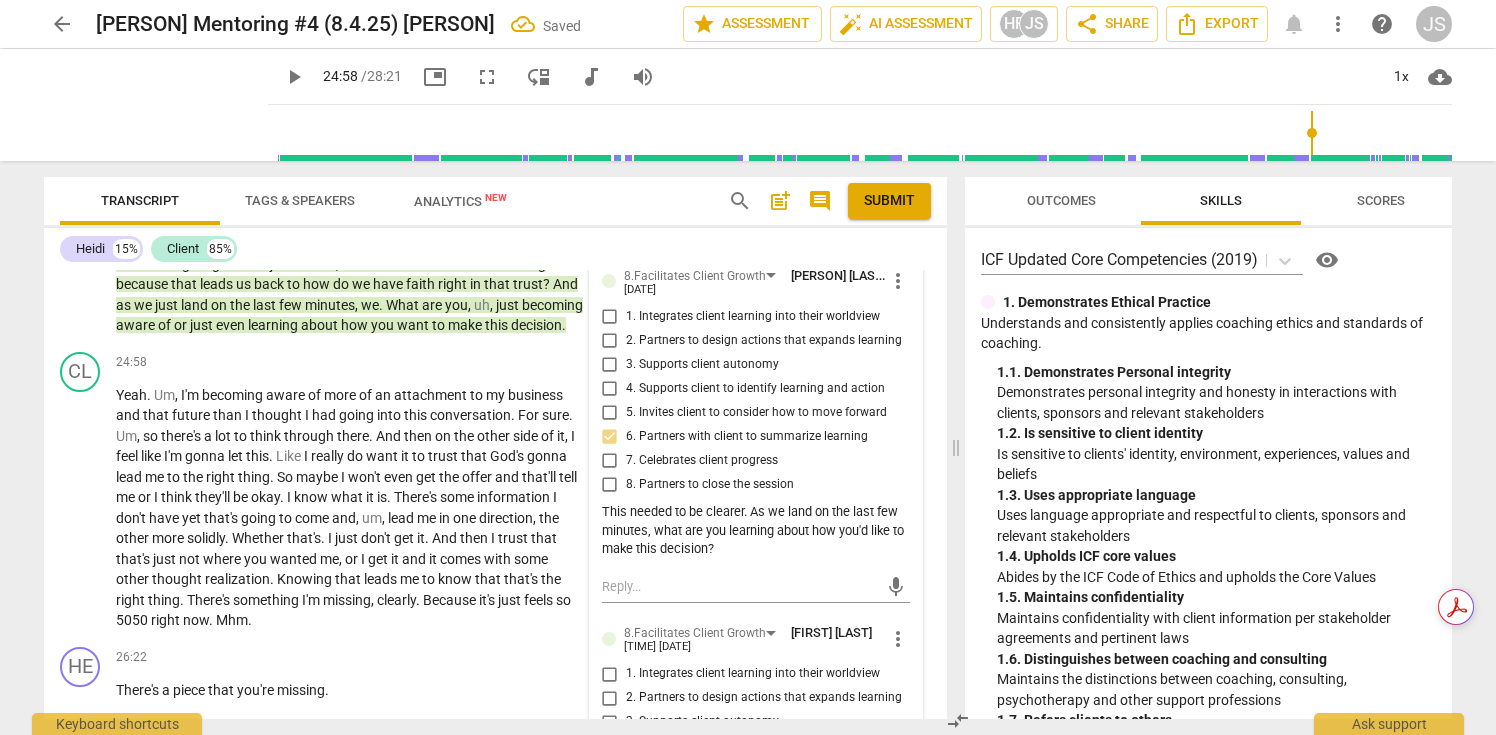 click on "attachment" at bounding box center [432, 395] 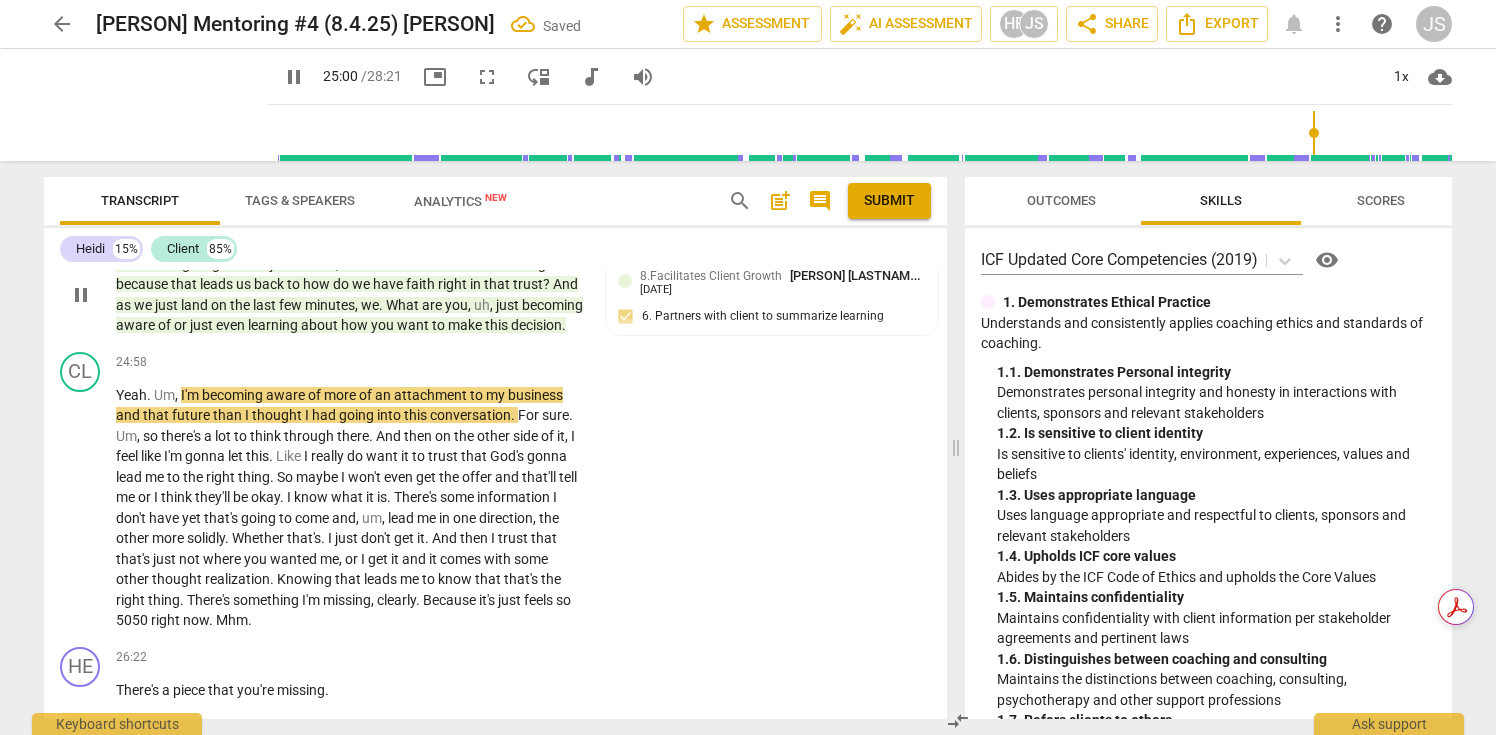 click on "+" at bounding box center (373, 232) 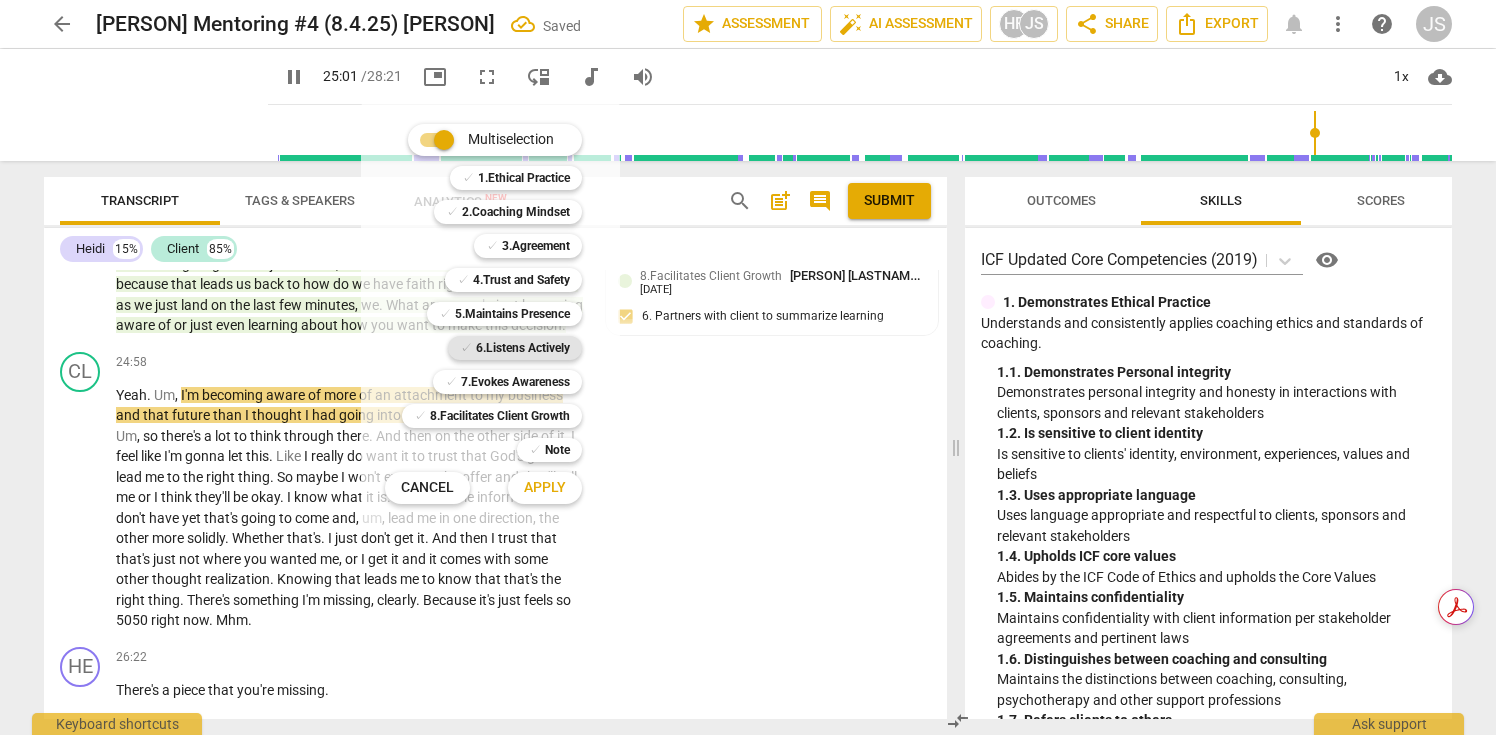 click on "6.Listens Actively" at bounding box center (523, 348) 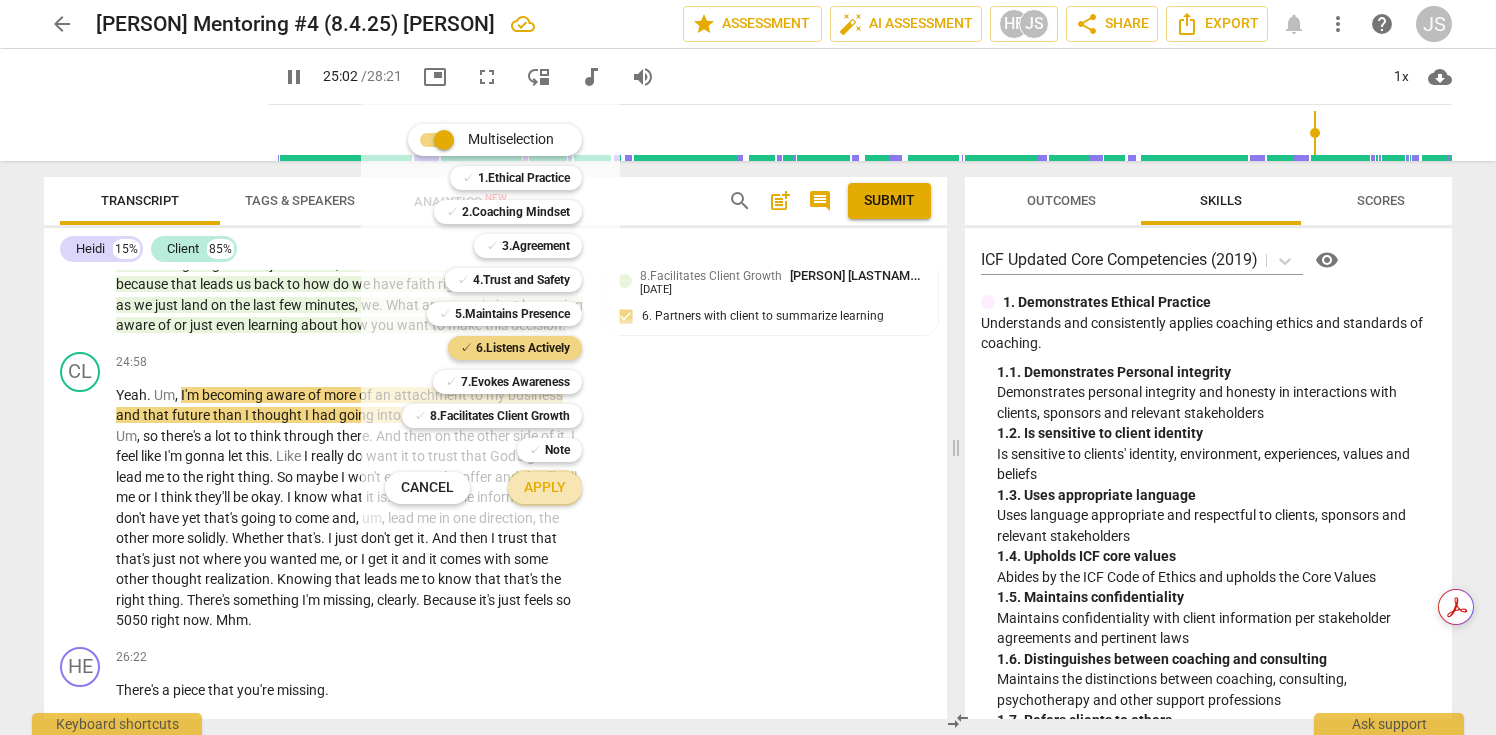 click on "Apply" at bounding box center [545, 488] 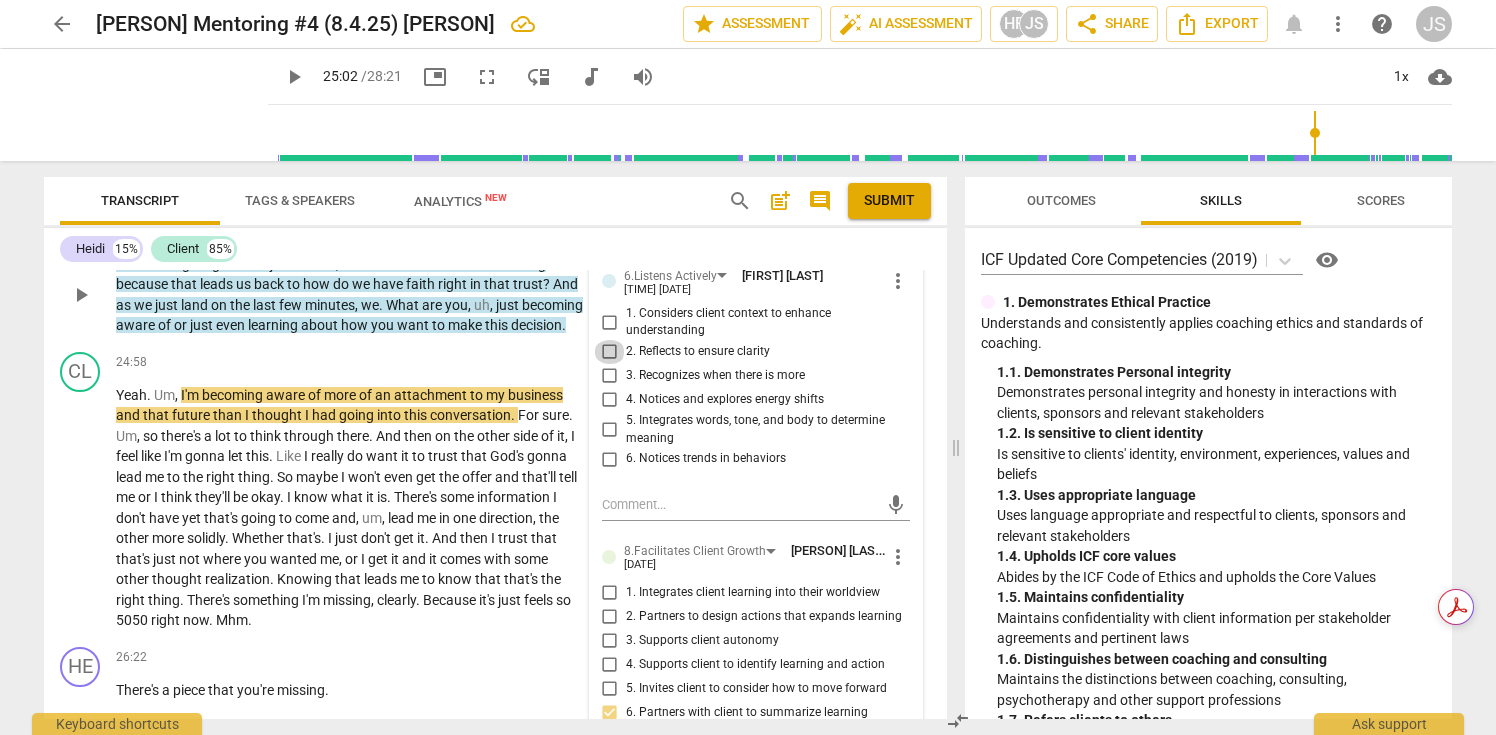 click on "2. Reflects to ensure clarity" at bounding box center (610, 352) 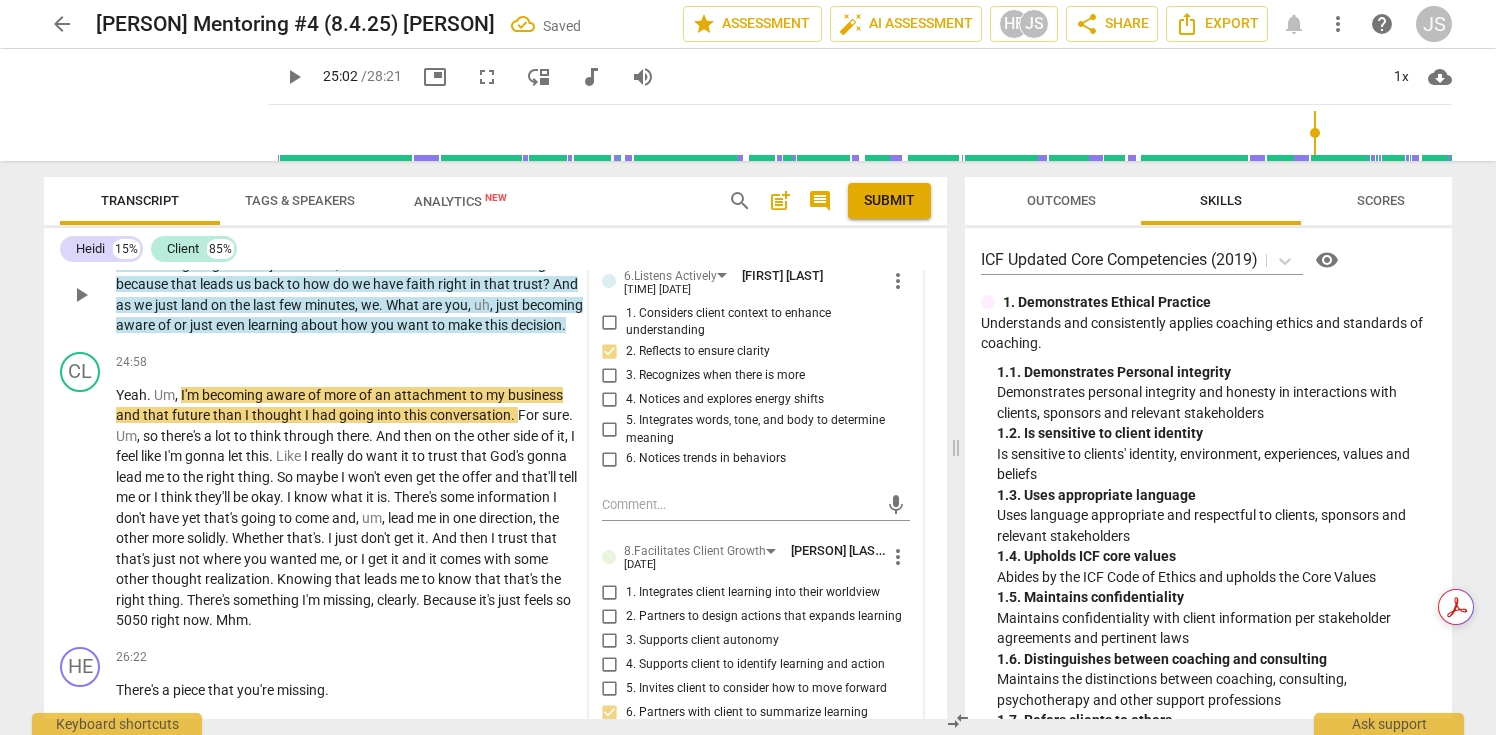 click on "+" at bounding box center [248, 232] 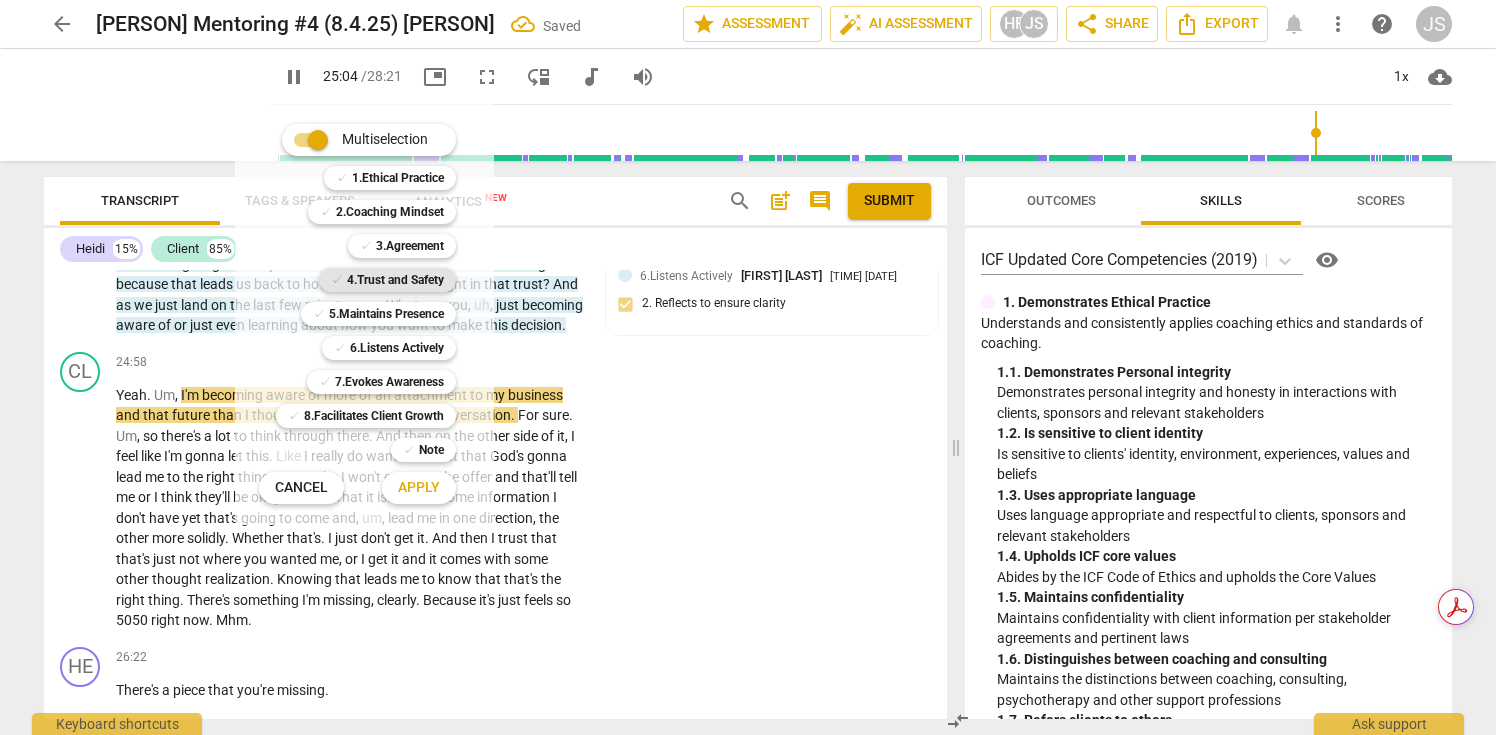 click on "4.Trust and Safety" at bounding box center (395, 280) 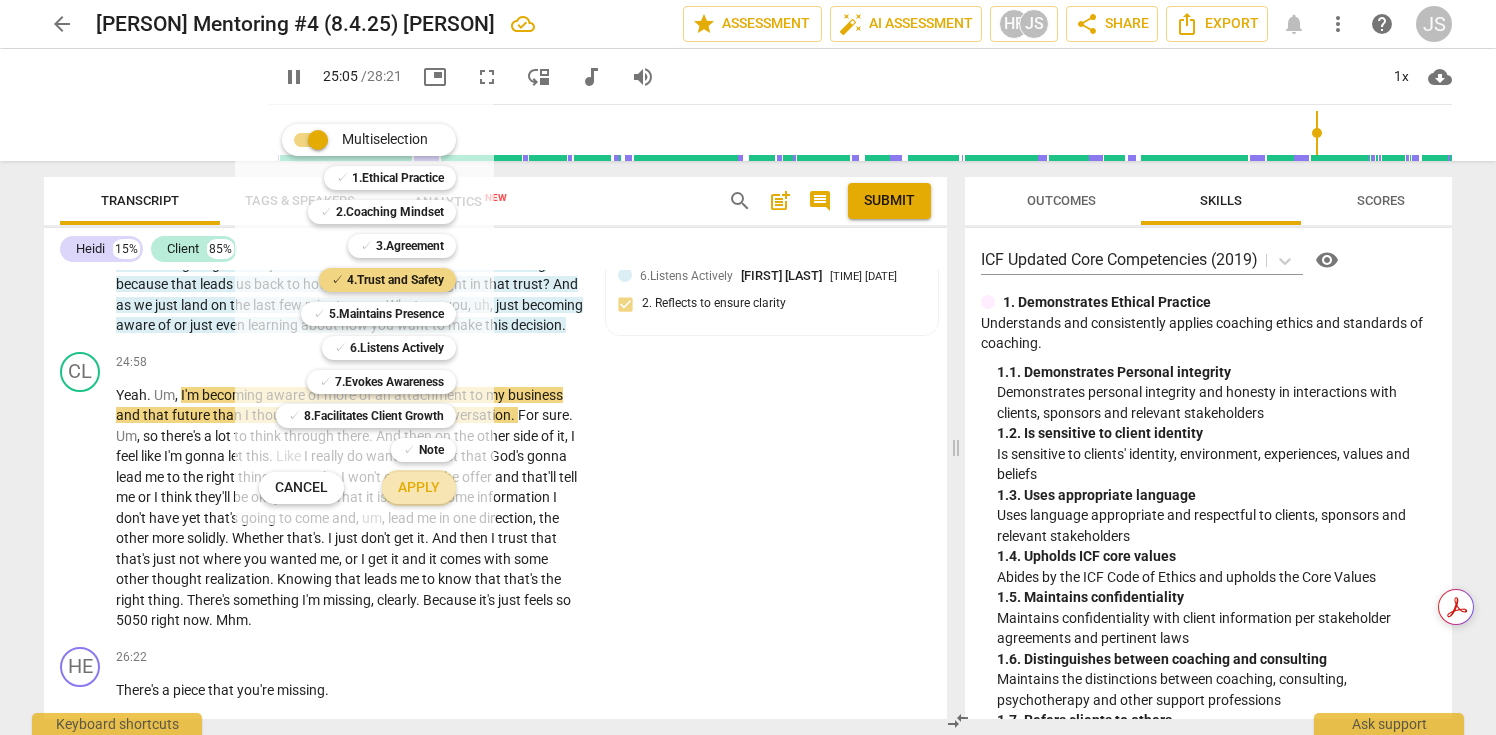 click on "Apply" at bounding box center (419, 488) 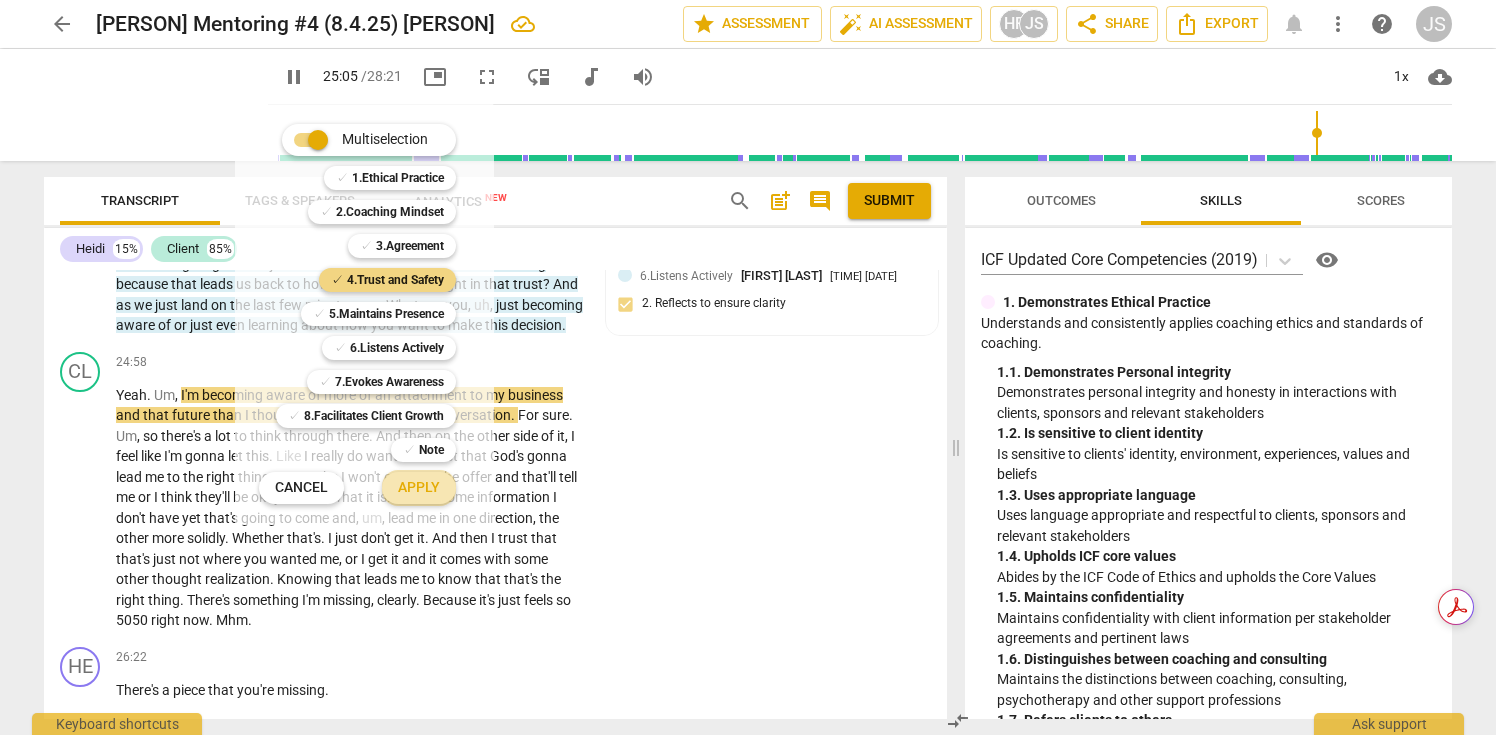type on "1506" 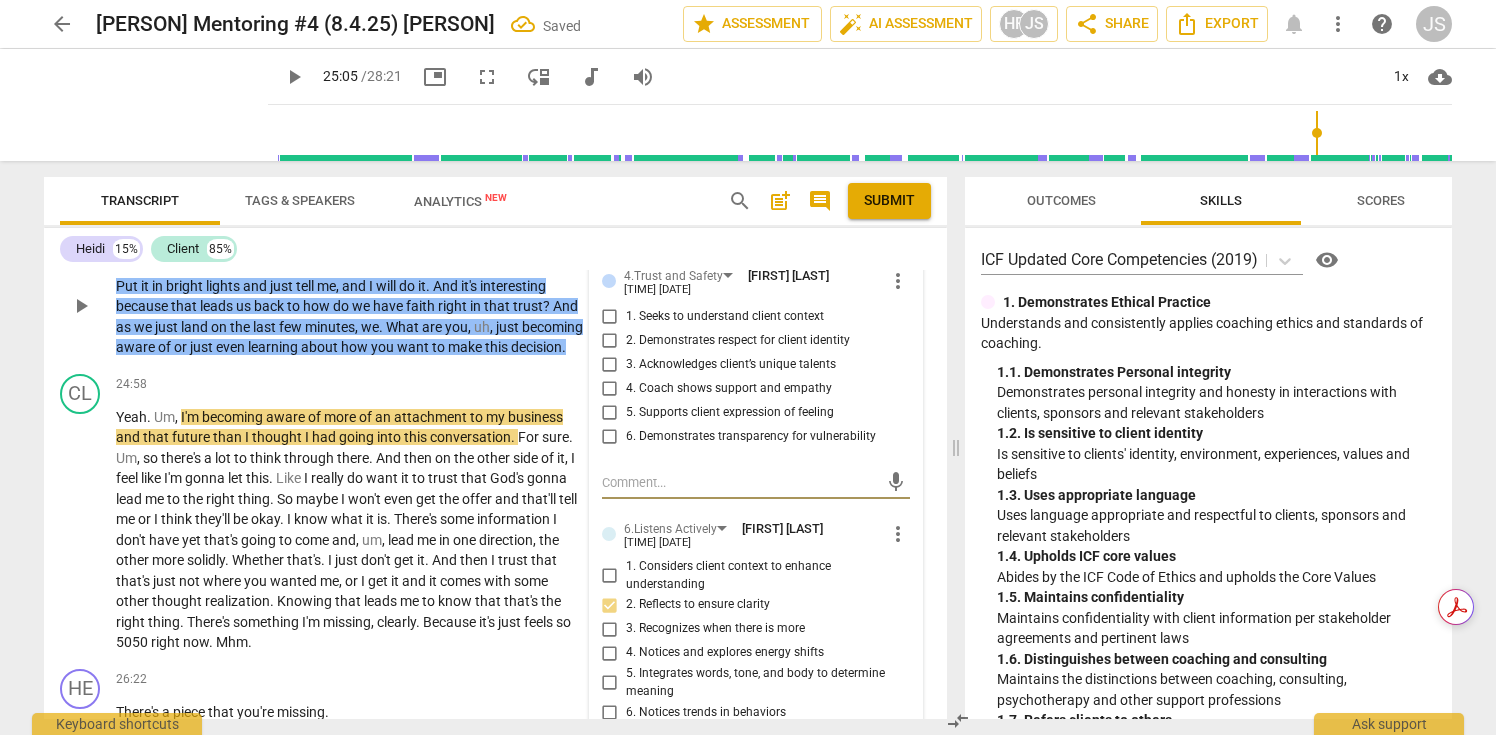 click on "5. Supports client expression of feeling" at bounding box center (610, 413) 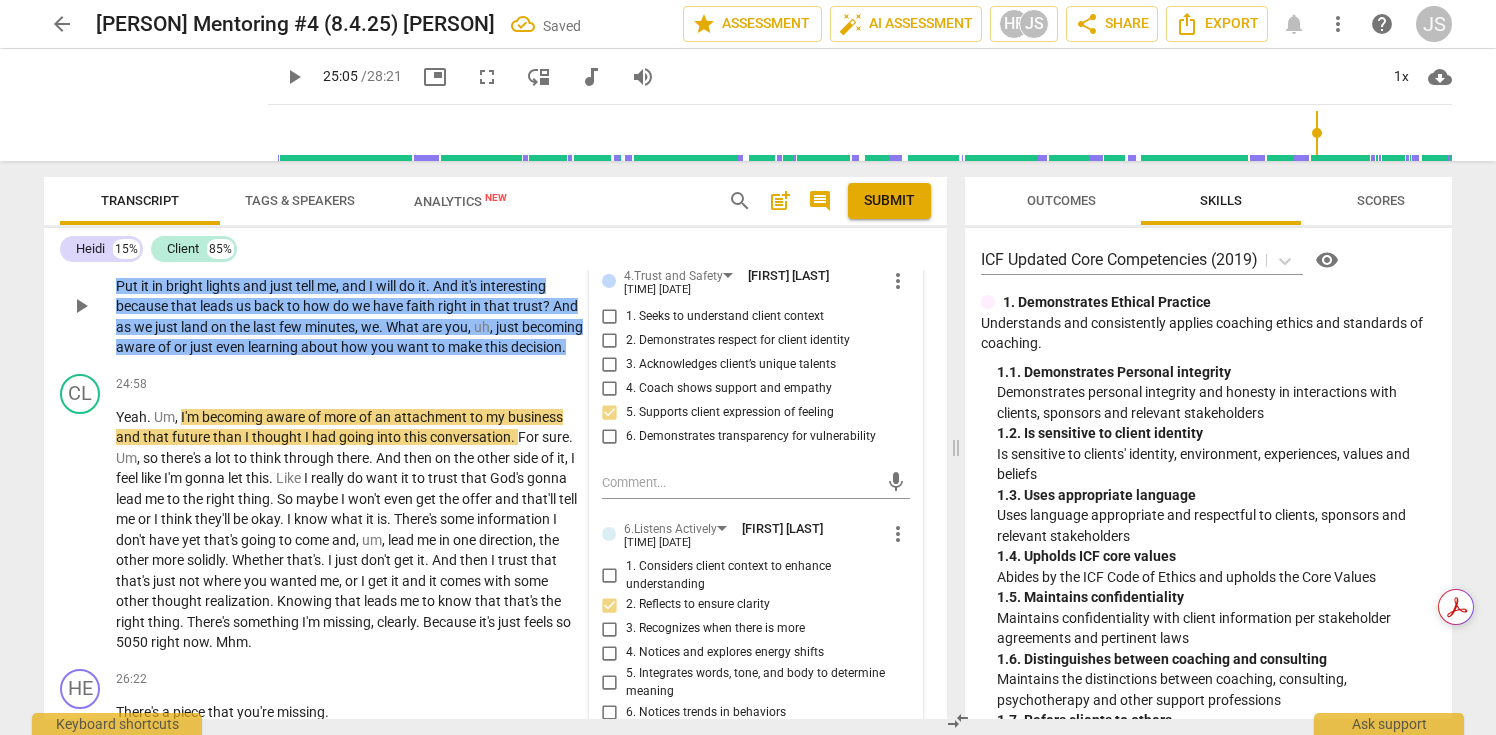 click on "4. Coach shows support and empathy" at bounding box center (610, 389) 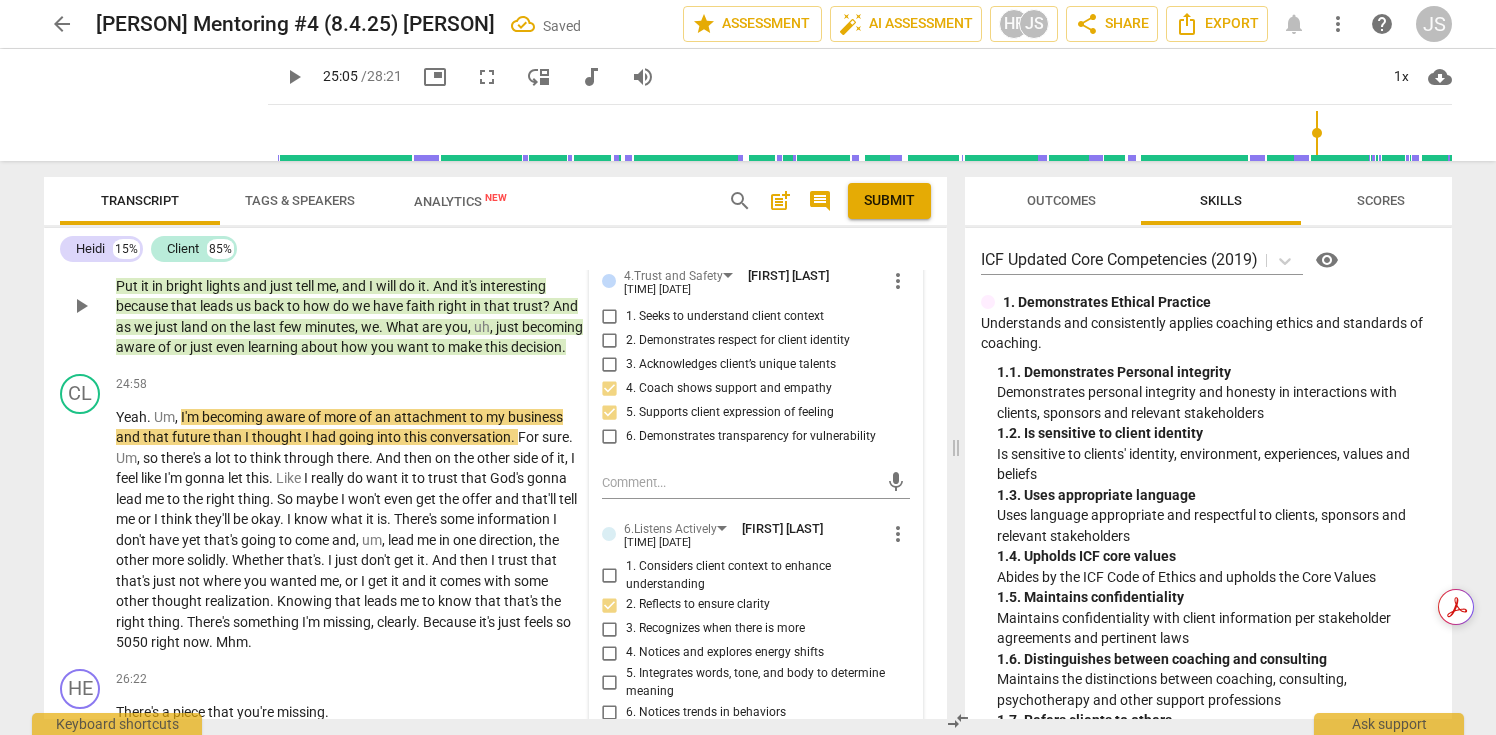 click on "8.Growths" at bounding box center [198, 254] 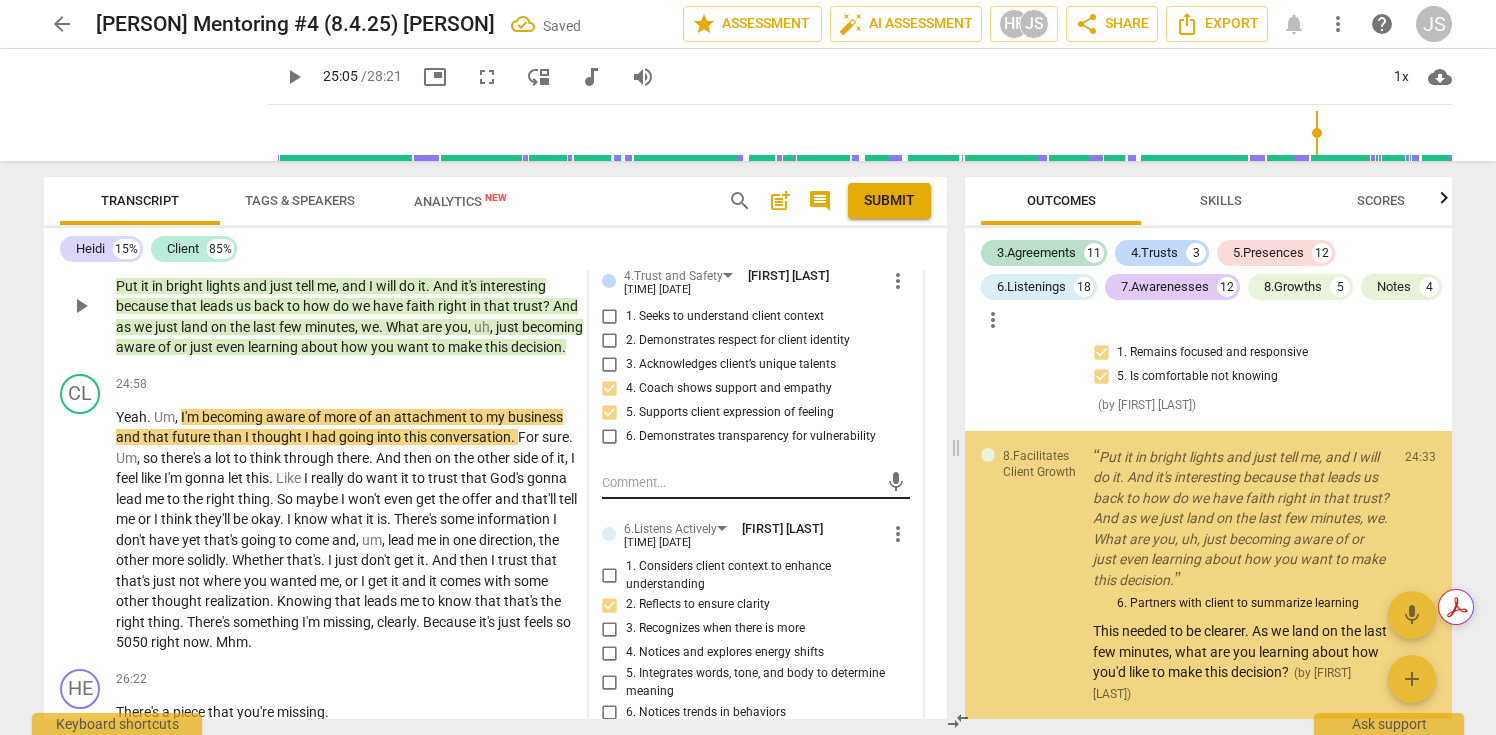 scroll, scrollTop: 13086, scrollLeft: 0, axis: vertical 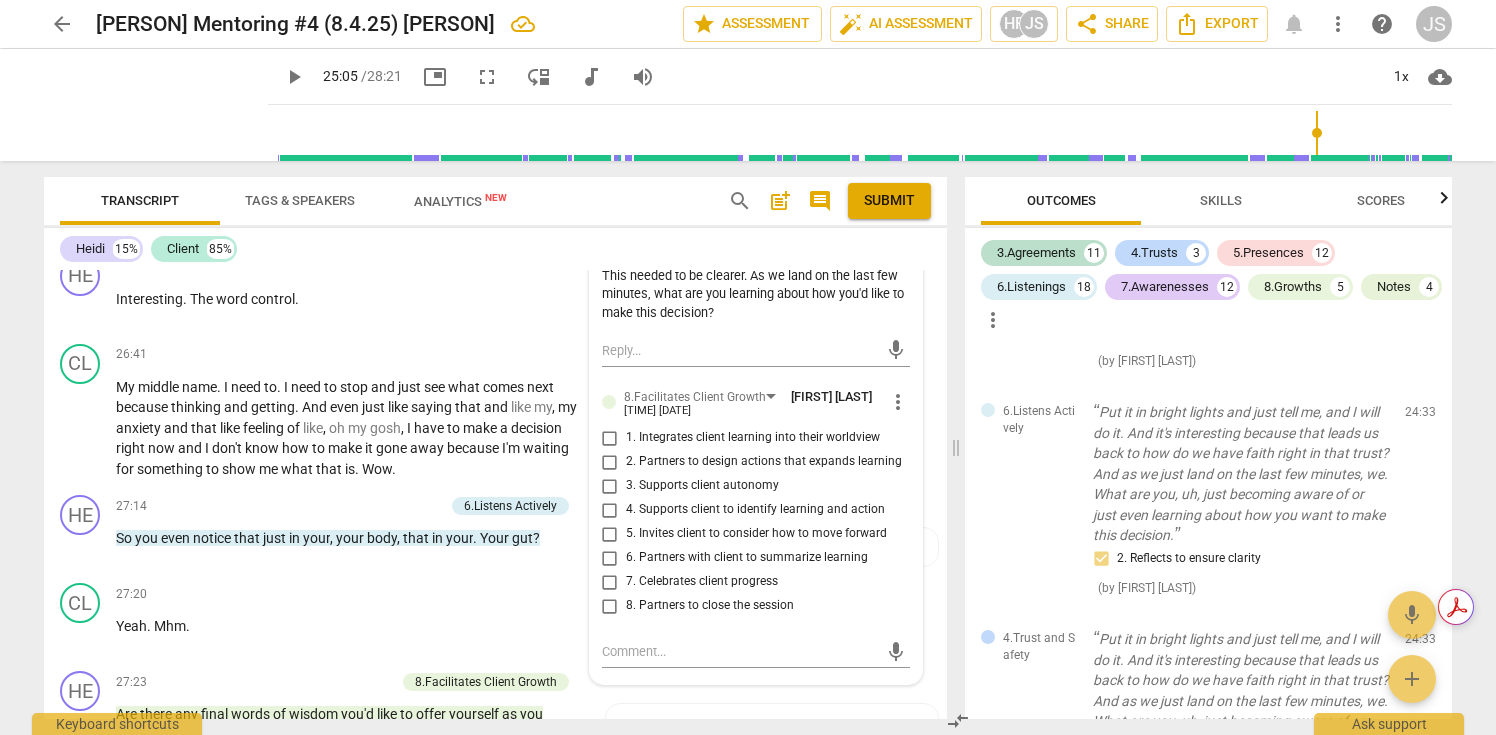 click on "6. Partners with client to summarize learning" at bounding box center [610, 558] 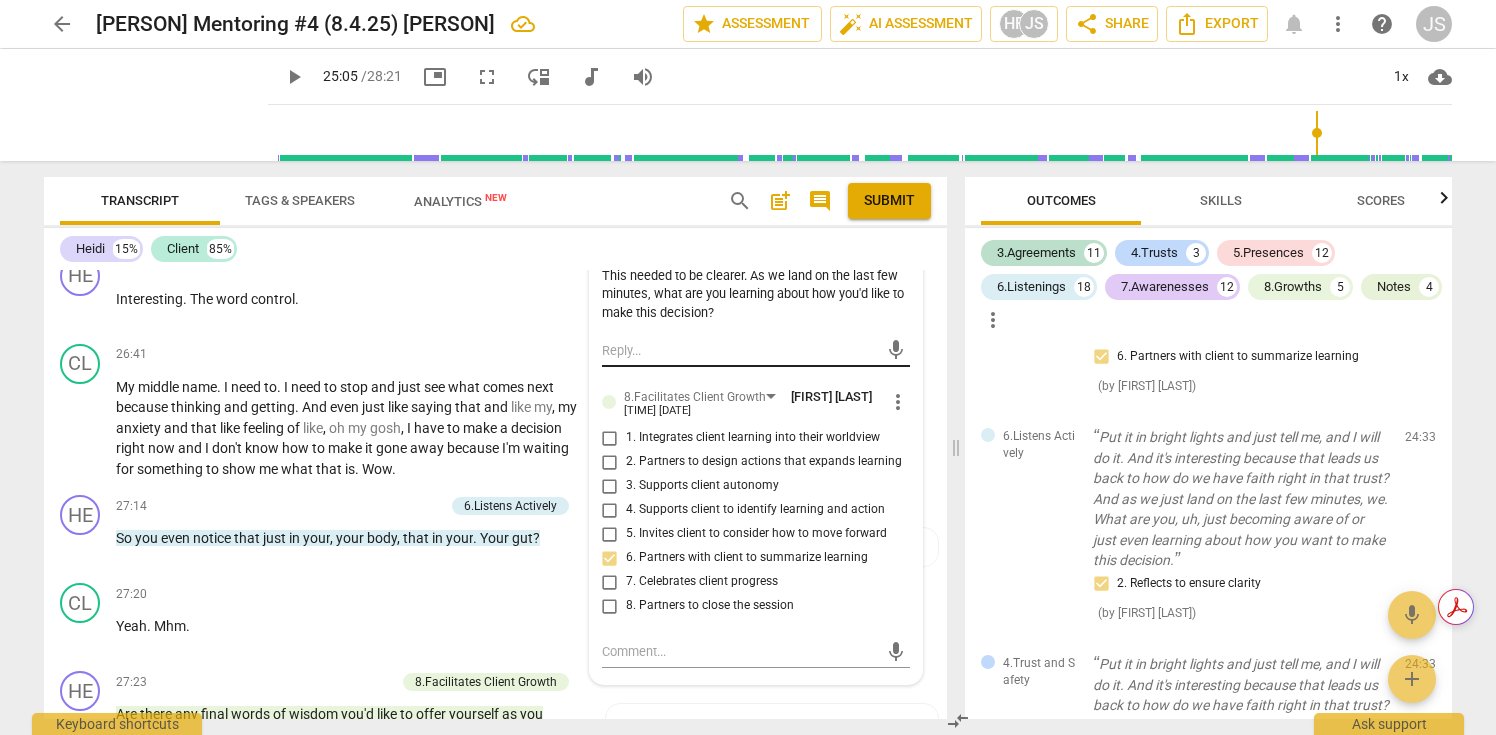 click at bounding box center (740, 350) 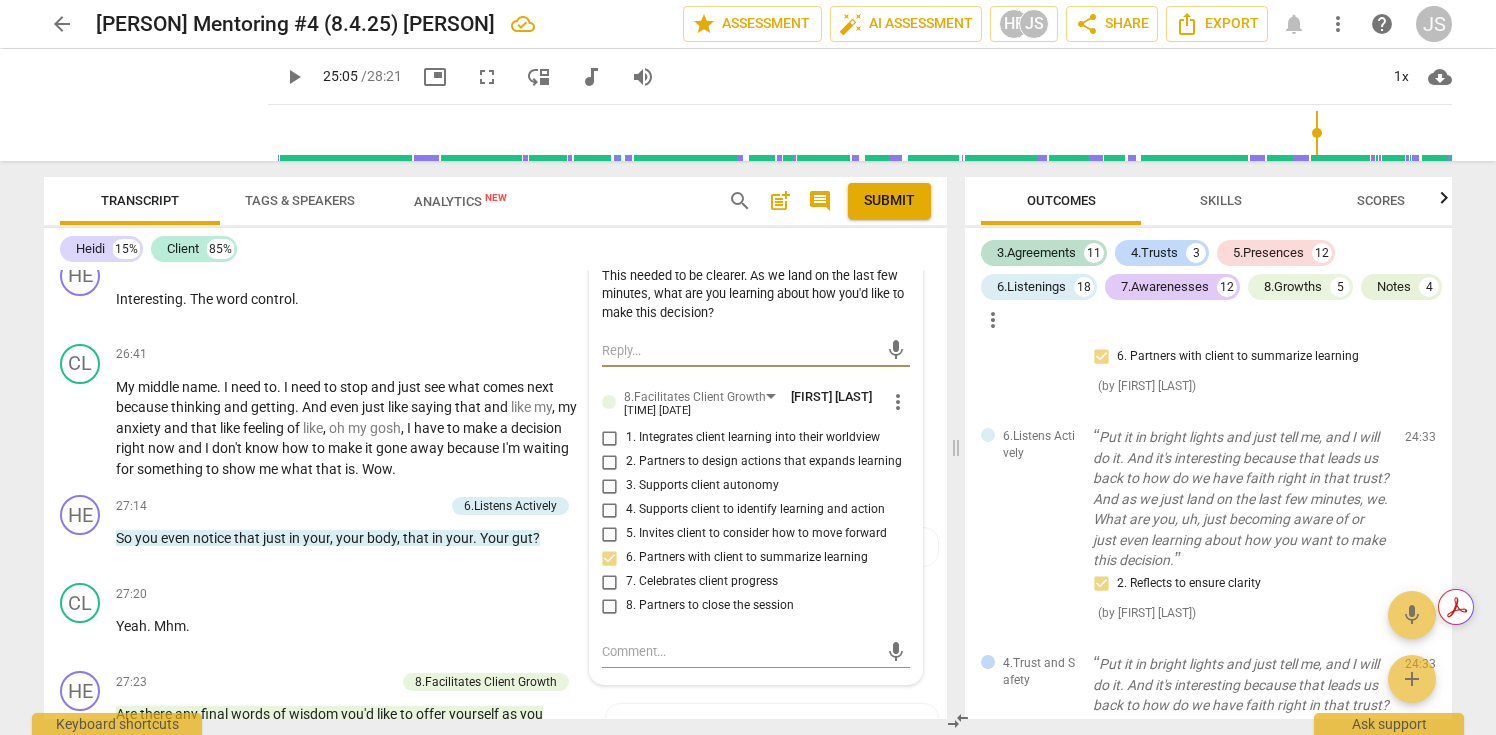 type on "G" 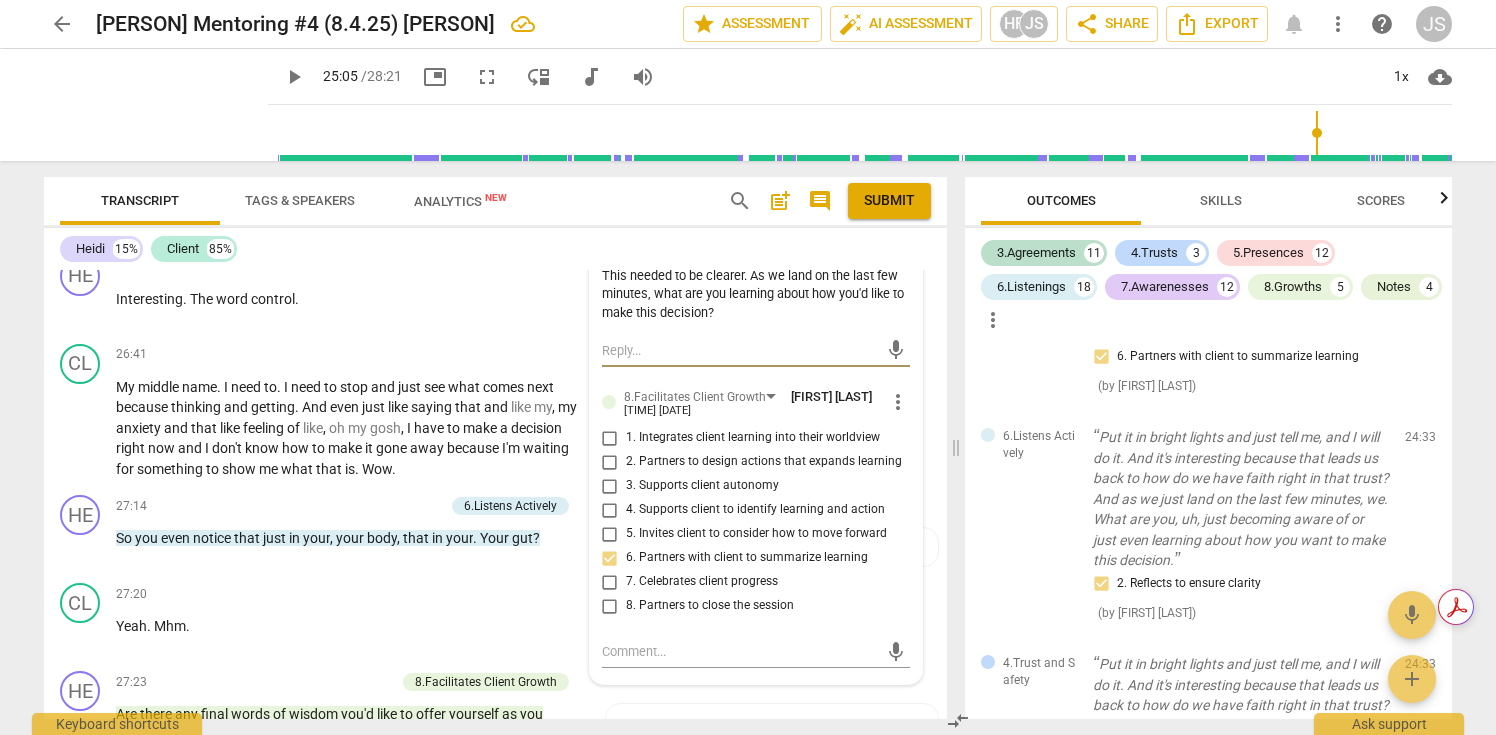 type on "G" 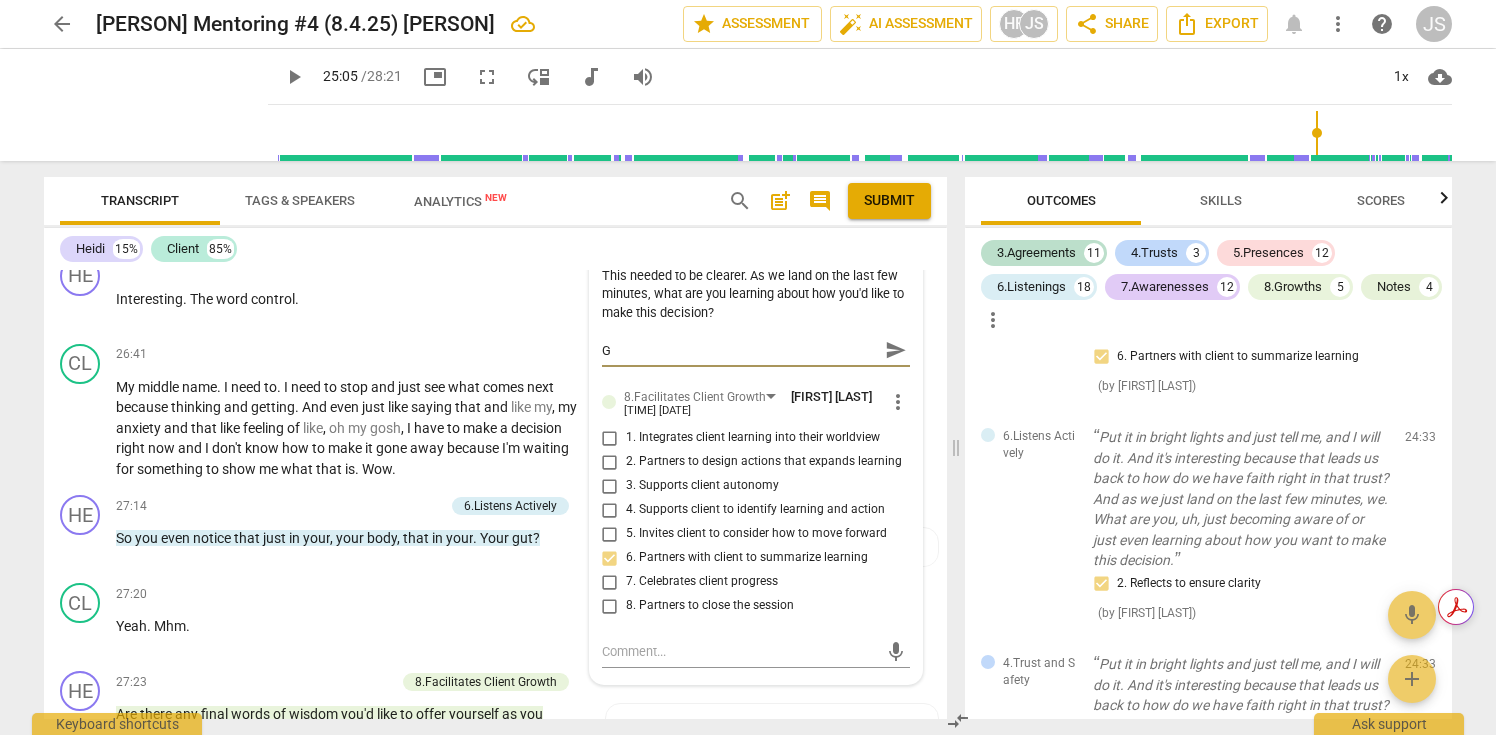 type on "Gr" 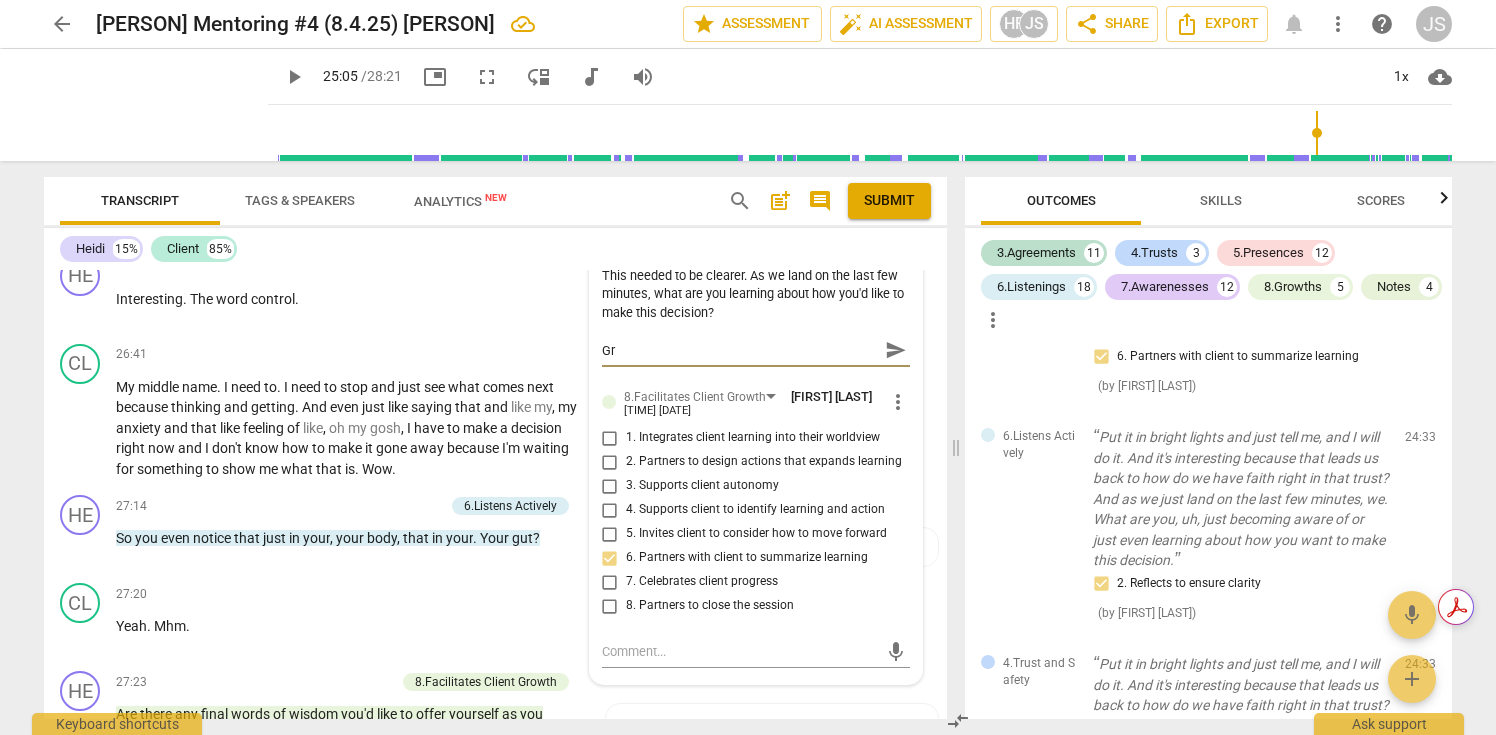type on "Gre" 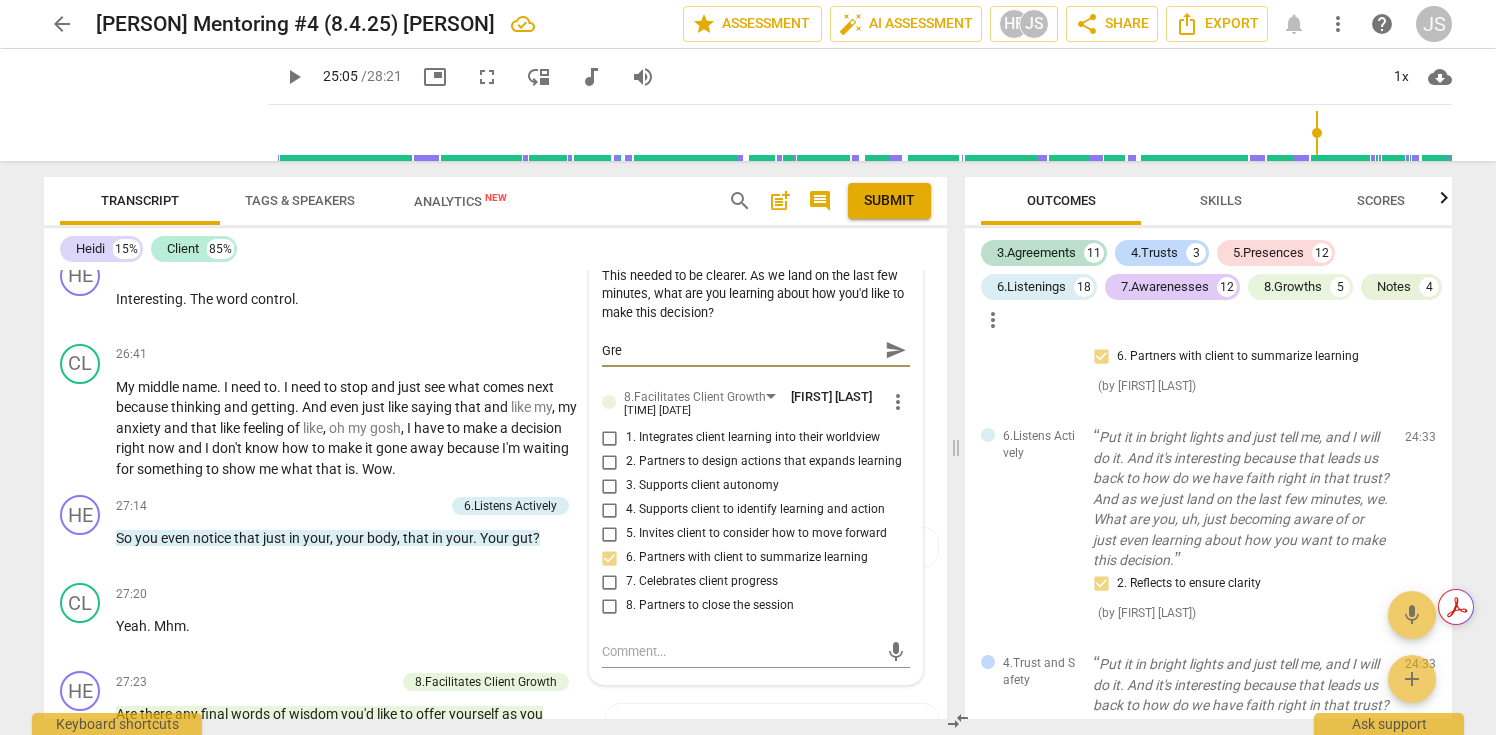 type on "Grea" 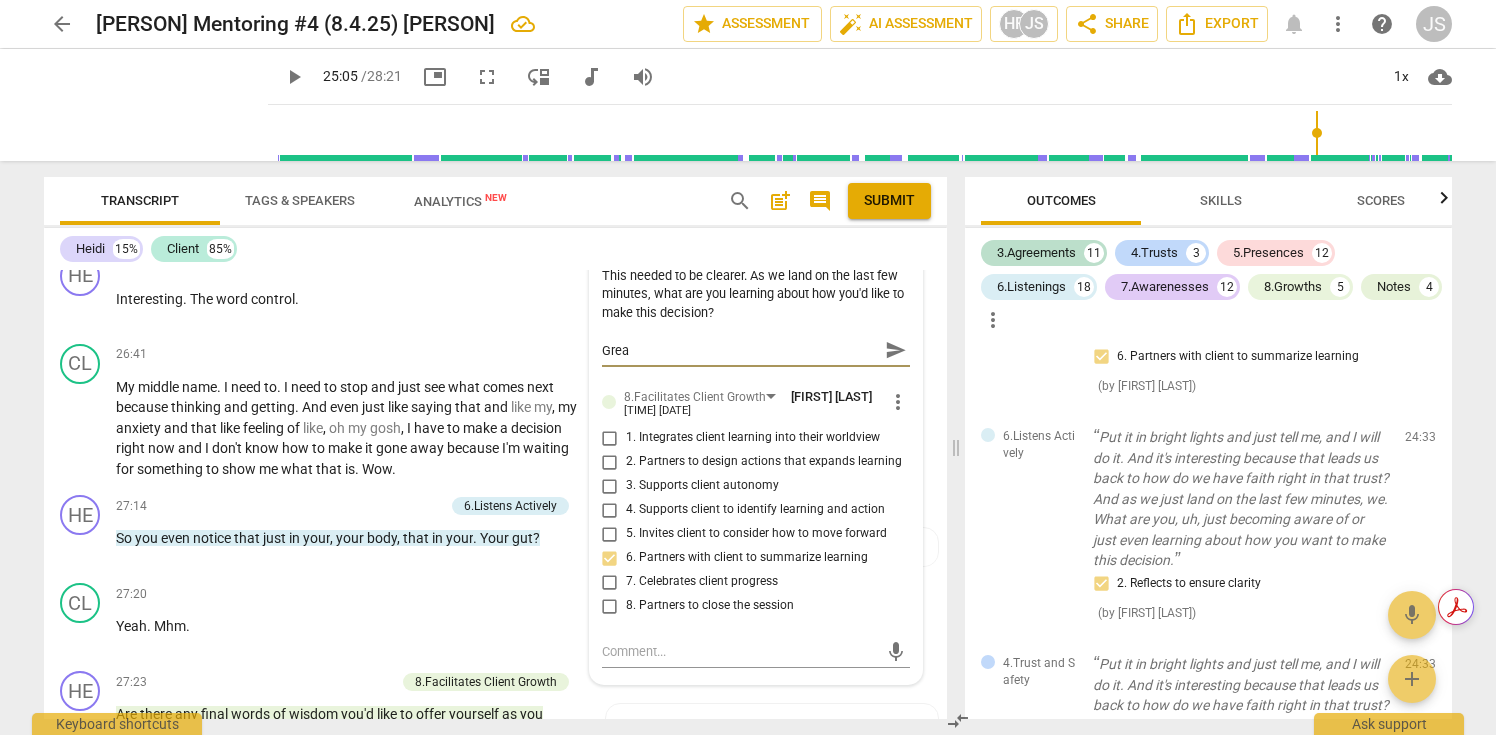 type on "Great" 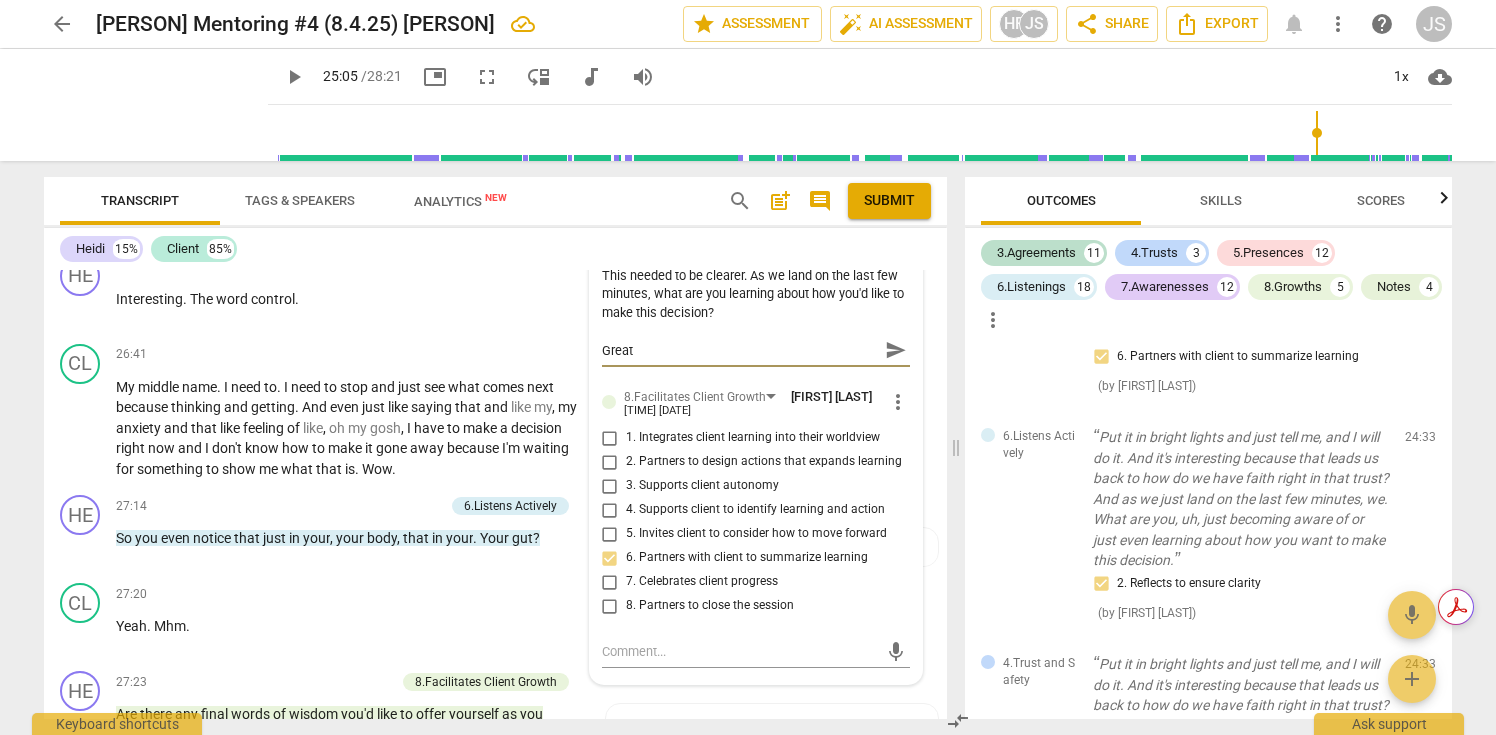 type on "Great" 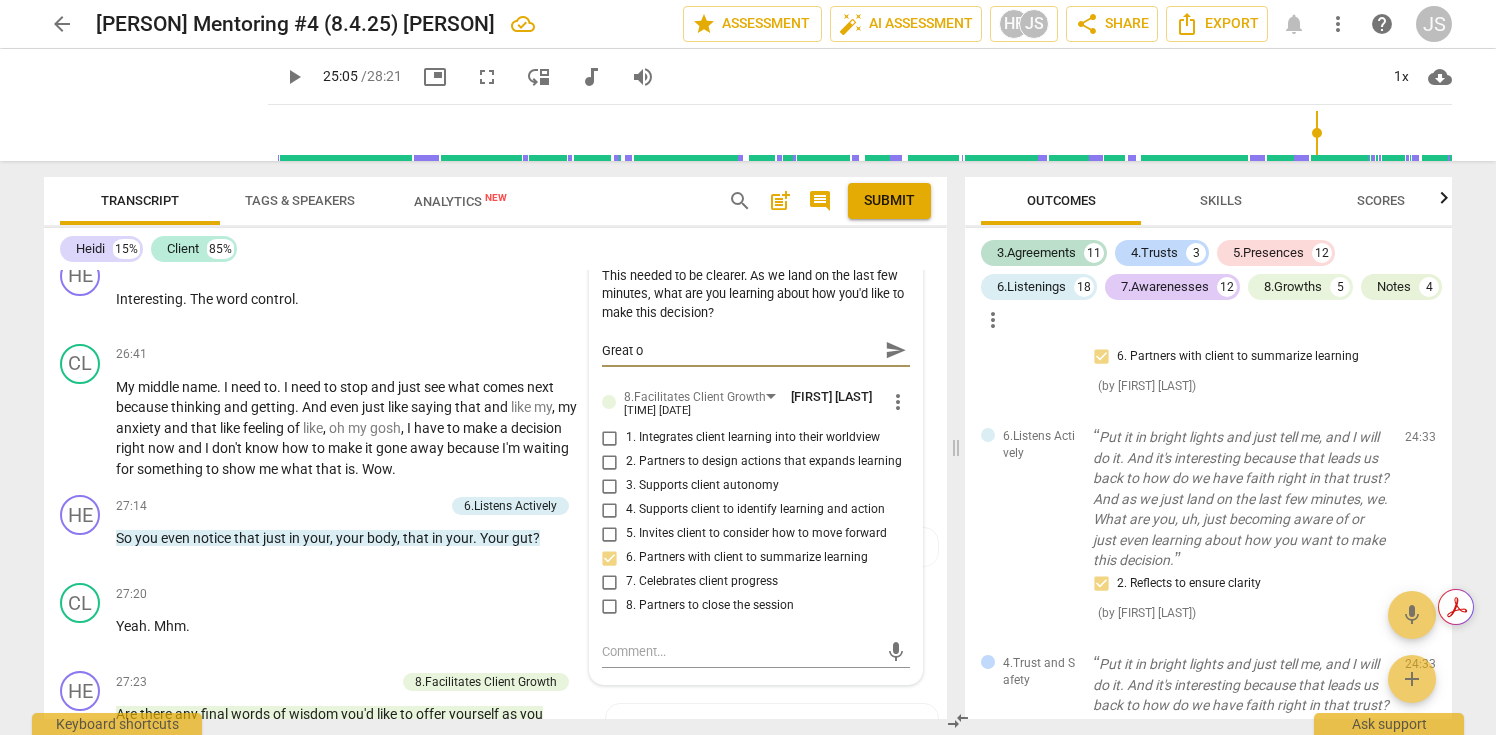 type on "Great op" 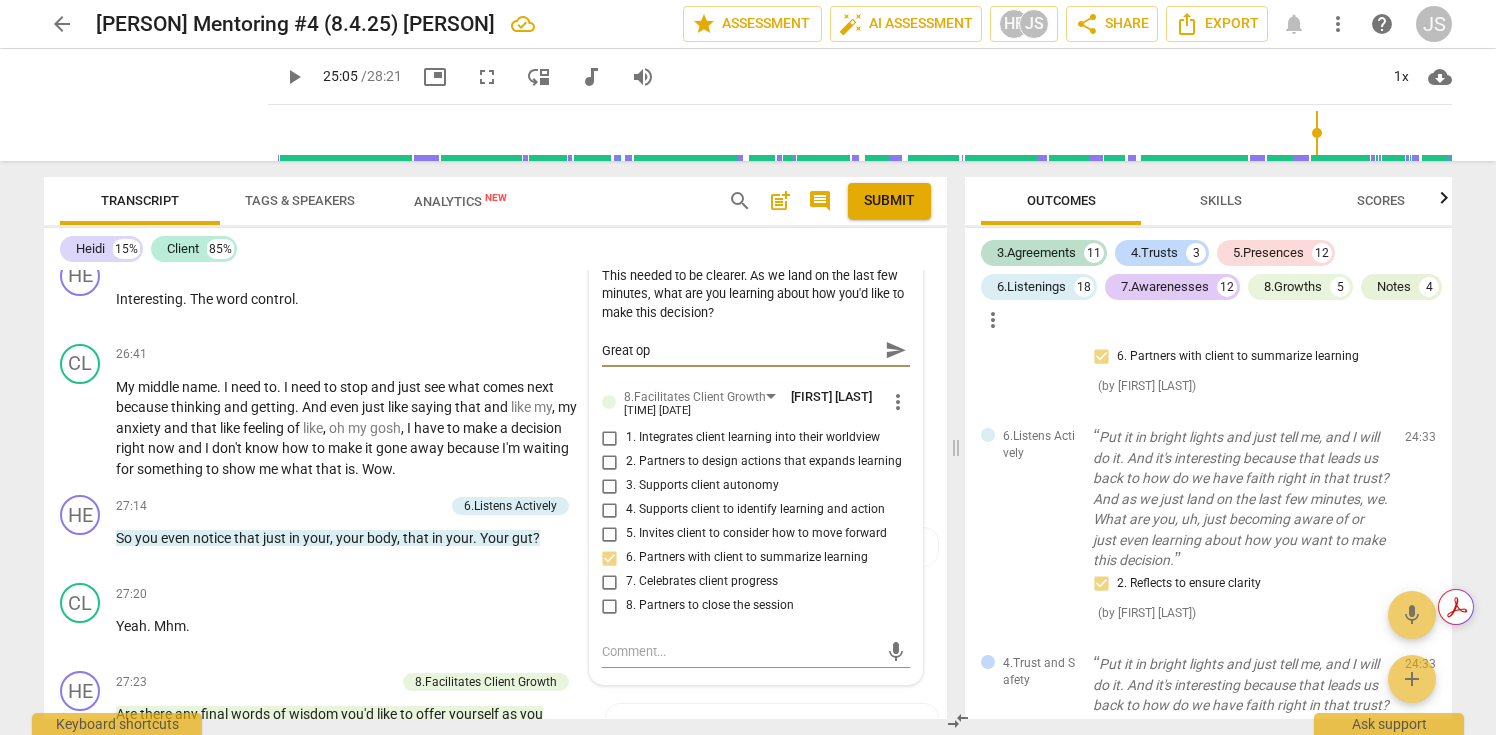 type on "Great opt" 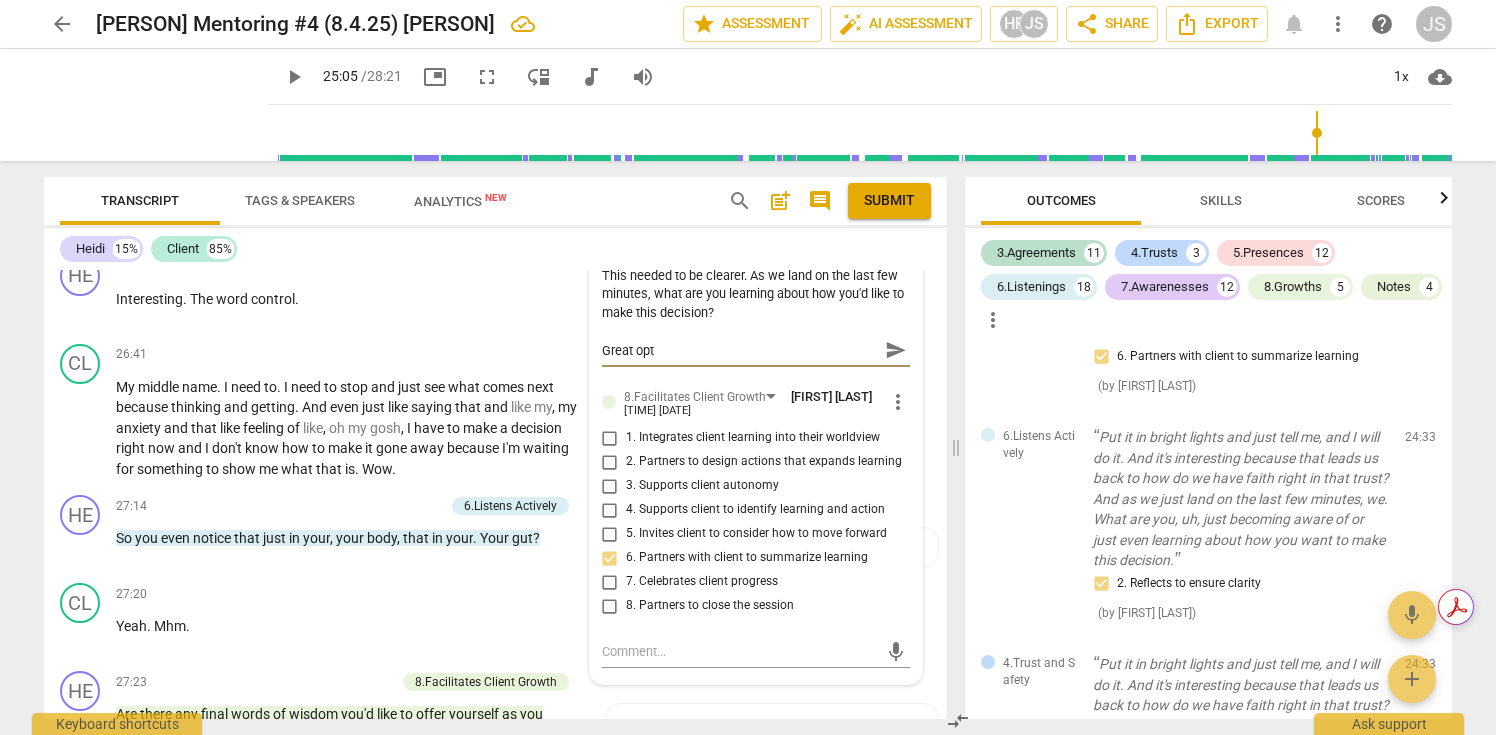 type on "Great opti" 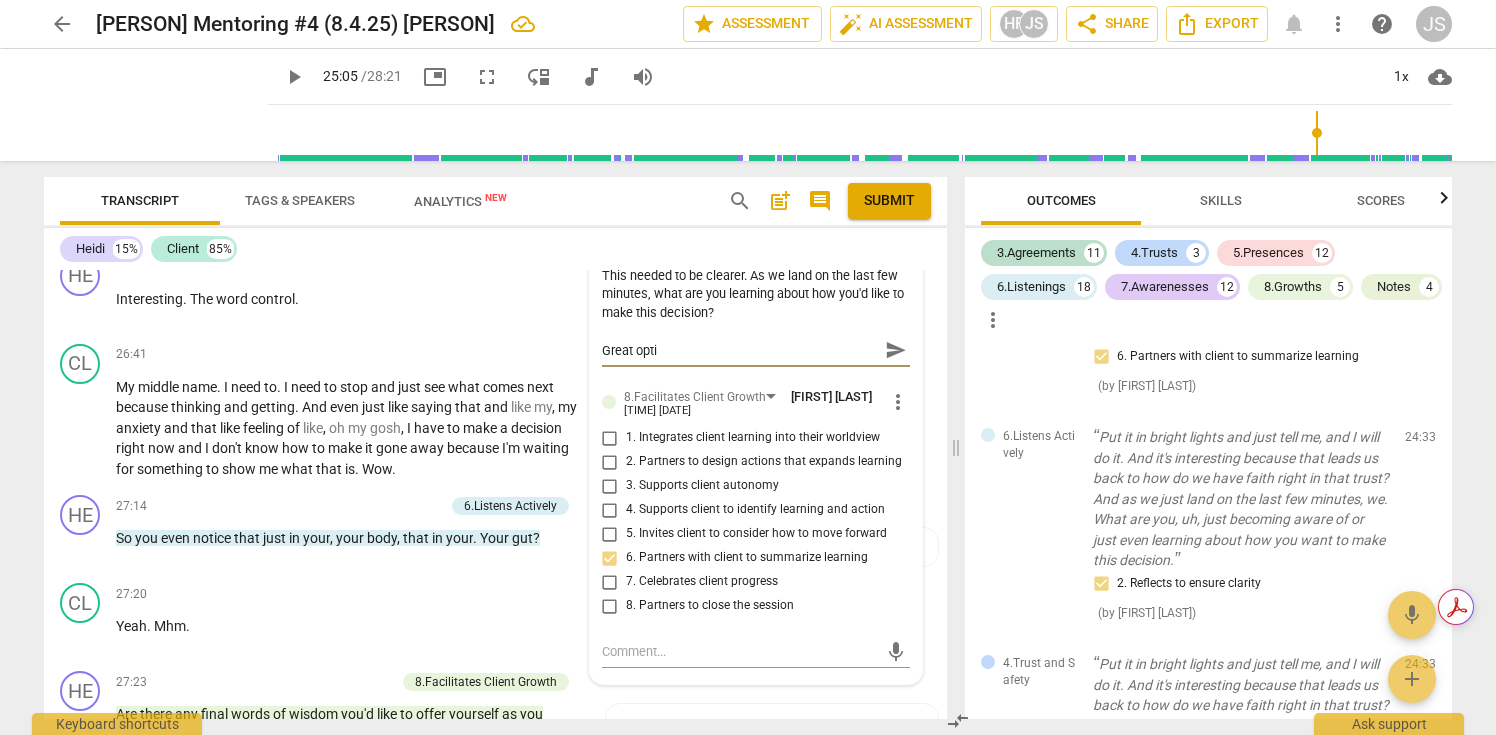 type on "Great optio" 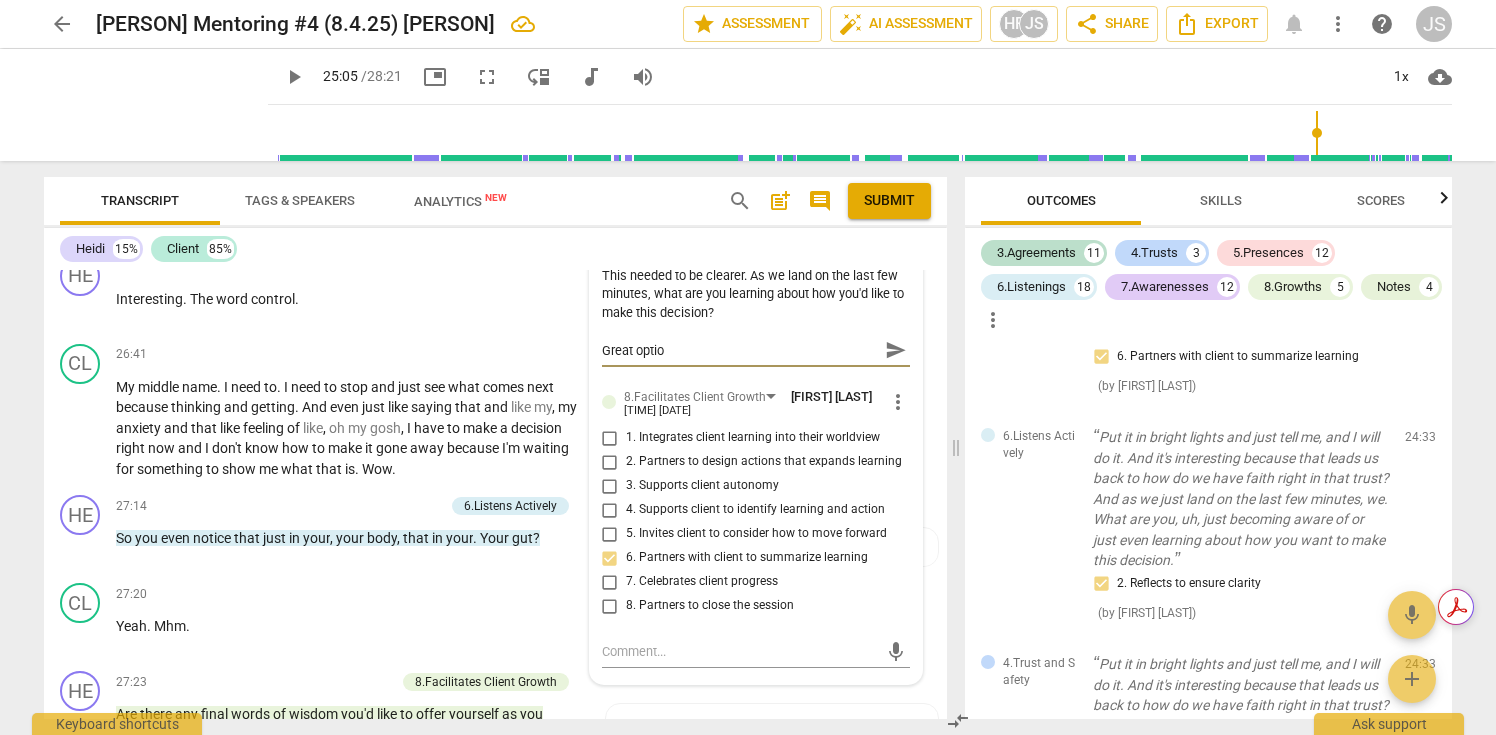 type on "Great option" 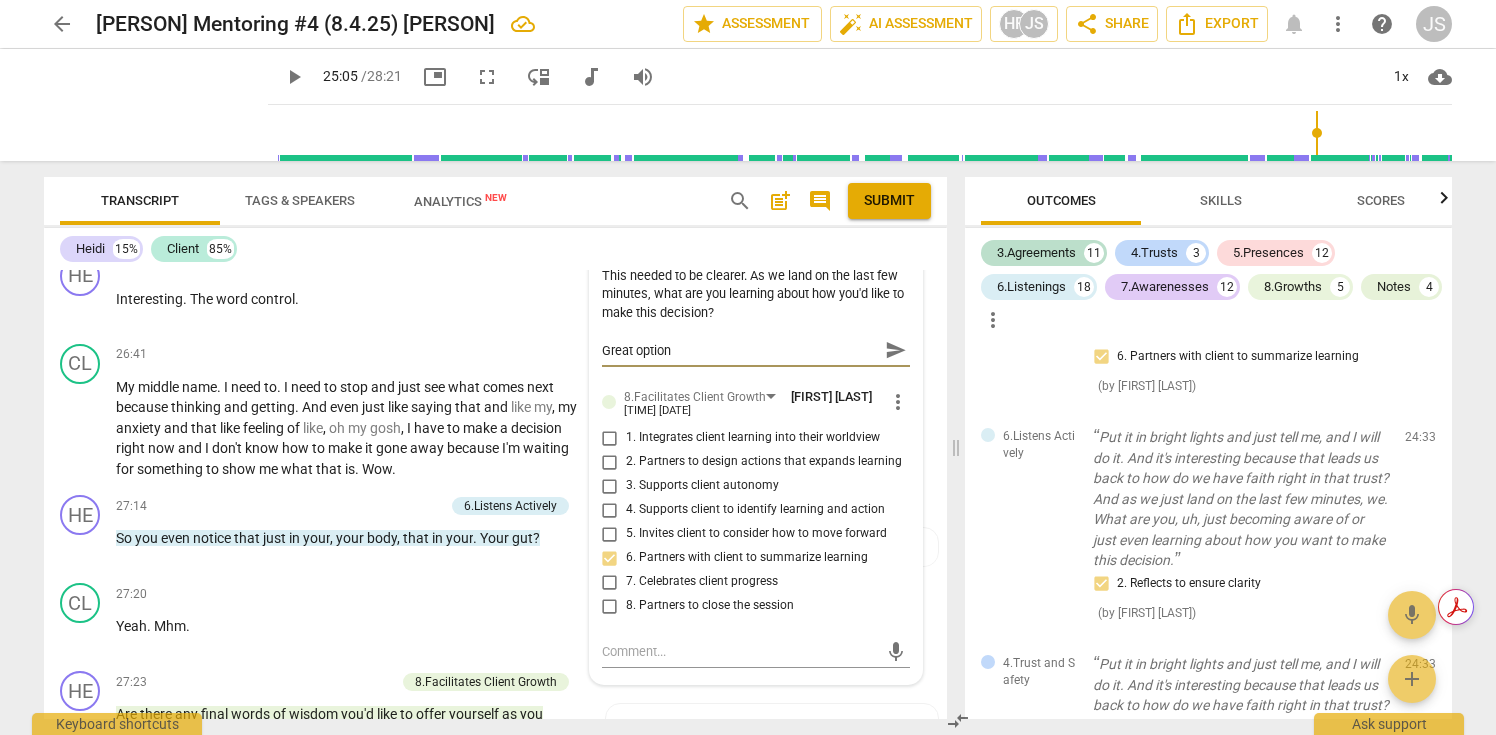 type on "Great option!" 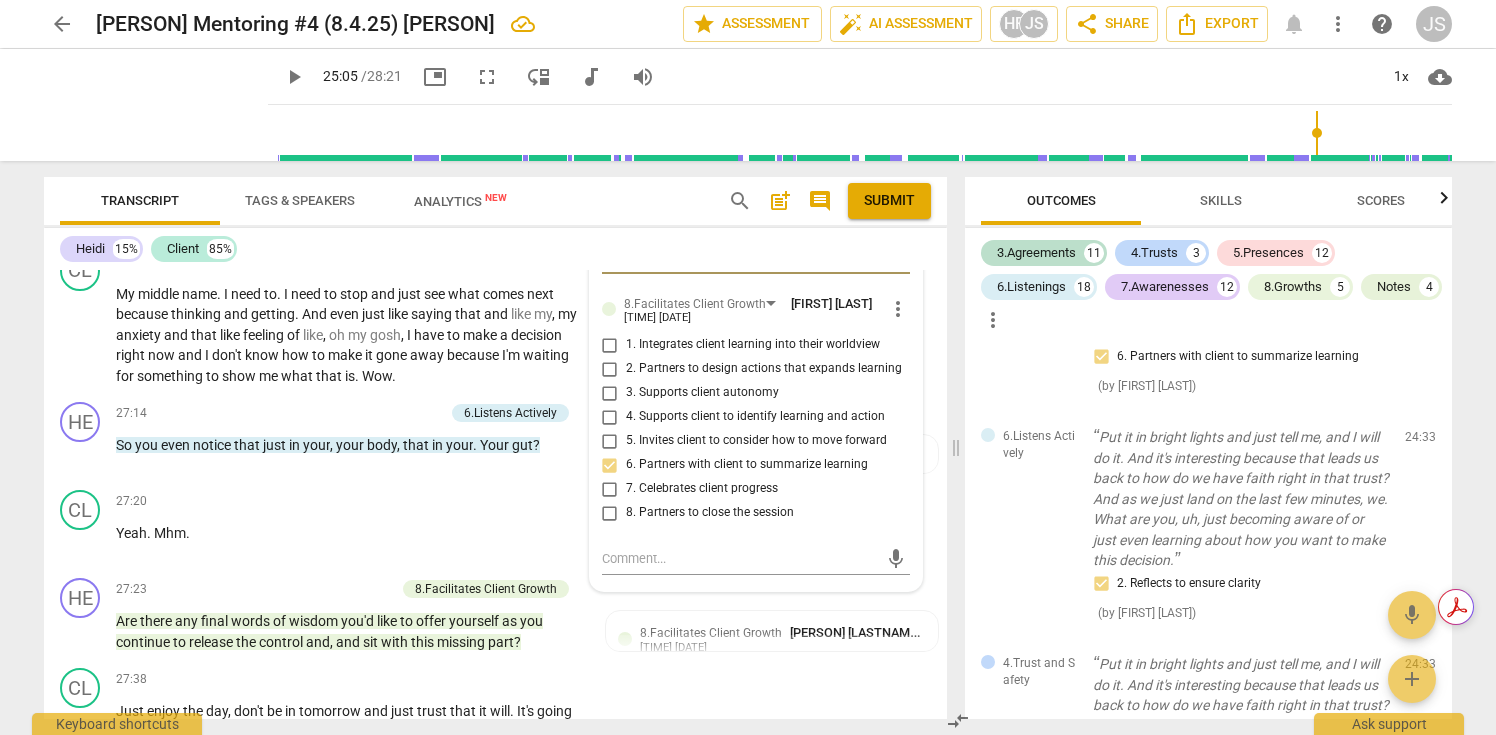 scroll, scrollTop: 7315, scrollLeft: 0, axis: vertical 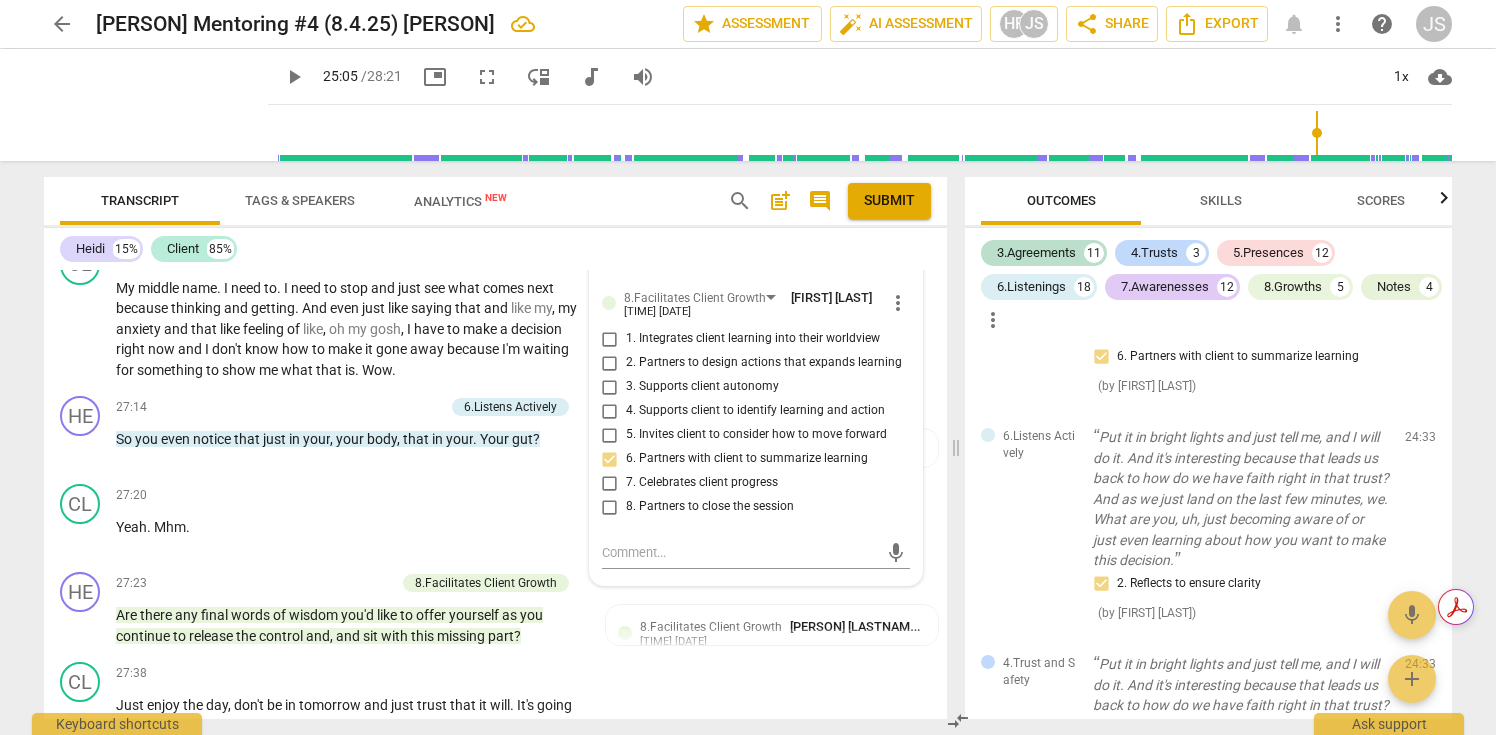 type on "Great option!" 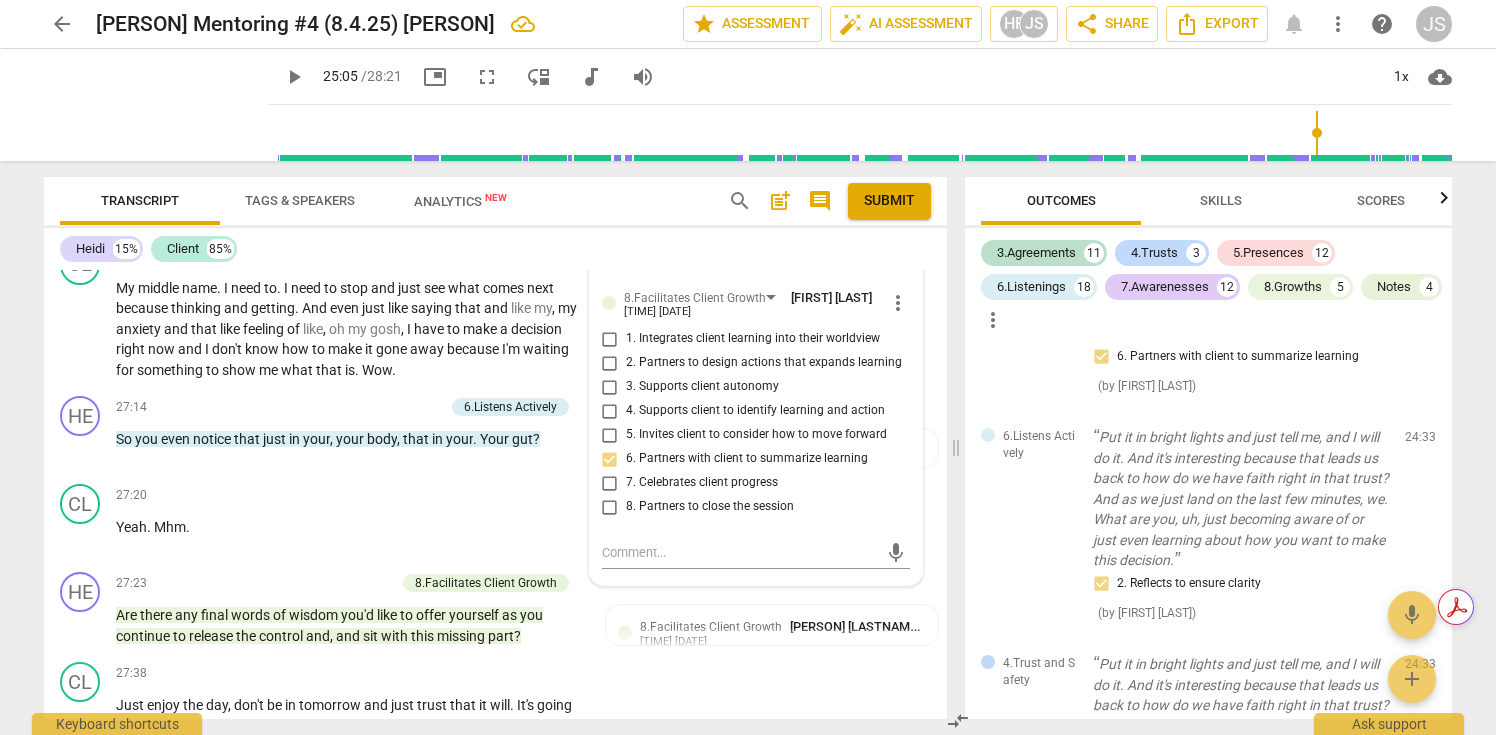 click on "send" at bounding box center (896, 252) 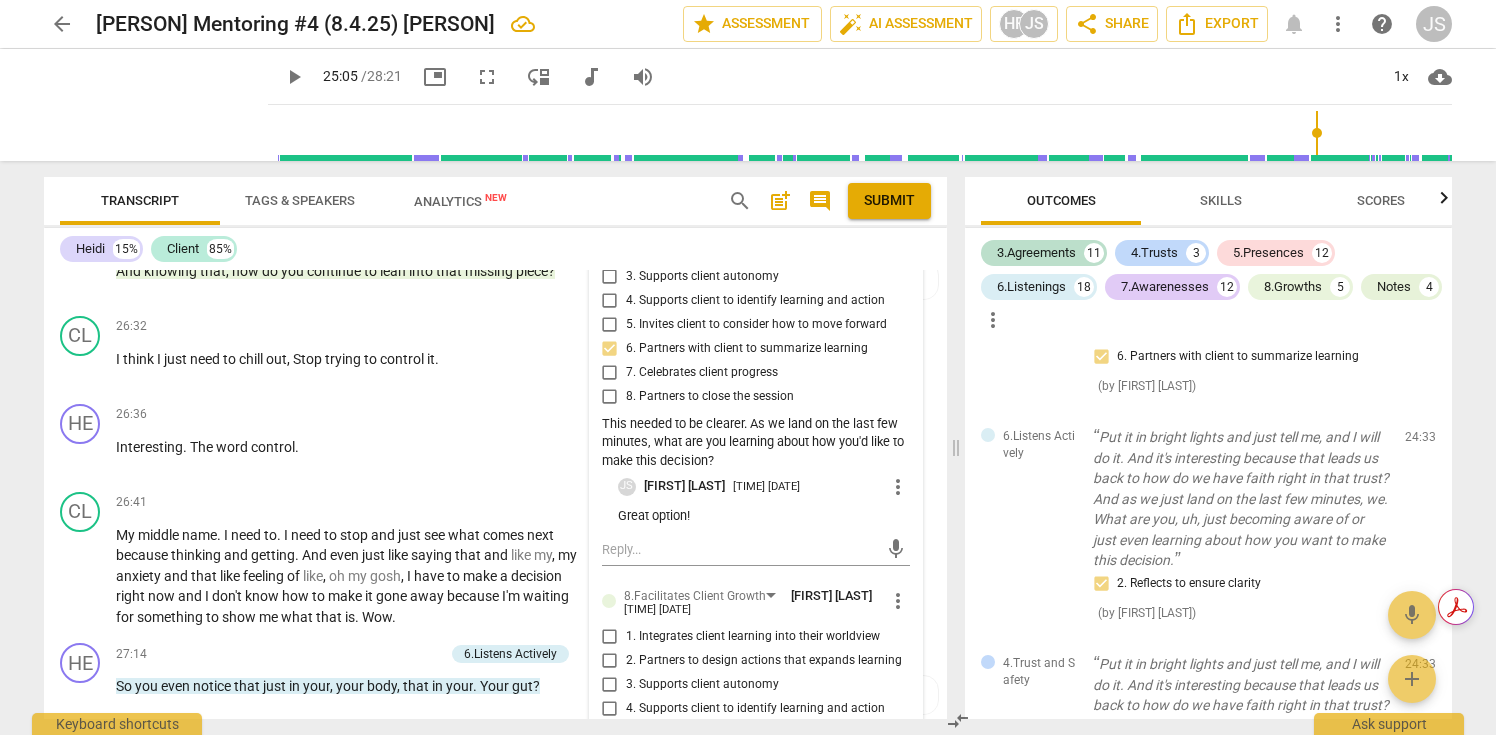 scroll, scrollTop: 7044, scrollLeft: 0, axis: vertical 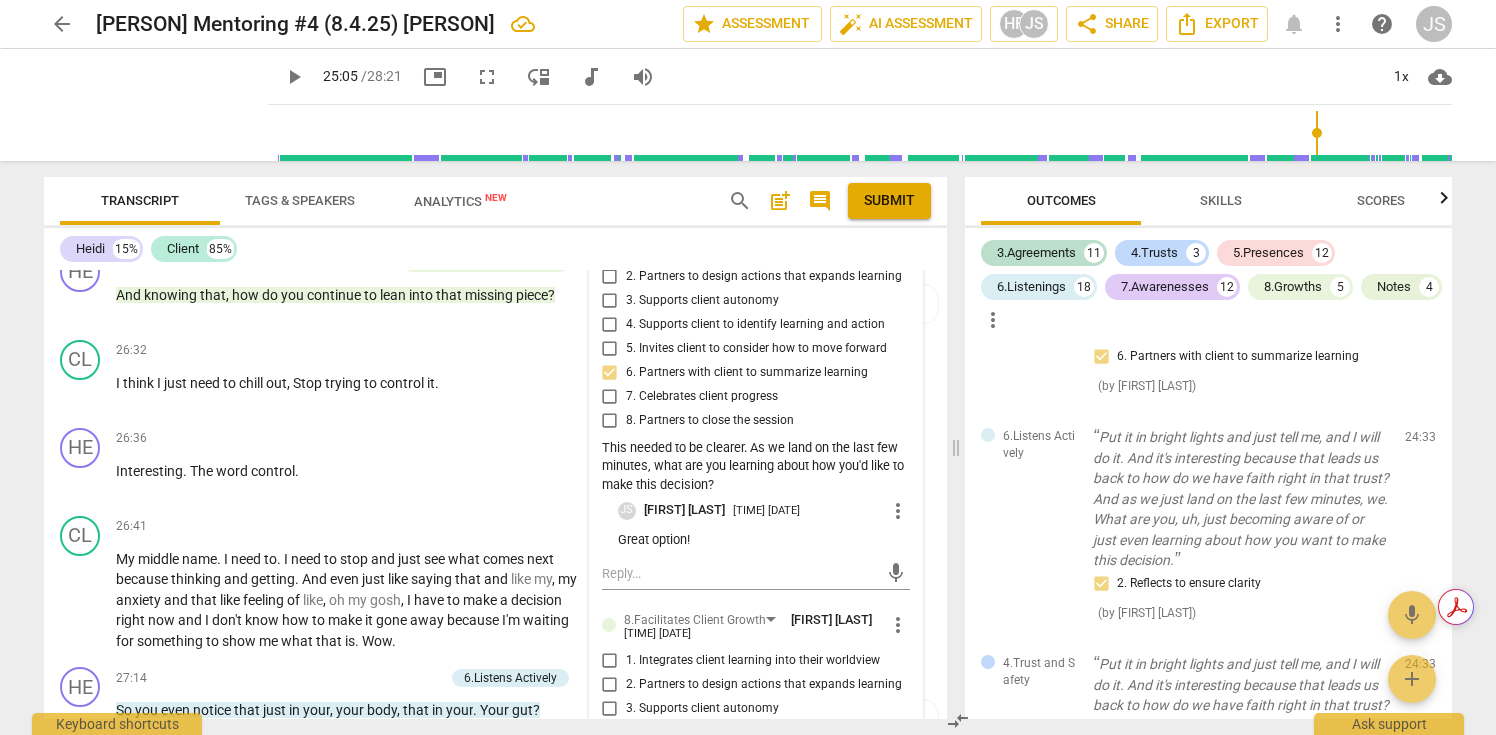 click on "more_vert" at bounding box center (898, 511) 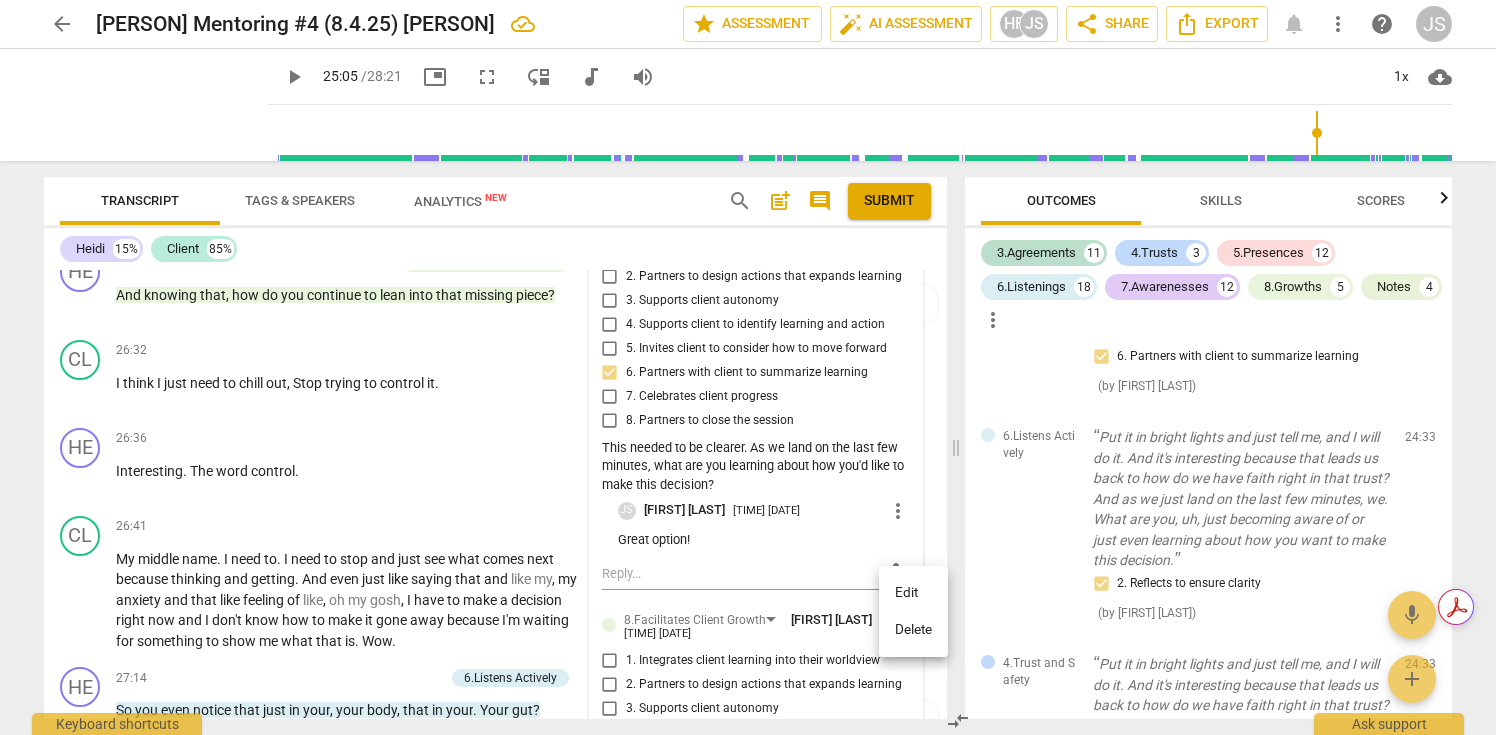 click on "Edit" at bounding box center [913, 593] 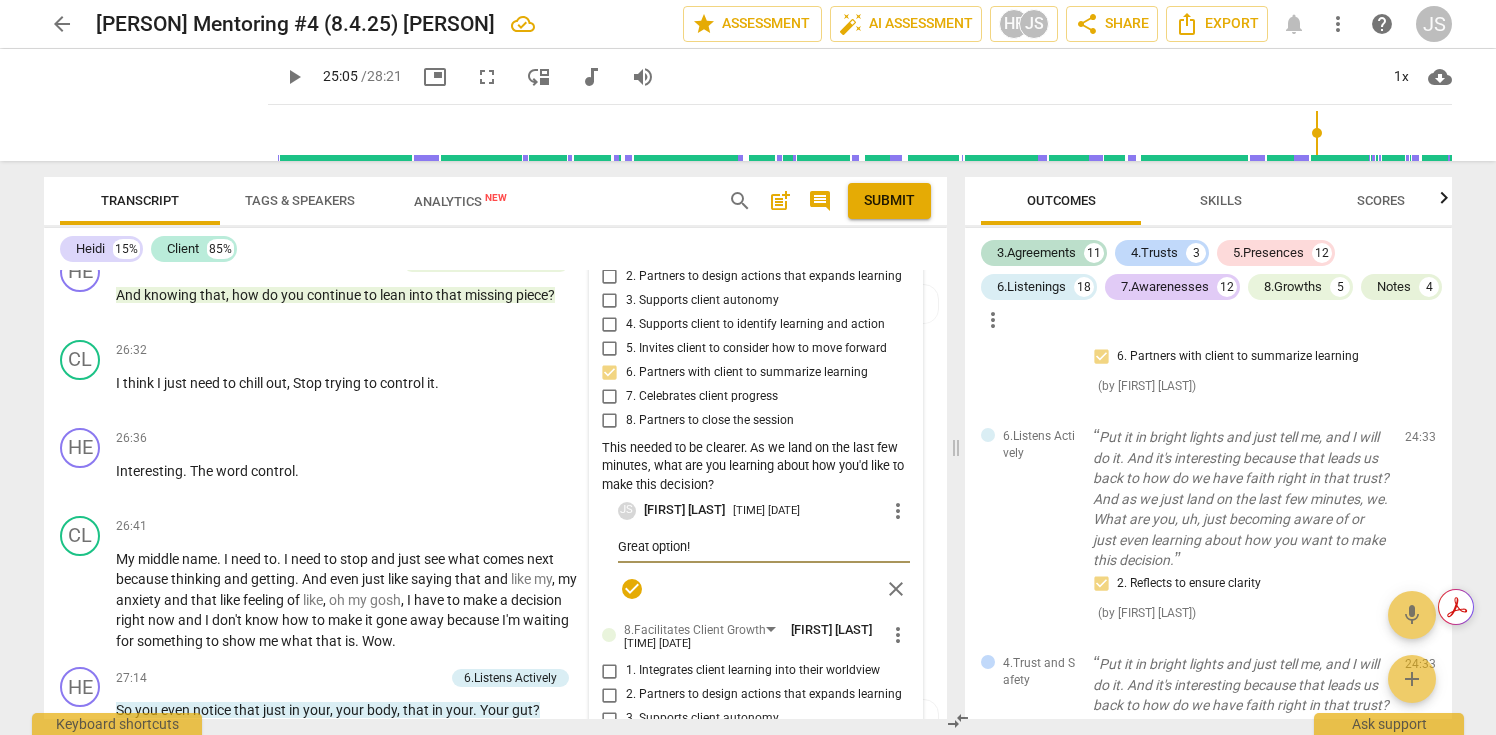 drag, startPoint x: 614, startPoint y: 629, endPoint x: 729, endPoint y: 629, distance: 115 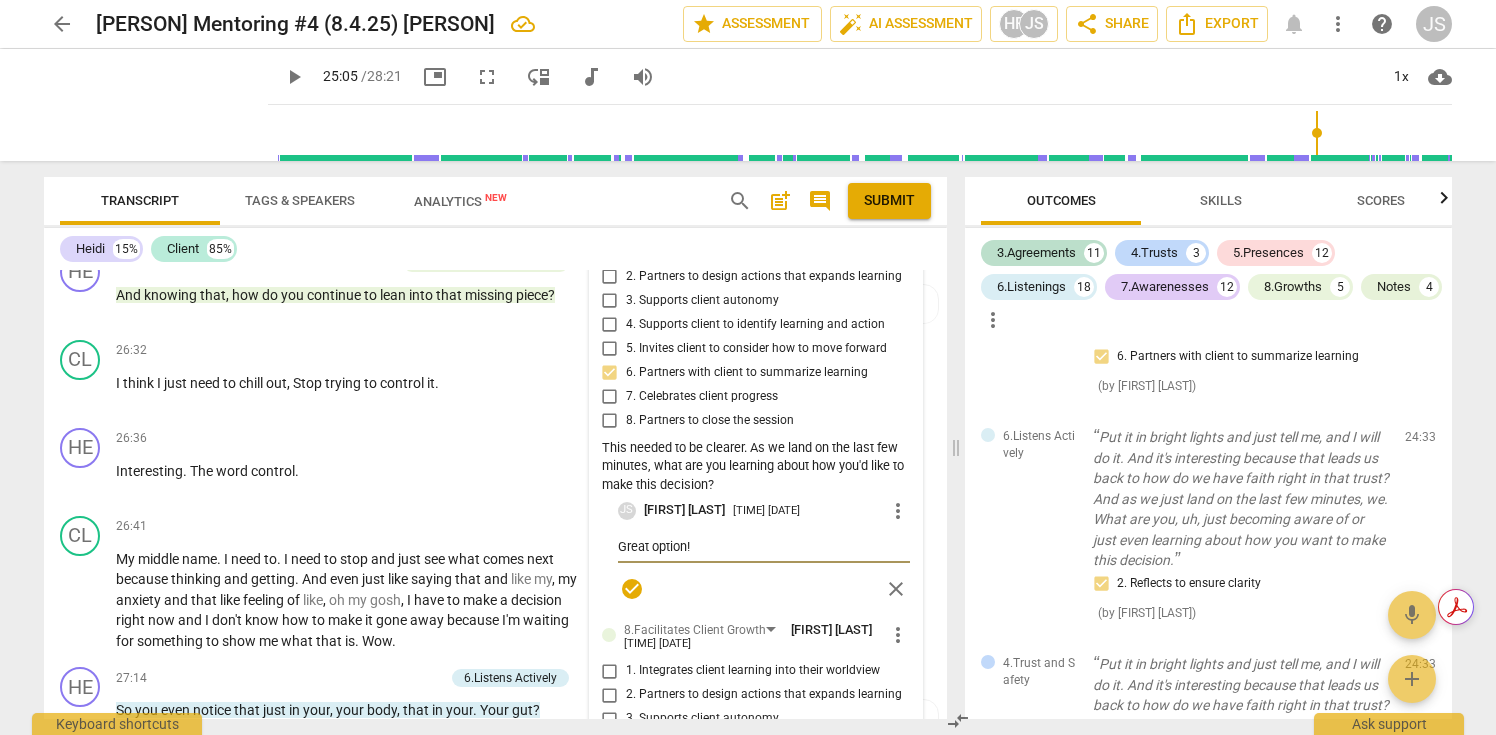 type on "I" 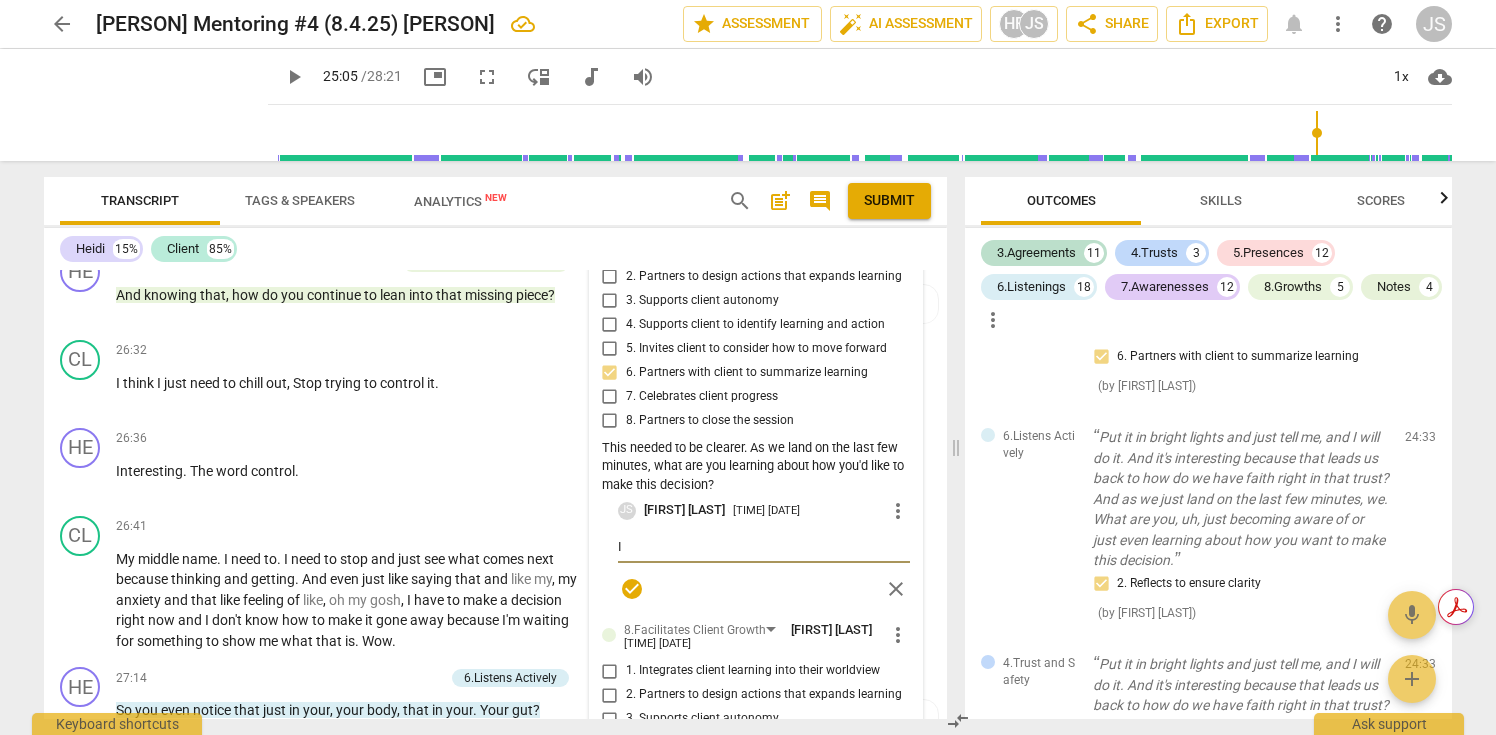 type on "It" 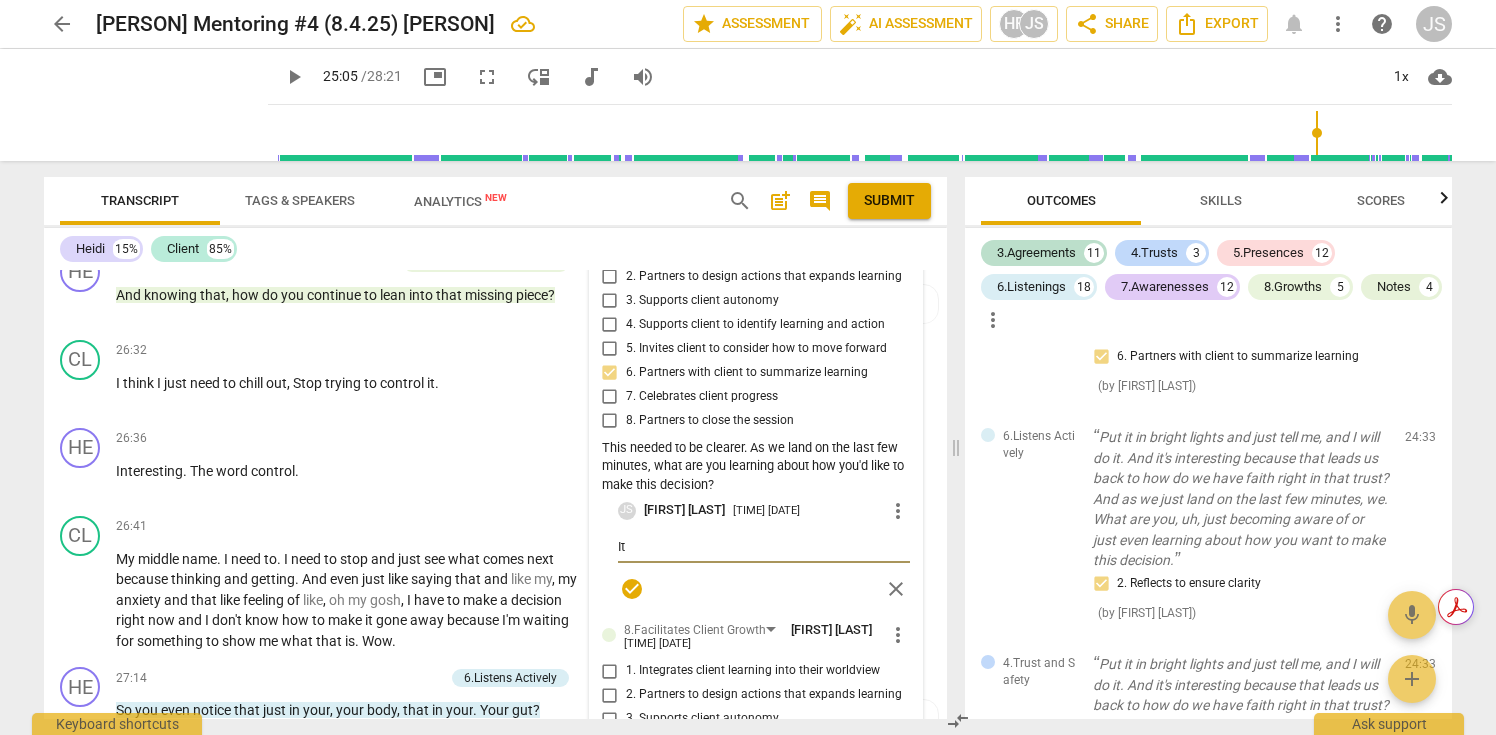 type on "It" 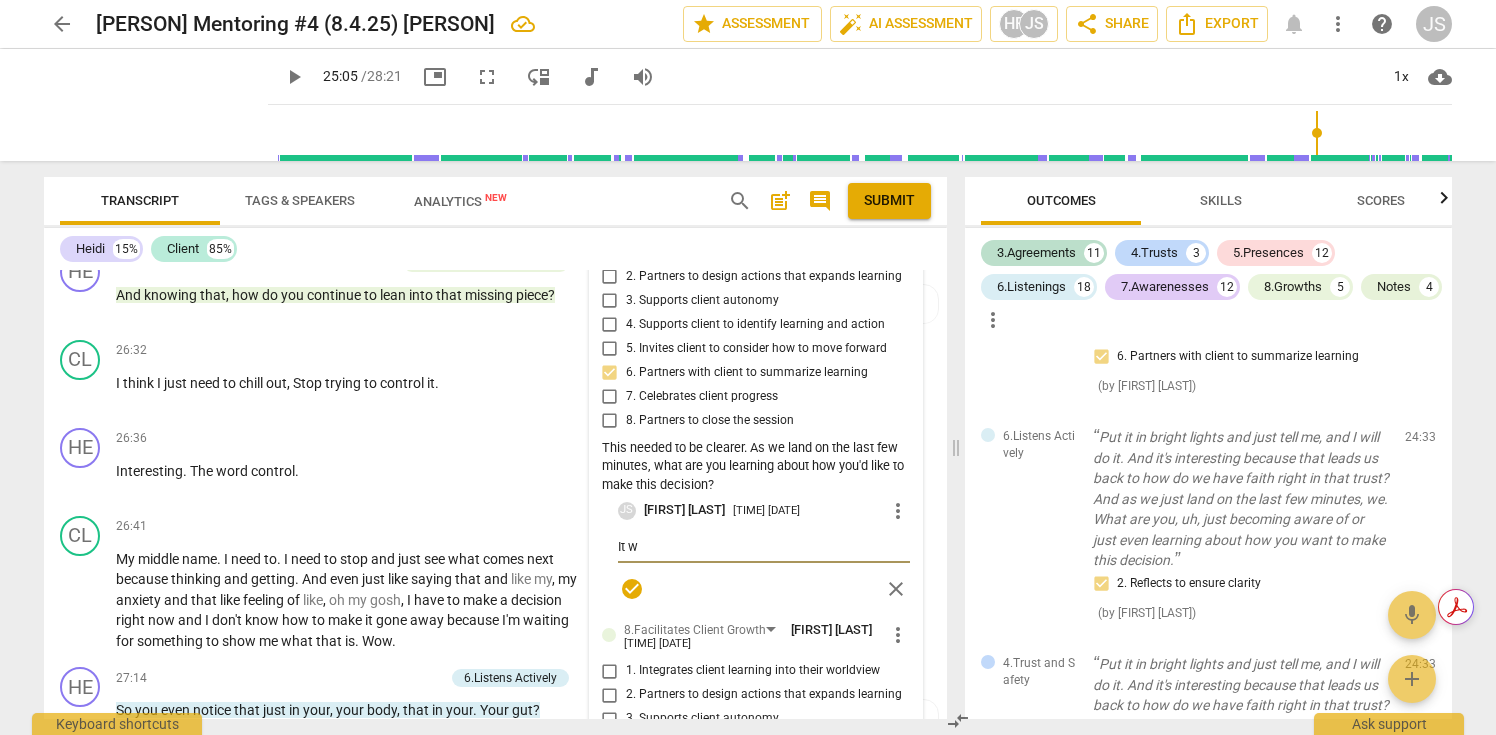 type on "It wa" 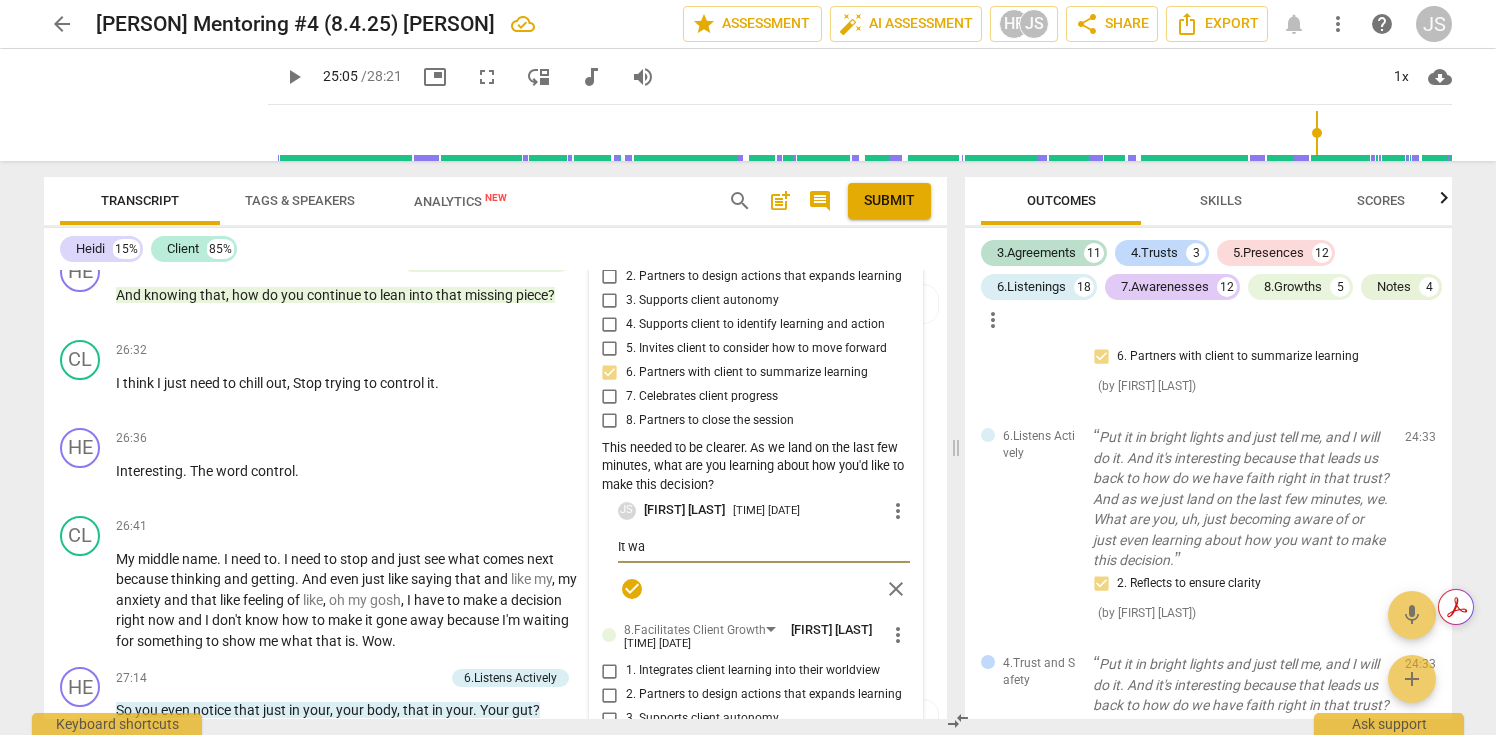 type on "It was" 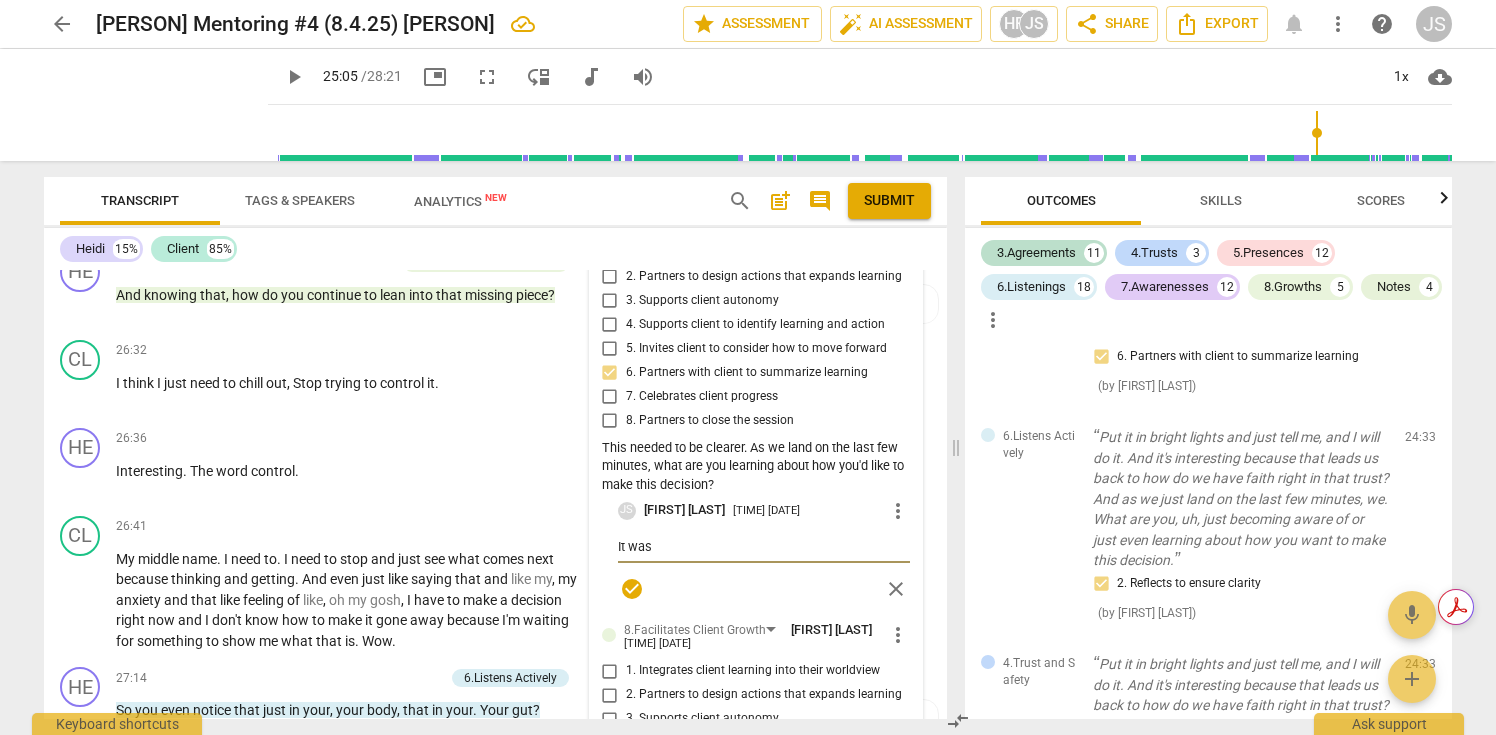 type on "It was" 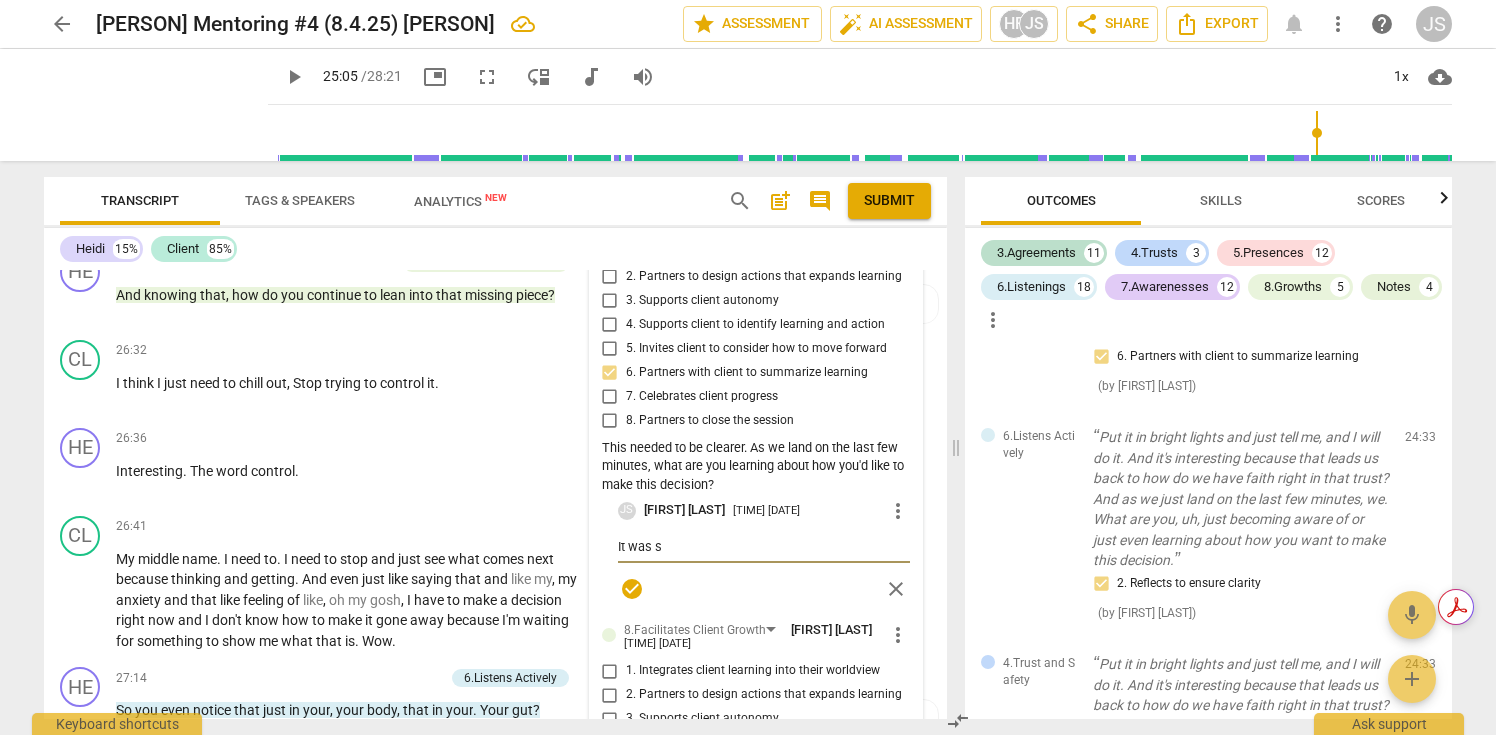type on "It was su" 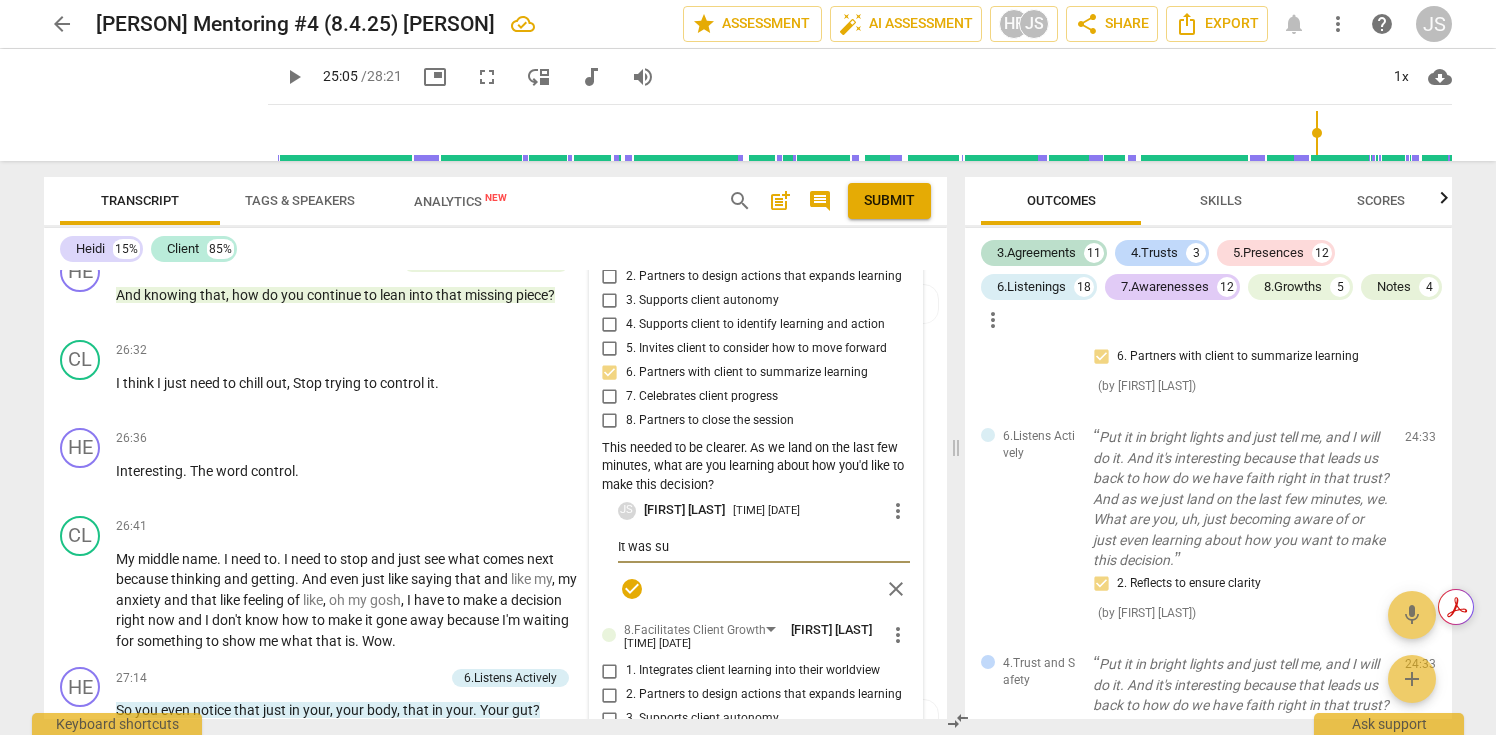 type on "It was suc" 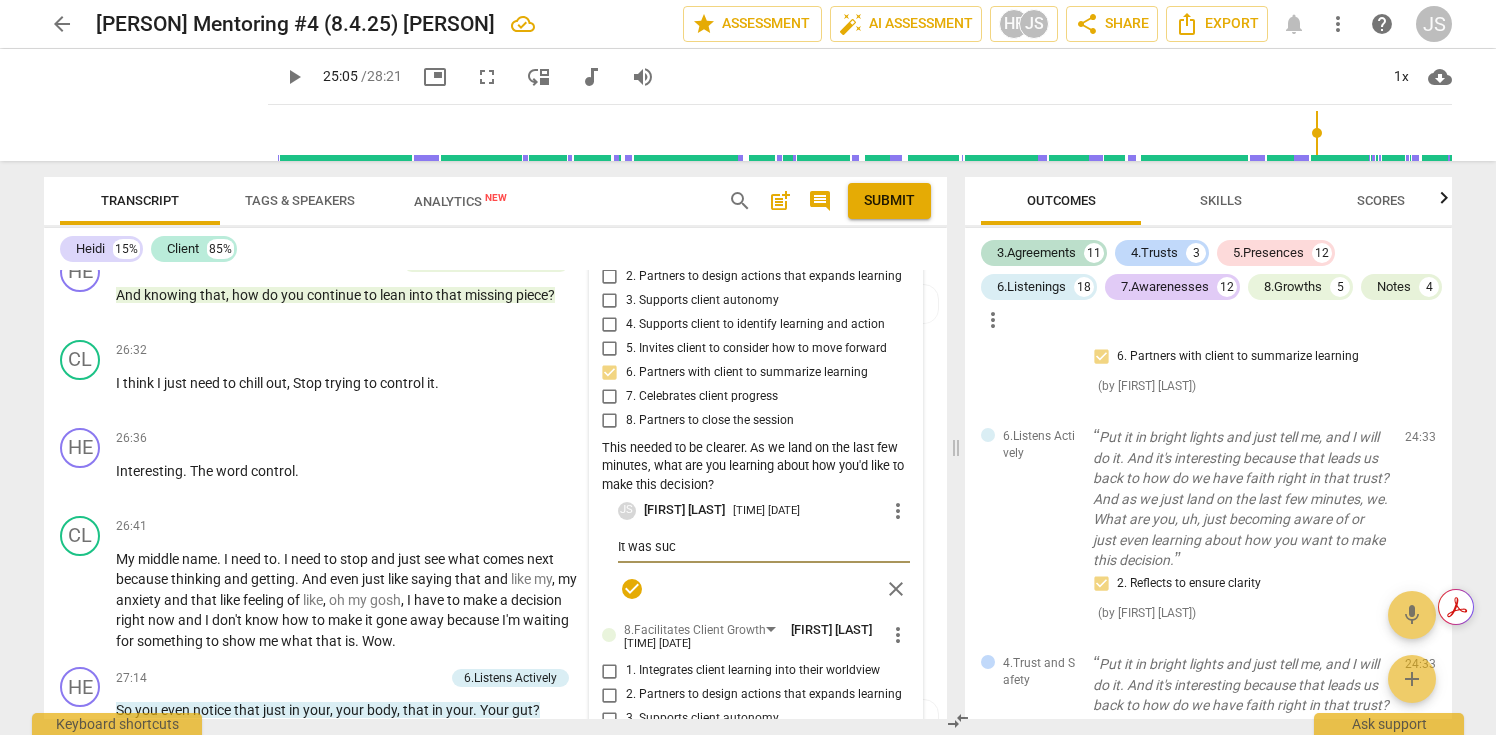 type on "It was succ" 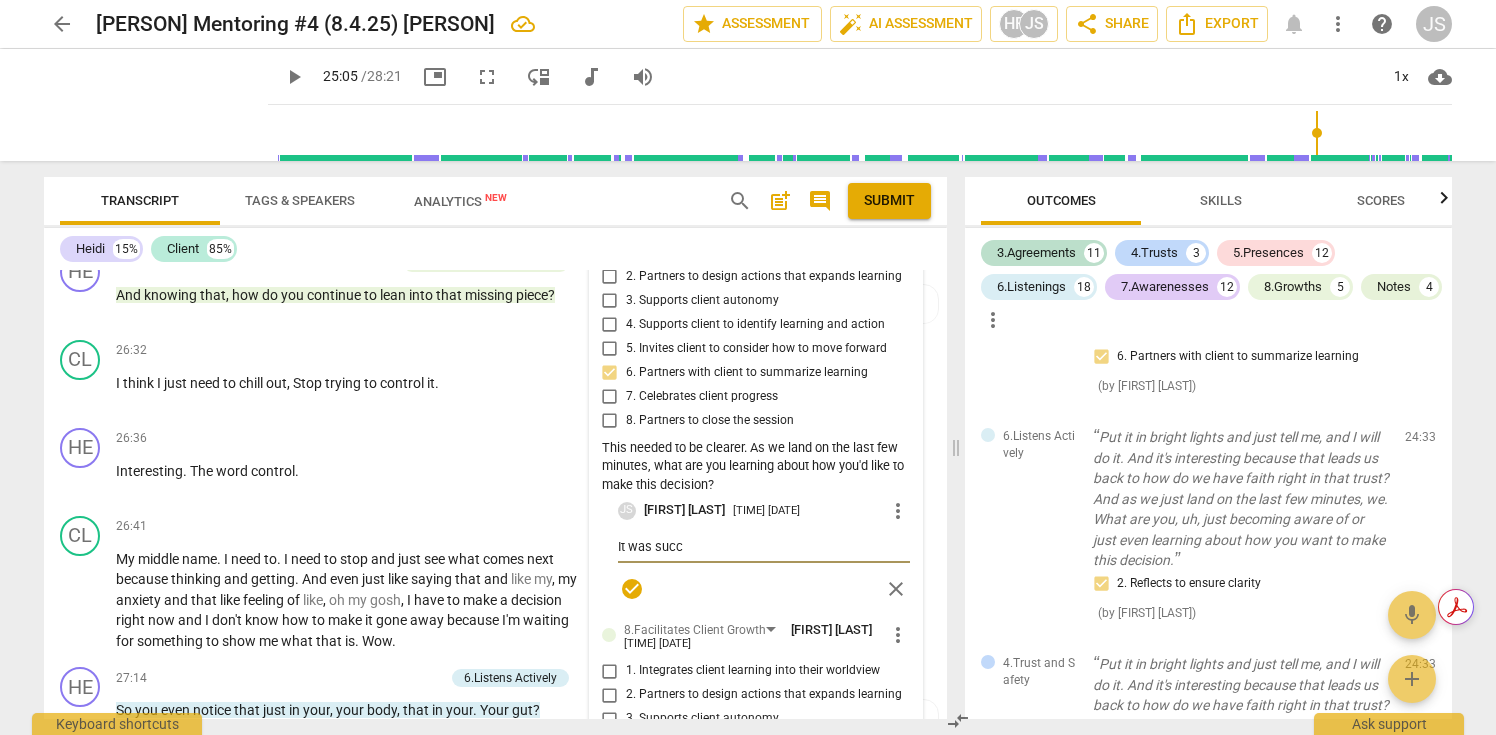 type on "It was succi" 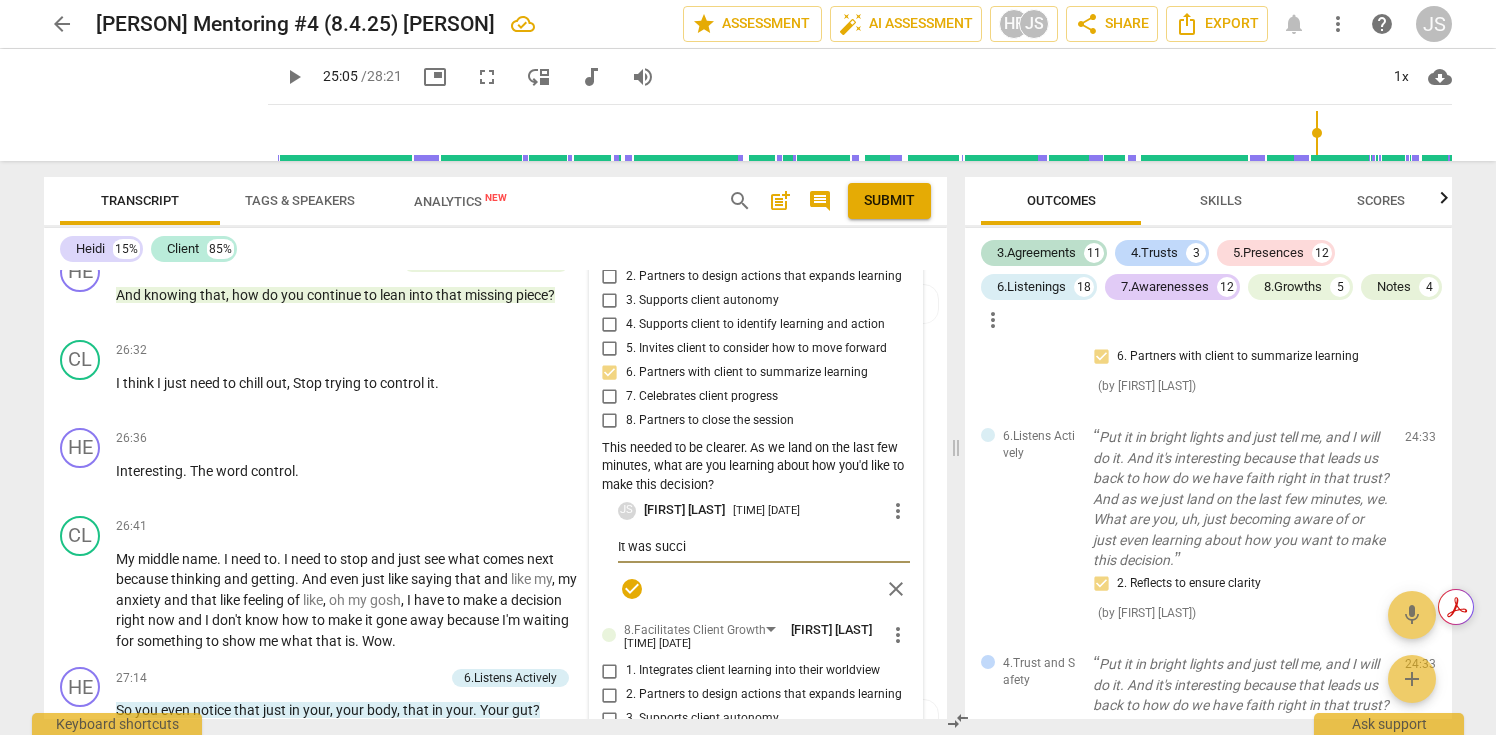 type on "It was succin" 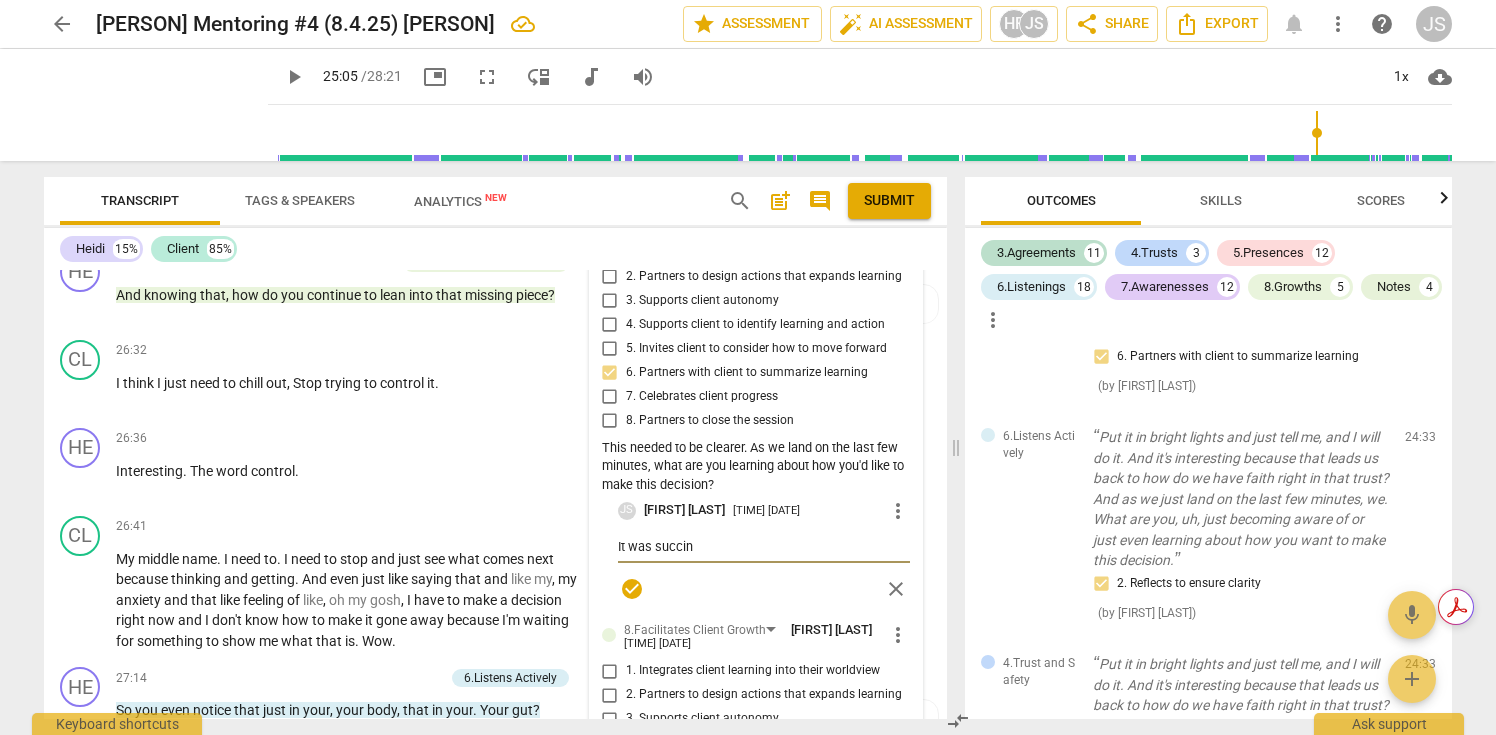 type on "It was succinc" 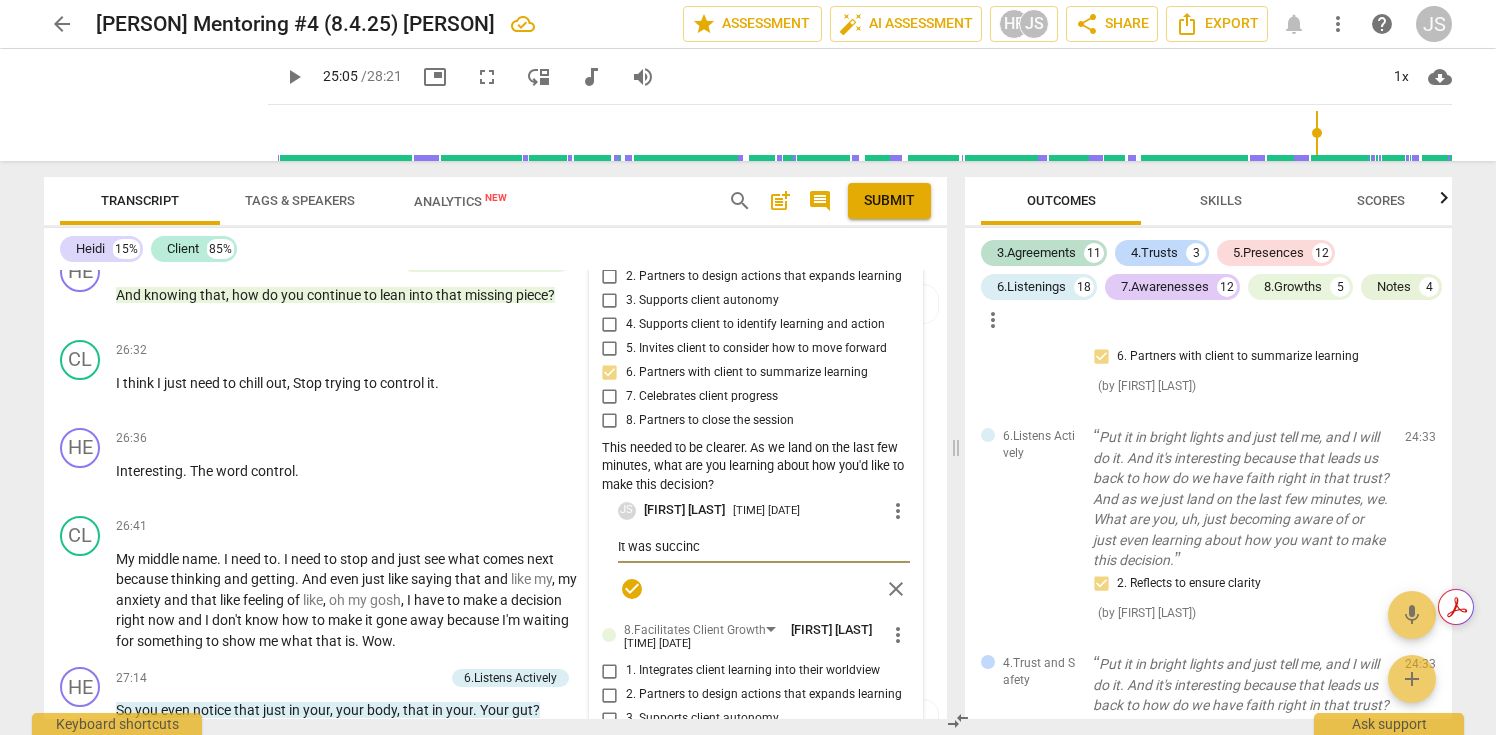 type on "It was succinct" 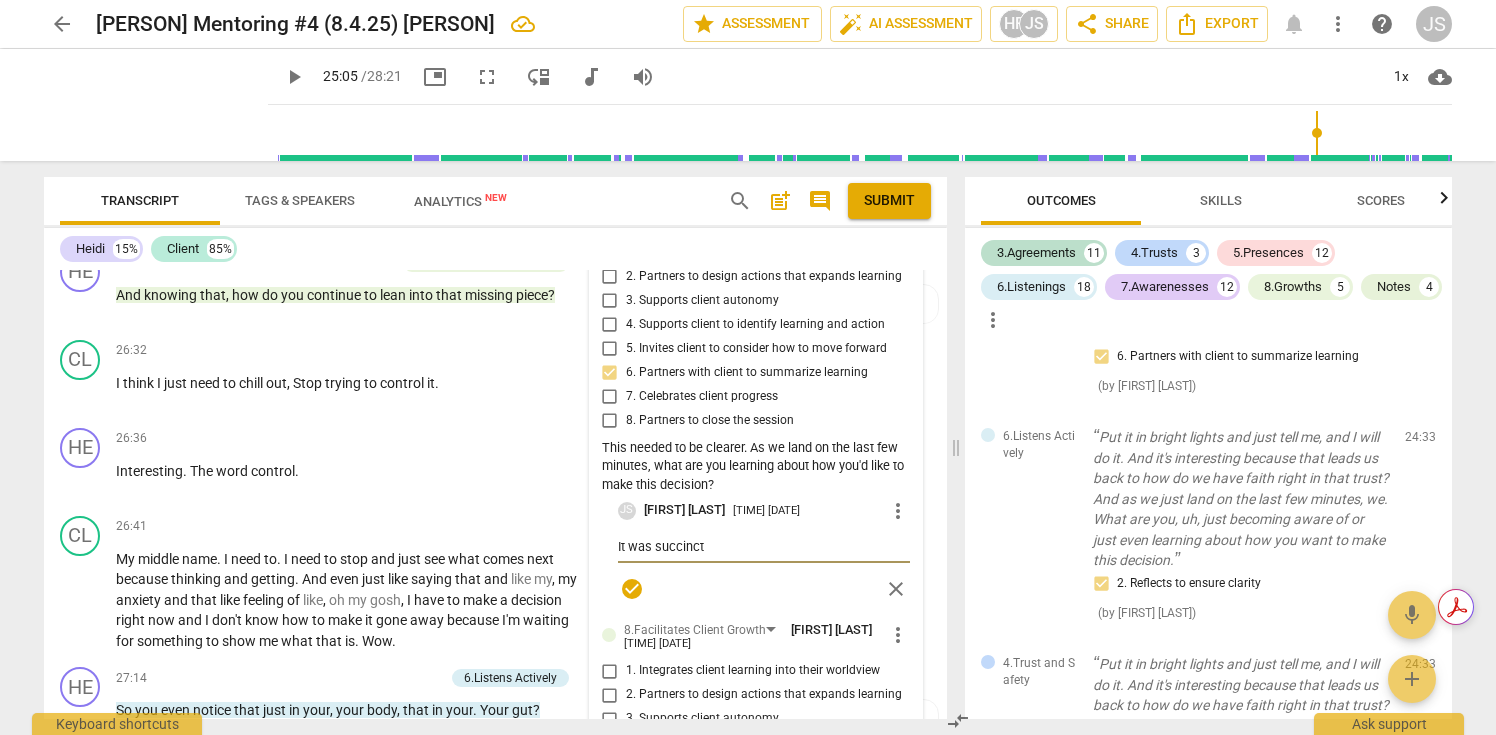 type on "It was succinct" 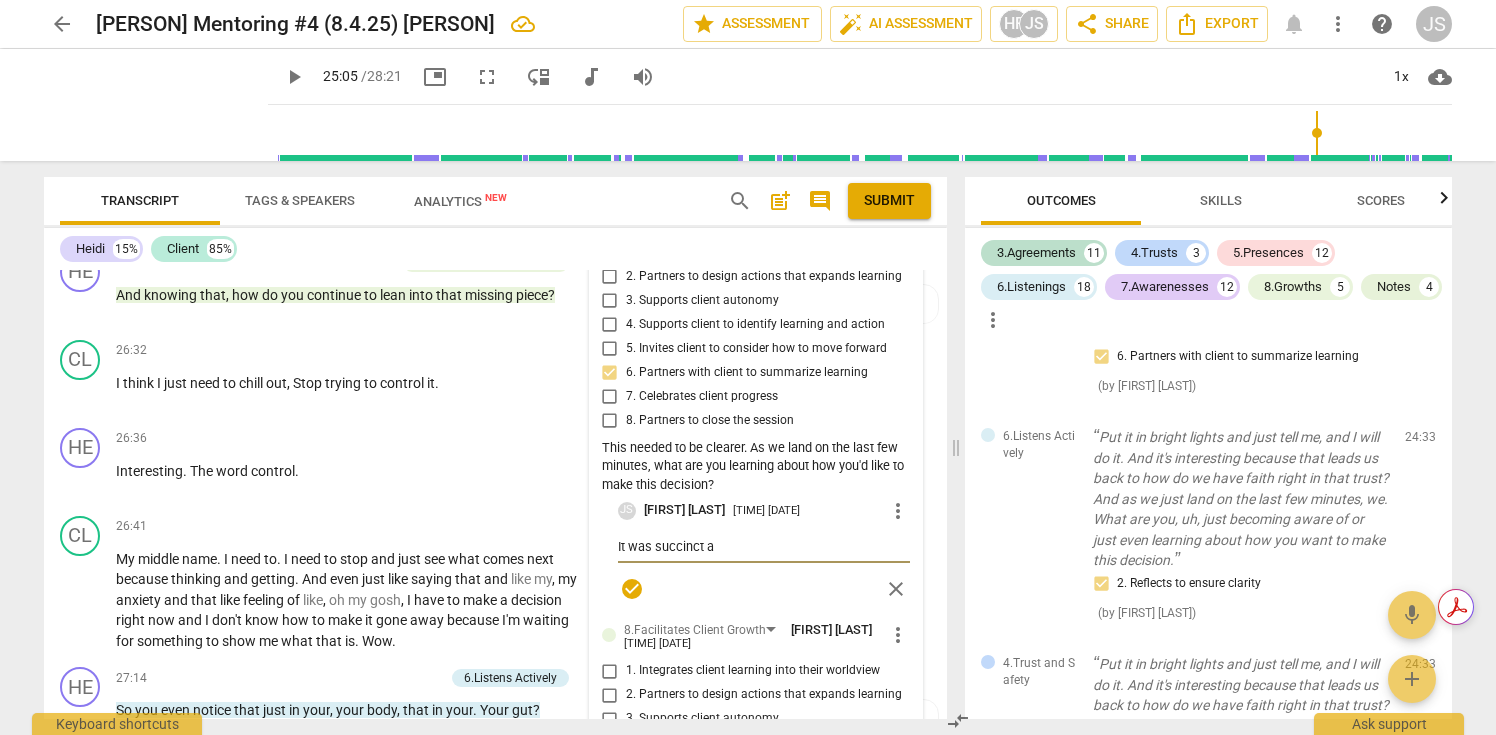 type on "It was succinct an" 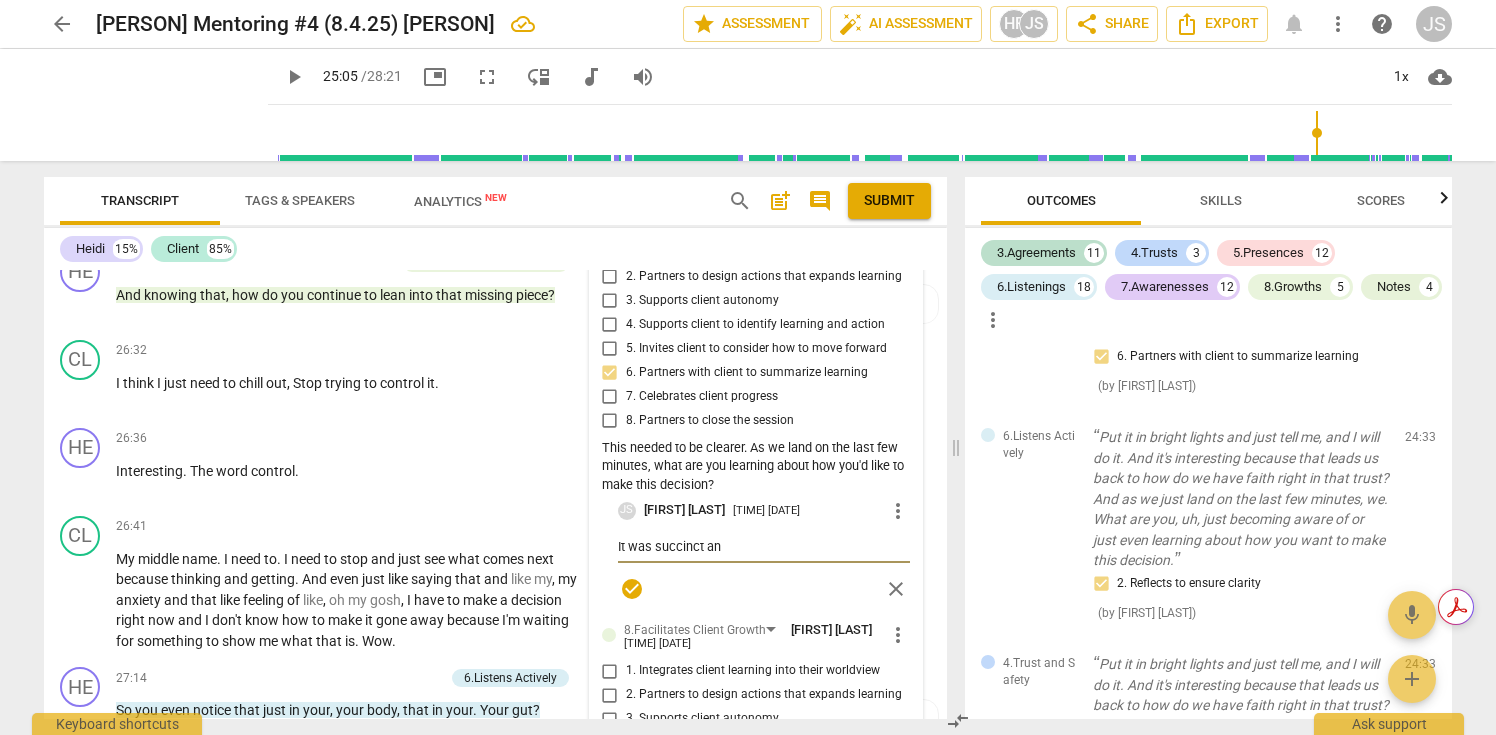 type on "It was succinct and" 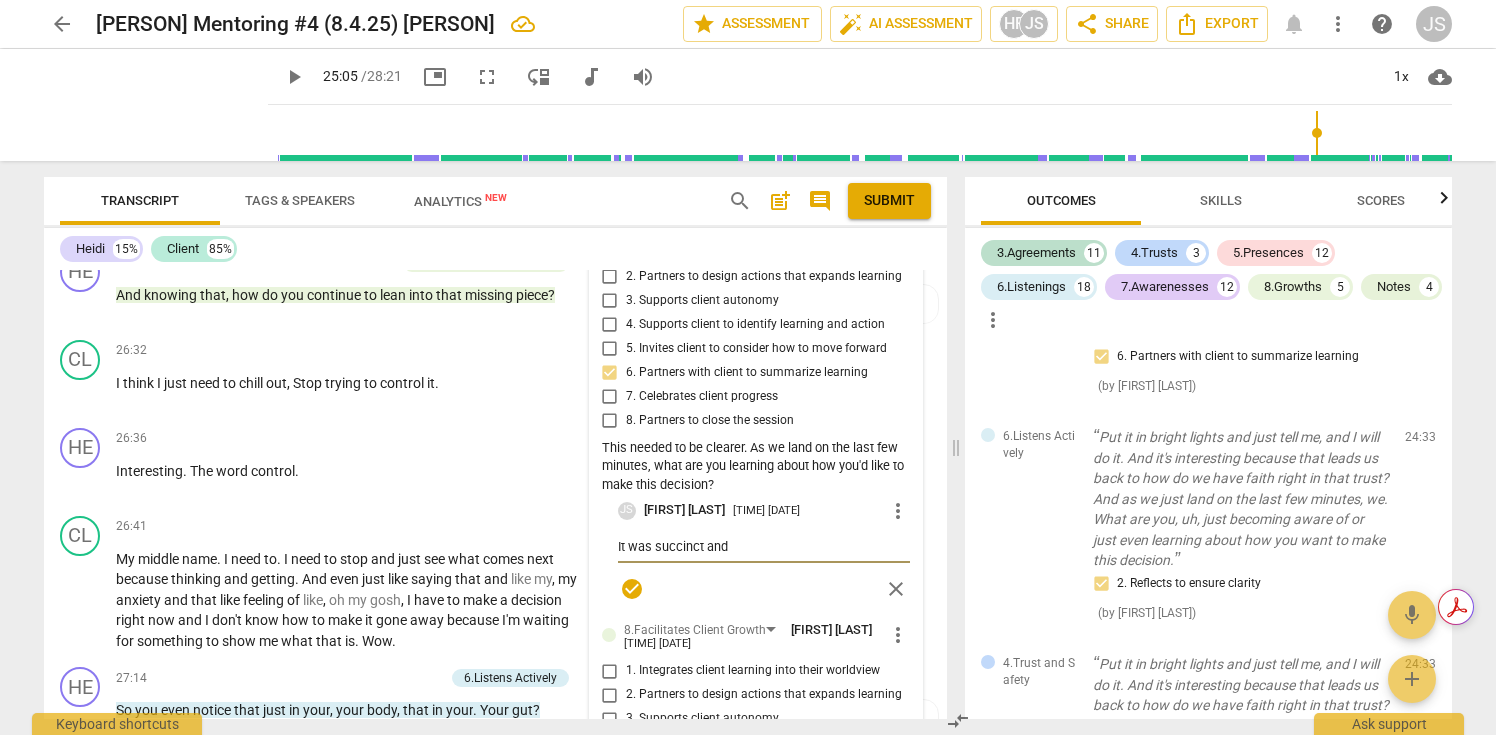 type on "It was succinct and" 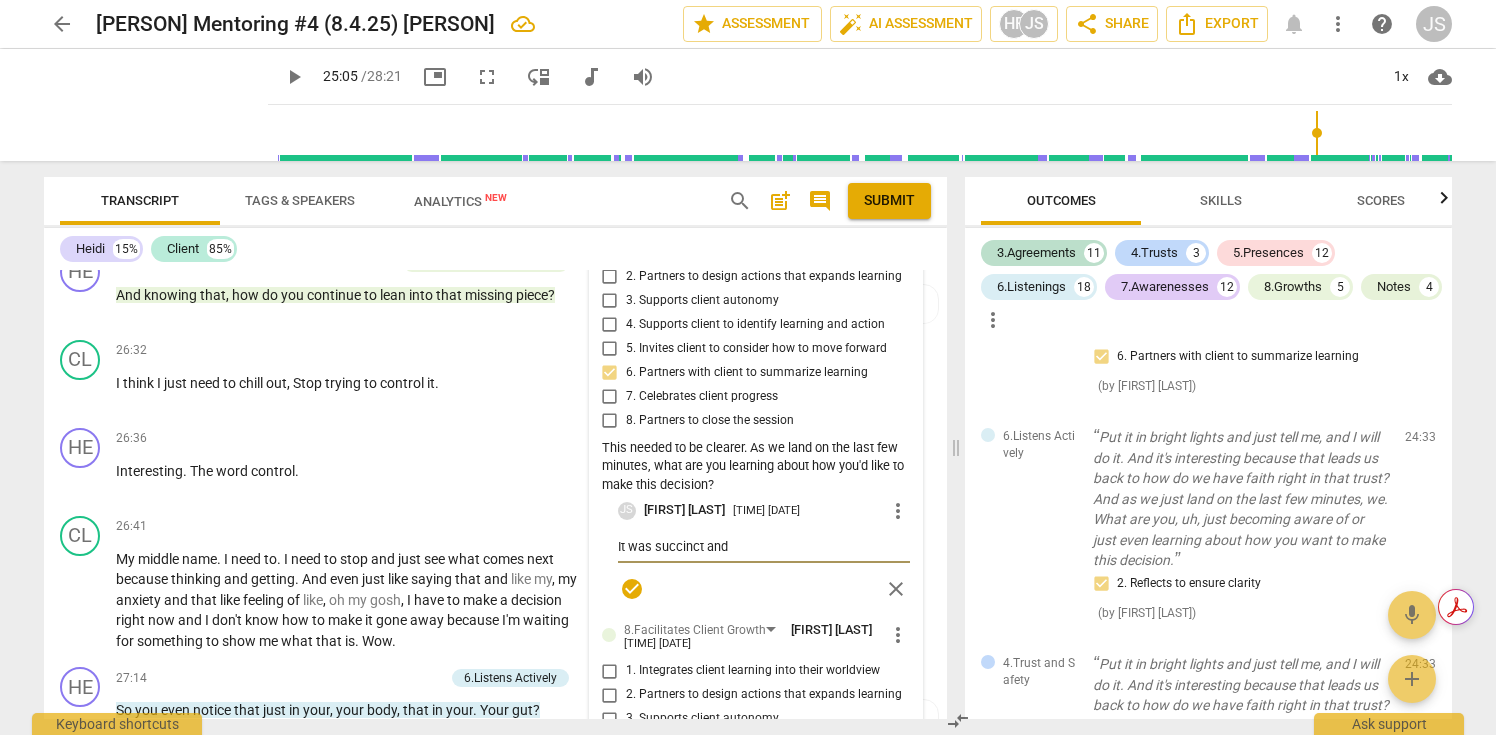 type on "It was succinct and" 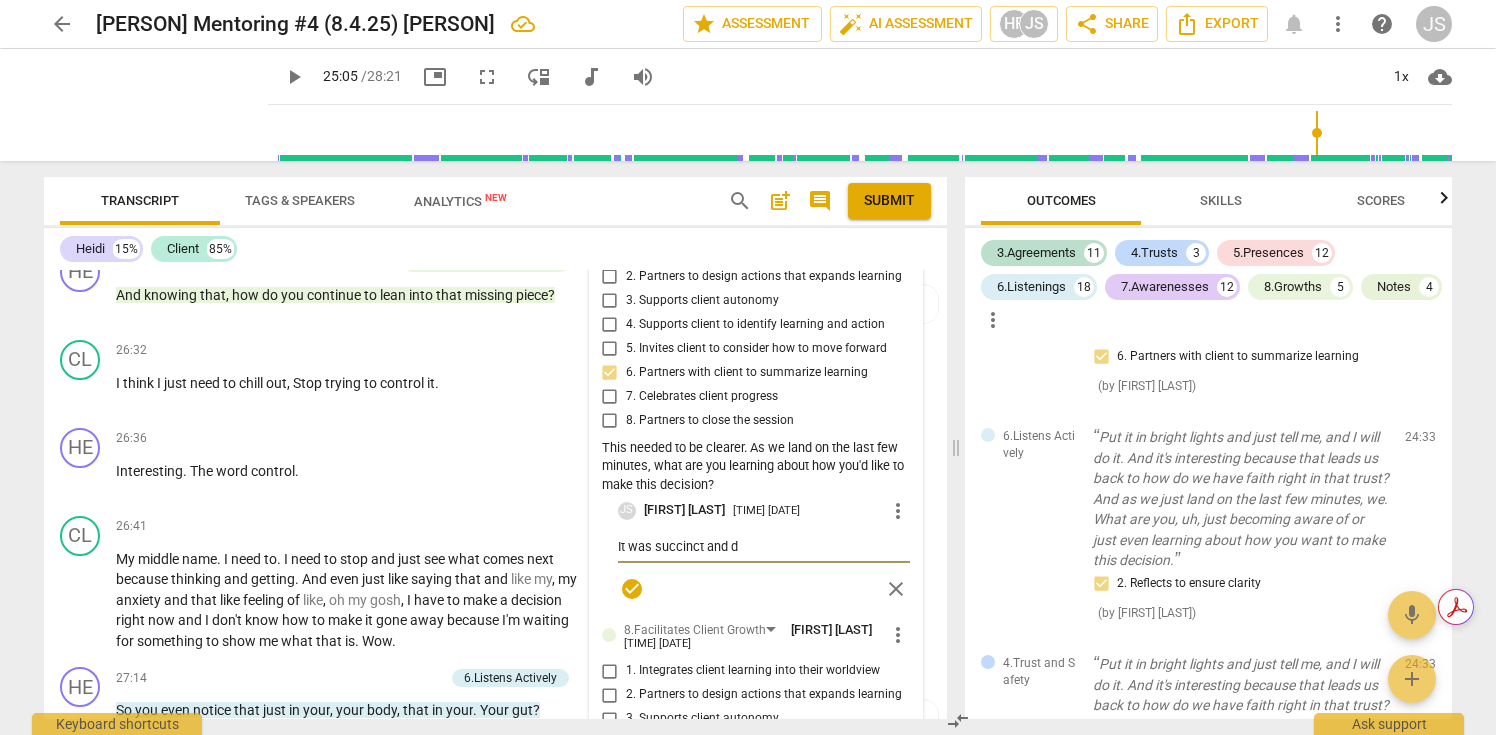 type on "It was succinct and di" 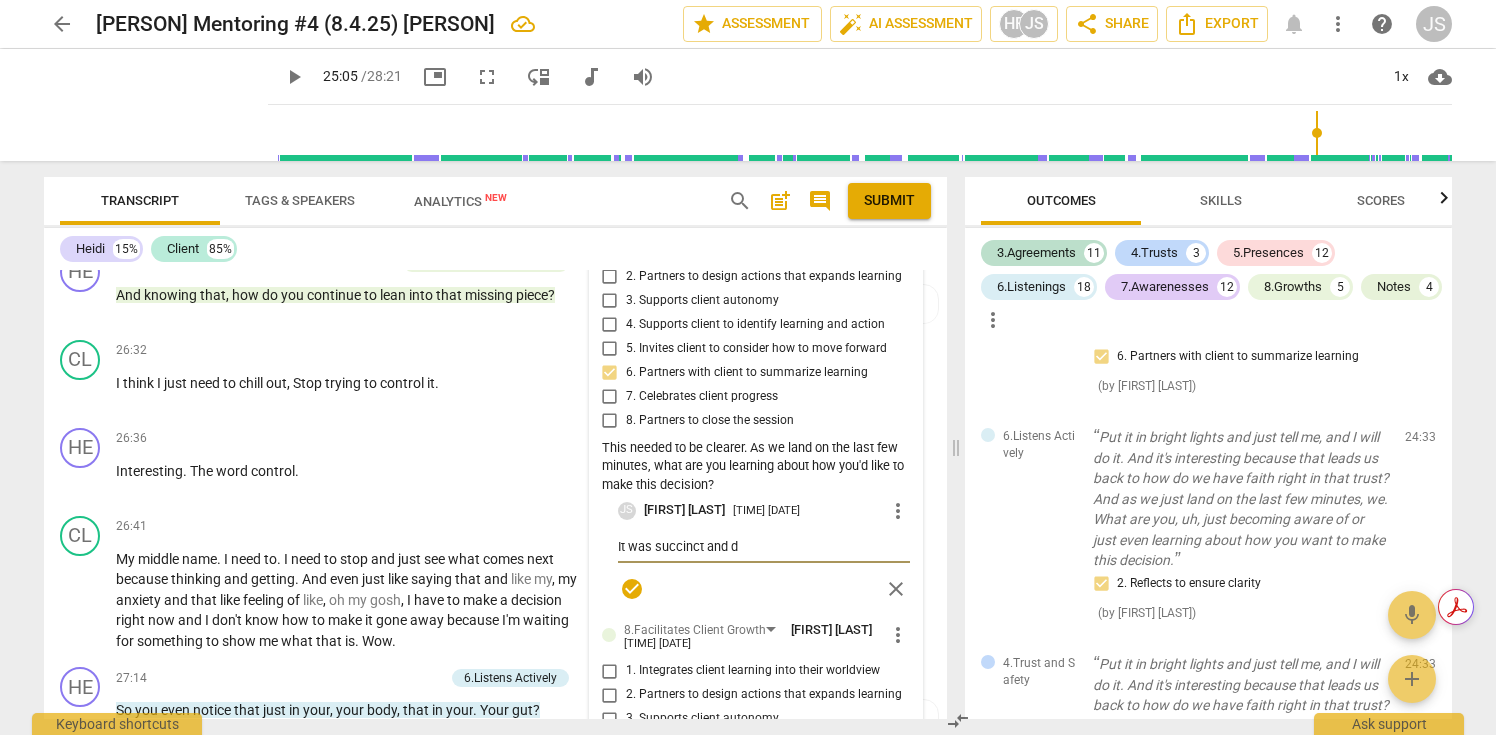 type on "It was succinct and di" 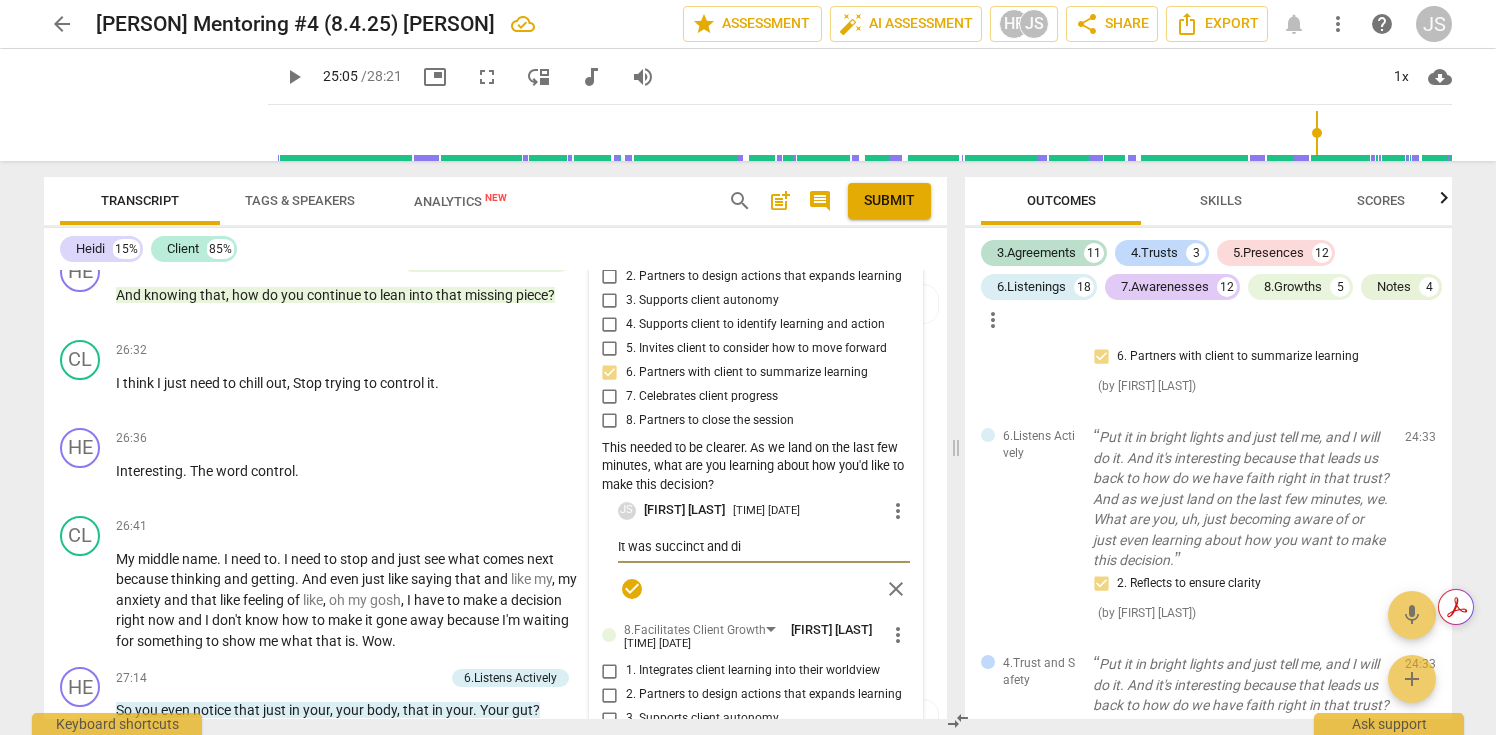 type on "It was succinct and did" 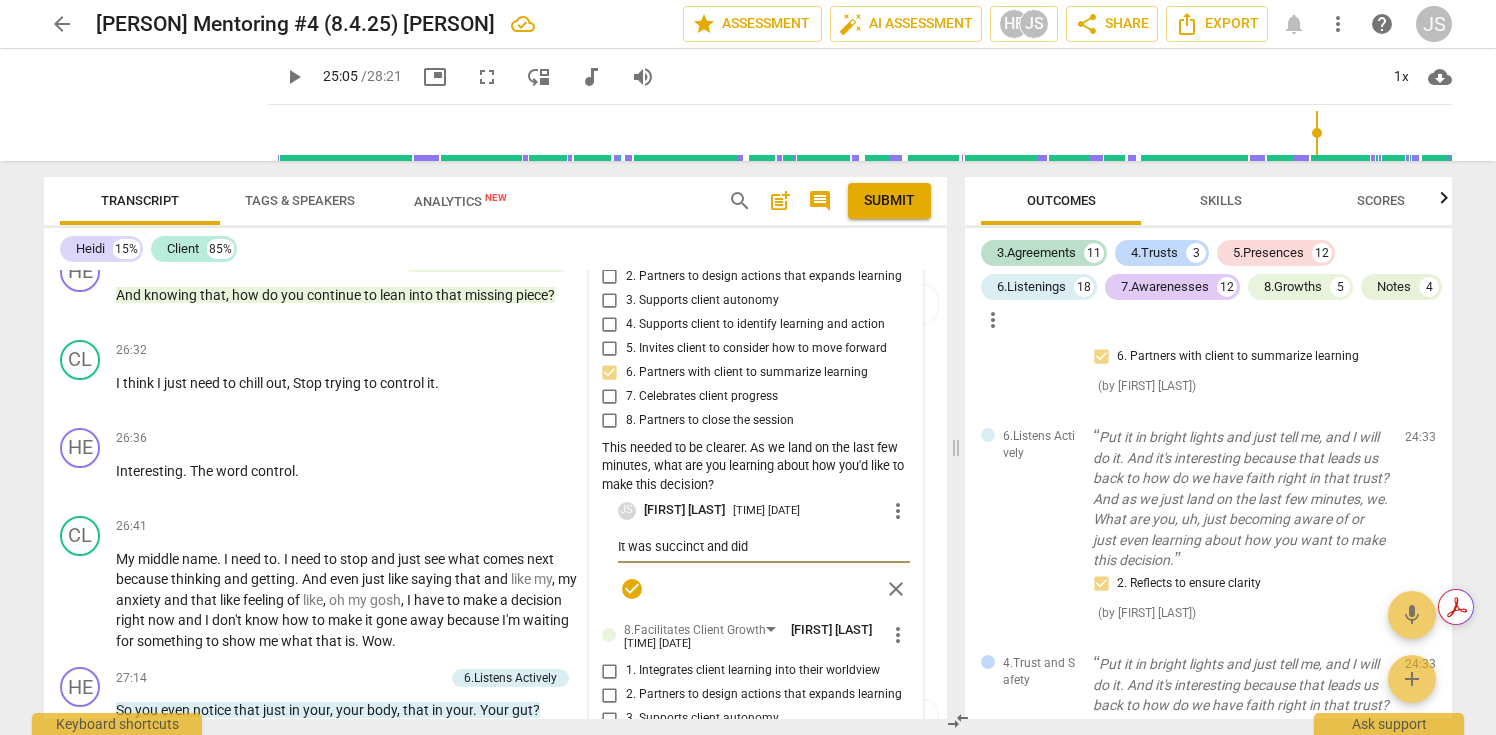 type on "It was succinct and did" 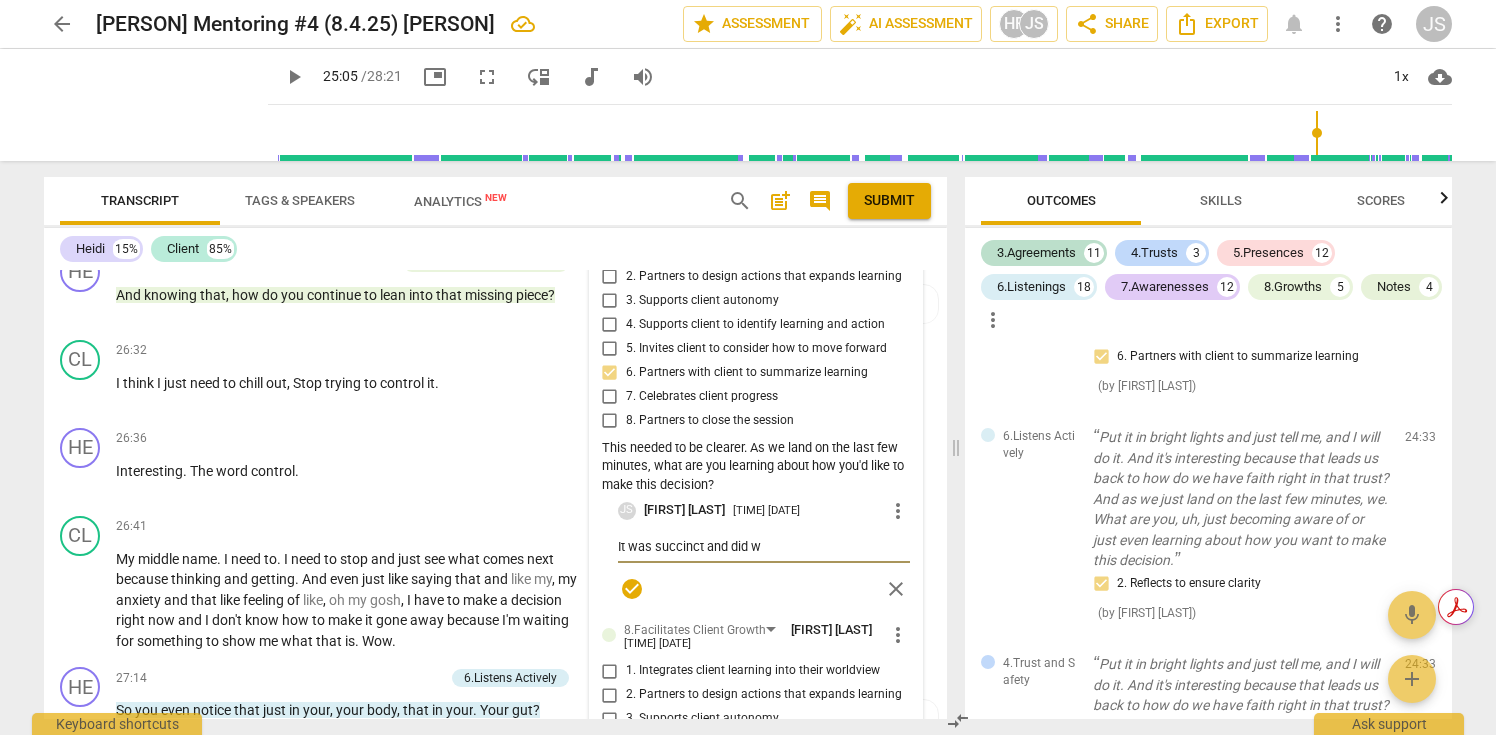 type on "It was succinct and did wo" 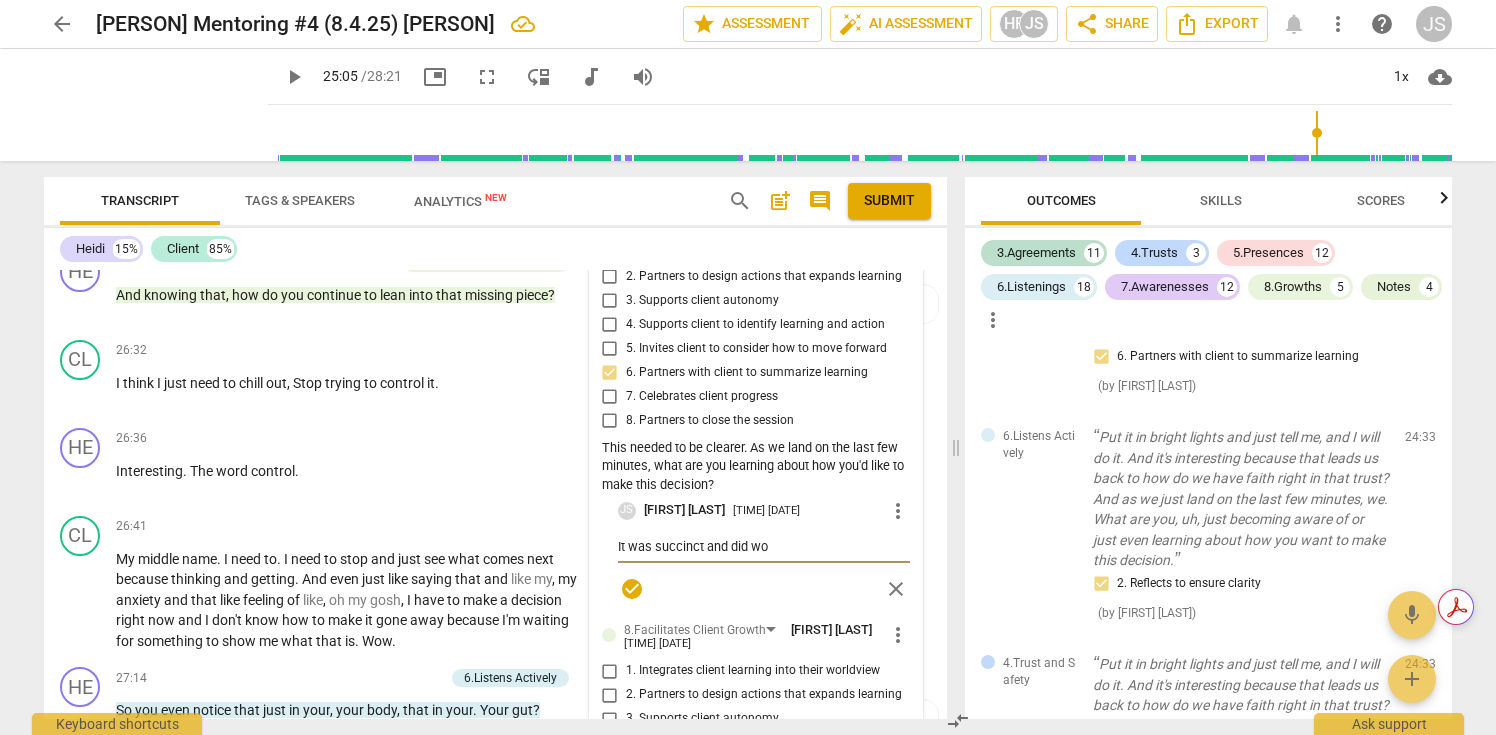 type on "It was succinct and did wor" 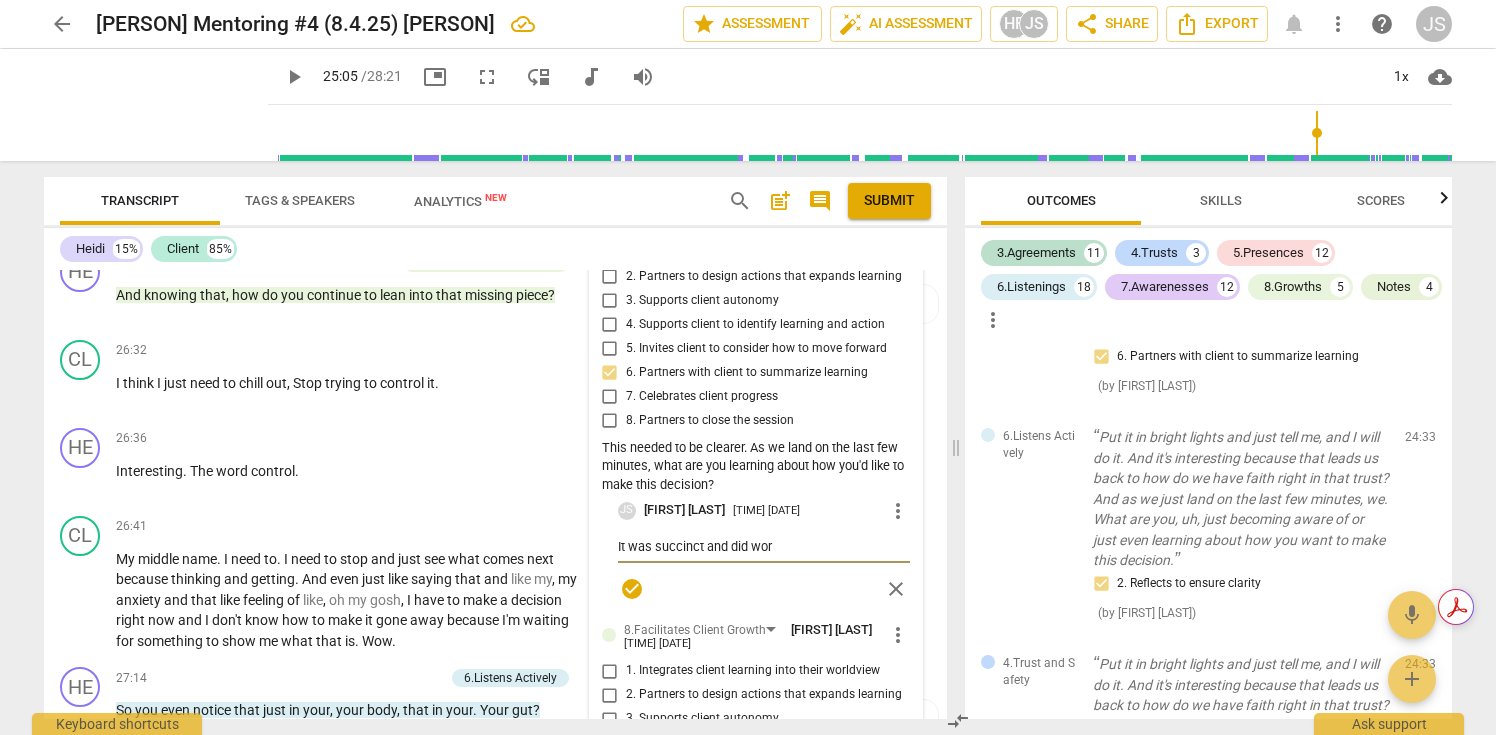 type on "It was succinct and did work" 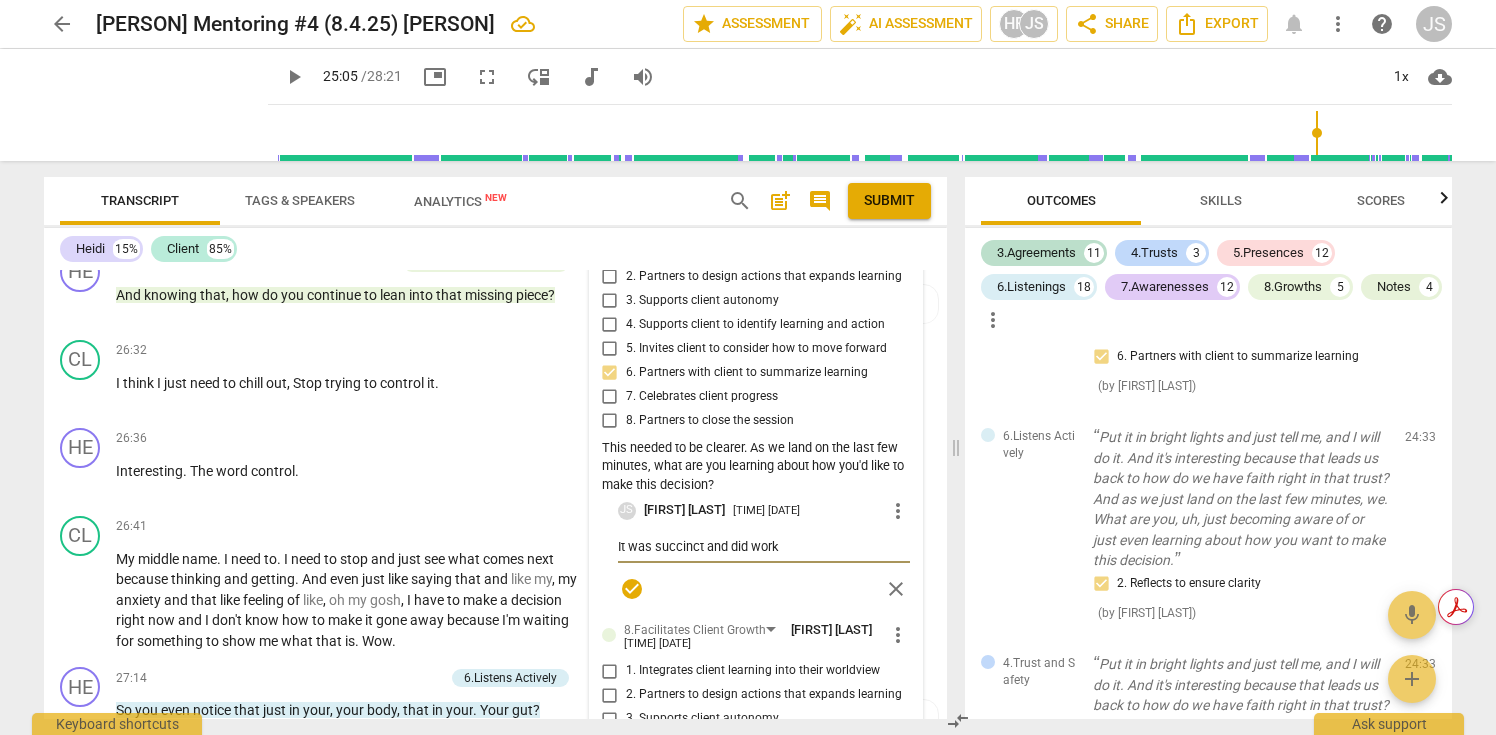 type on "It was succinct and did work" 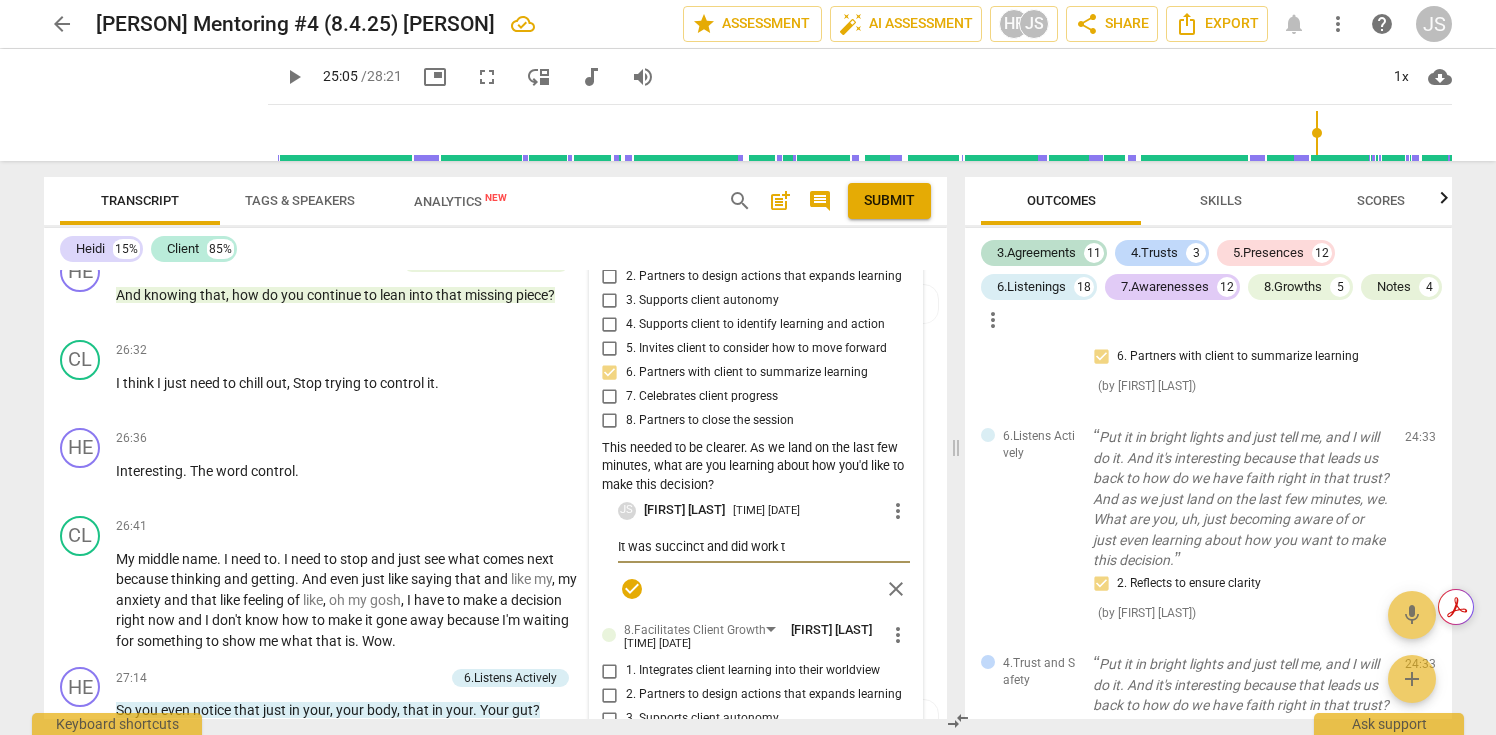 type on "It was succinct and did work to" 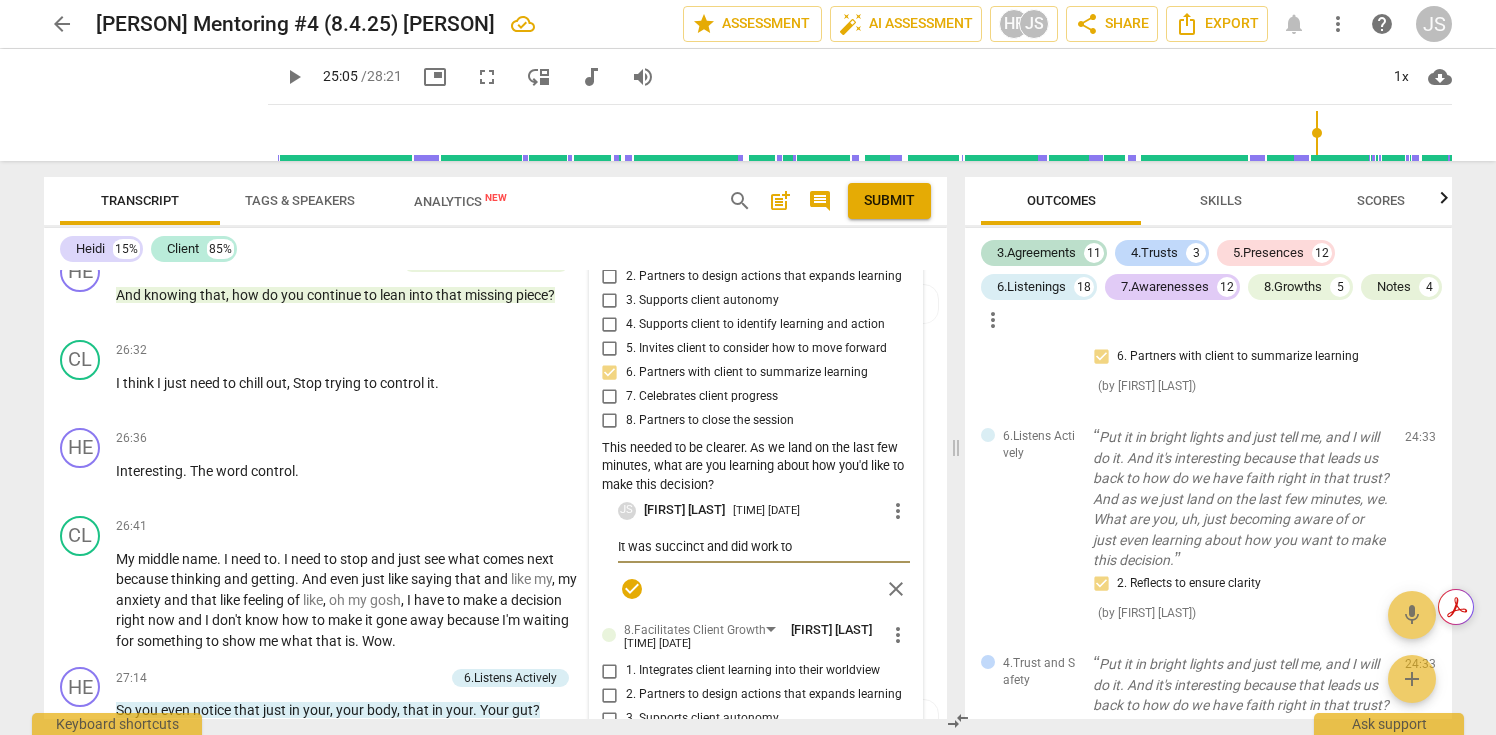 type on "It was succinct and did work to" 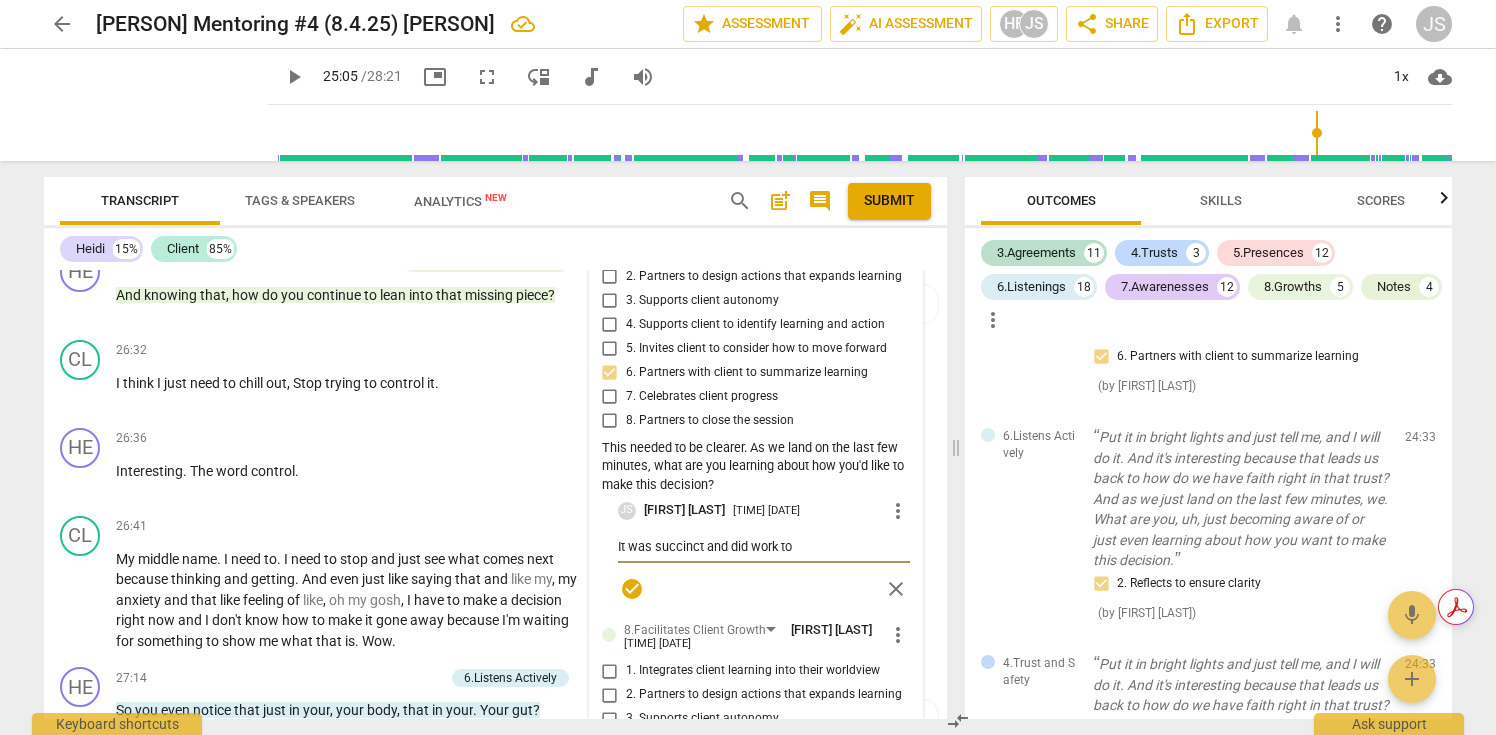 type on "It was succinct and did work to s" 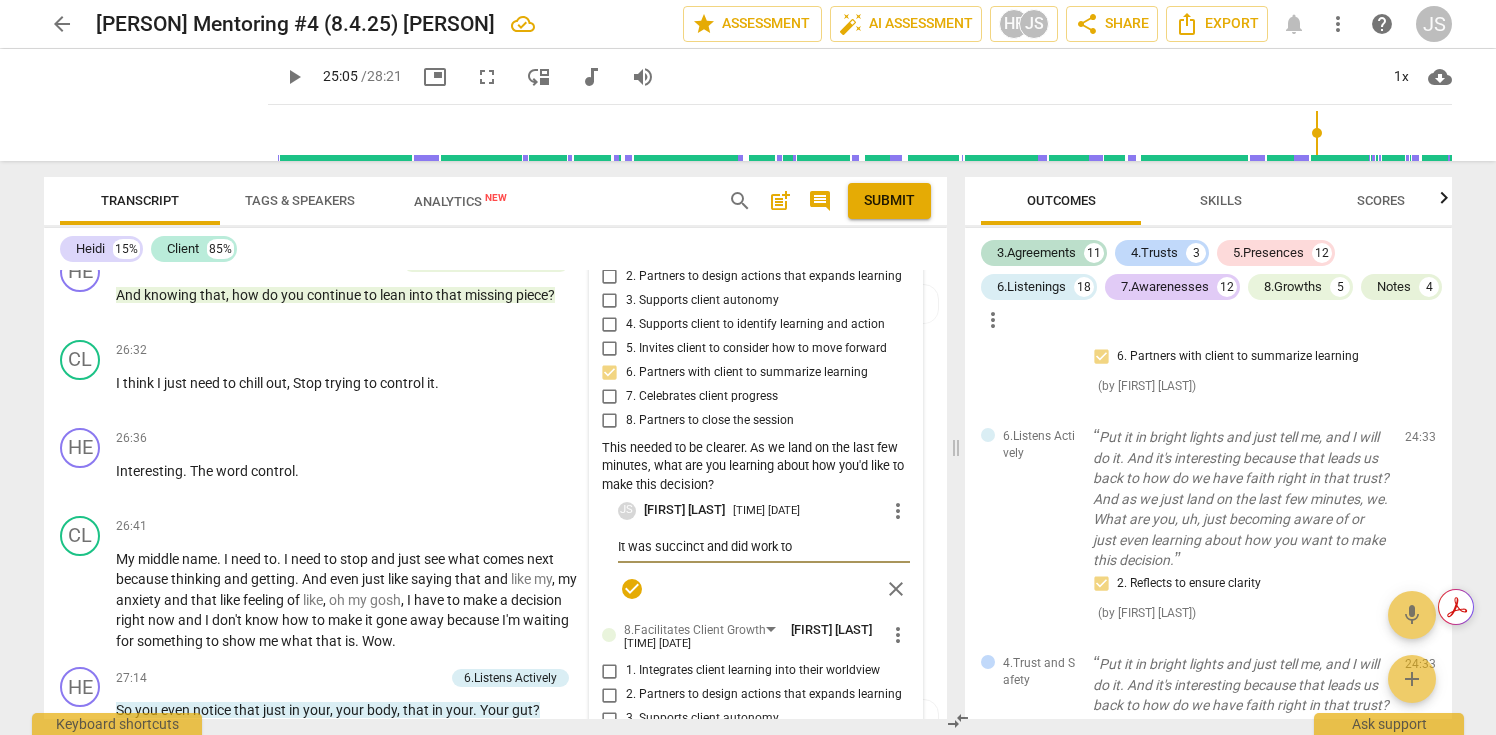 type on "It was succinct and did work to s" 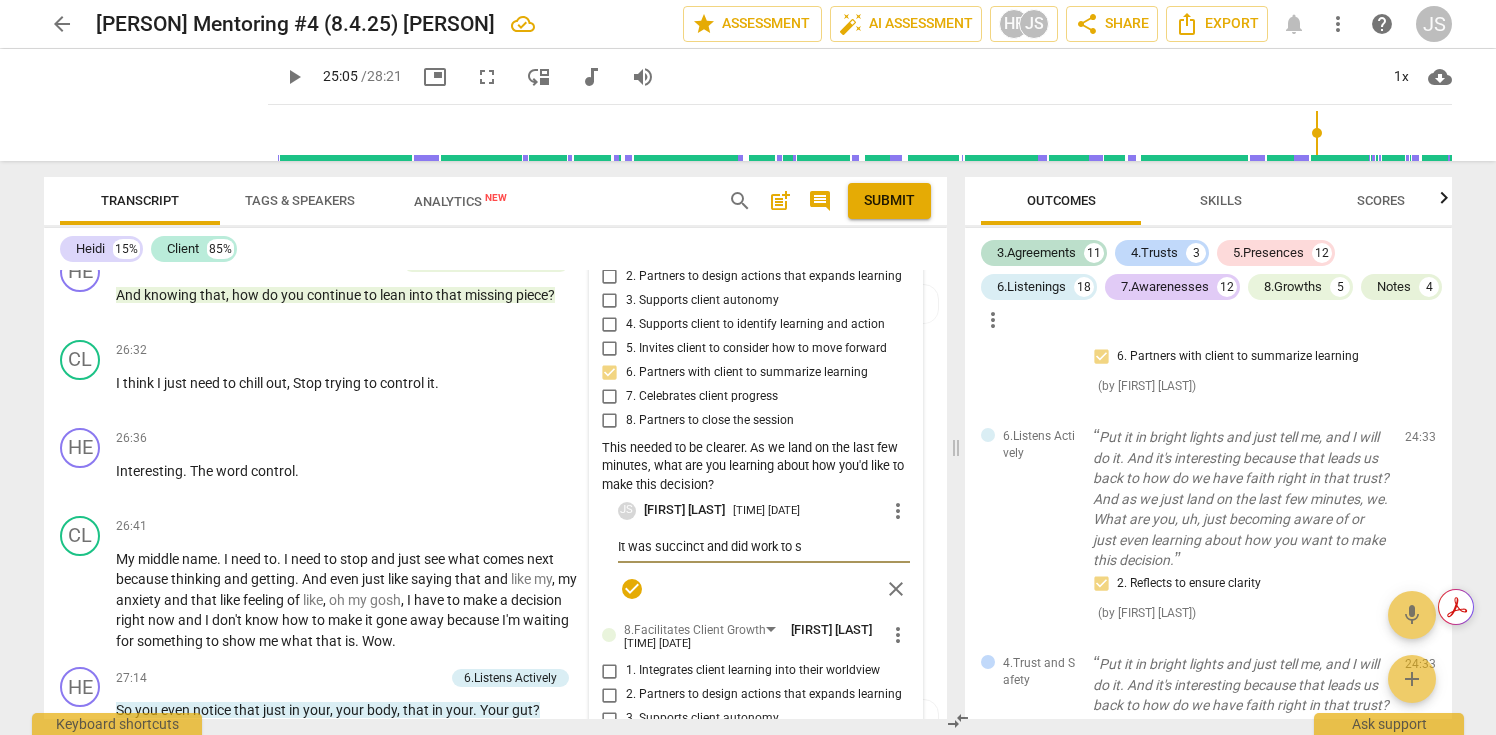 type on "It was succinct and did work to su" 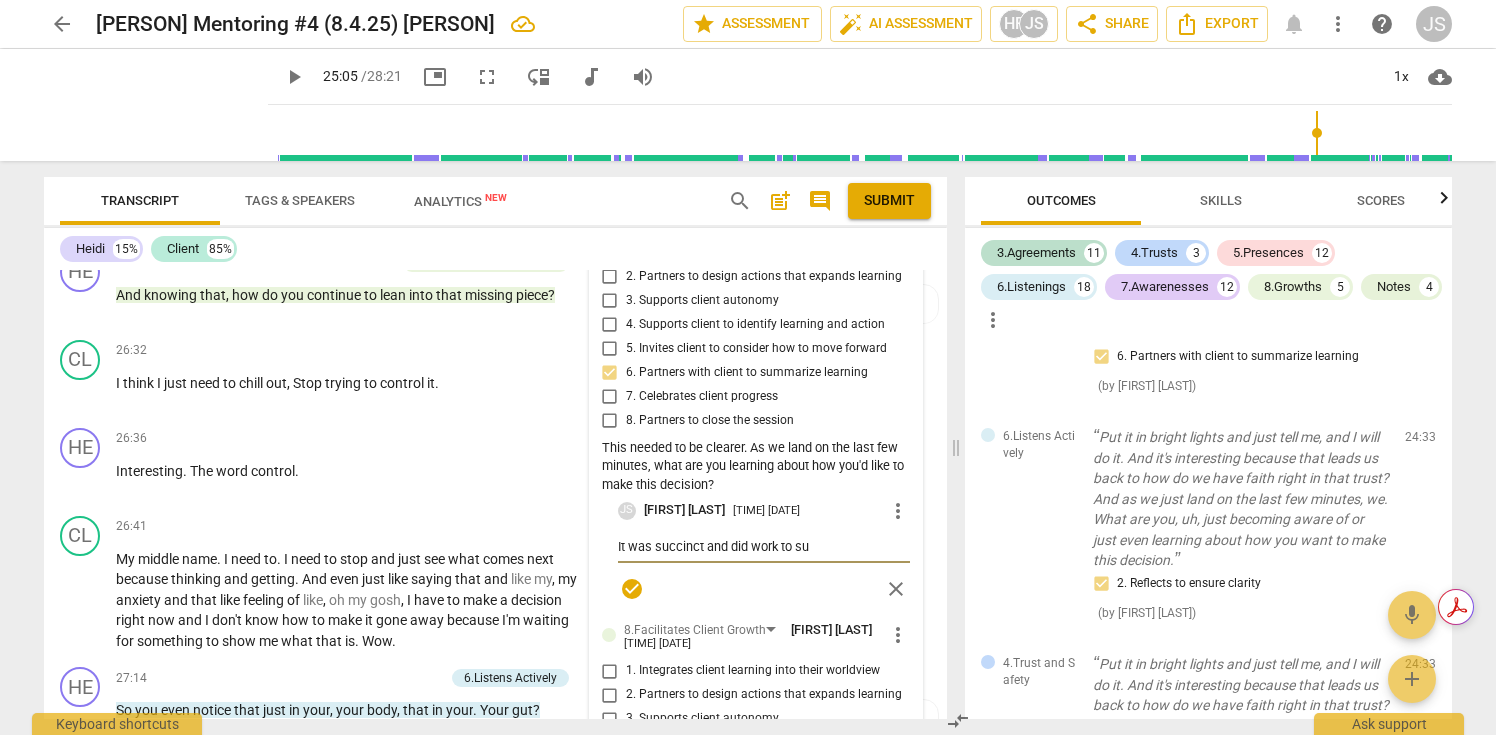 type on "It was succinct and did work to sup" 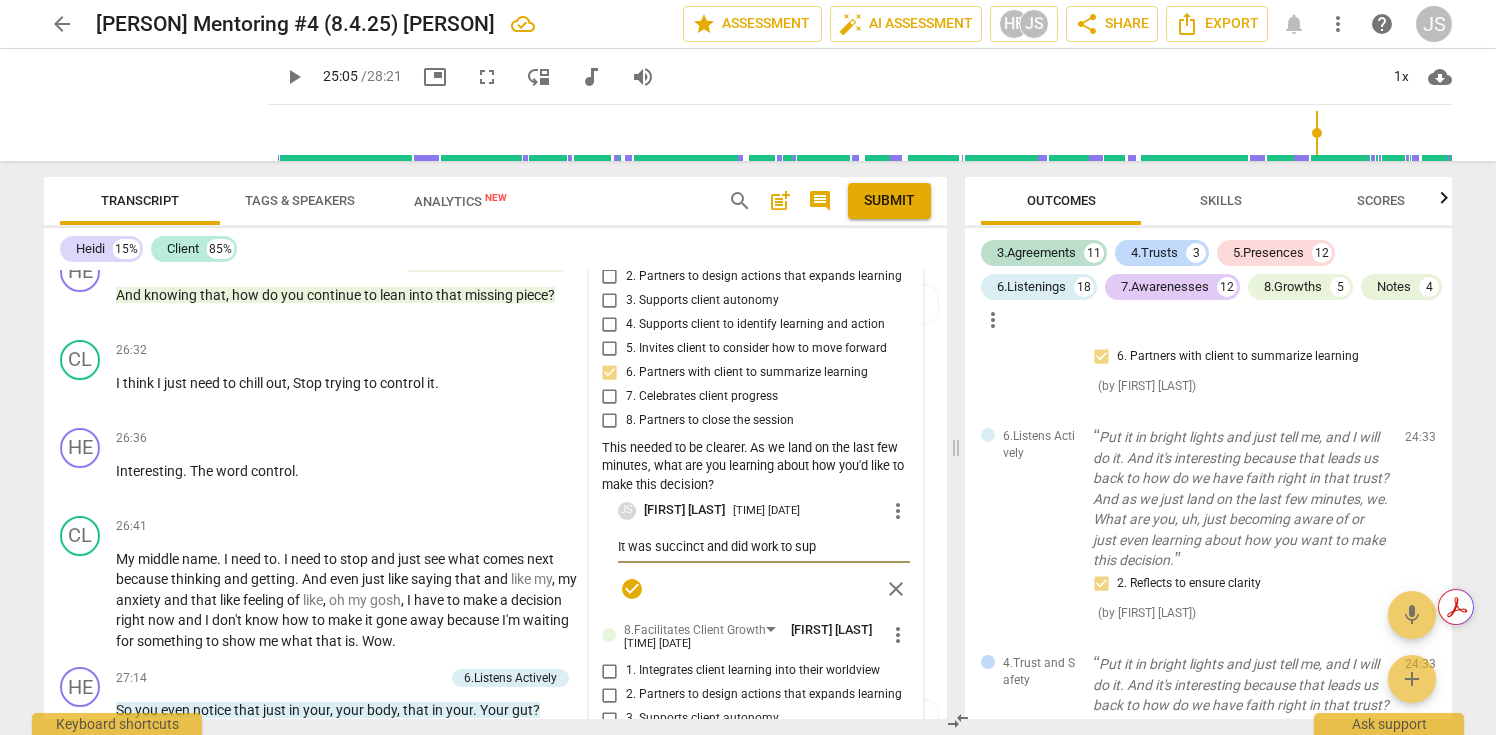 type on "It was succinct and did work to supp" 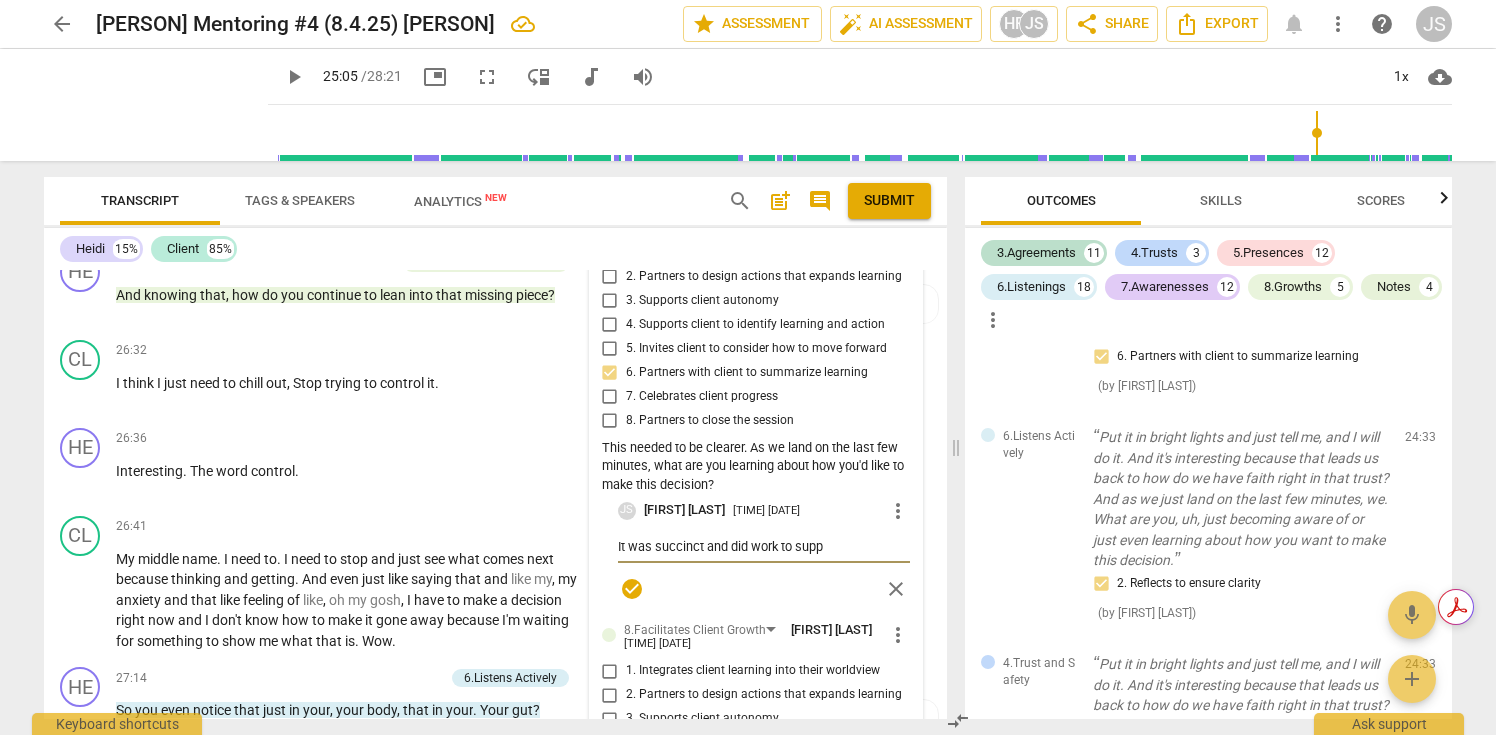 type on "It was succinct and did work to suppo" 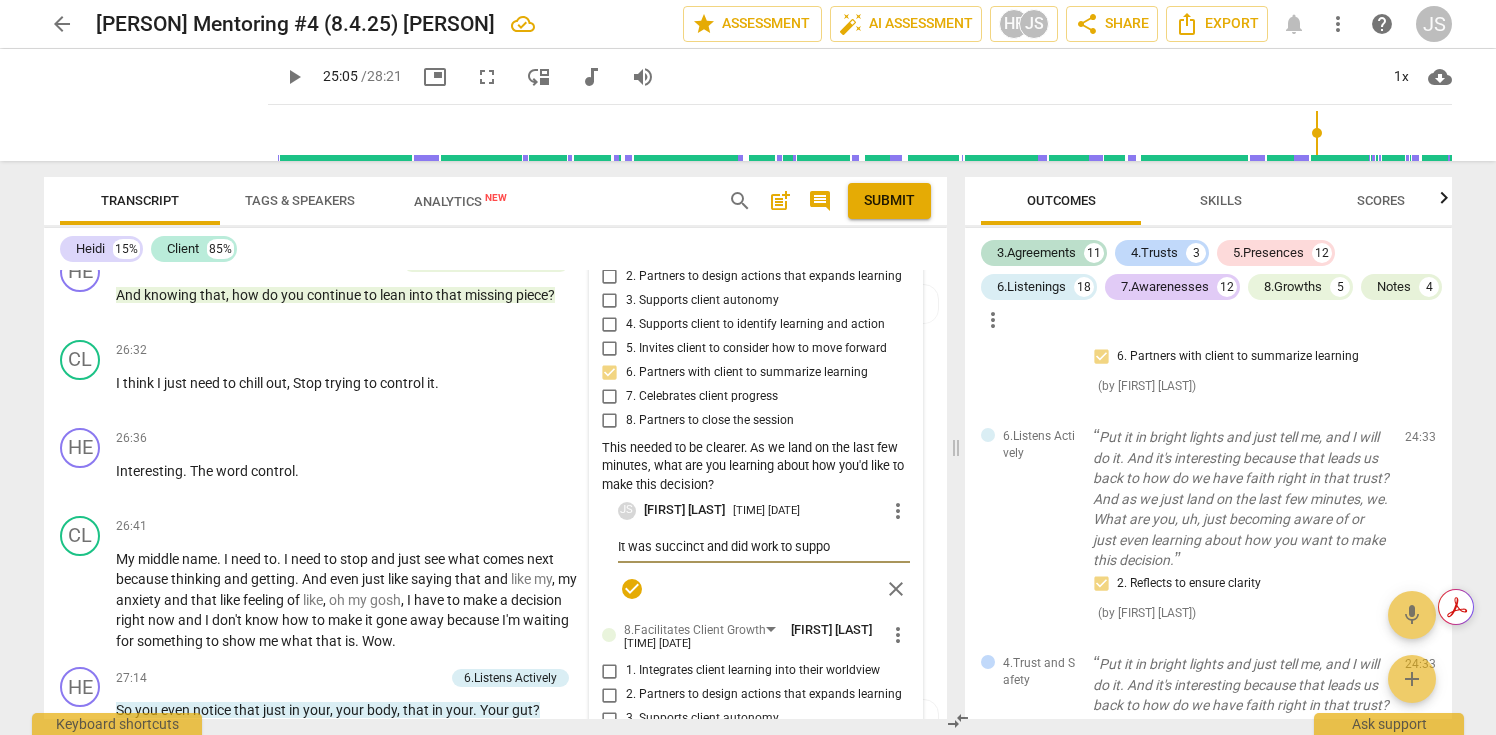 type on "It was succinct and did work to suppor" 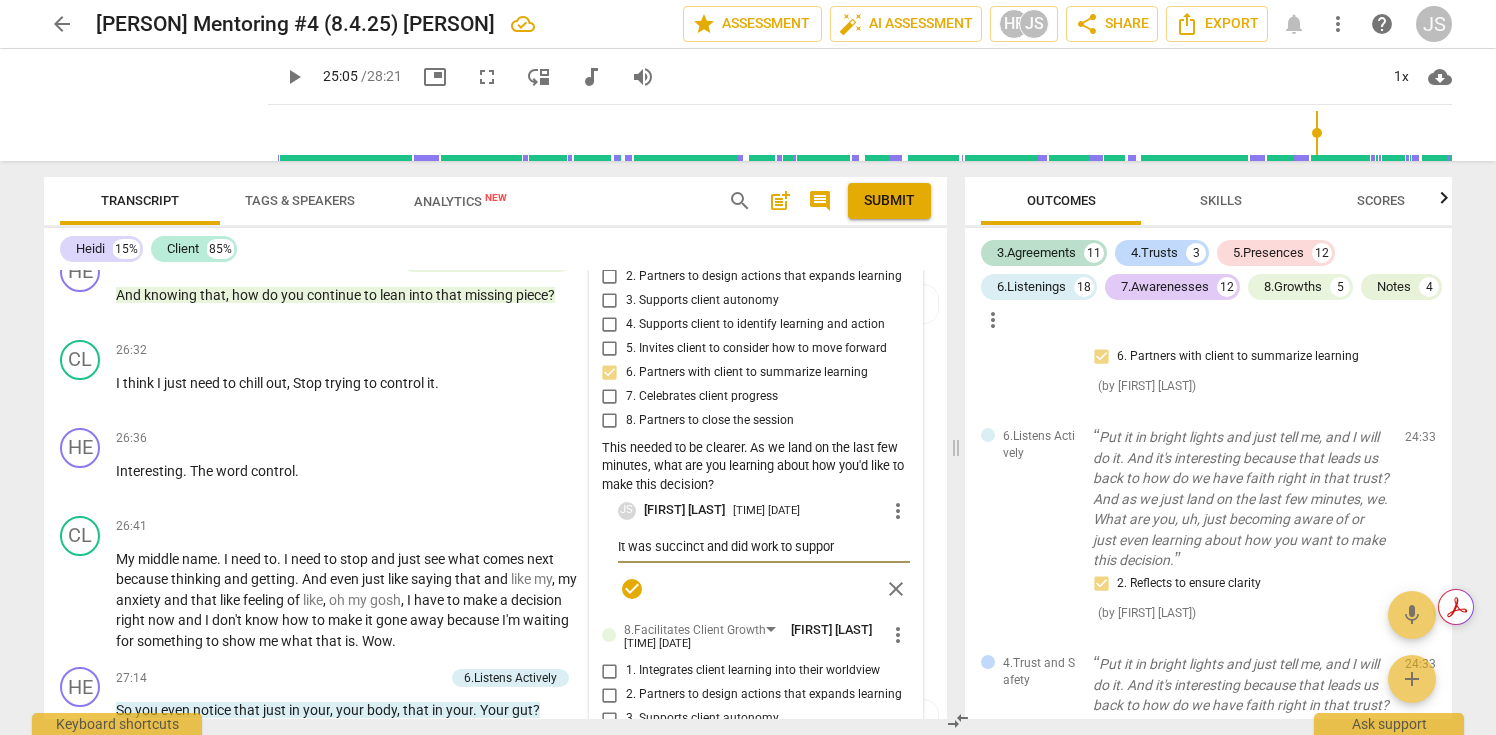 type on "It was succinct and did work to support" 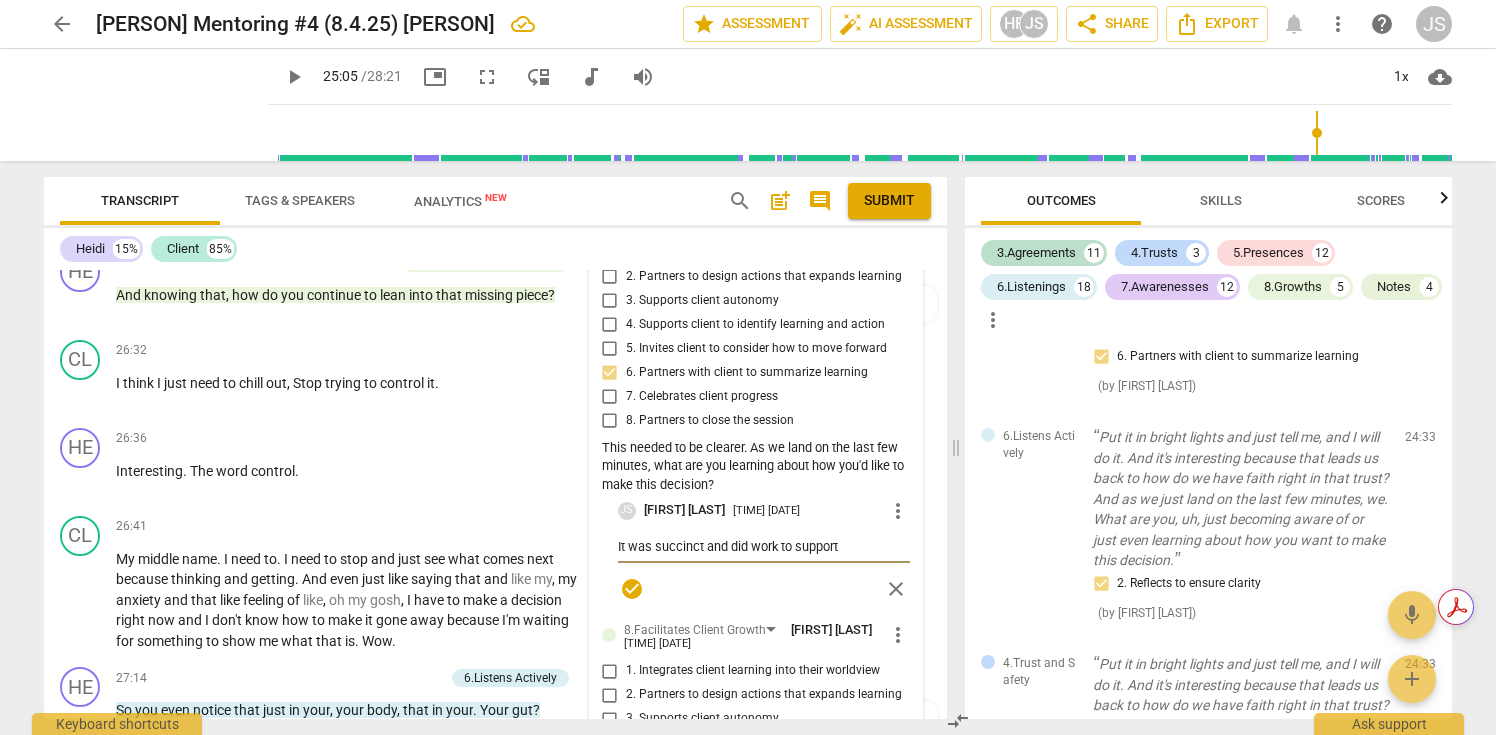 type on "It was succinct and did work to support" 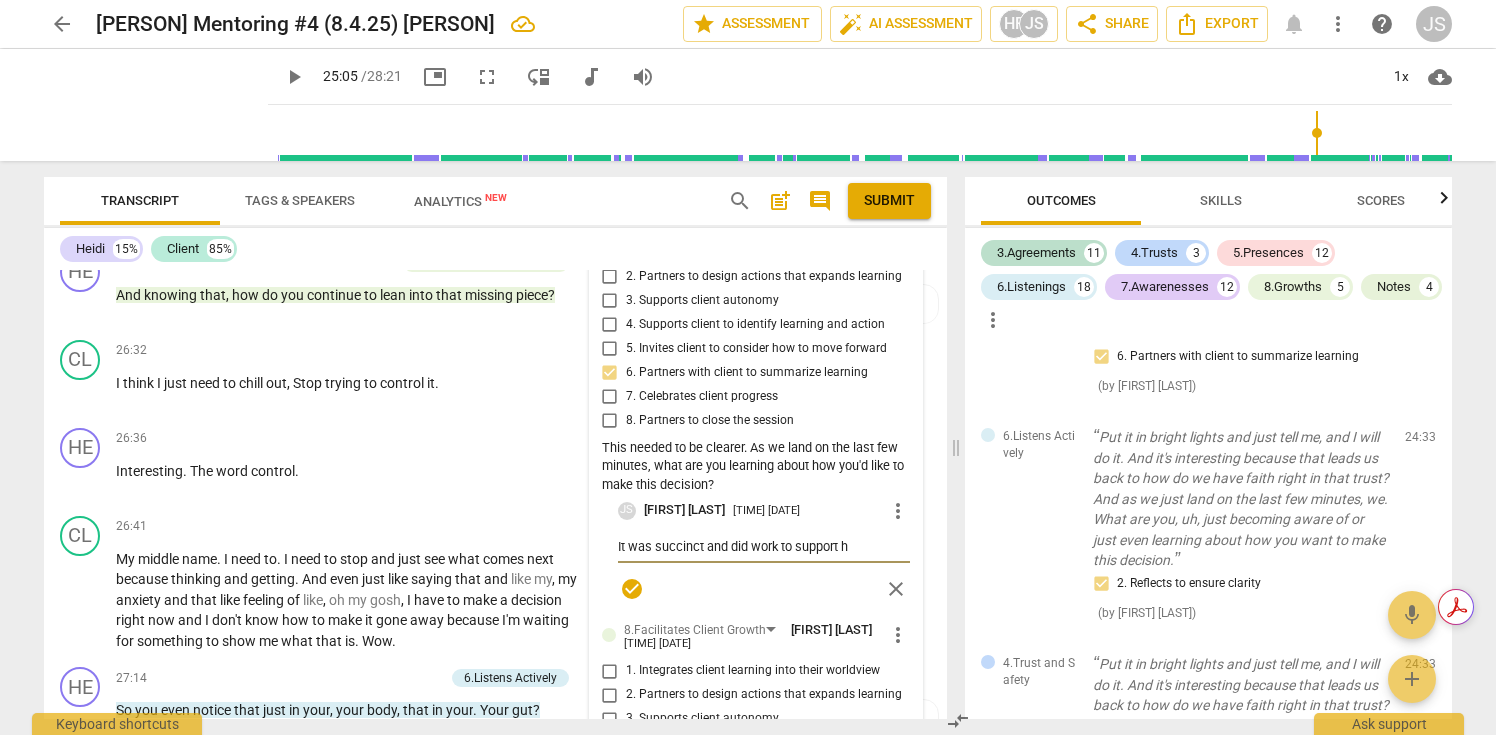 type on "It was succinct and did work to support he" 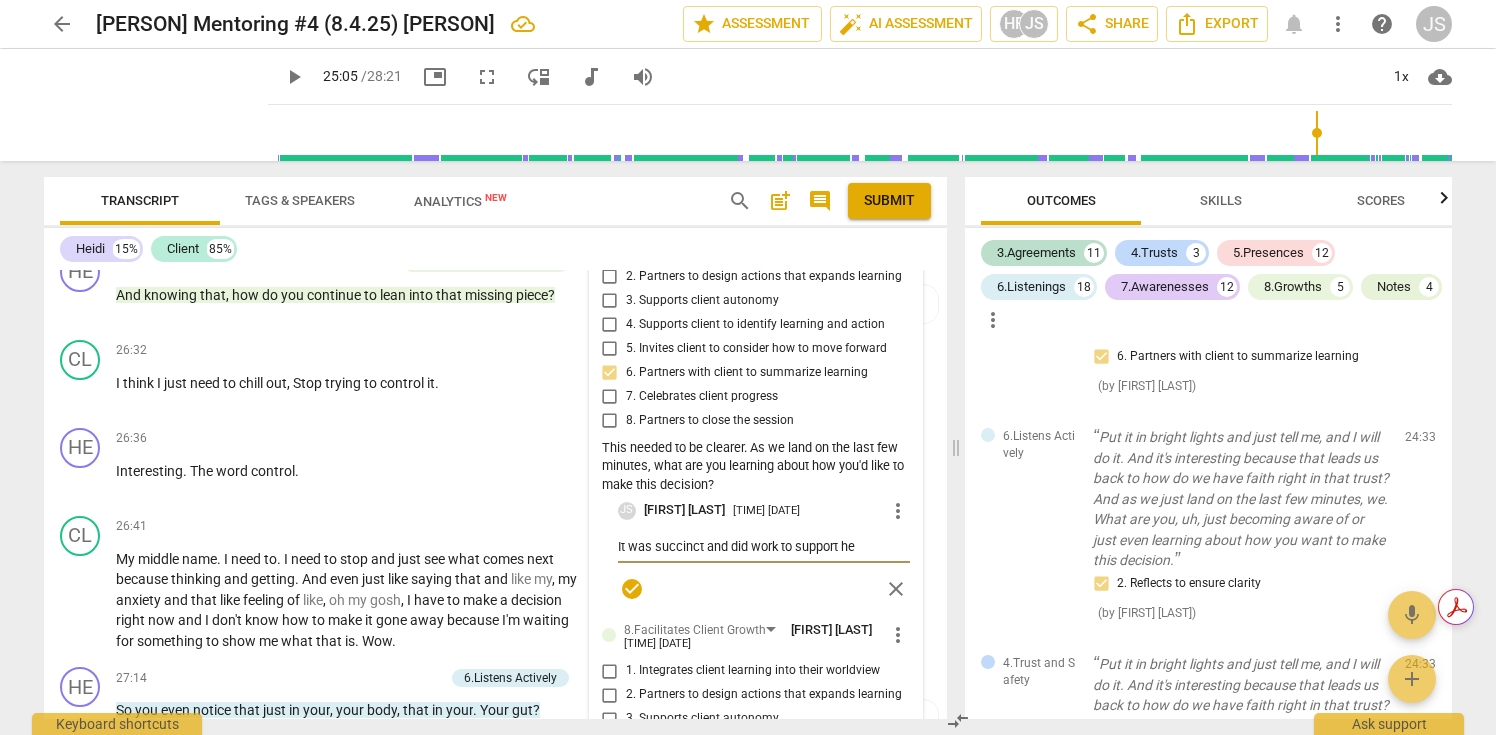type on "It was succinct and did work to support her" 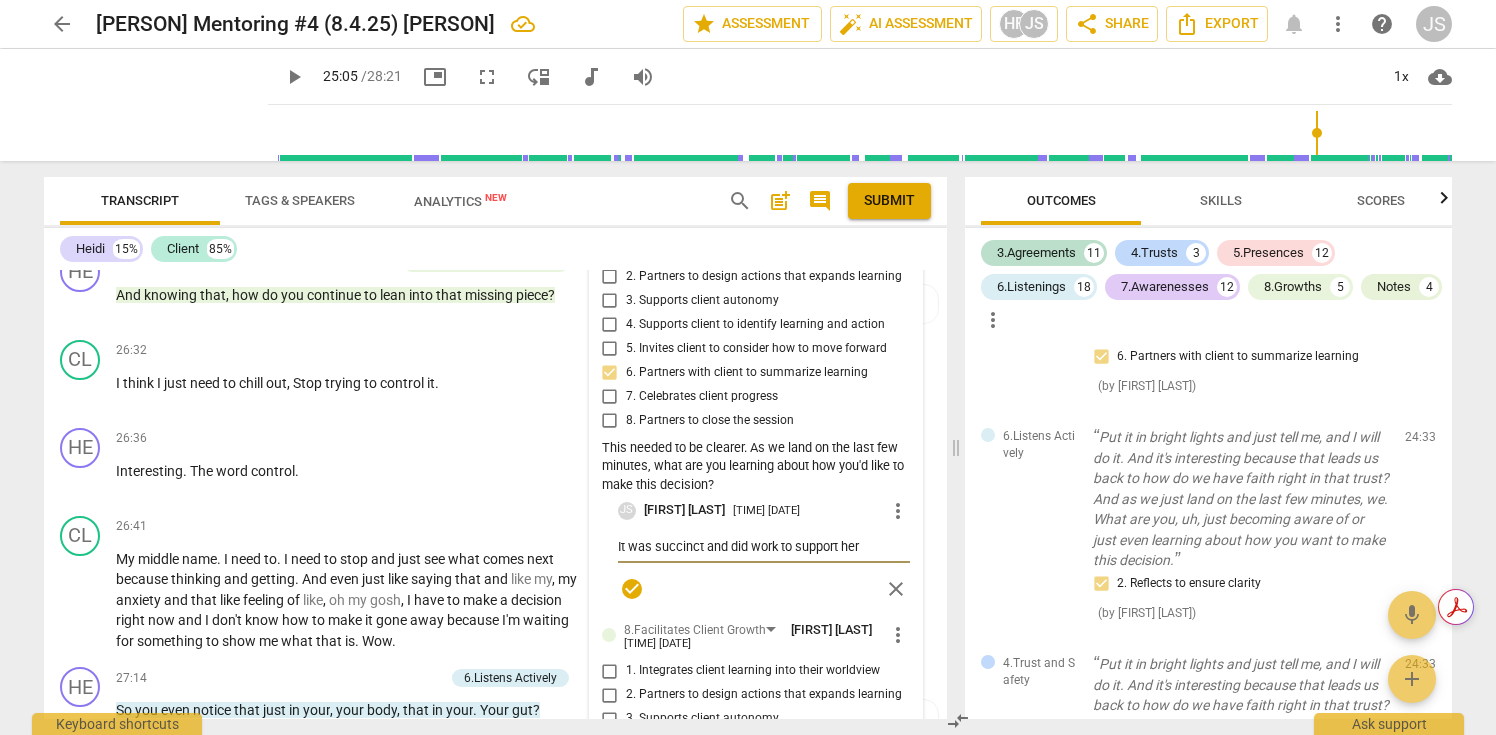 type on "It was succinct and did work to support her" 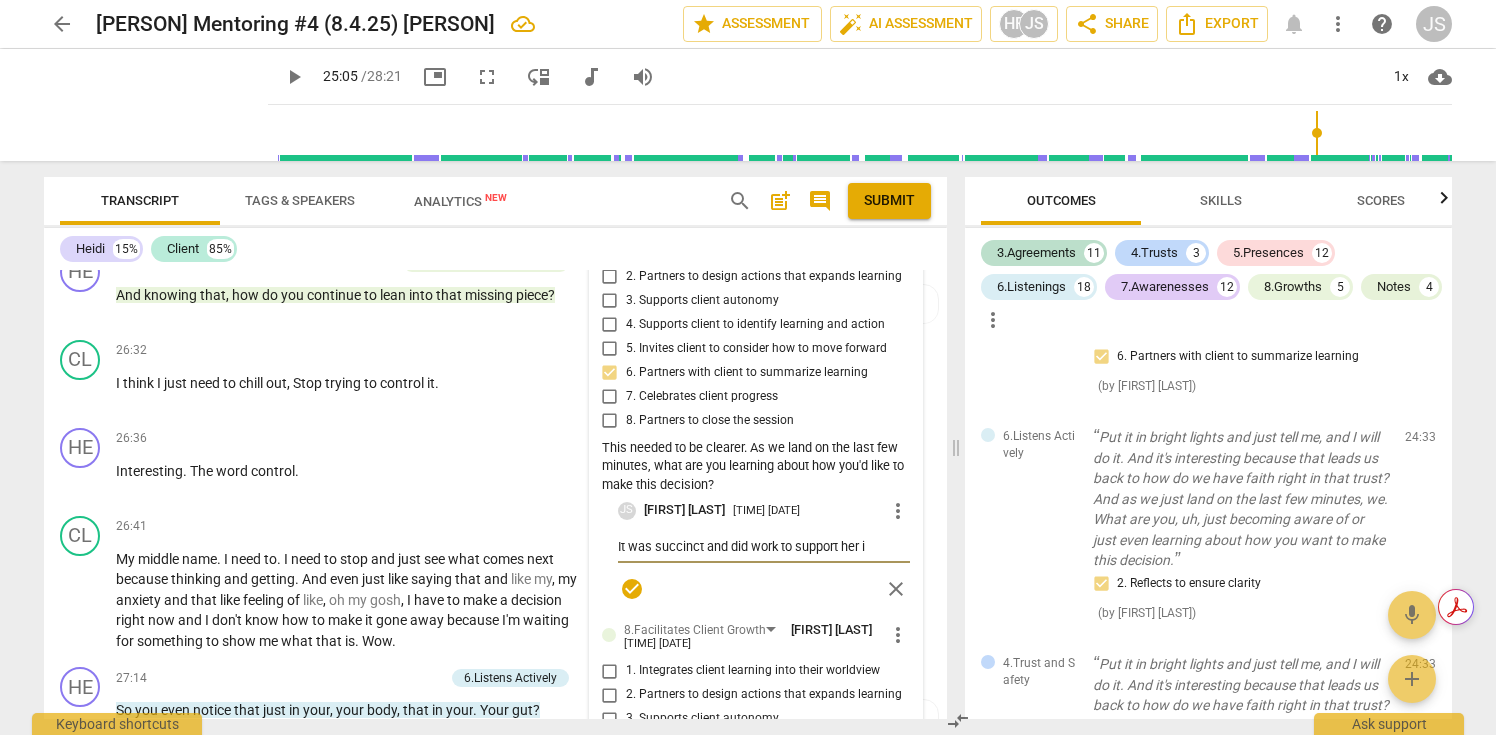 type on "It was succinct and did work to support her in" 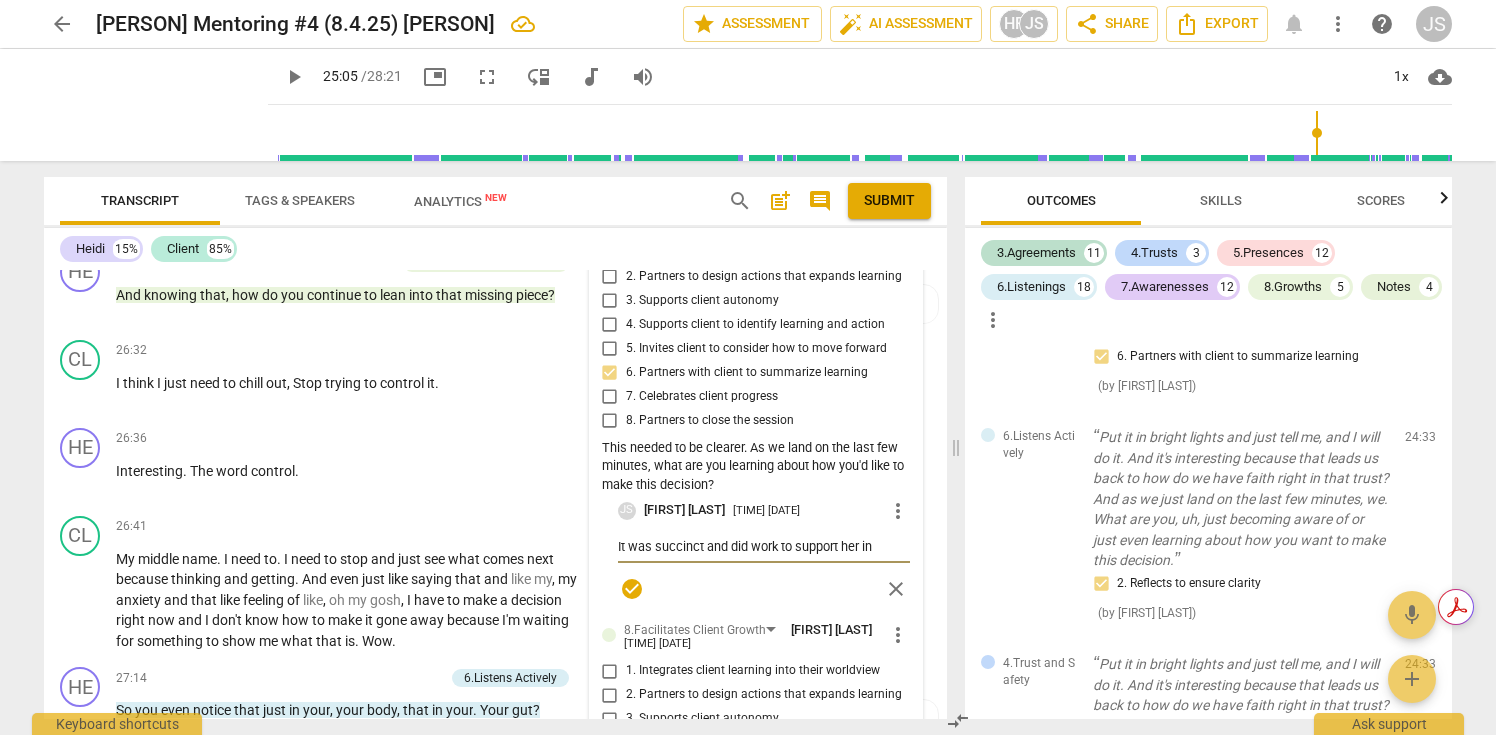 type on "It was succinct and did work to support her in" 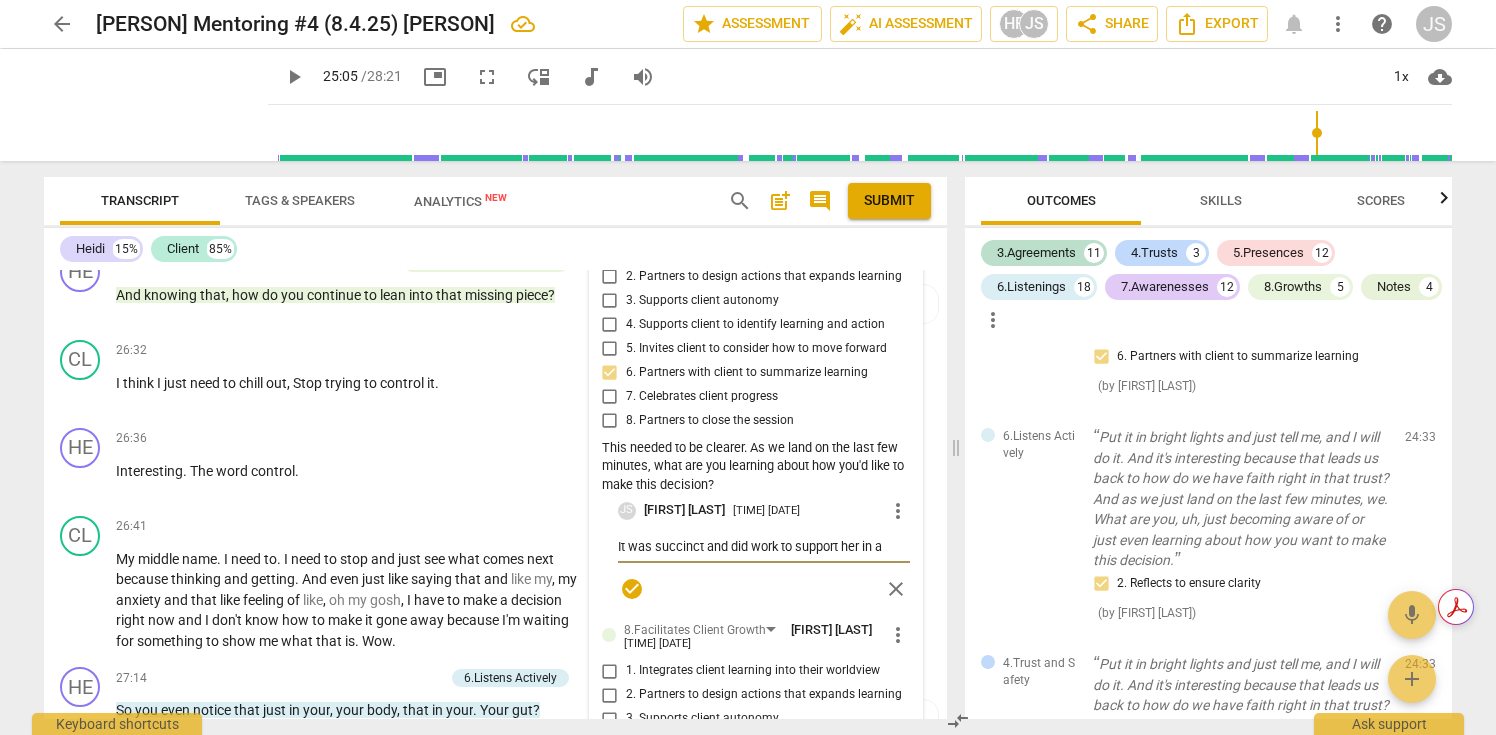 type on "It was succinct and did work to support her in an" 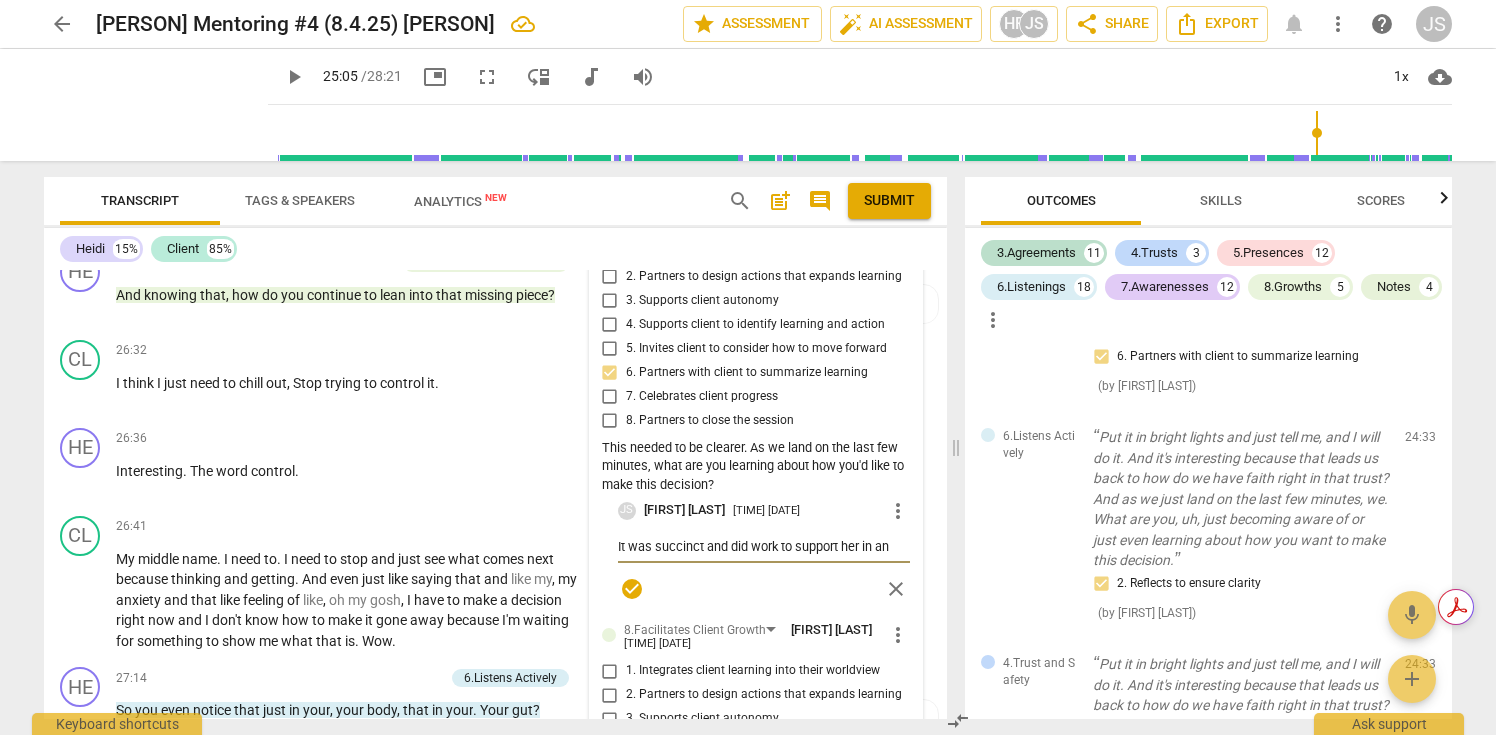 type on "It was succinct and did work to support her in anc" 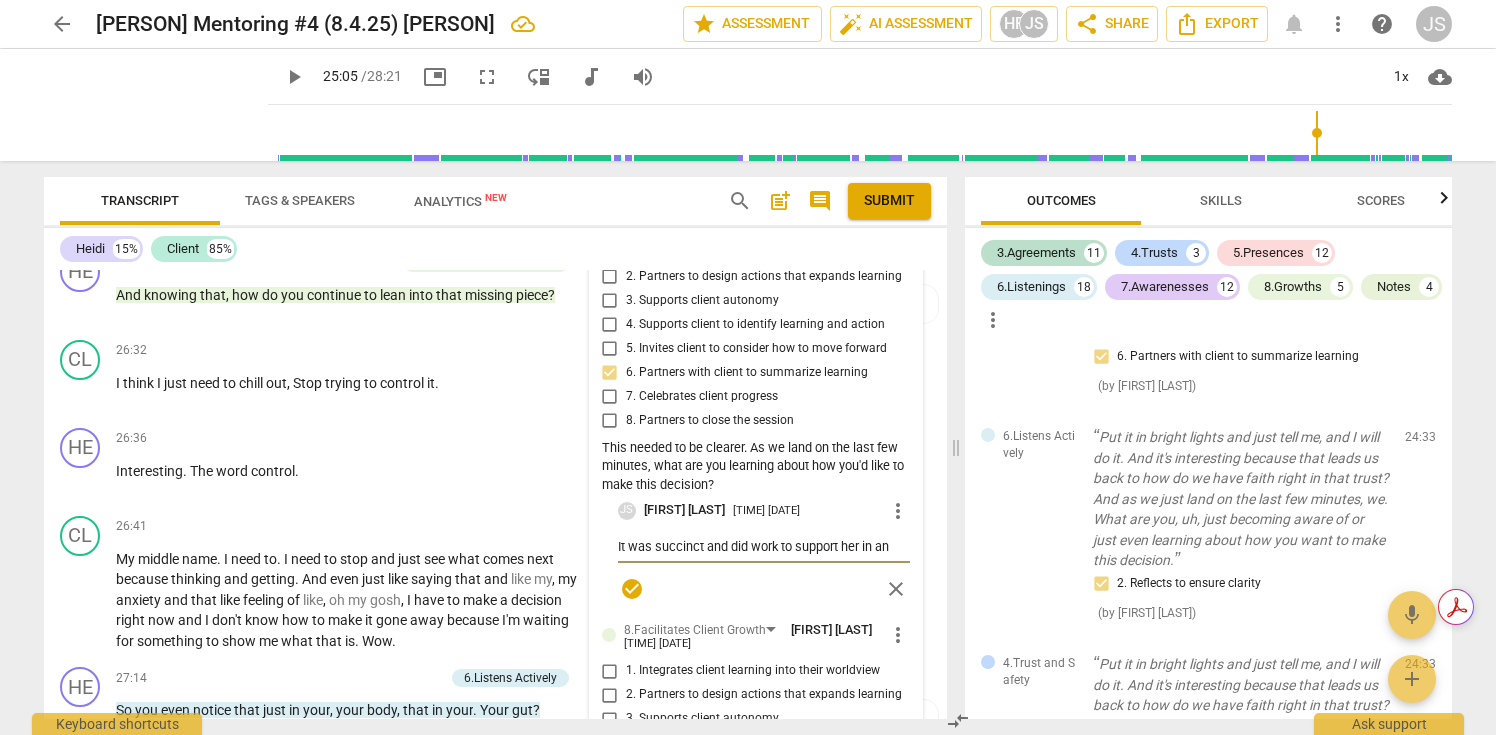 type on "It was succinct and did work to support her in anc" 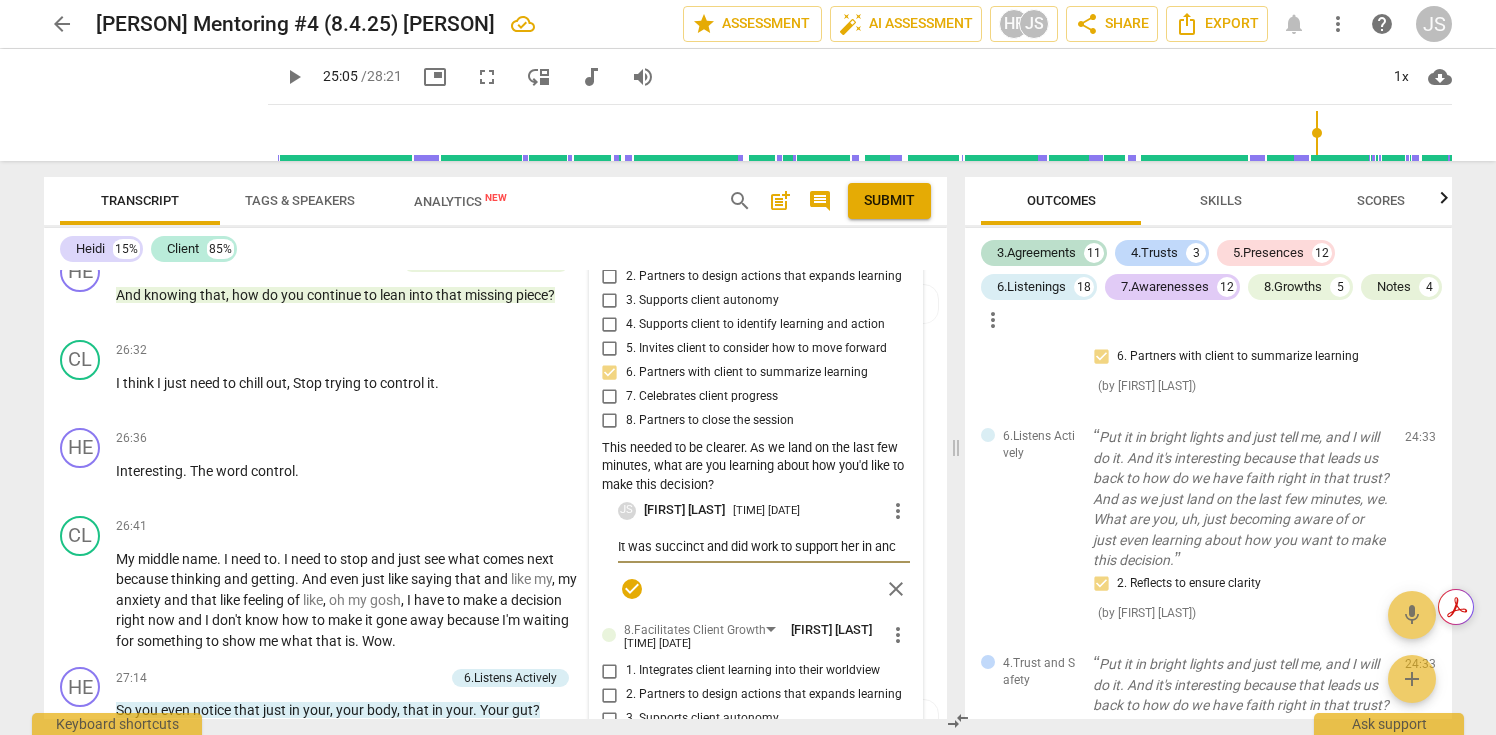 type on "It was succinct and did work to support her in anch" 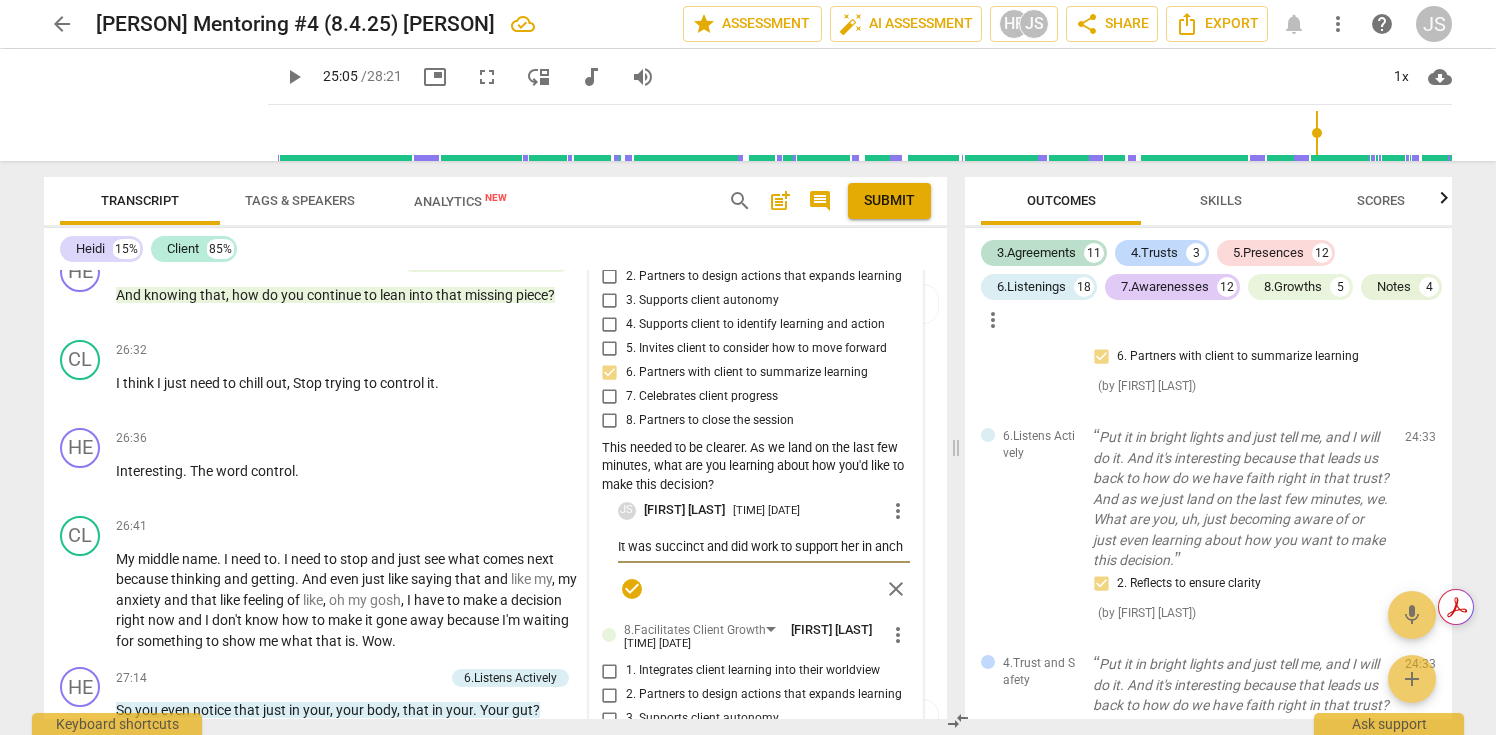 type on "It was succinct and did work to support her in ancho" 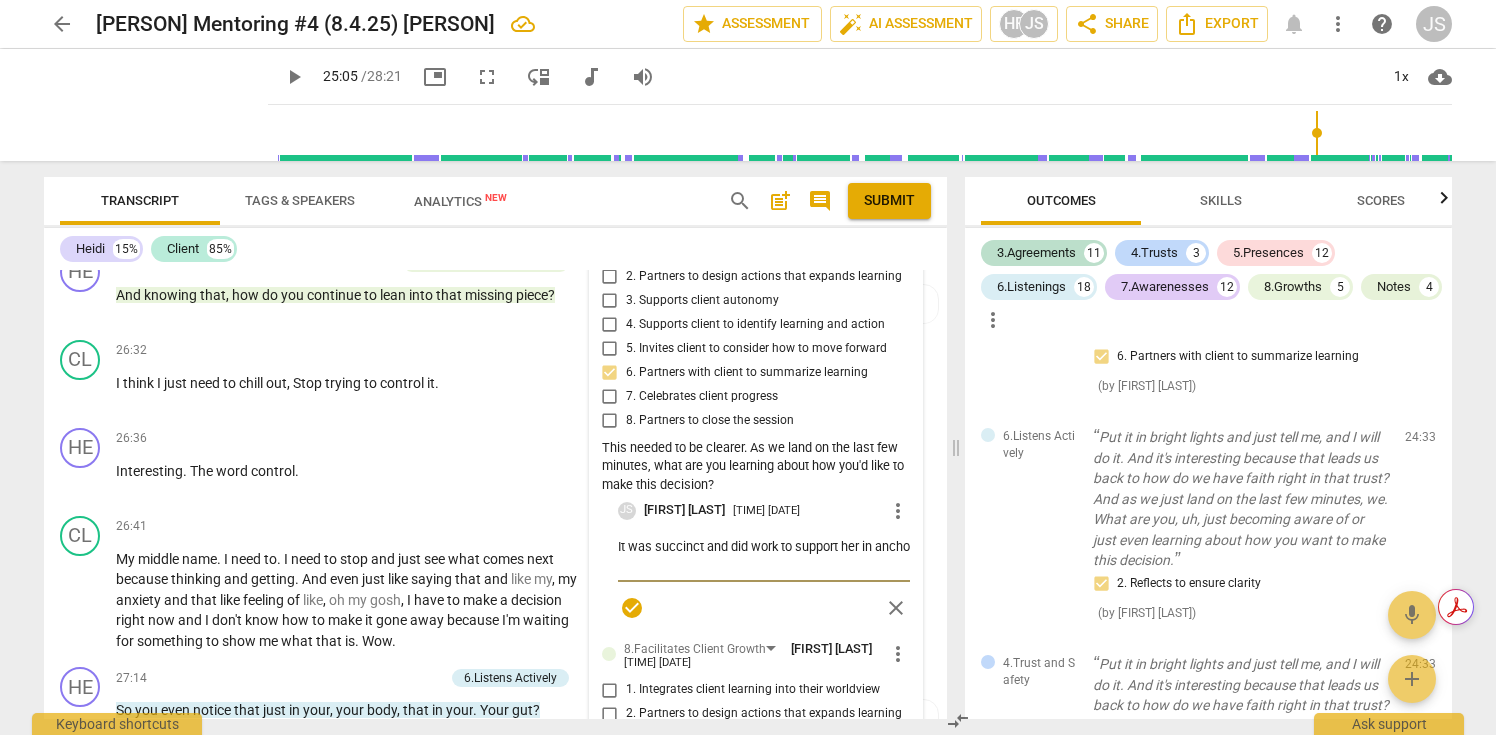 type on "It was succinct and did work to support her in anchor" 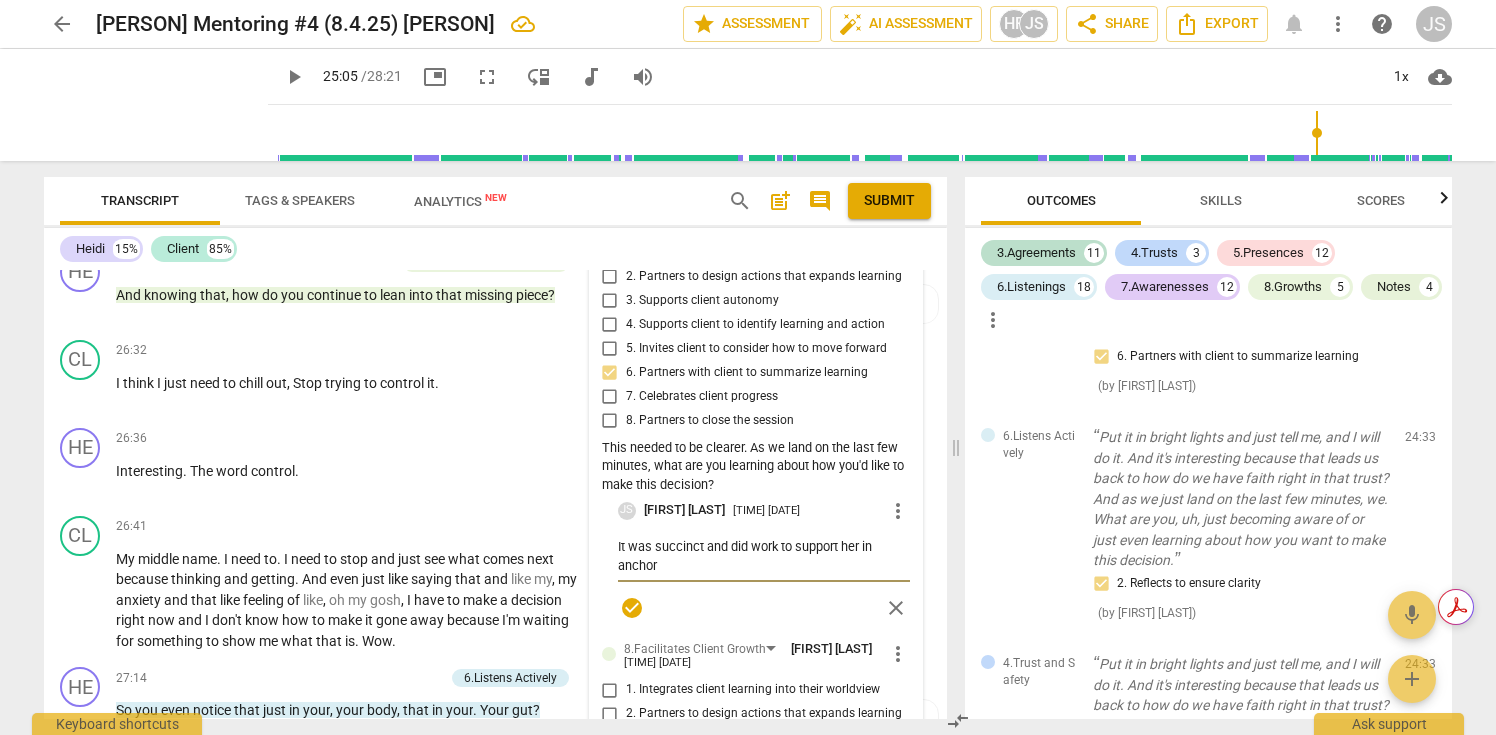type on "It was succinct and did work to support her in anchori" 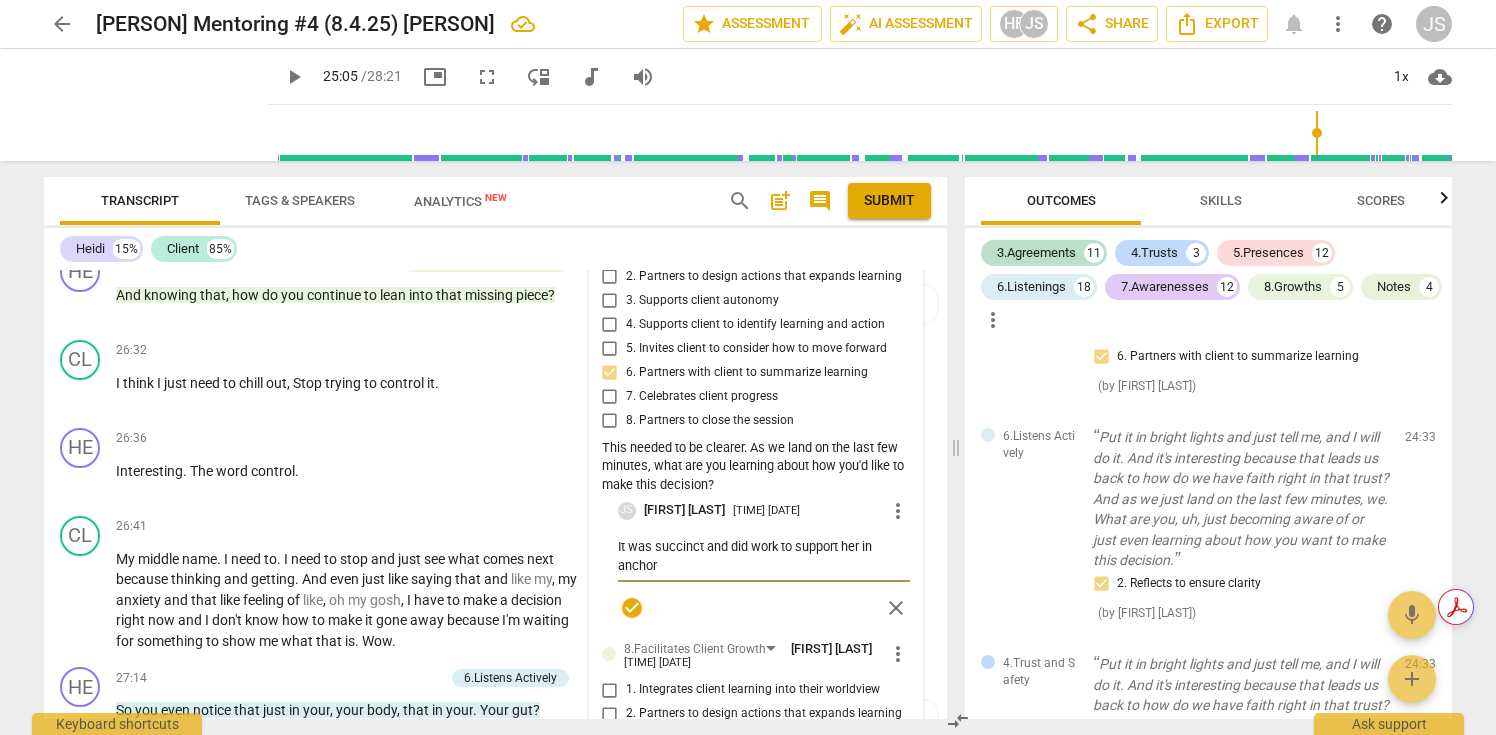 type on "It was succinct and did work to support her in anchori" 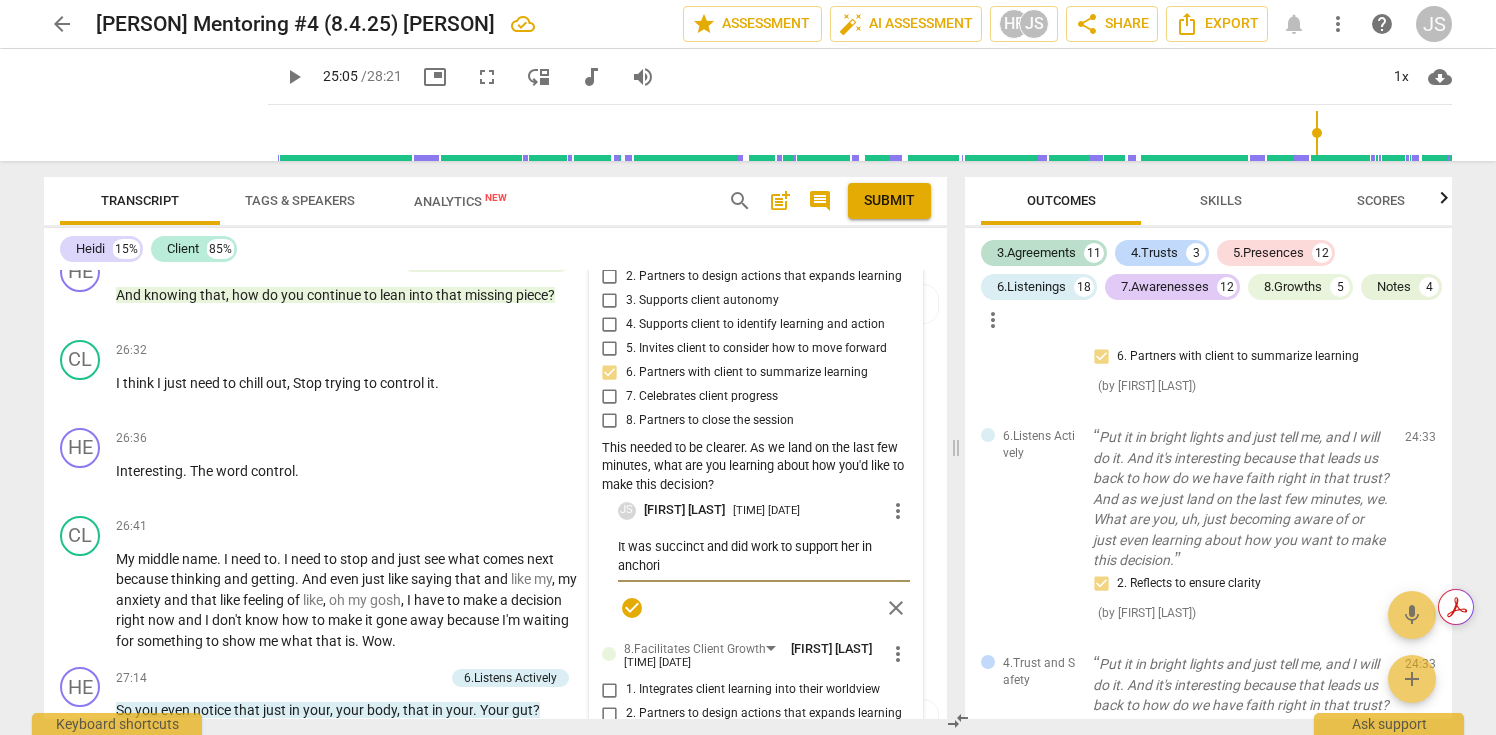 type on "It was succinct and did work to support her in anchorin" 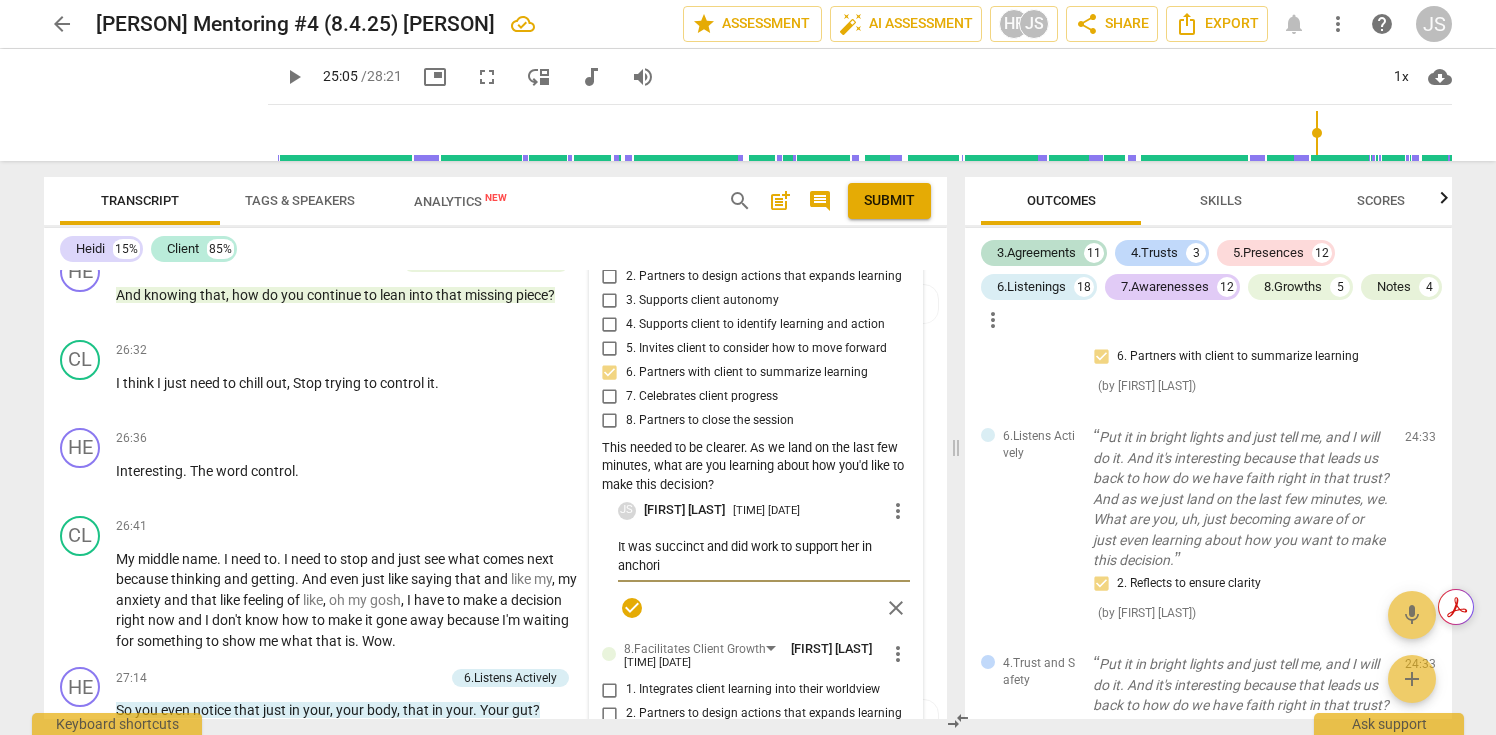 type on "It was succinct and did work to support her in anchorin" 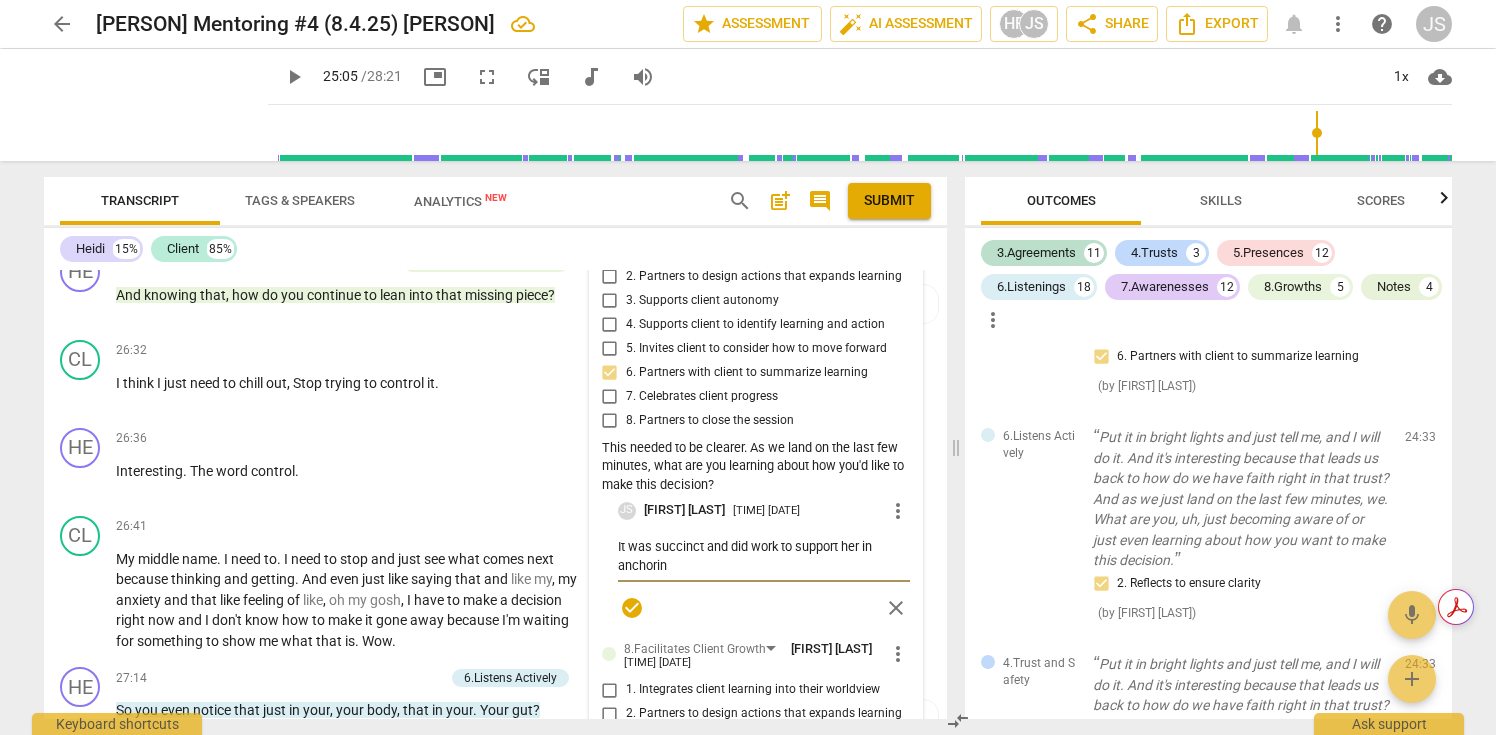 type on "It was succinct and did work to support her in anchoring" 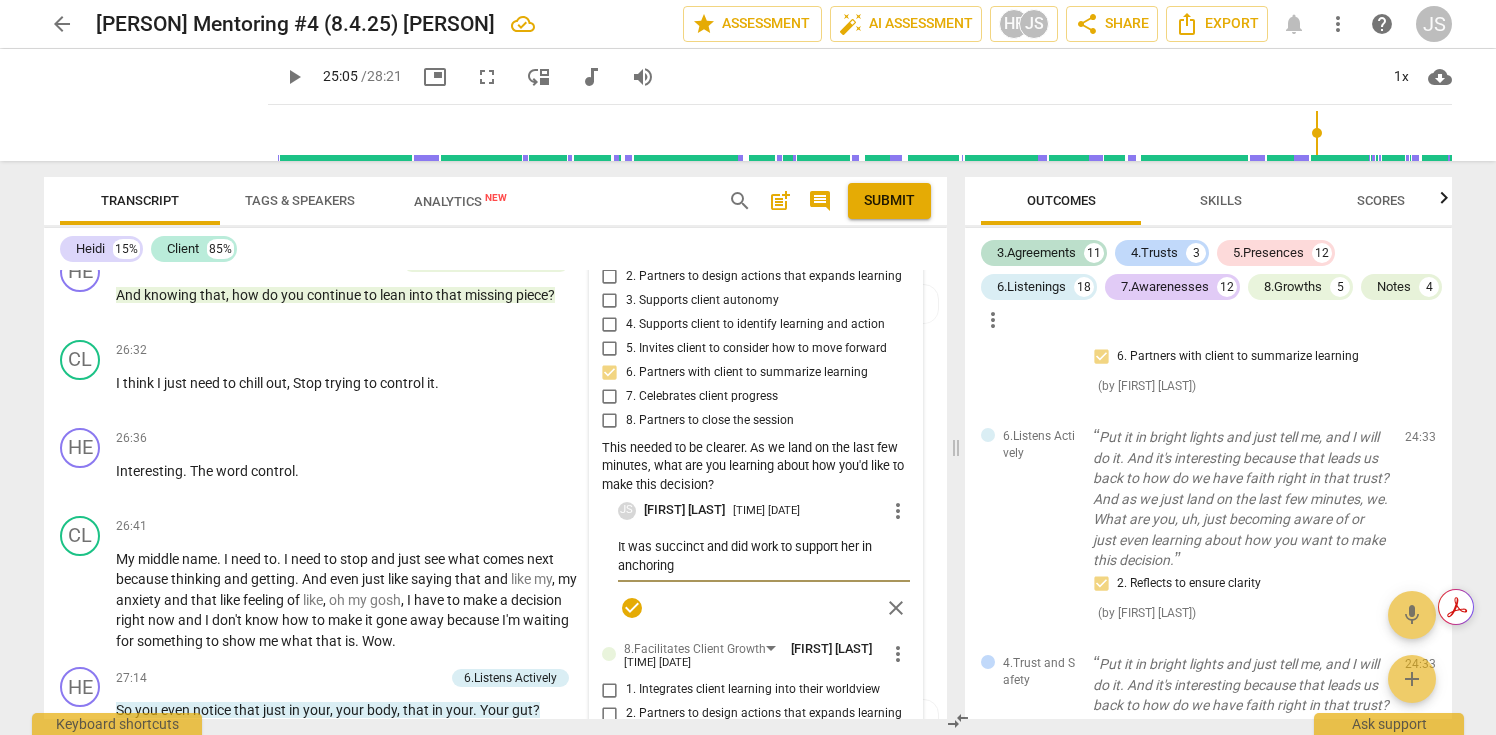 type on "It was succinct and did work to support her in anchoring" 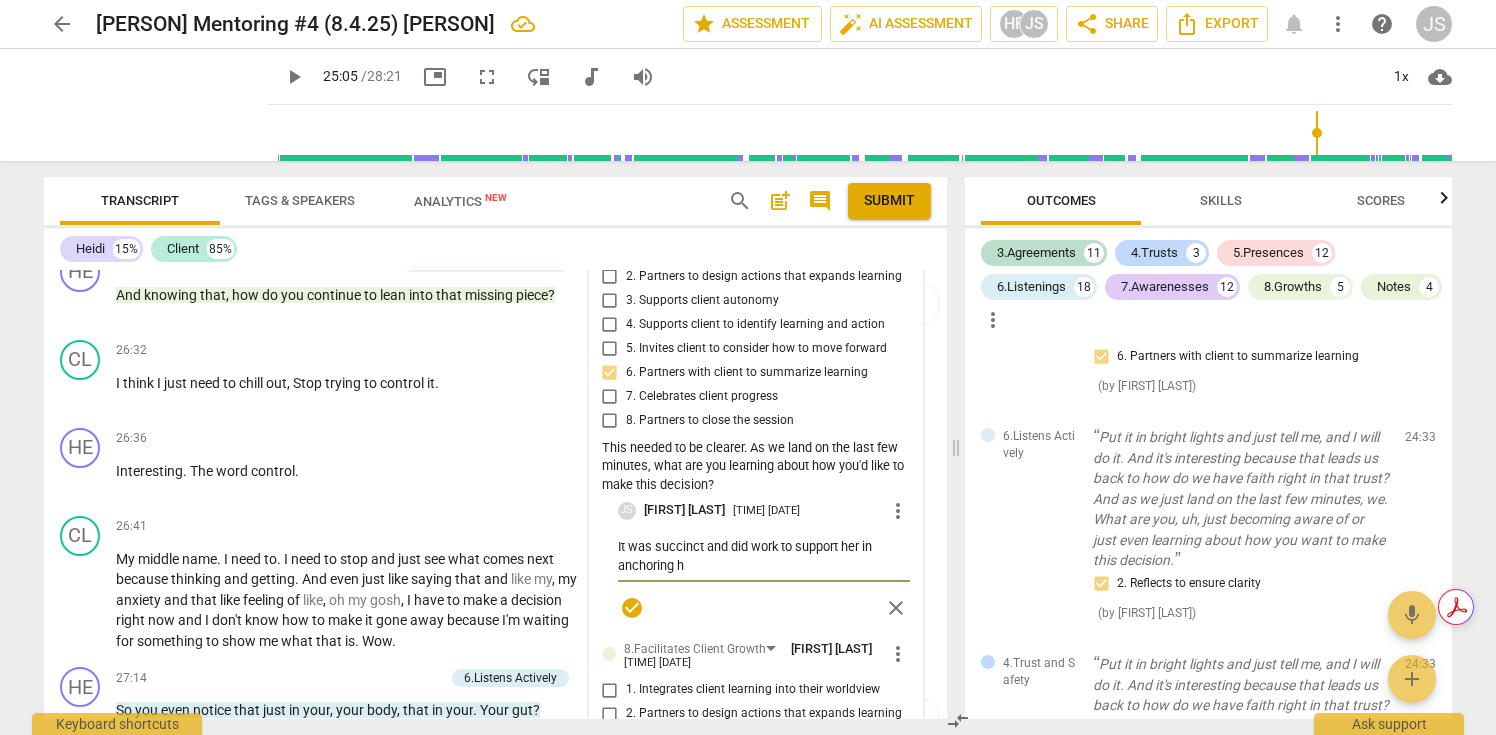 type on "It was succinct and did work to support her in anchoring he" 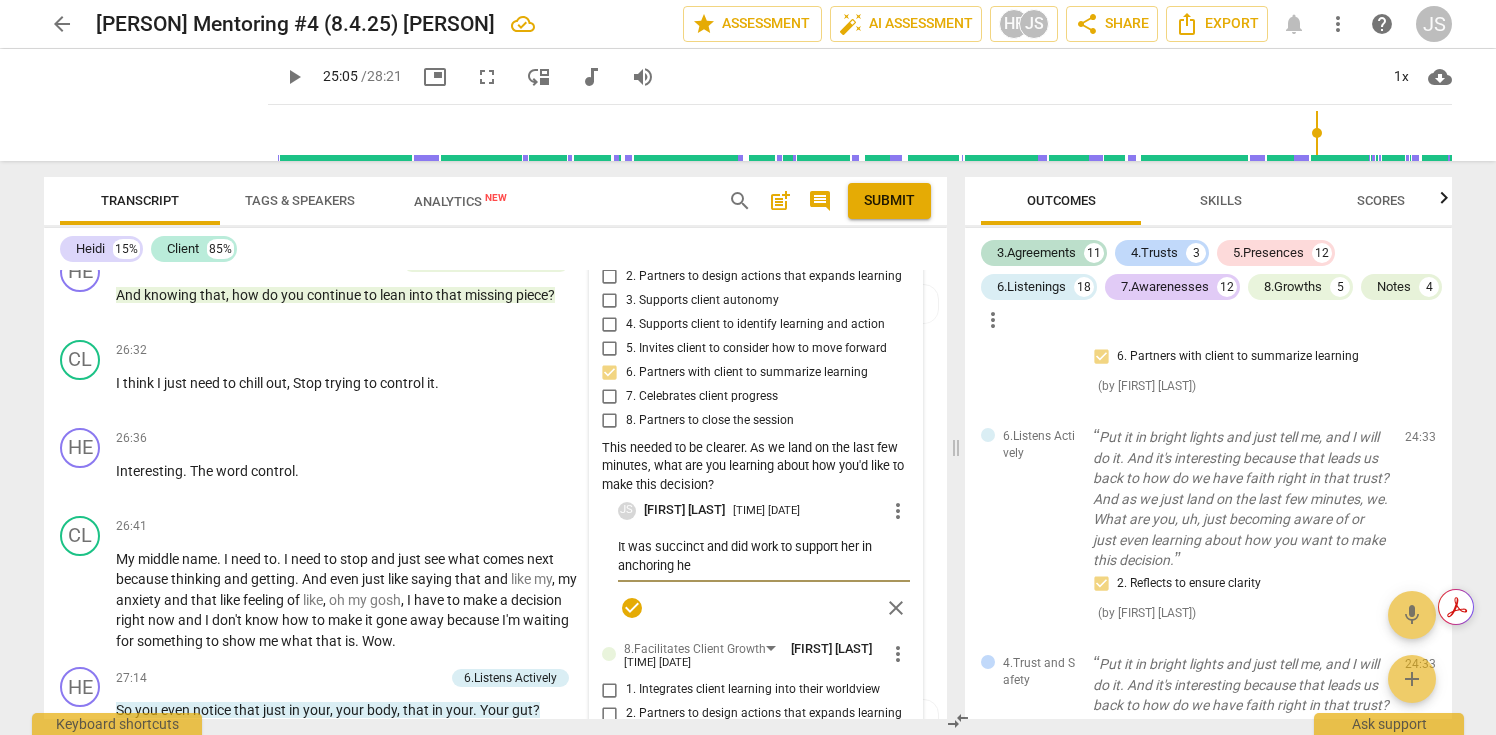 type on "It was succinct and did work to support her in anchoring her" 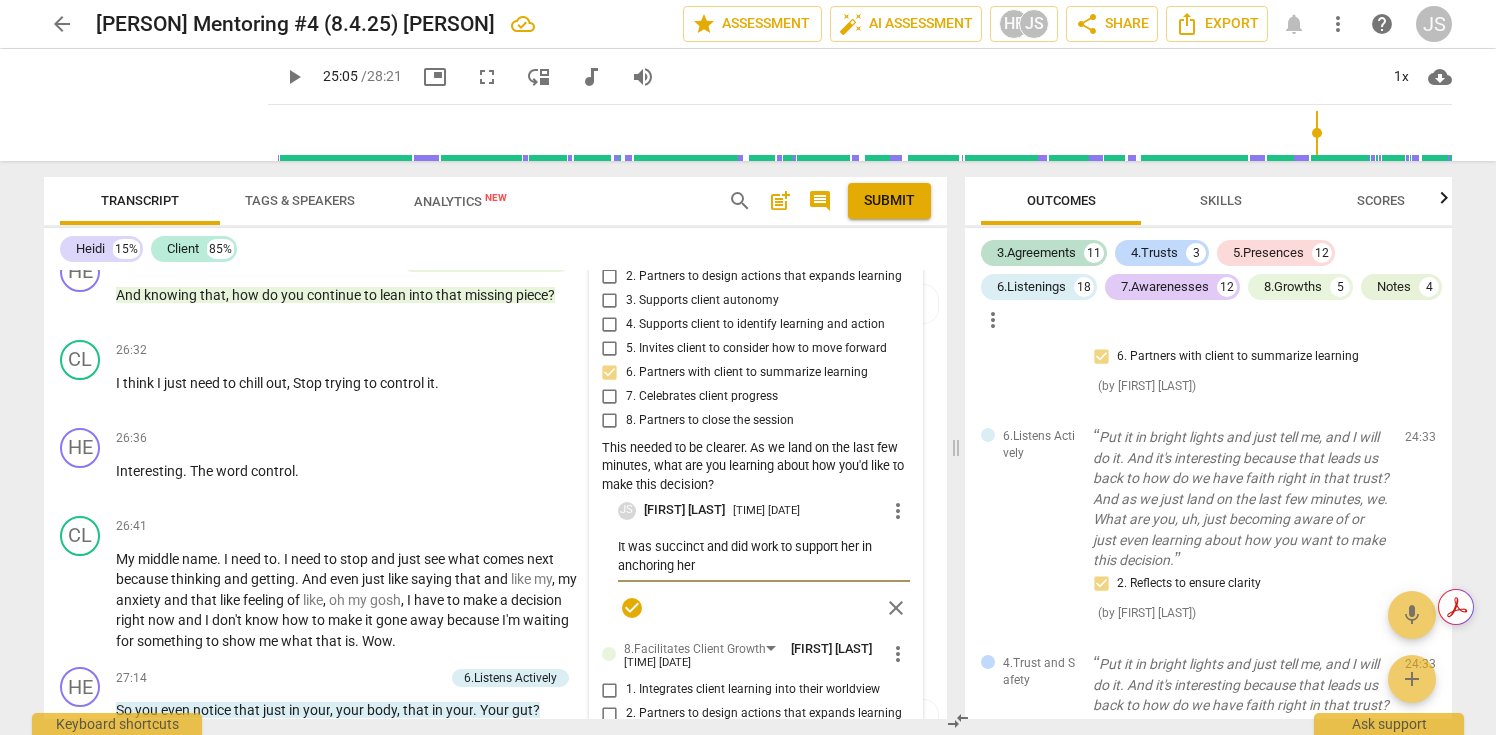 type on "It was succinct and did work to support her in anchoring her" 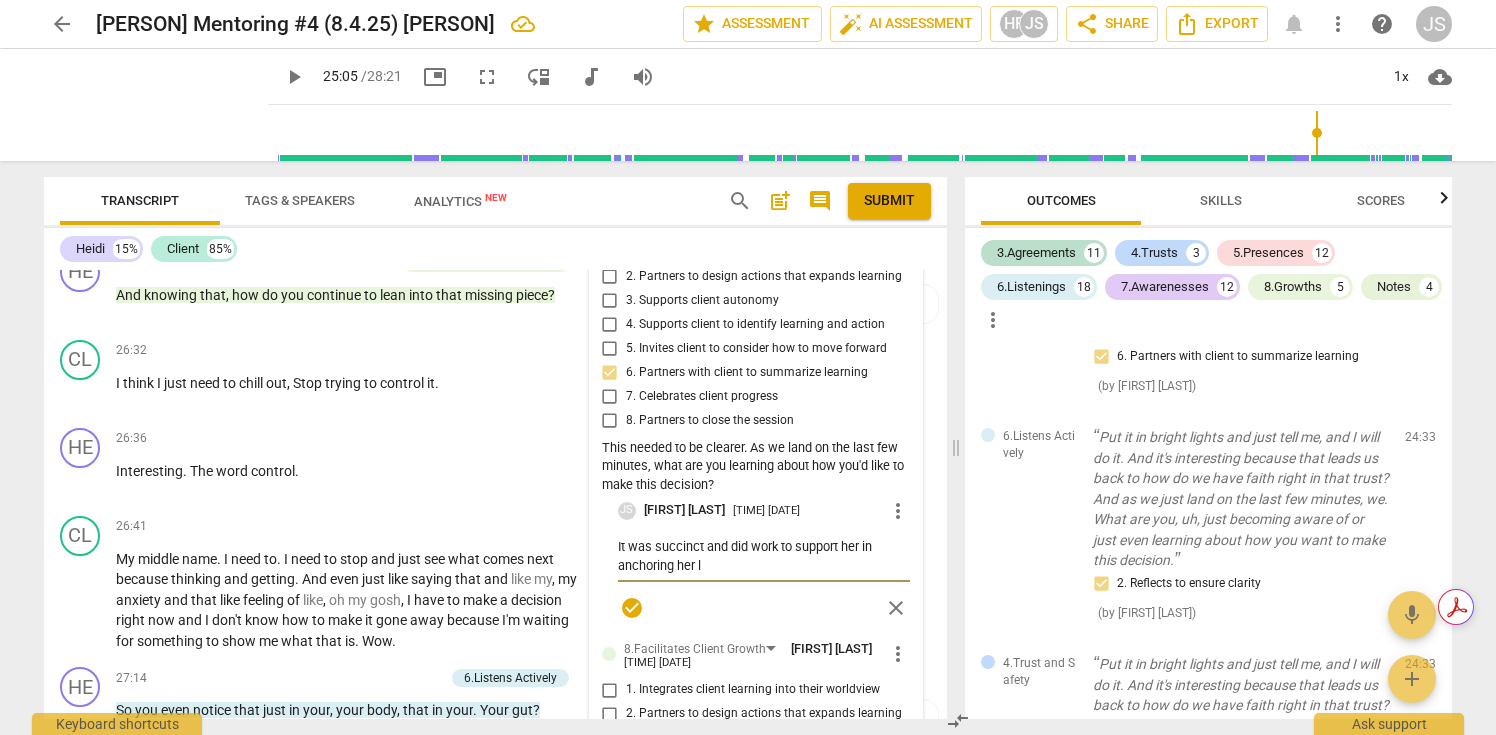 type on "It was succinct and did work to support her in anchoring her lw" 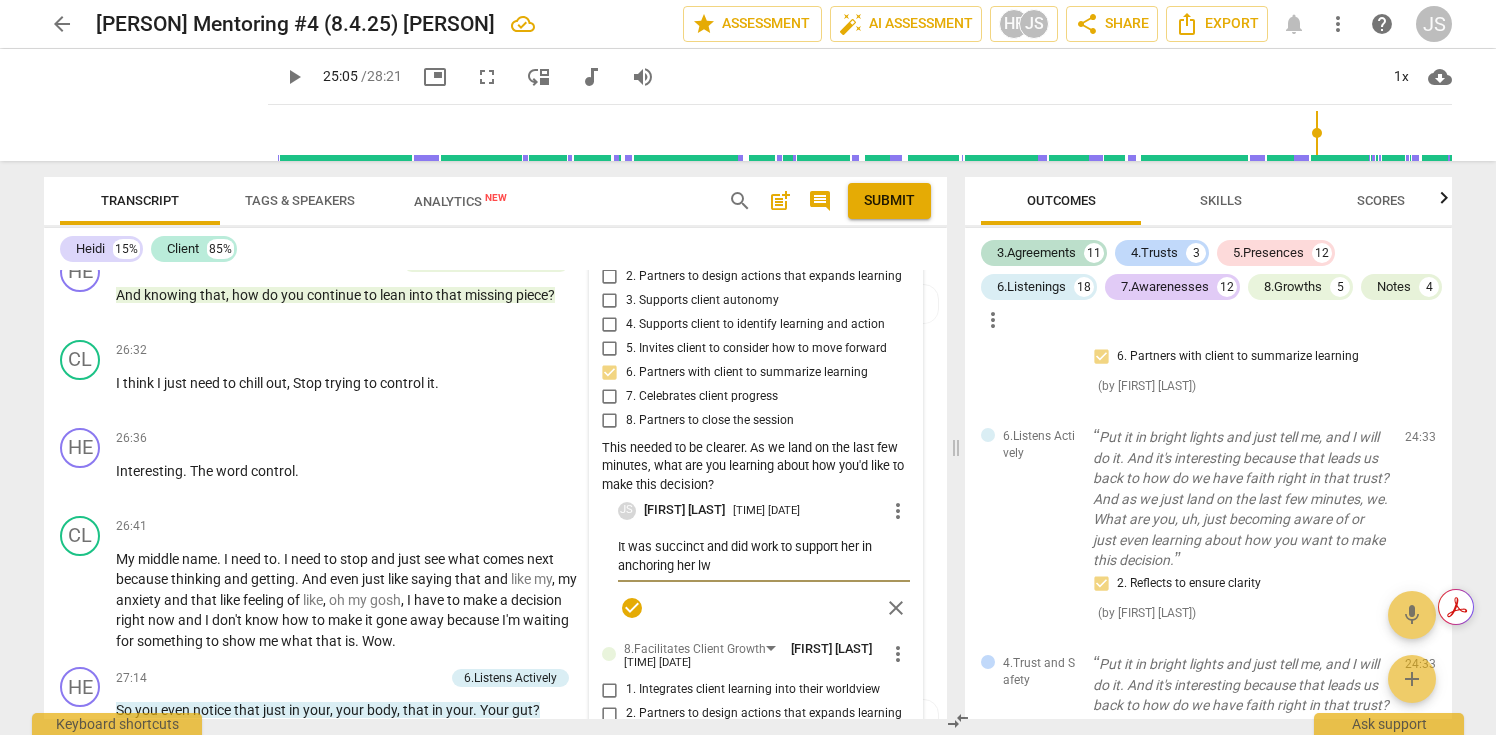 type on "It was succinct and did work to support her in anchoring her lwe" 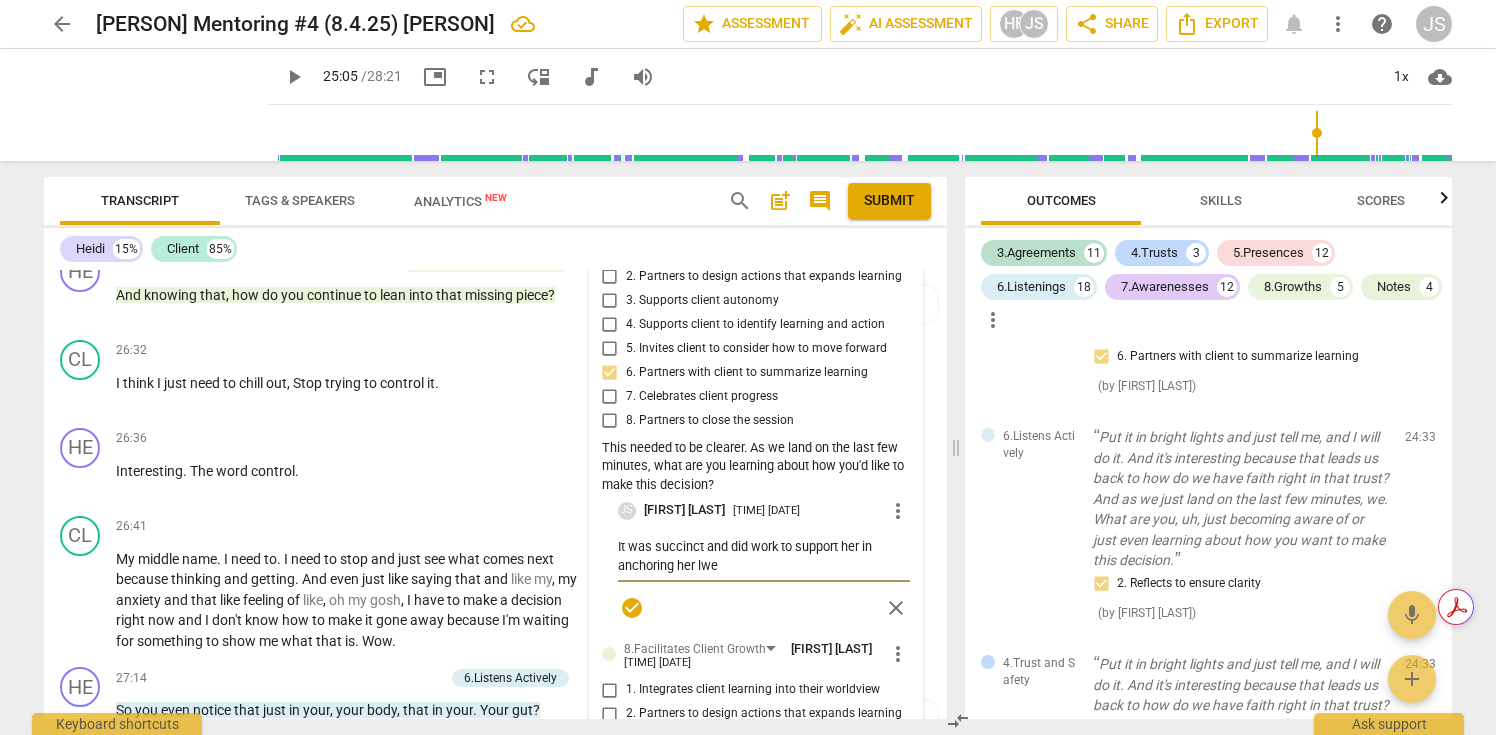 type on "It was succinct and did work to support her in anchoring her lwea" 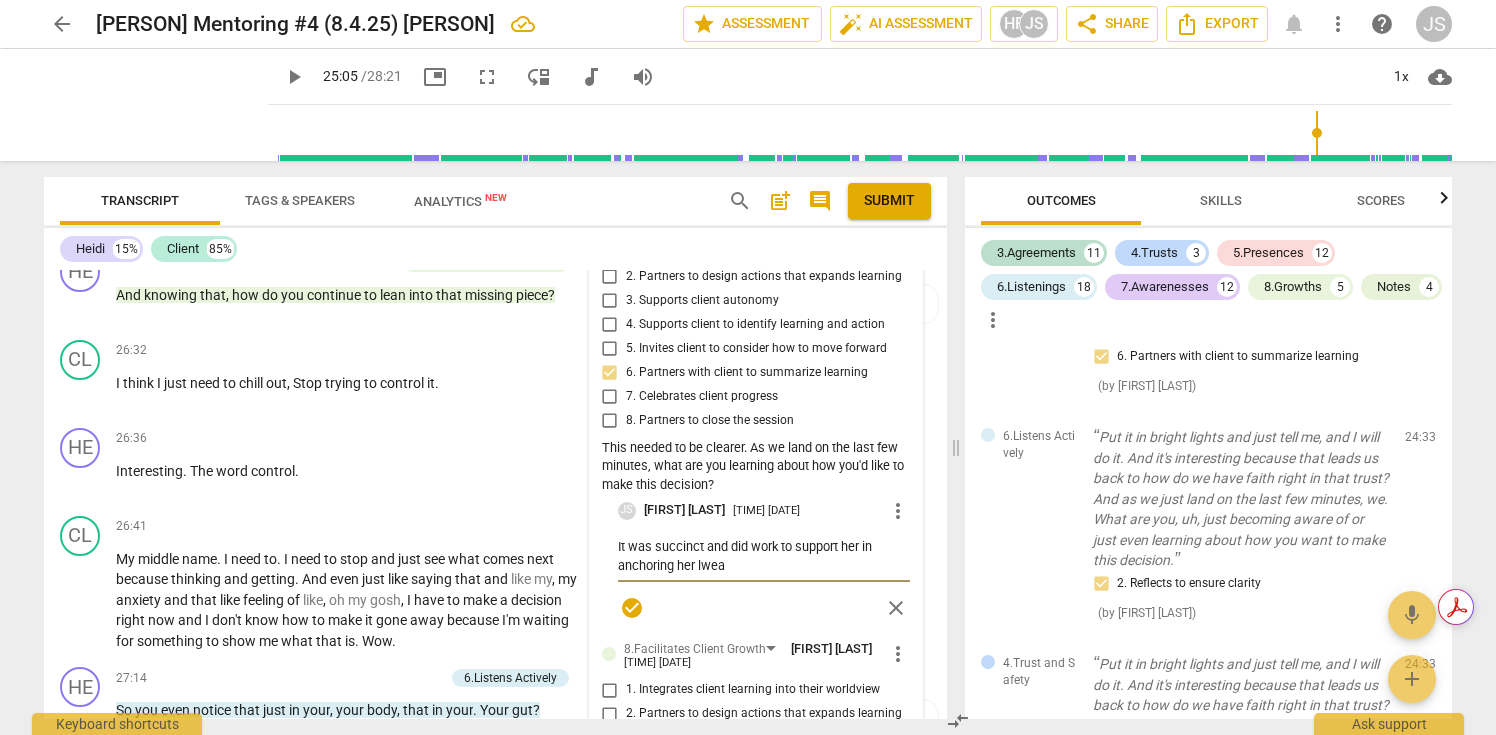 type on "It was succinct and did work to support her in anchoring her lwe" 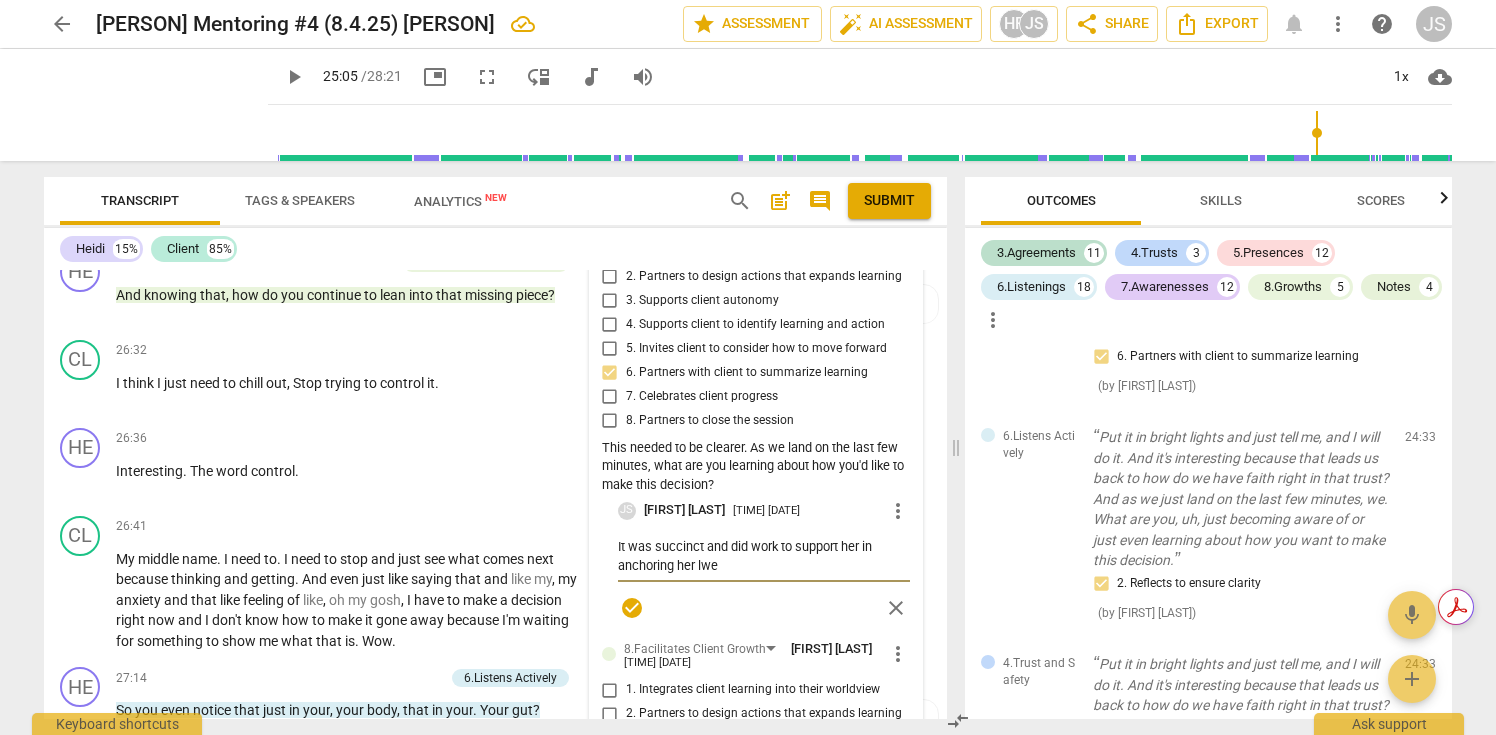type on "It was succinct and did work to support her in anchoring her lw" 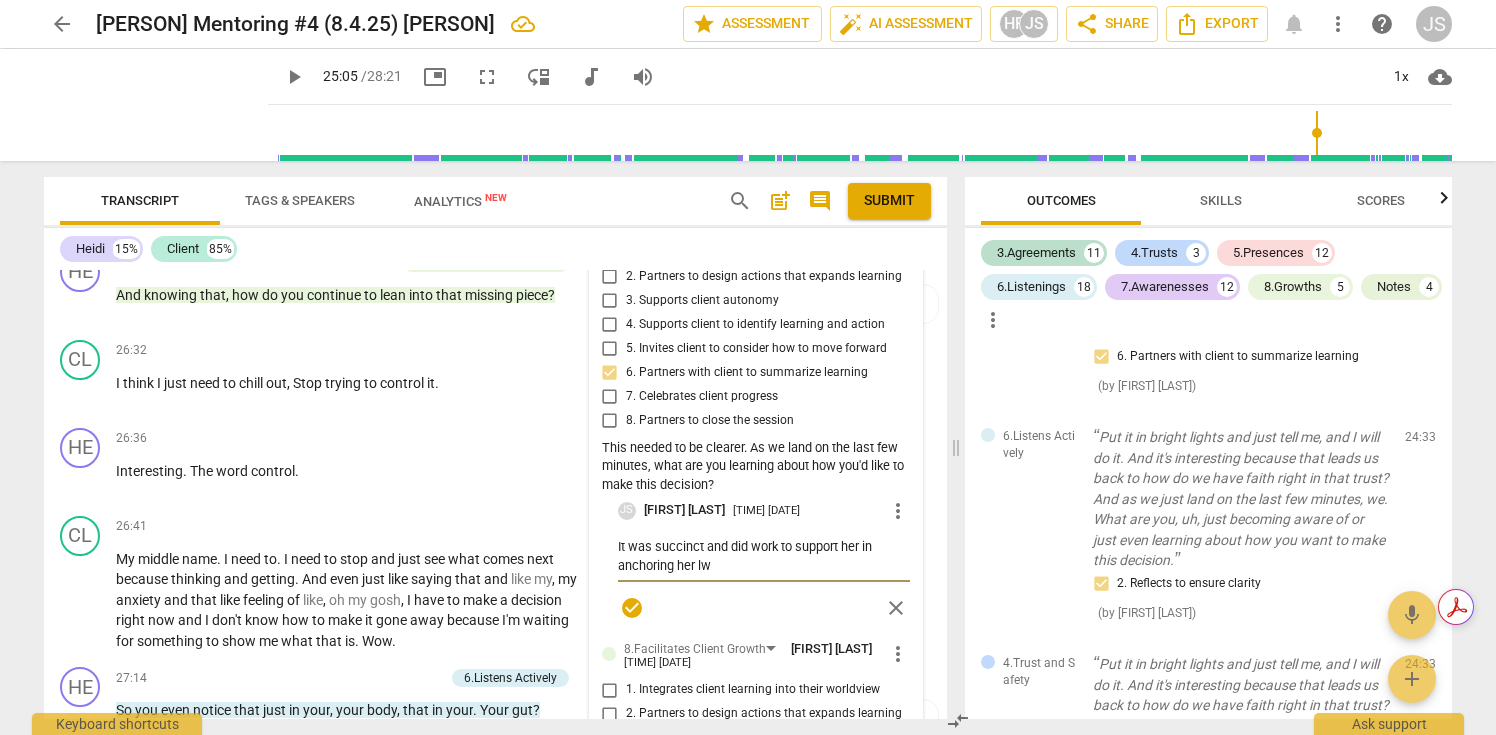 type on "It was succinct and did work to support her in anchoring her l" 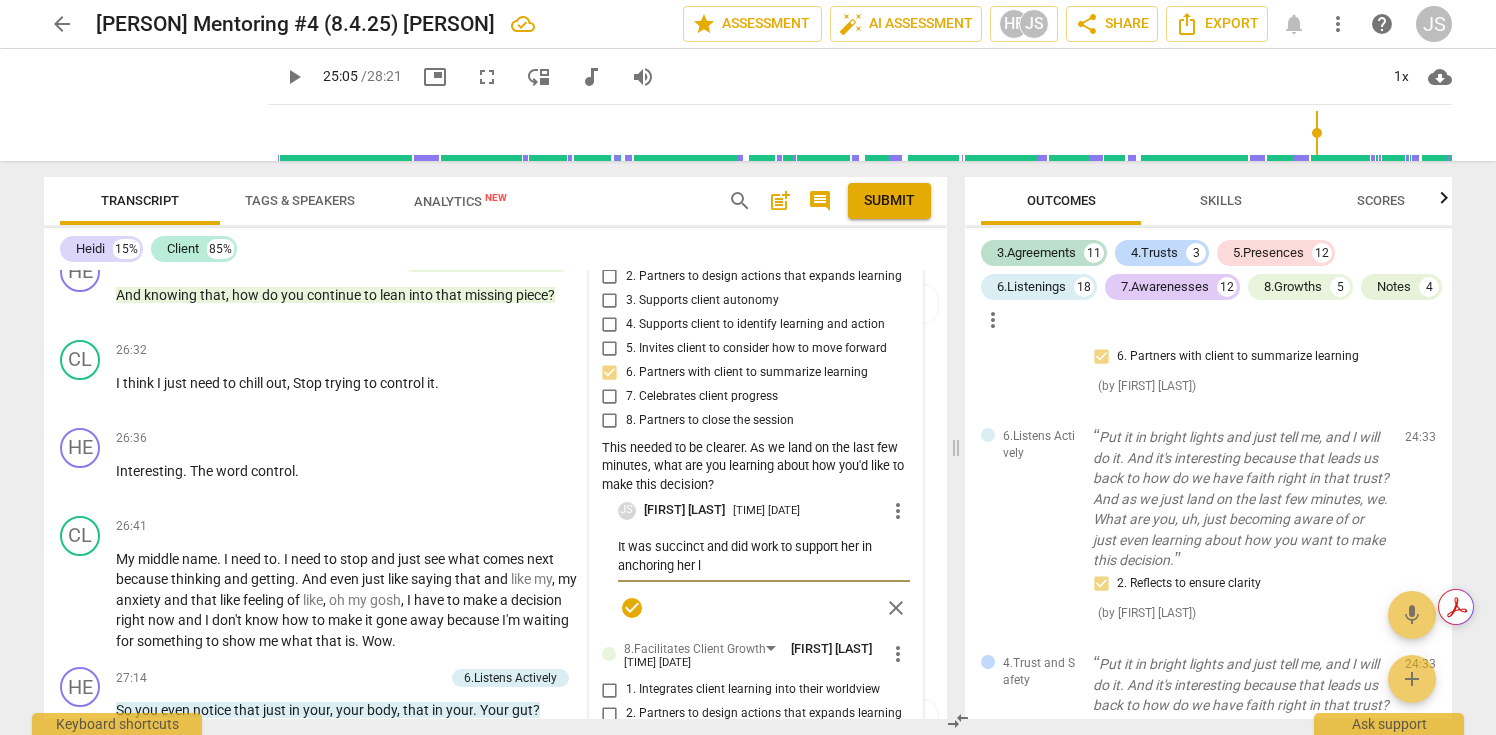 type on "It was succinct and did work to support her in anchoring her le" 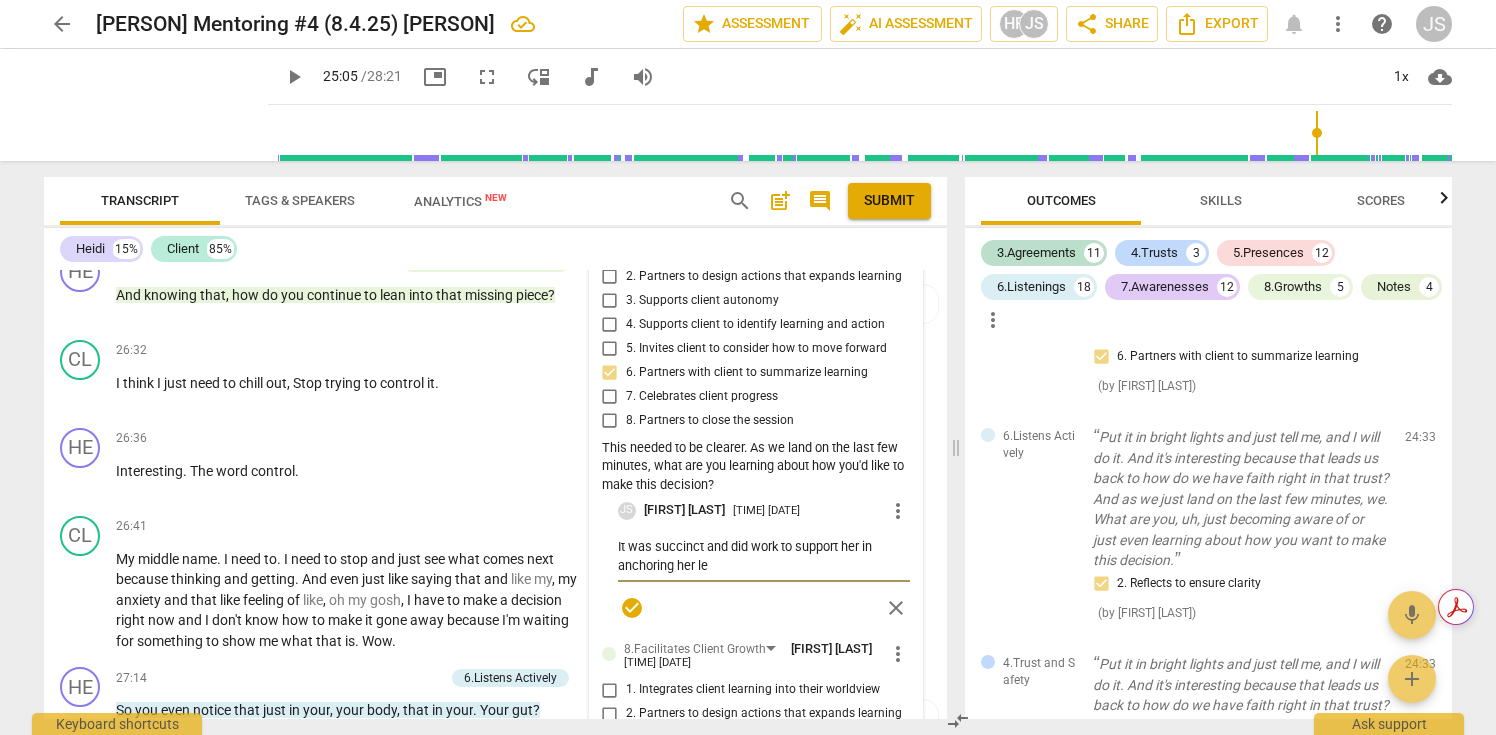 type on "It was succinct and did work to support her in anchoring her le" 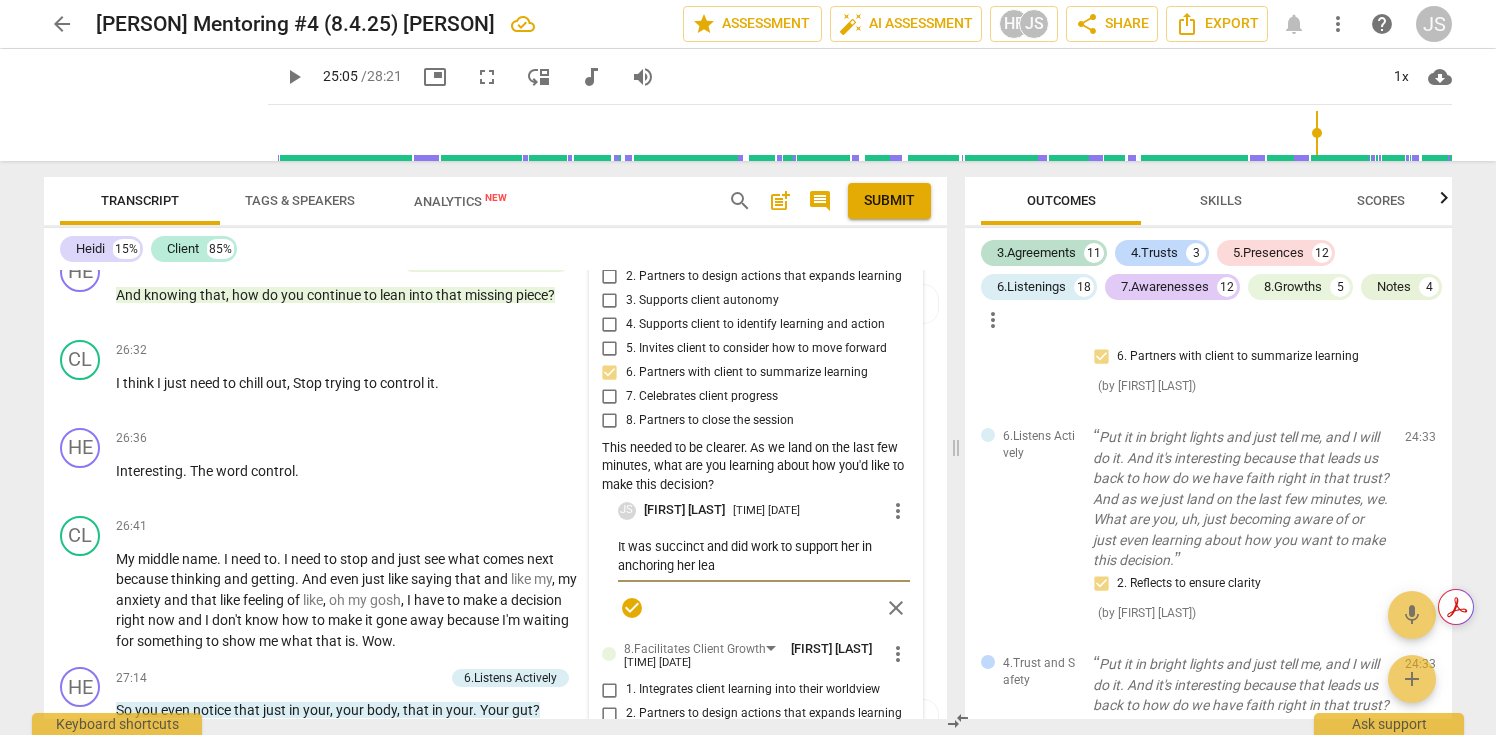 type on "It was succinct and did work to support her in anchoring her lear" 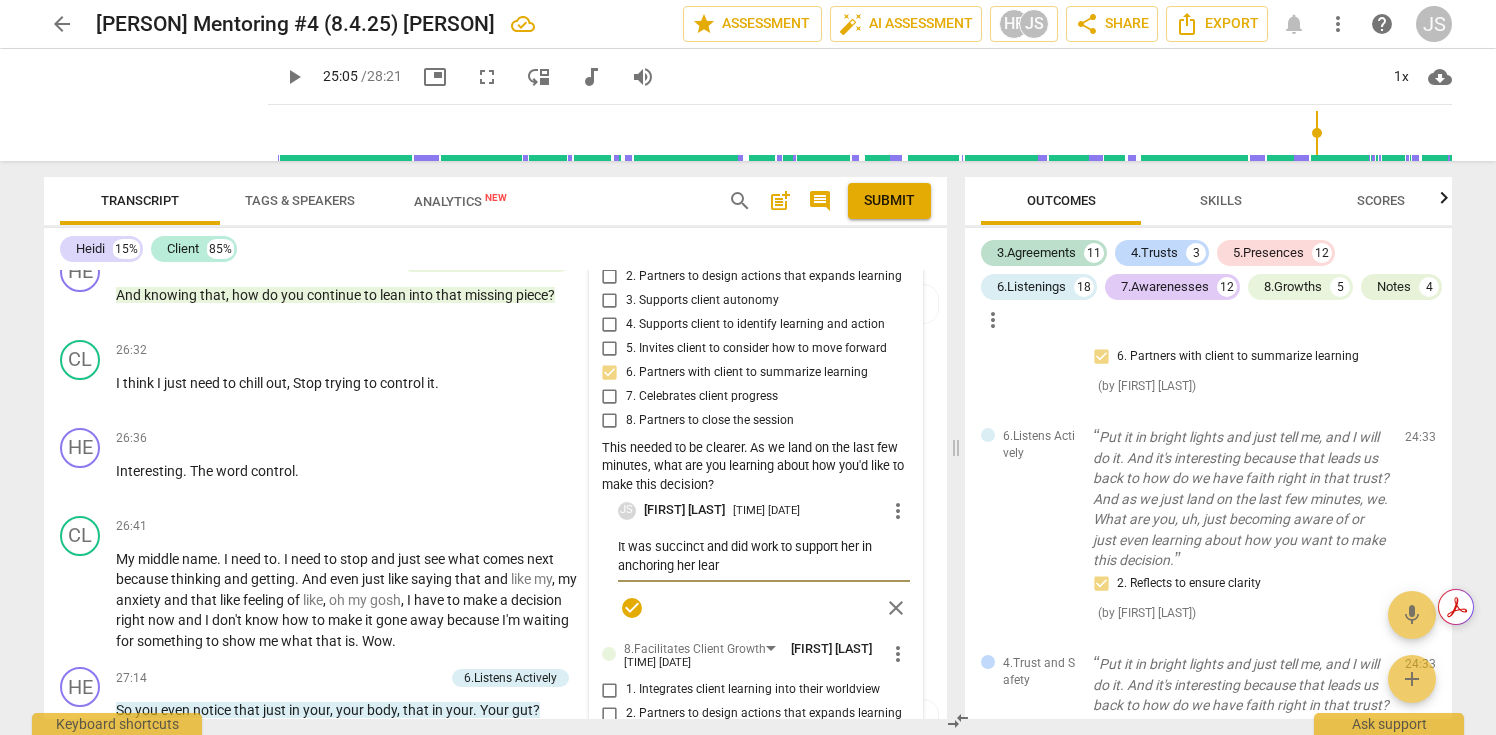 type on "It was succinct and did work to support her in anchoring her learn" 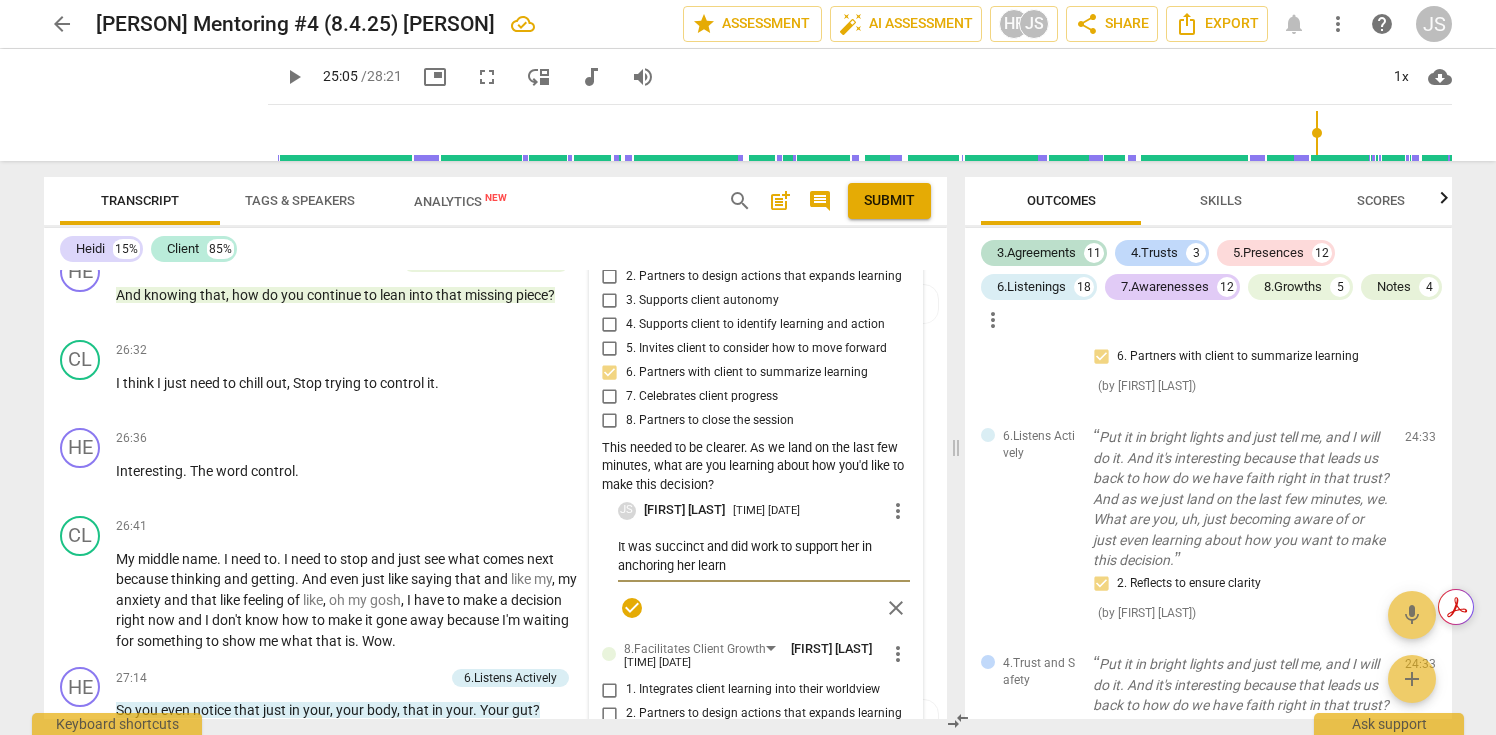 type on "It was succinct and did work to support her in anchoring her learni" 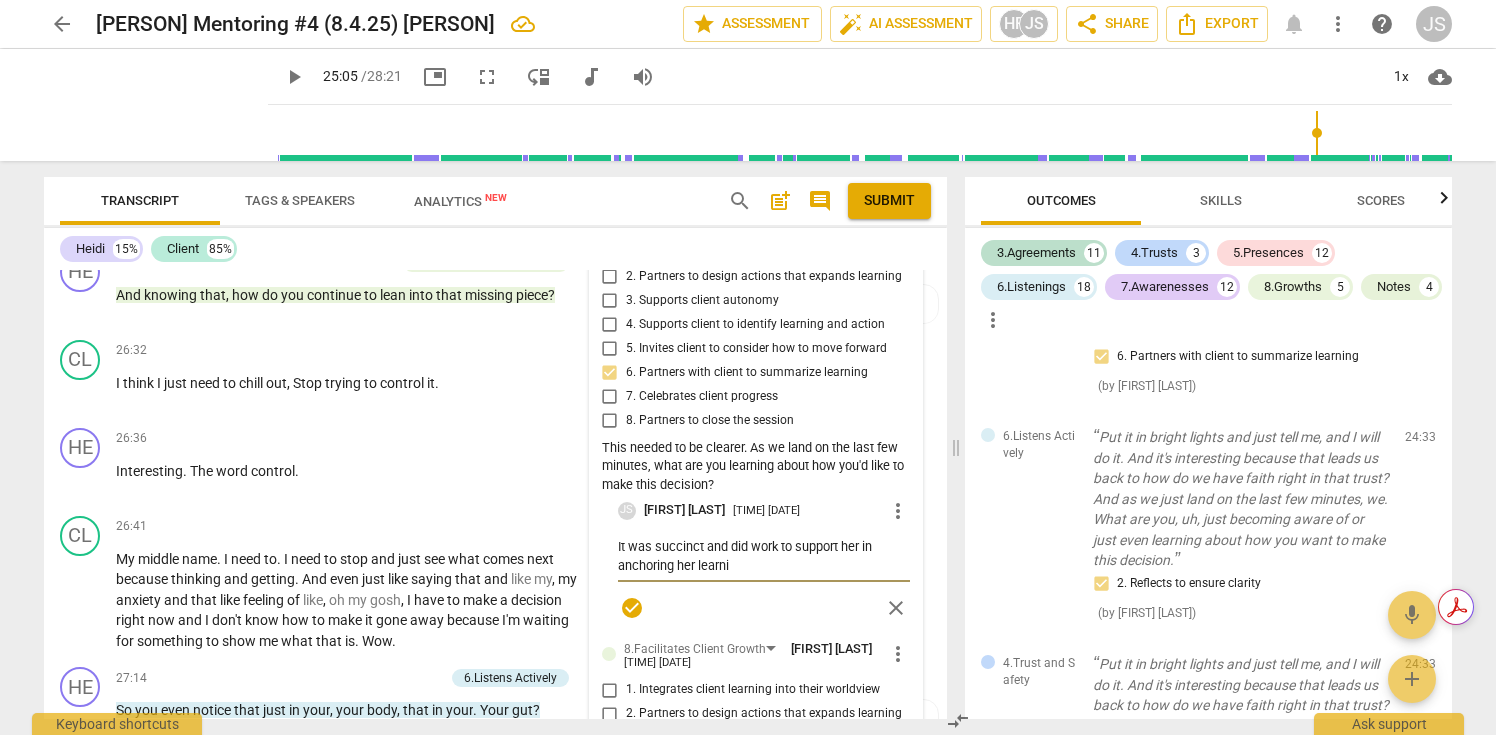 type on "It was succinct and did work to support her in anchoring her learnin" 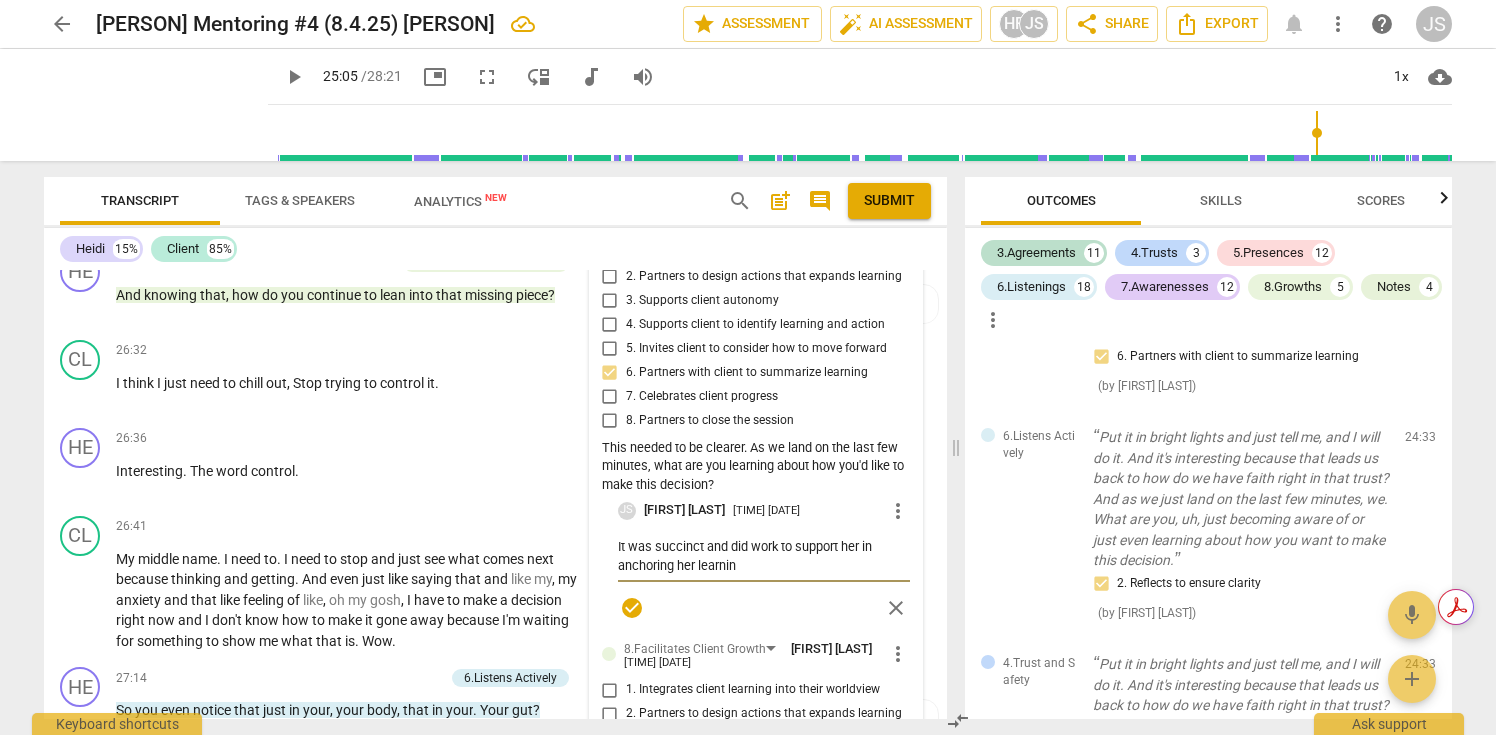 type on "It was succinct and did work to support her in anchoring her learning" 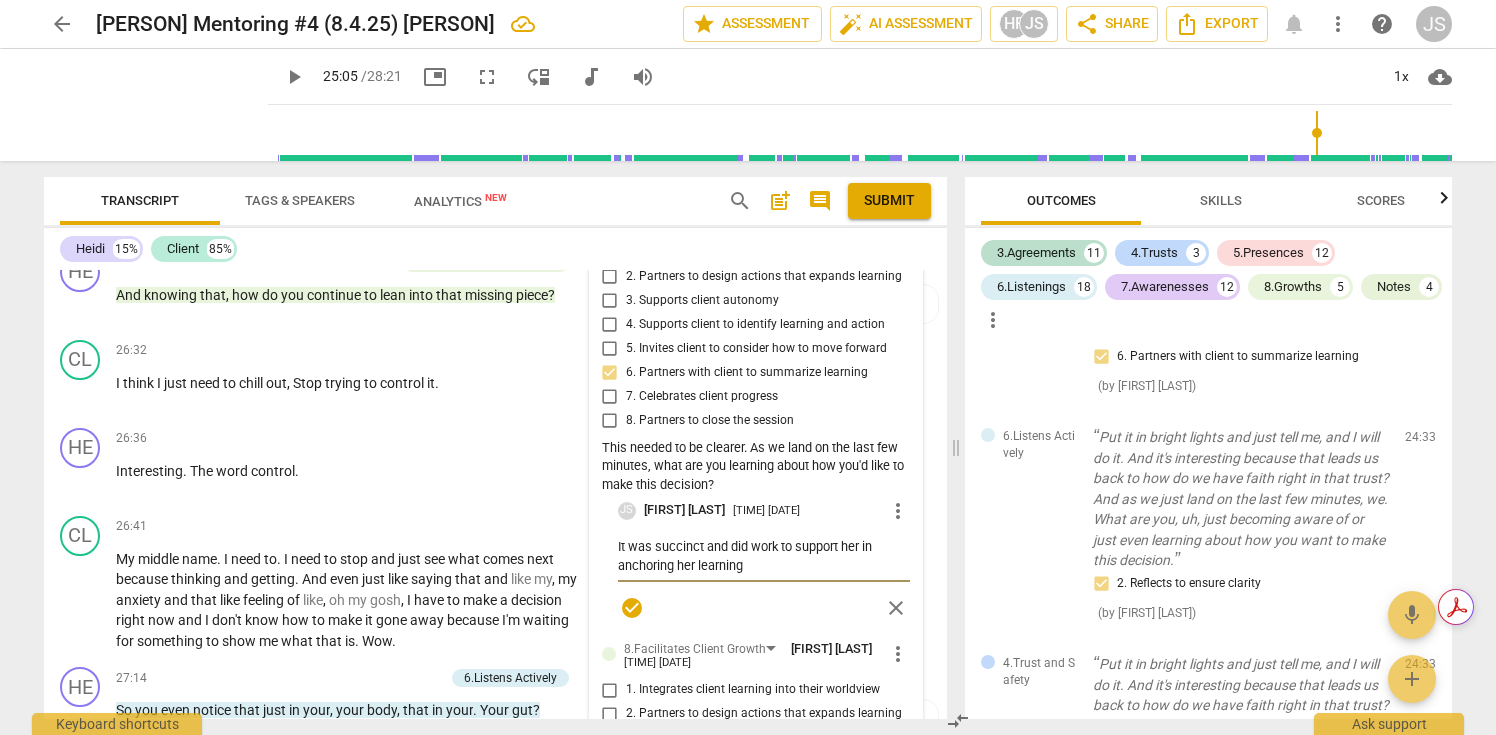 type on "It was succinct and did work to support her in anchoring her learning" 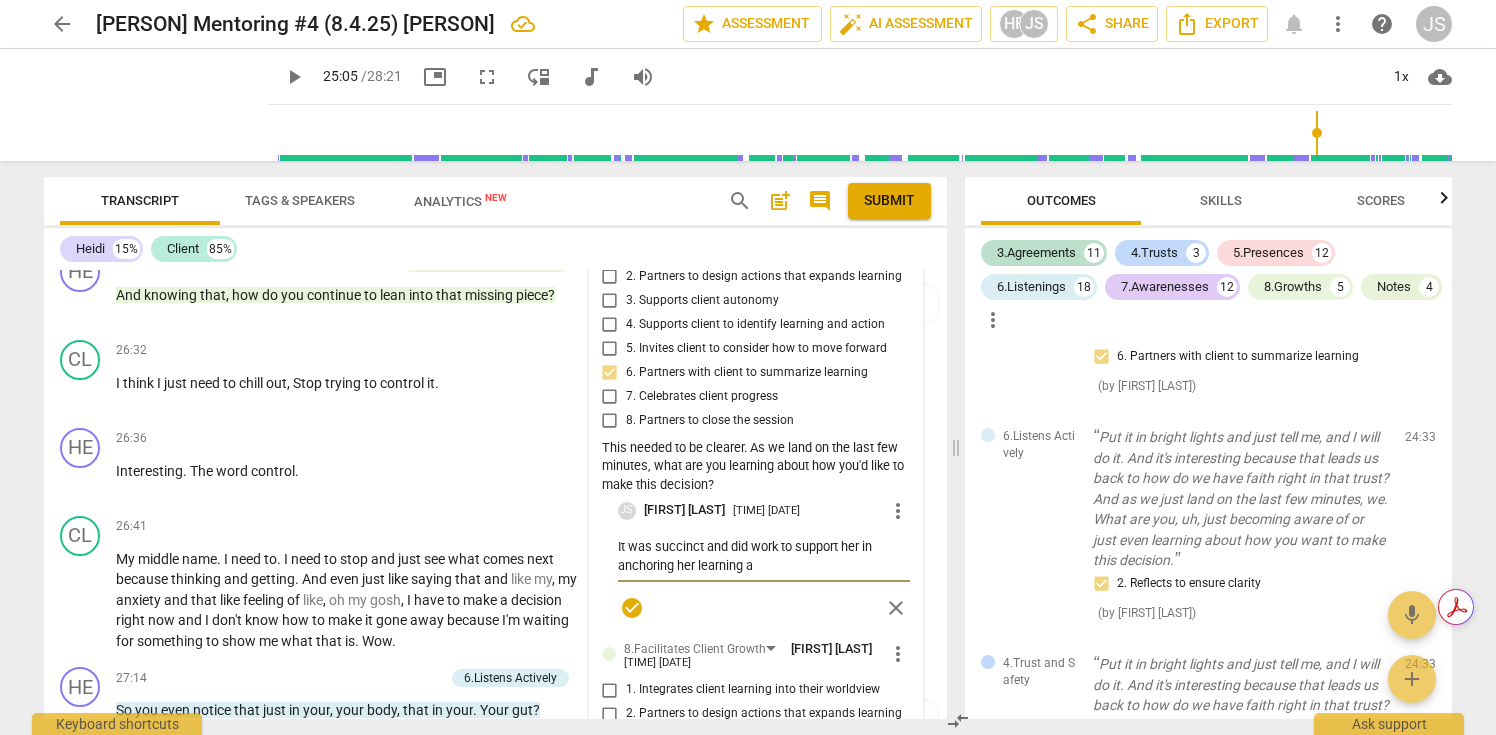 type on "It was succinct and did work to support her in anchoring her learning an" 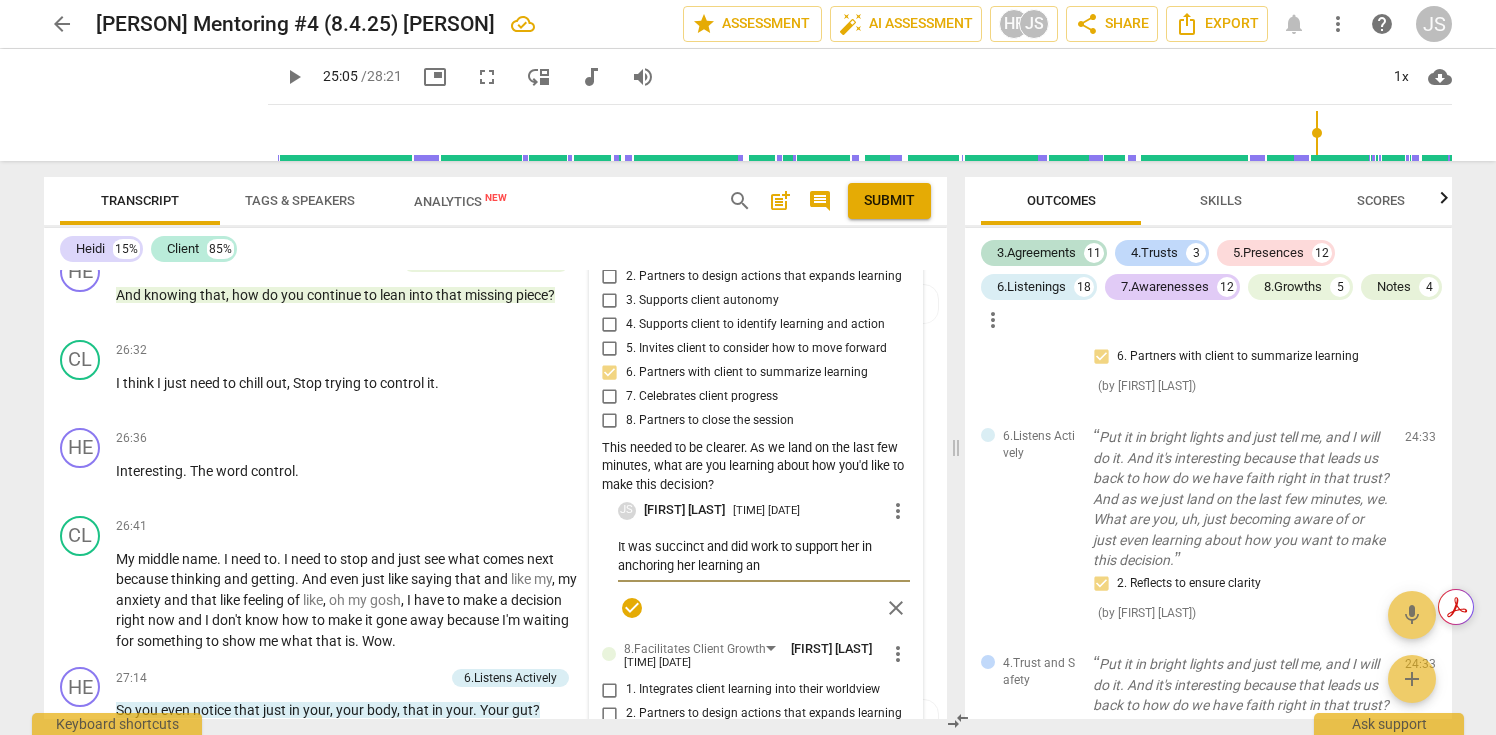type on "It was succinct and did work to support her in anchoring her learning and" 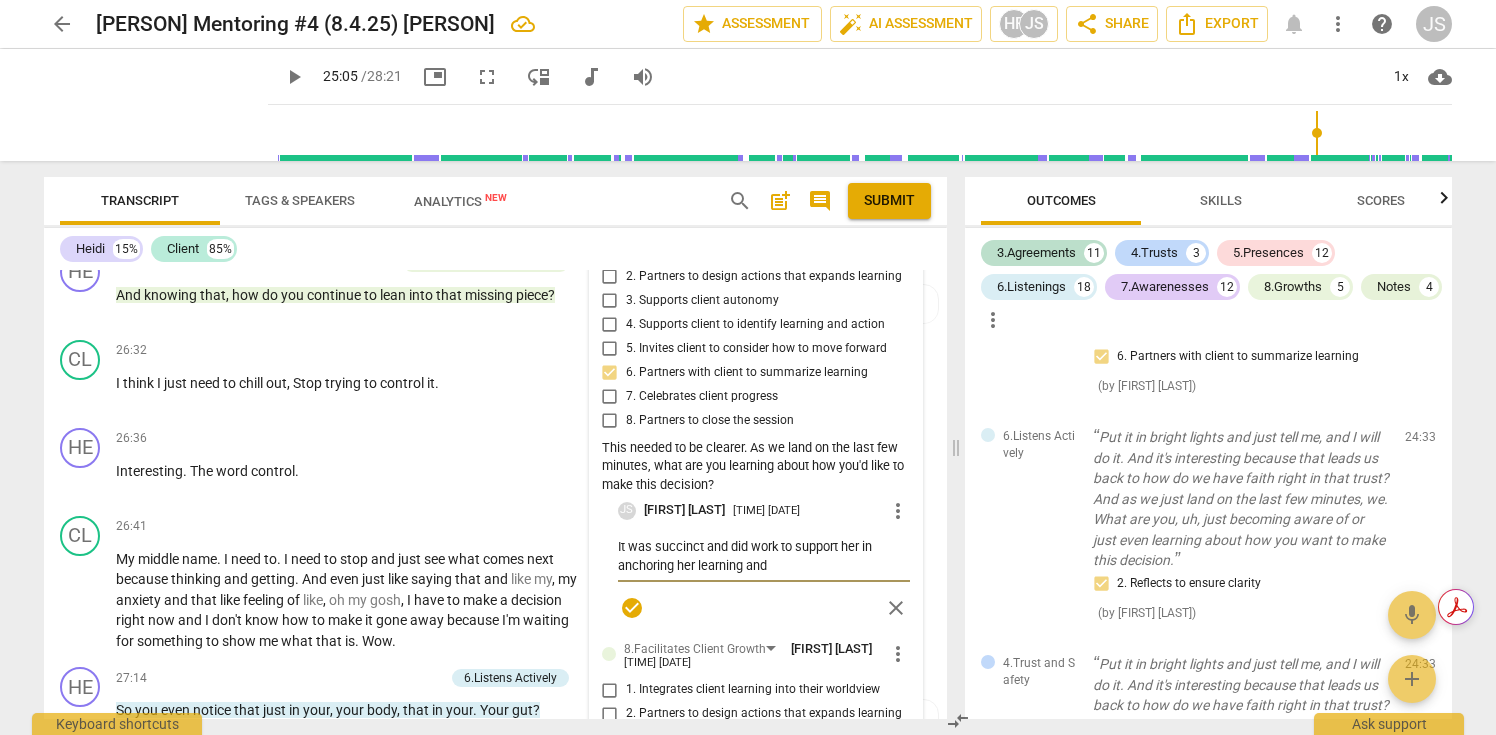 type on "It was succinct and did work to support her in anchoring her learning and" 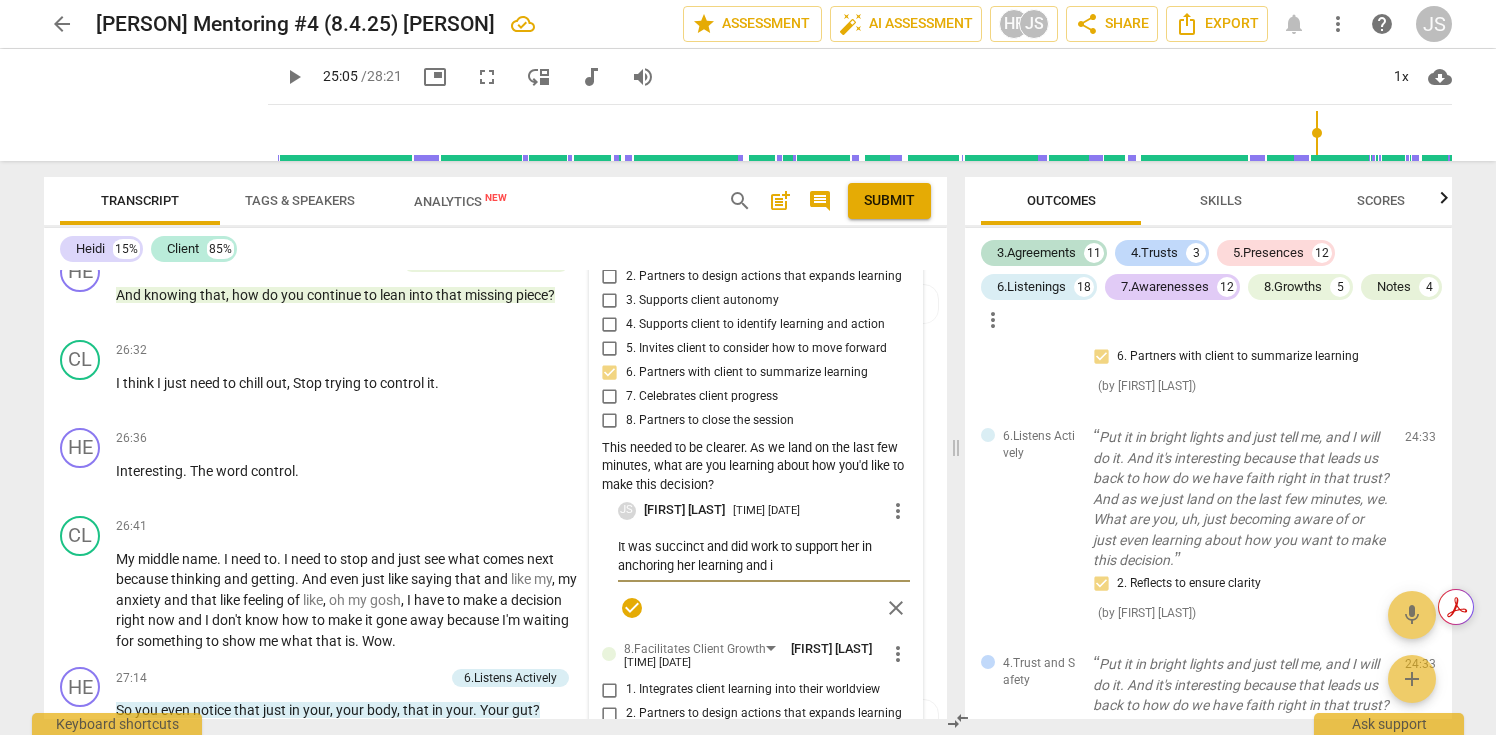 type on "It was succinct and did work to support her in anchoring her learning and in" 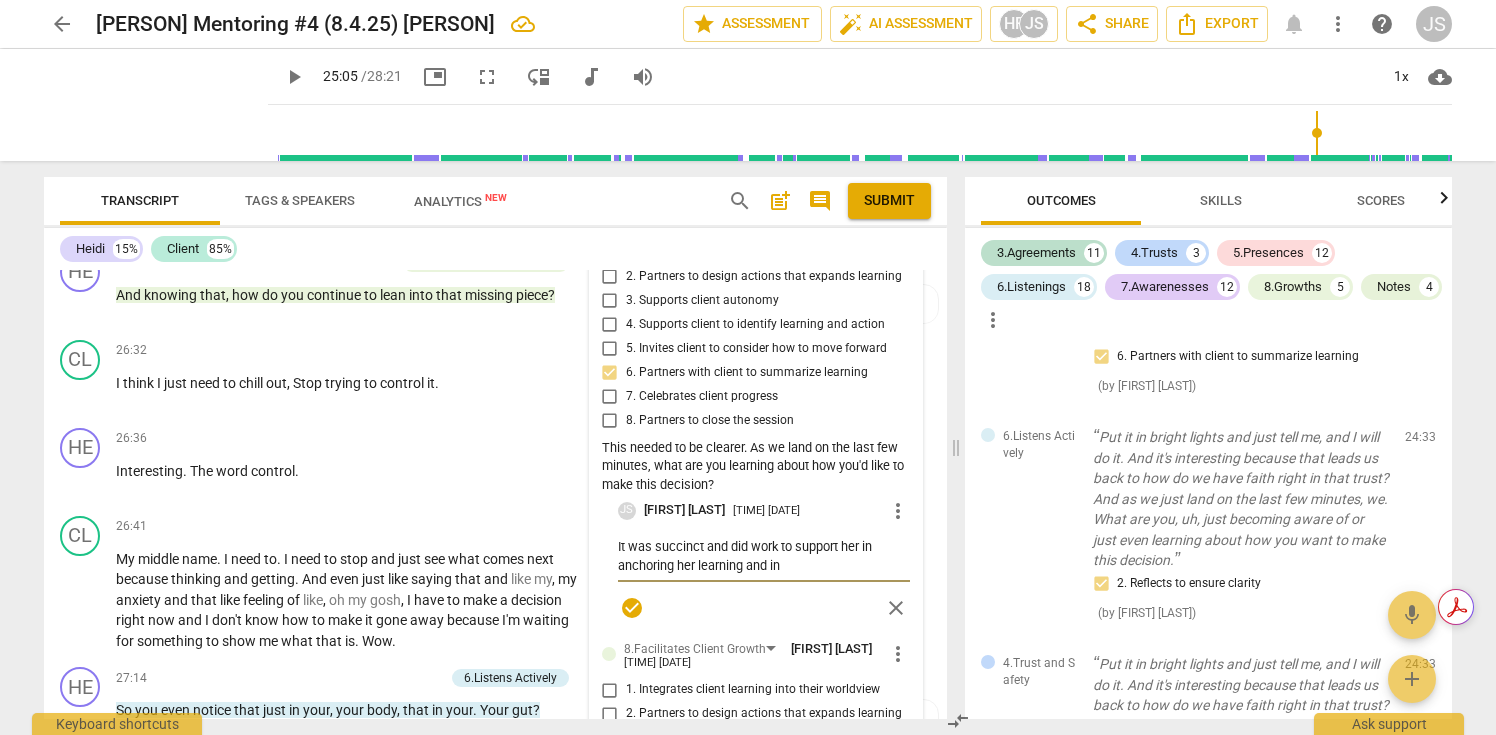 type on "It was succinct and did work to support her in anchoring her learning and int" 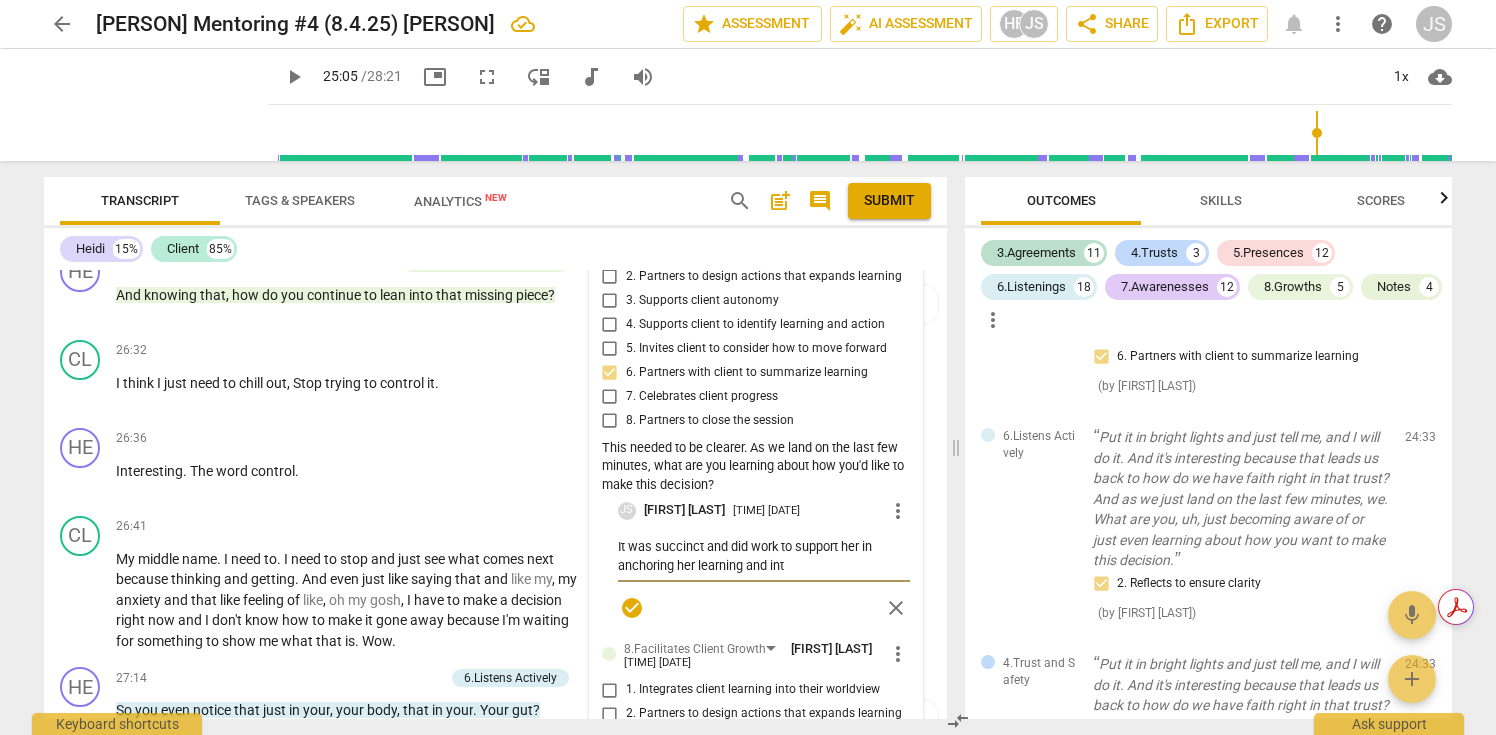 type on "It was succinct and did work to support her in anchoring her learning and inte" 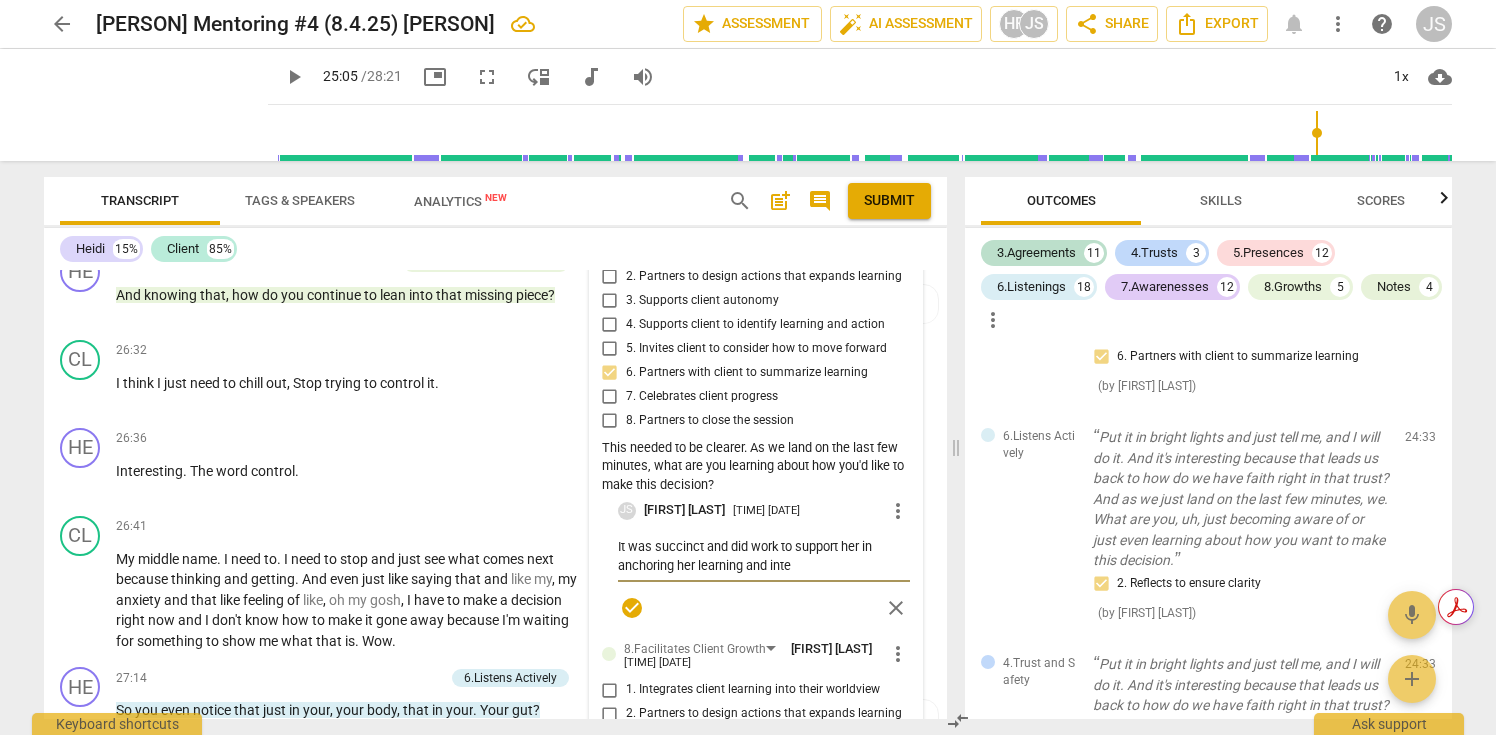 type on "It was succinct and did work to support her in anchoring her learning and integ" 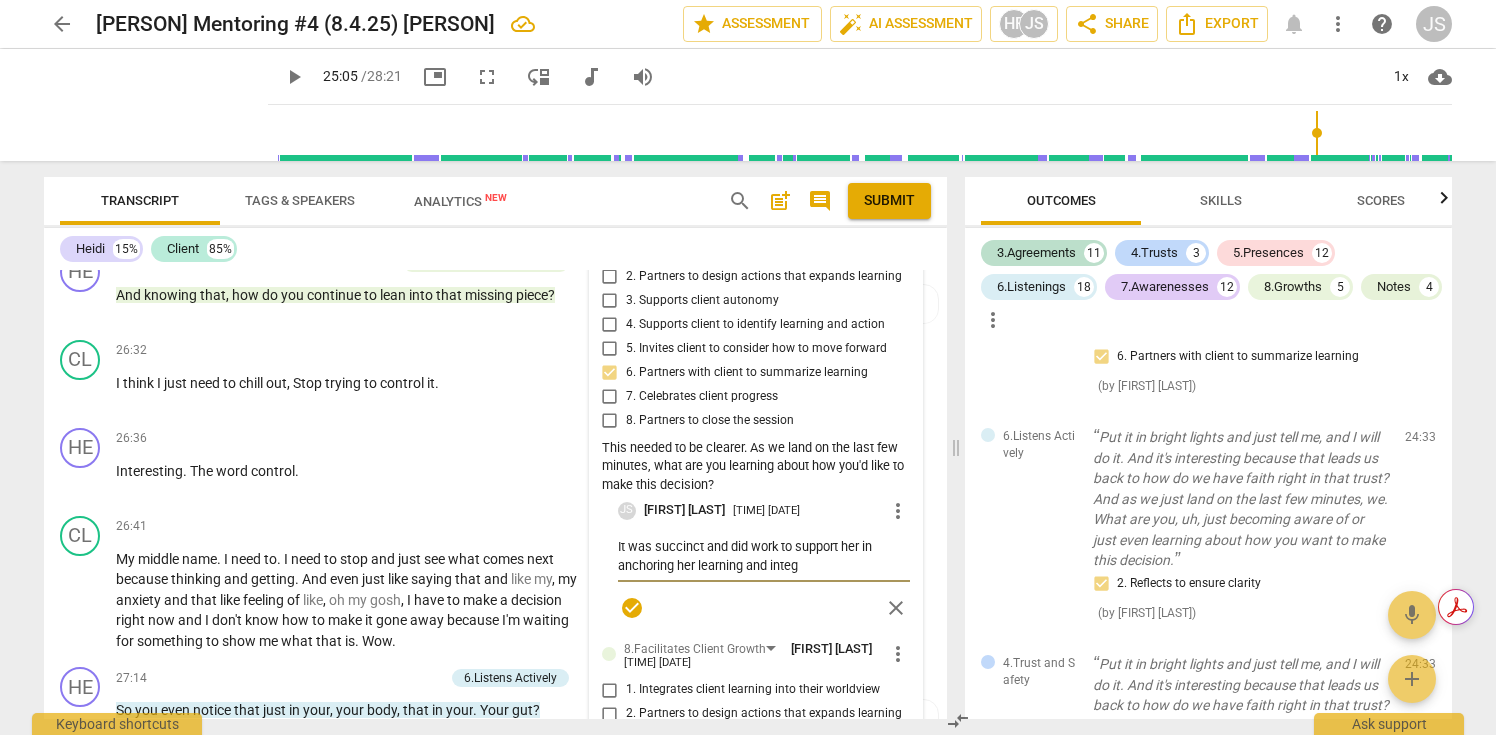 type on "It was succinct and did work to support her in anchoring her learning and integr" 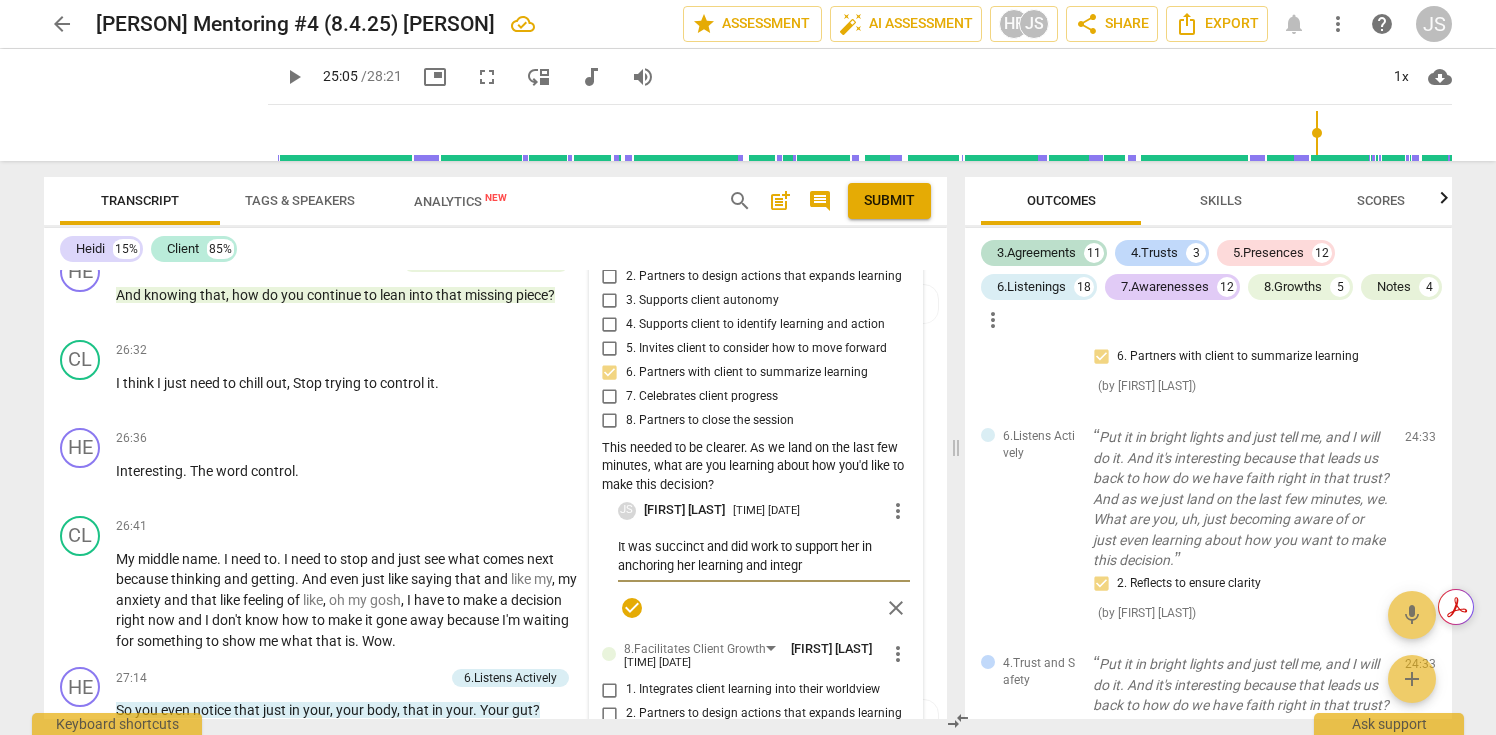 type on "It was succinct and did work to support her in anchoring her learning and integra" 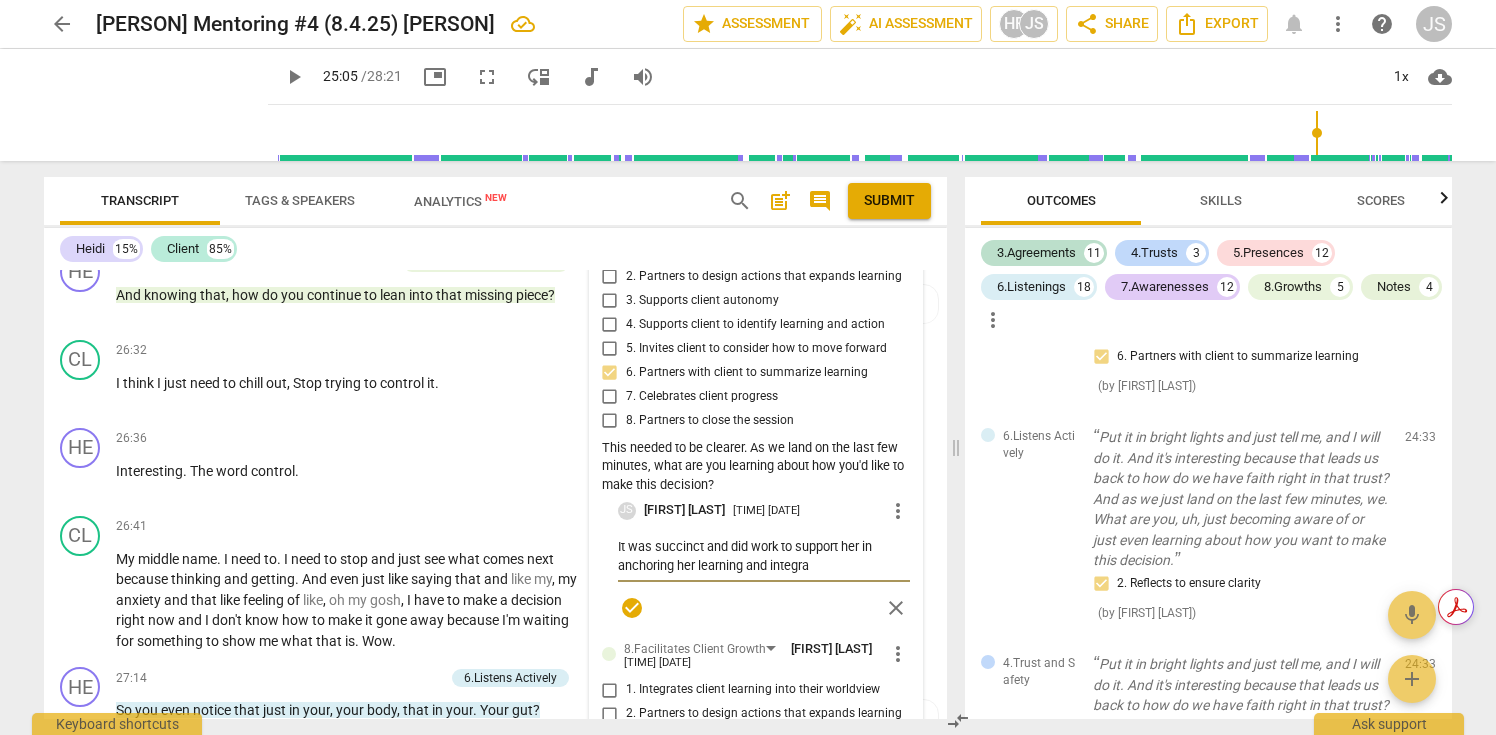 type on "It was succinct and did work to support her in anchoring her learning and integrat" 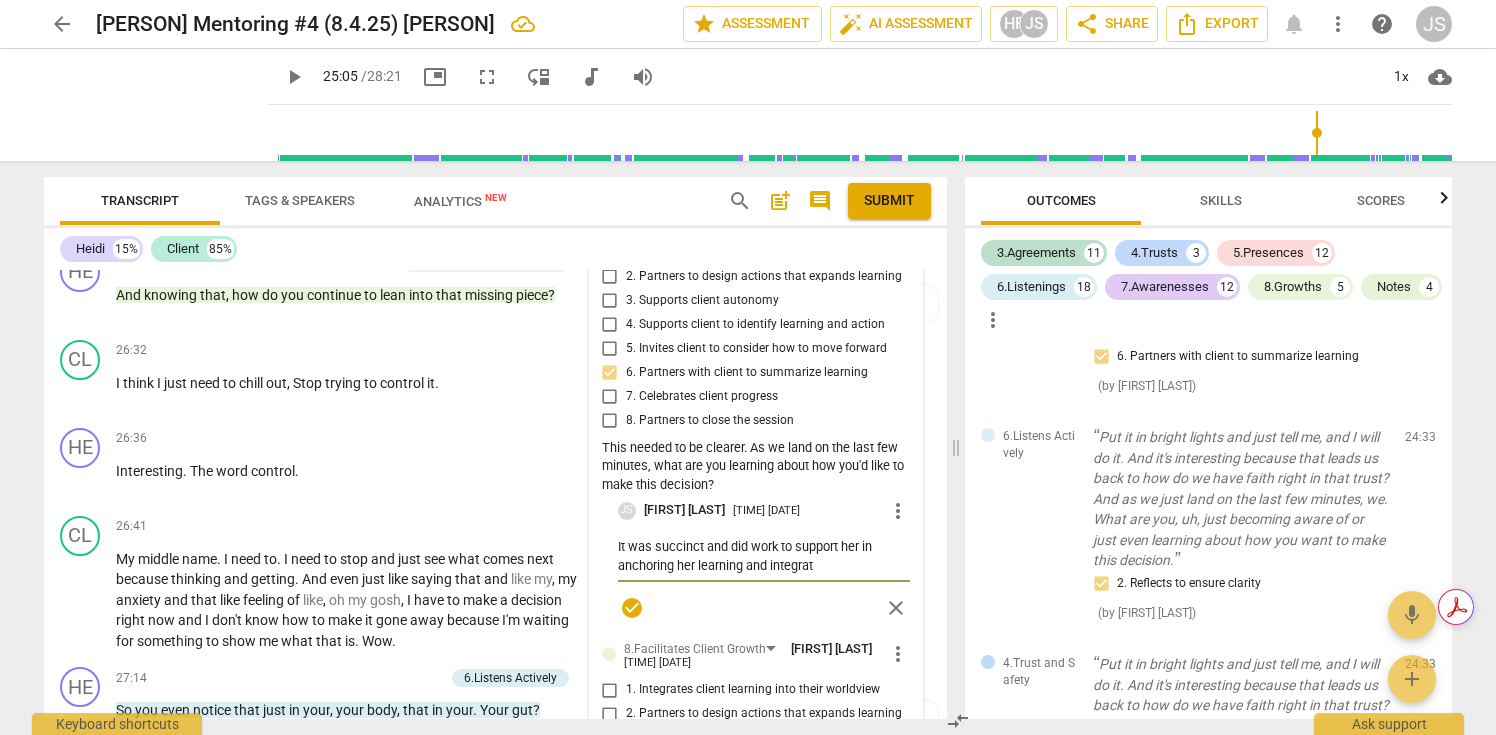type on "It was succinct and did work to support her in anchoring her learning and integrati" 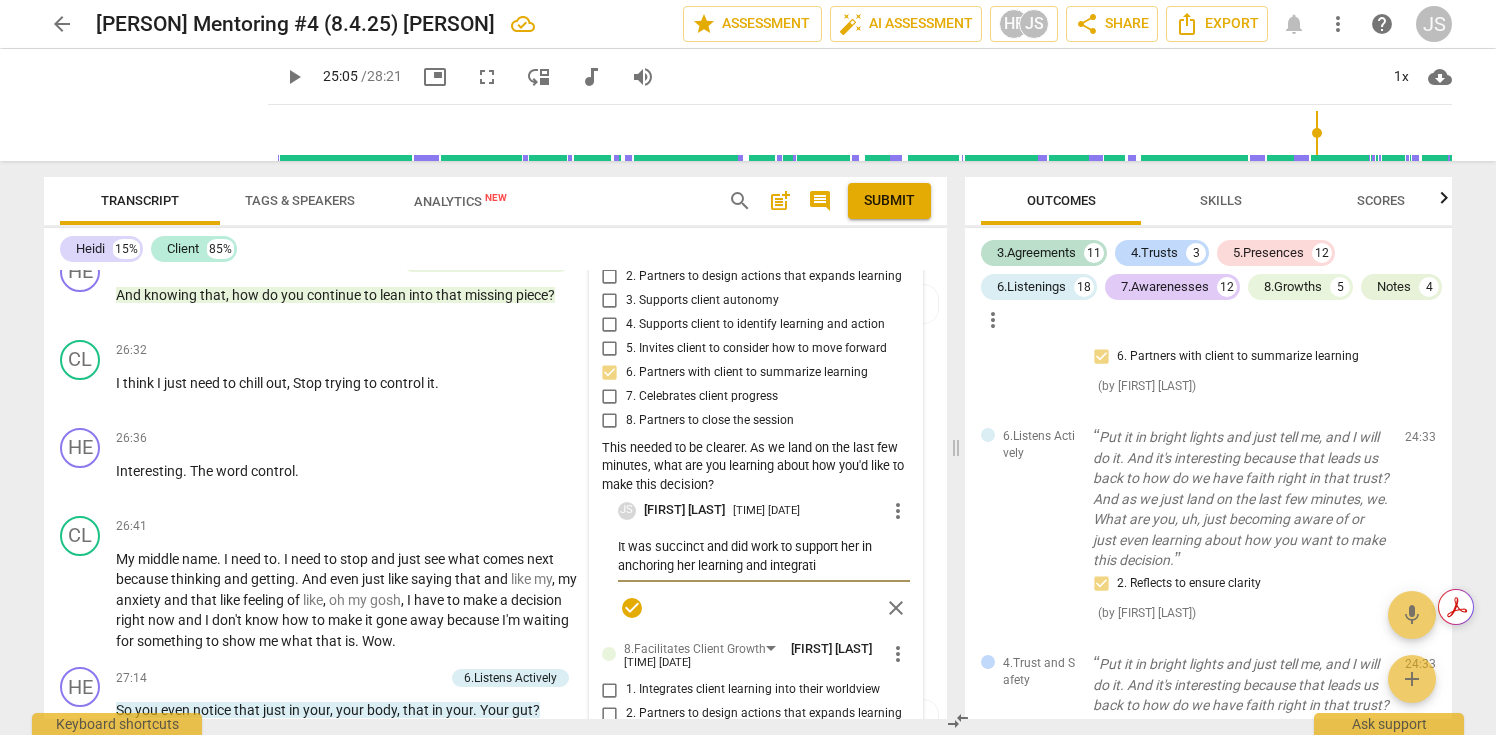 type on "It was succinct and did work to support her in anchoring her learning and integratin" 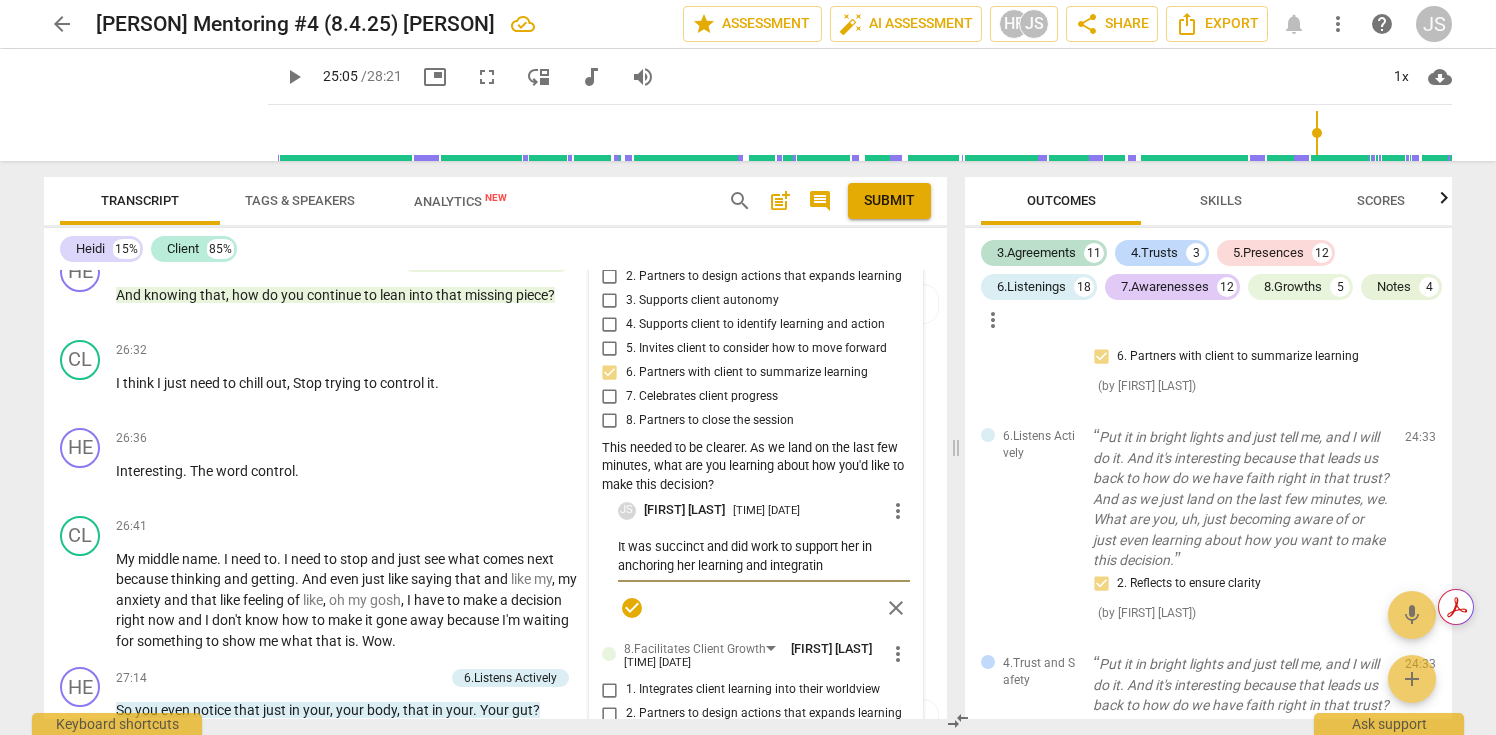 type on "It was succinct and did work to support her in anchoring her learning and integrating" 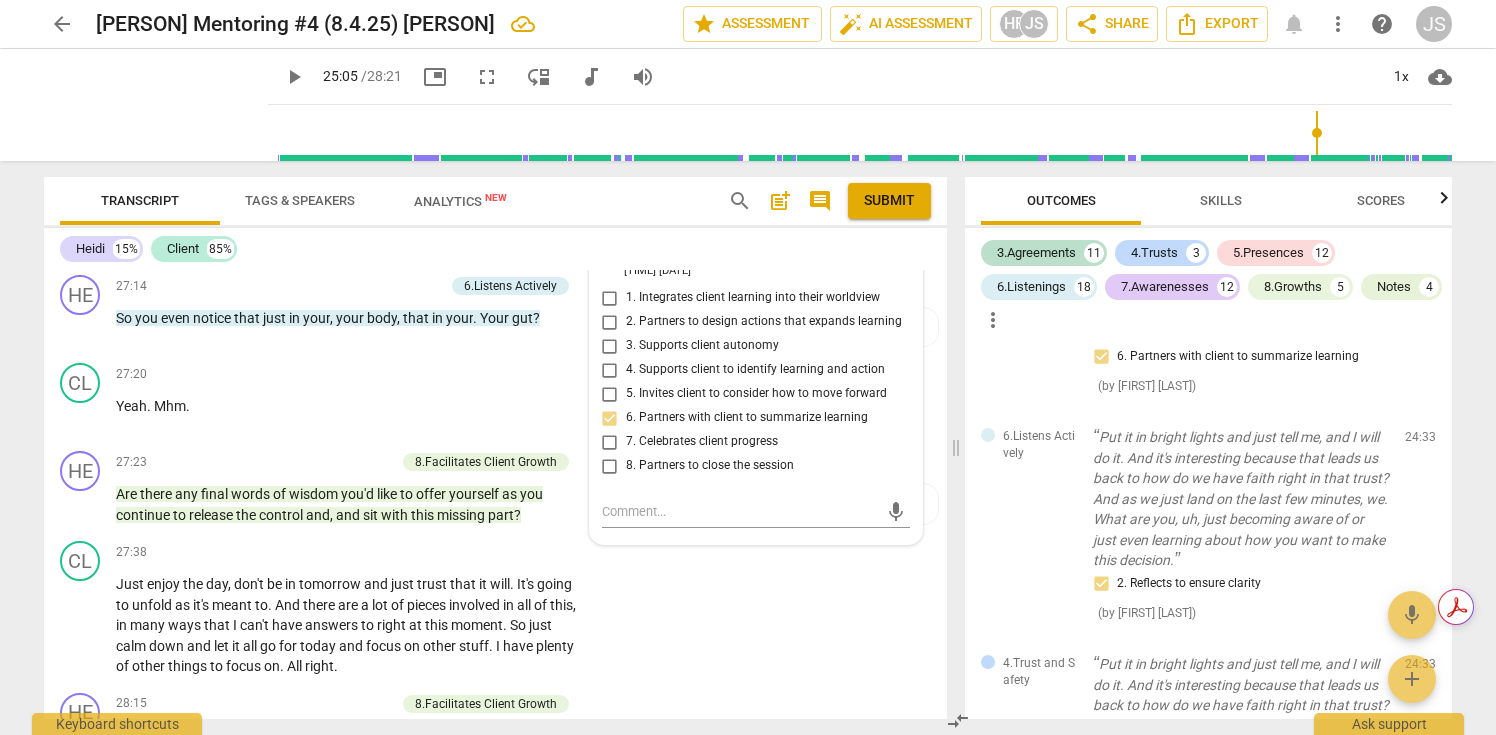 scroll, scrollTop: 7440, scrollLeft: 0, axis: vertical 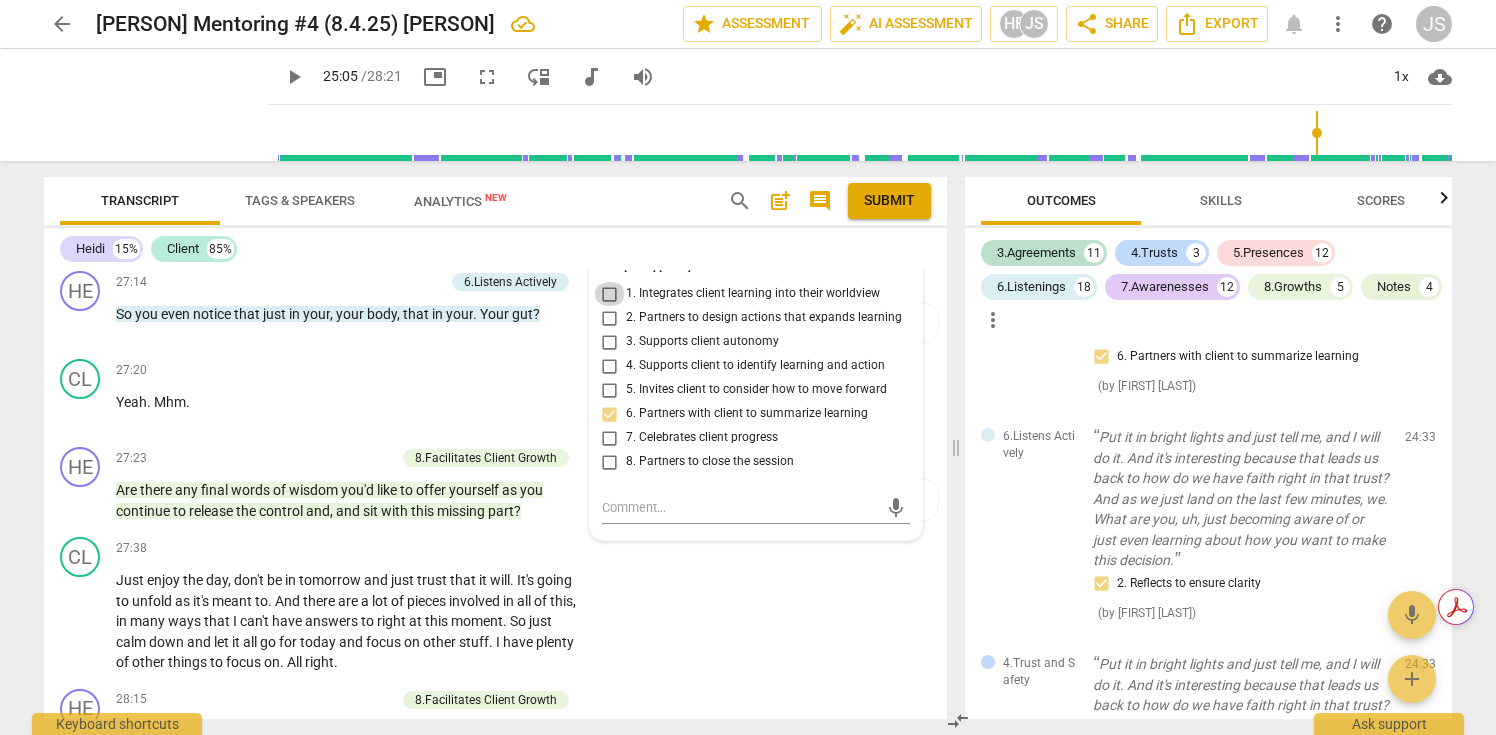 click on "1. Integrates client learning into their worldview" at bounding box center [610, 294] 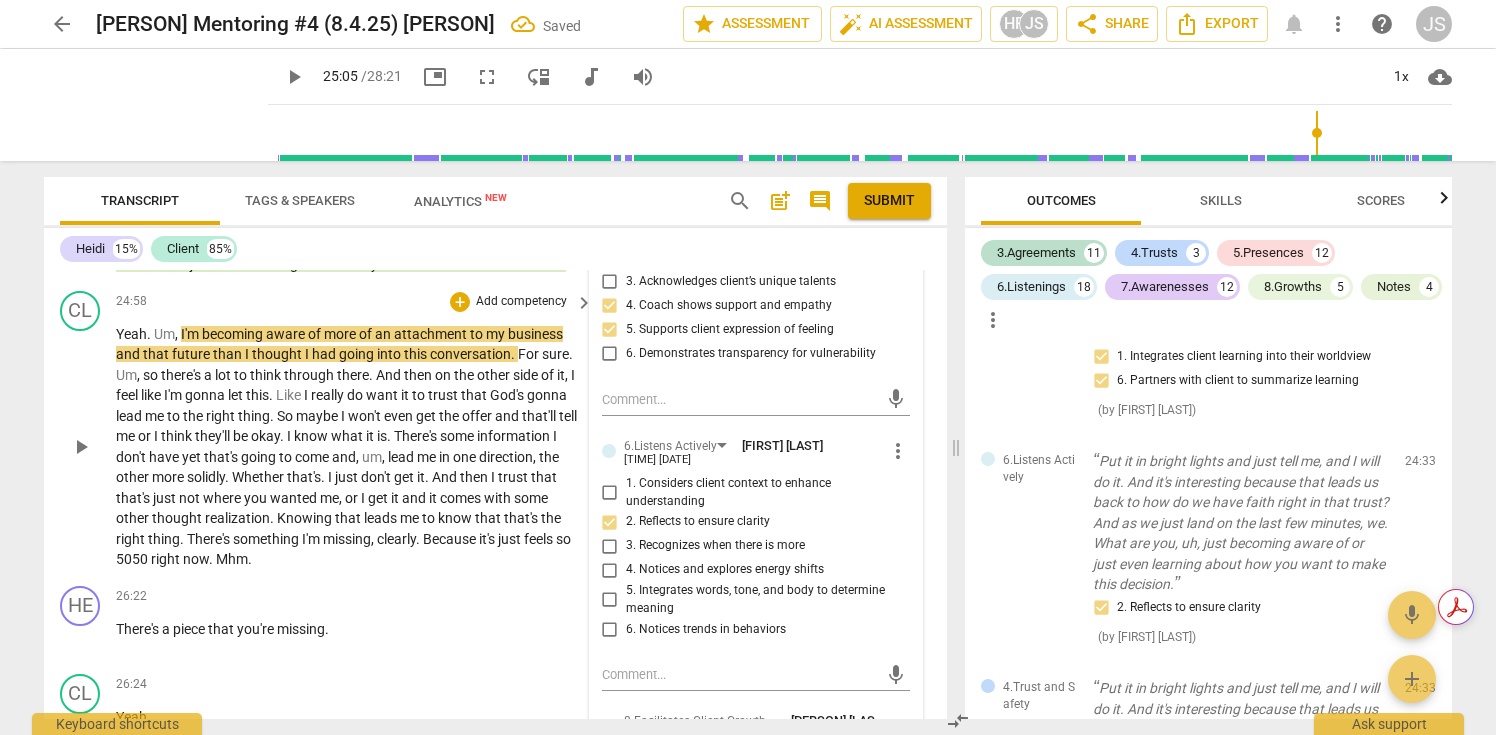 scroll, scrollTop: 6535, scrollLeft: 0, axis: vertical 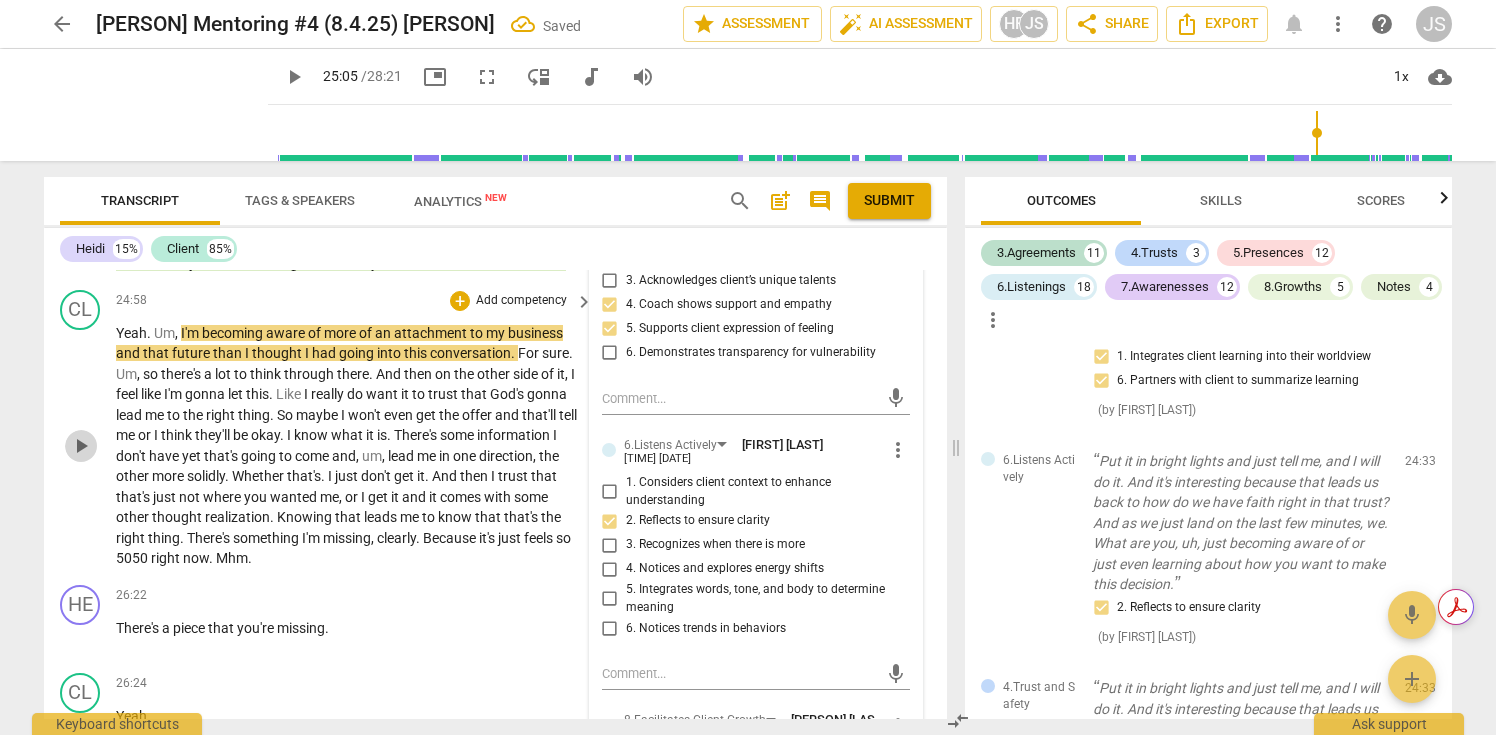 click on "play_arrow" at bounding box center [81, 446] 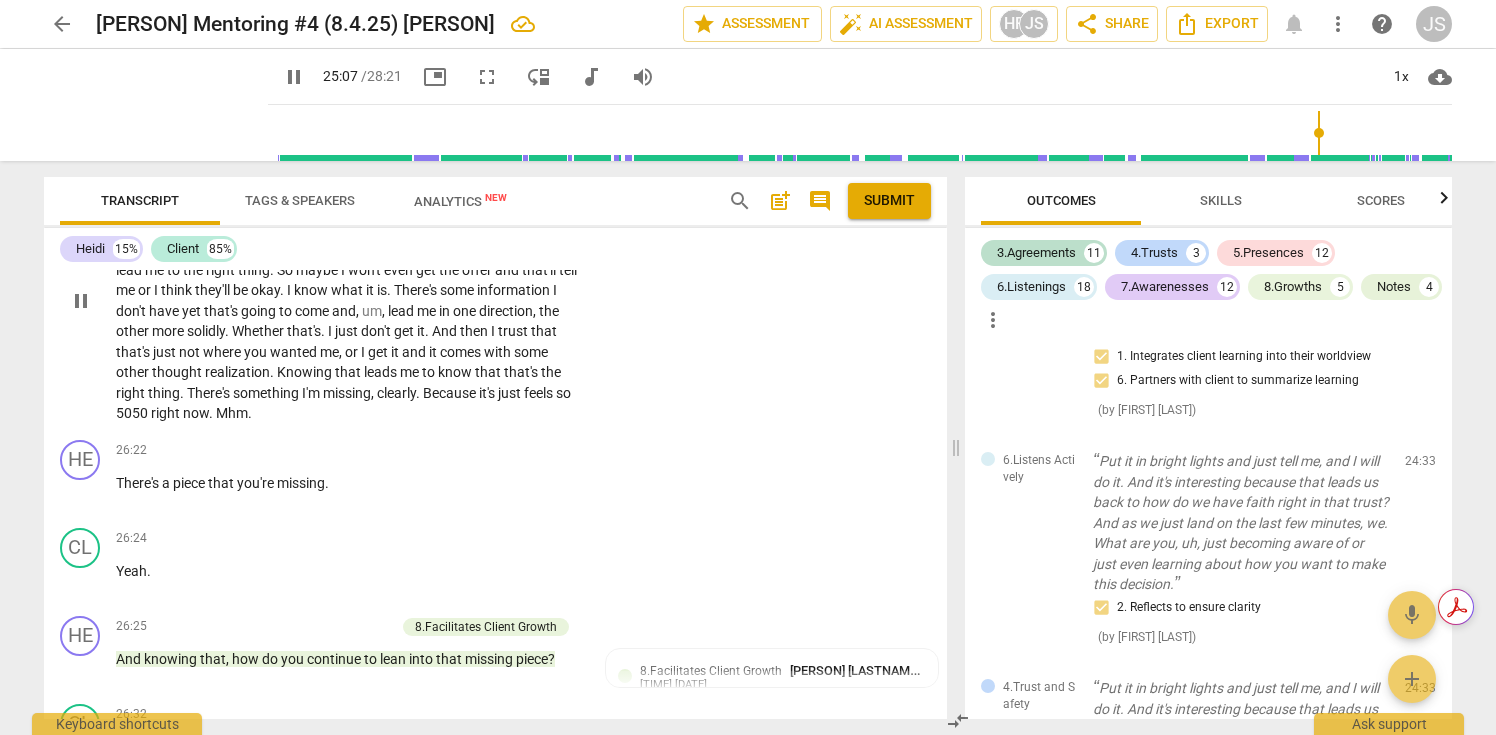 scroll, scrollTop: 6682, scrollLeft: 0, axis: vertical 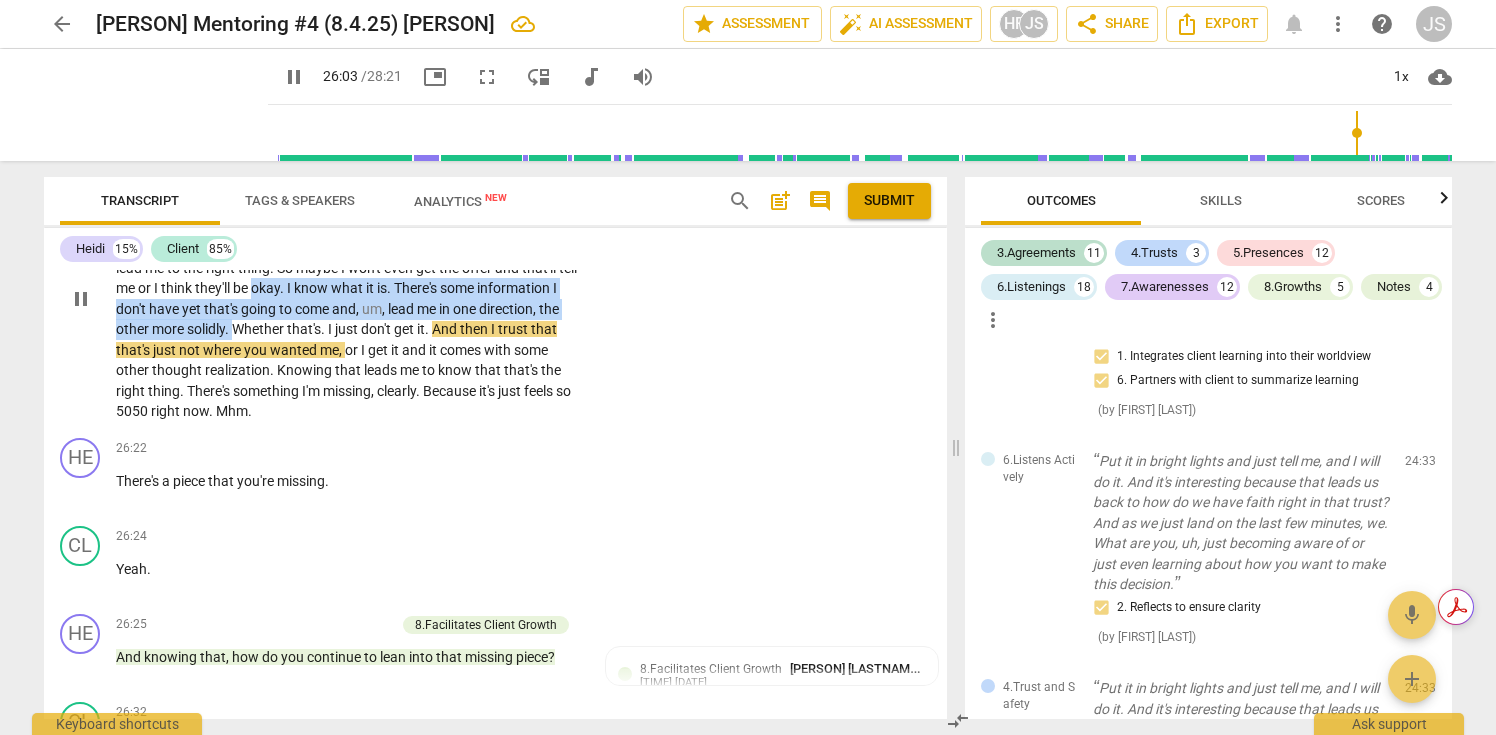 drag, startPoint x: 278, startPoint y: 394, endPoint x: 234, endPoint y: 430, distance: 56.85068 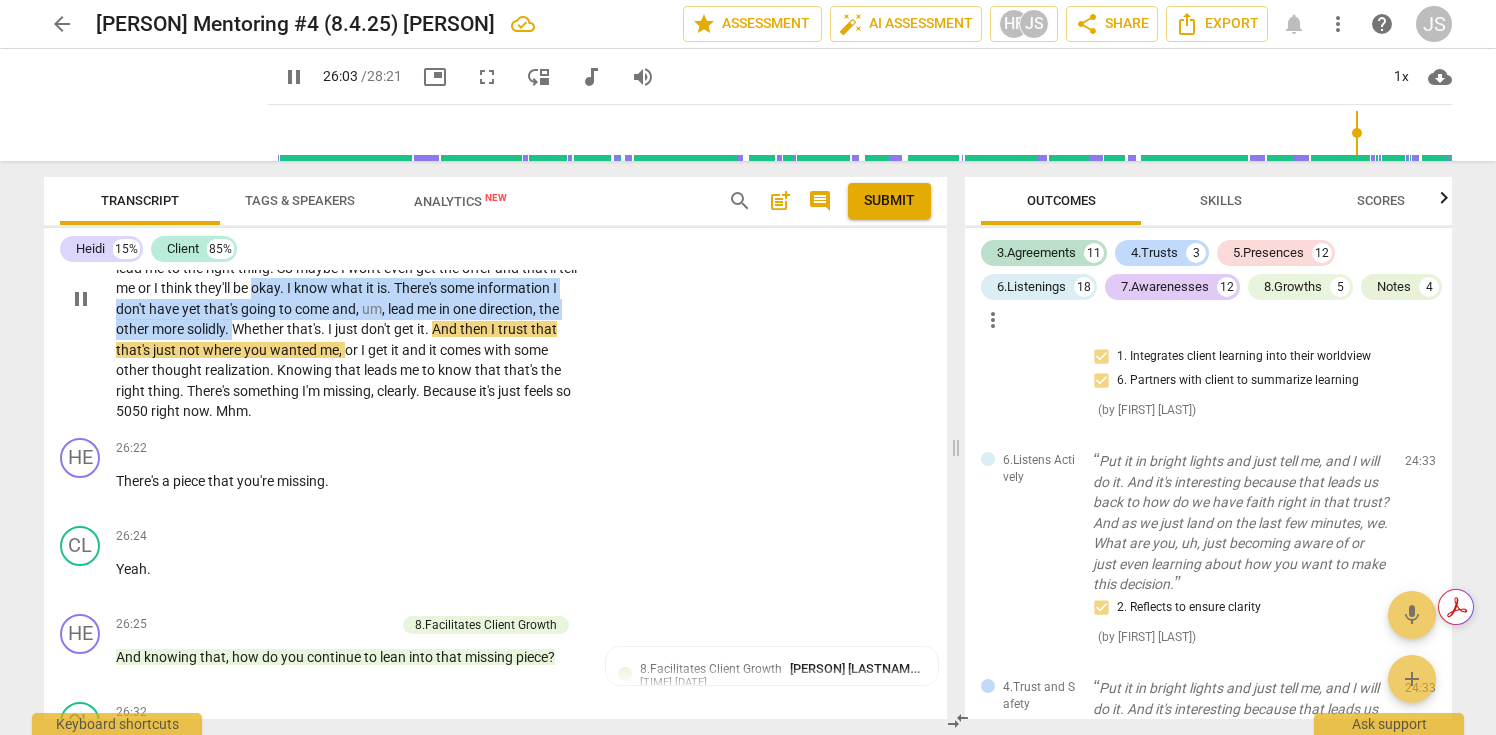 click on "Yeah . Um , I'm becoming aware of more of an attachment to my business and that future than I thought I had going into this conversation . For sure . Um , so there's a lot to think through there . And then on the other side of it , I feel like I'm gonna let this . Like I really do want it to trust that God's gonna lead me to the right thing . So maybe I won't even get the offer and that'll tell me or I think they'll be okay . I know what it is . There's some information I don't have yet that's going to come and , um , lead me in one direction , the other more solidly . Whether that's . I just don't get it . And then I trust that that's just not where you wanted me , or I get it and it comes with some other thought realization ." at bounding box center [349, 299] 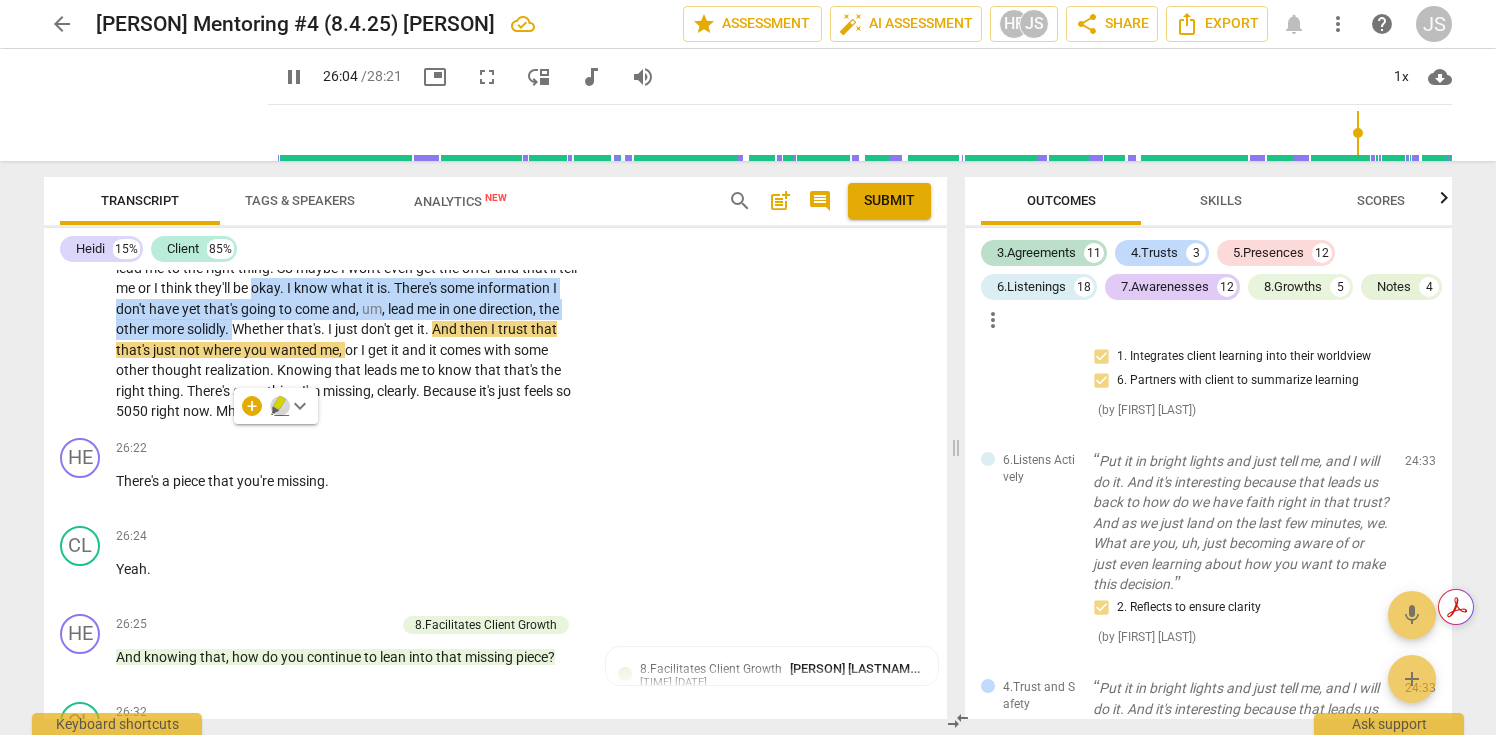 click 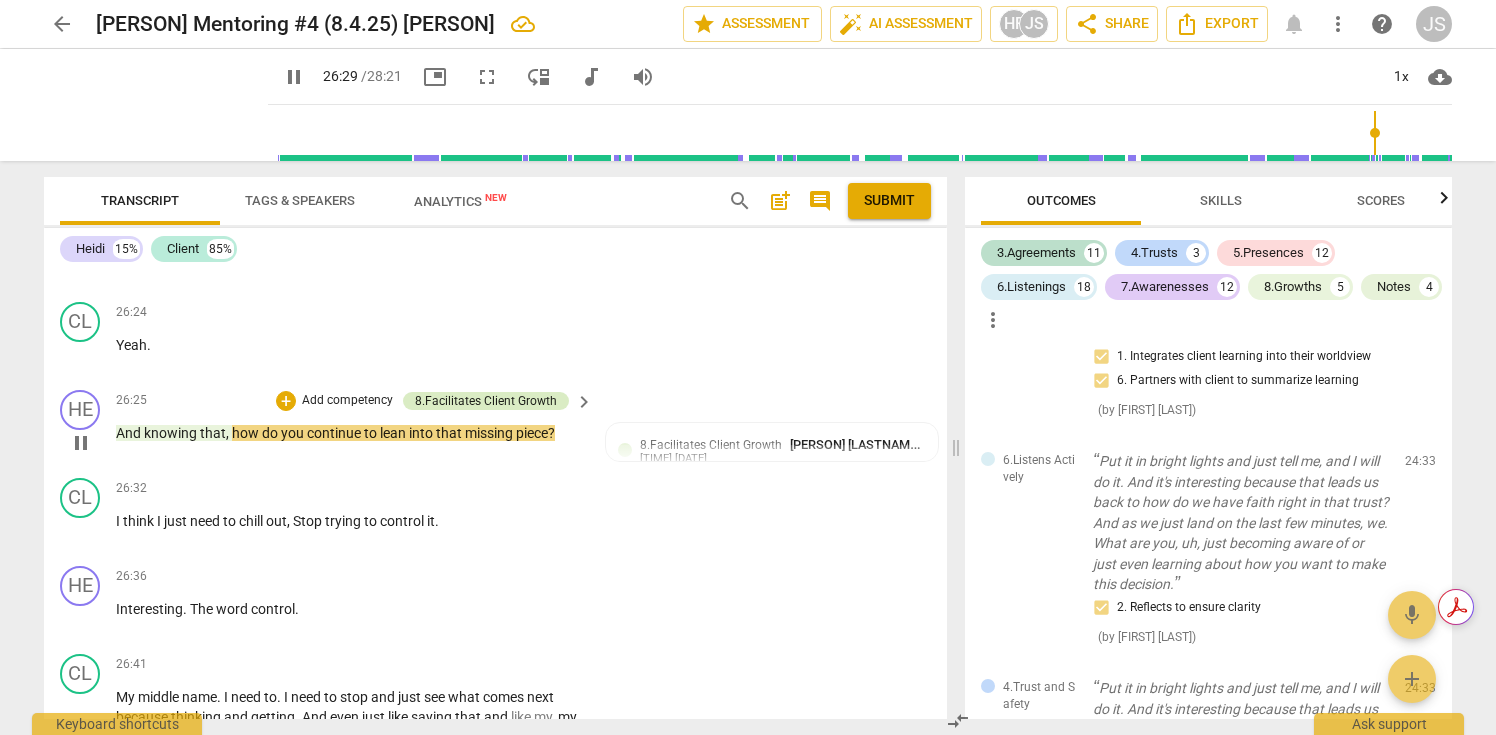 scroll, scrollTop: 6904, scrollLeft: 0, axis: vertical 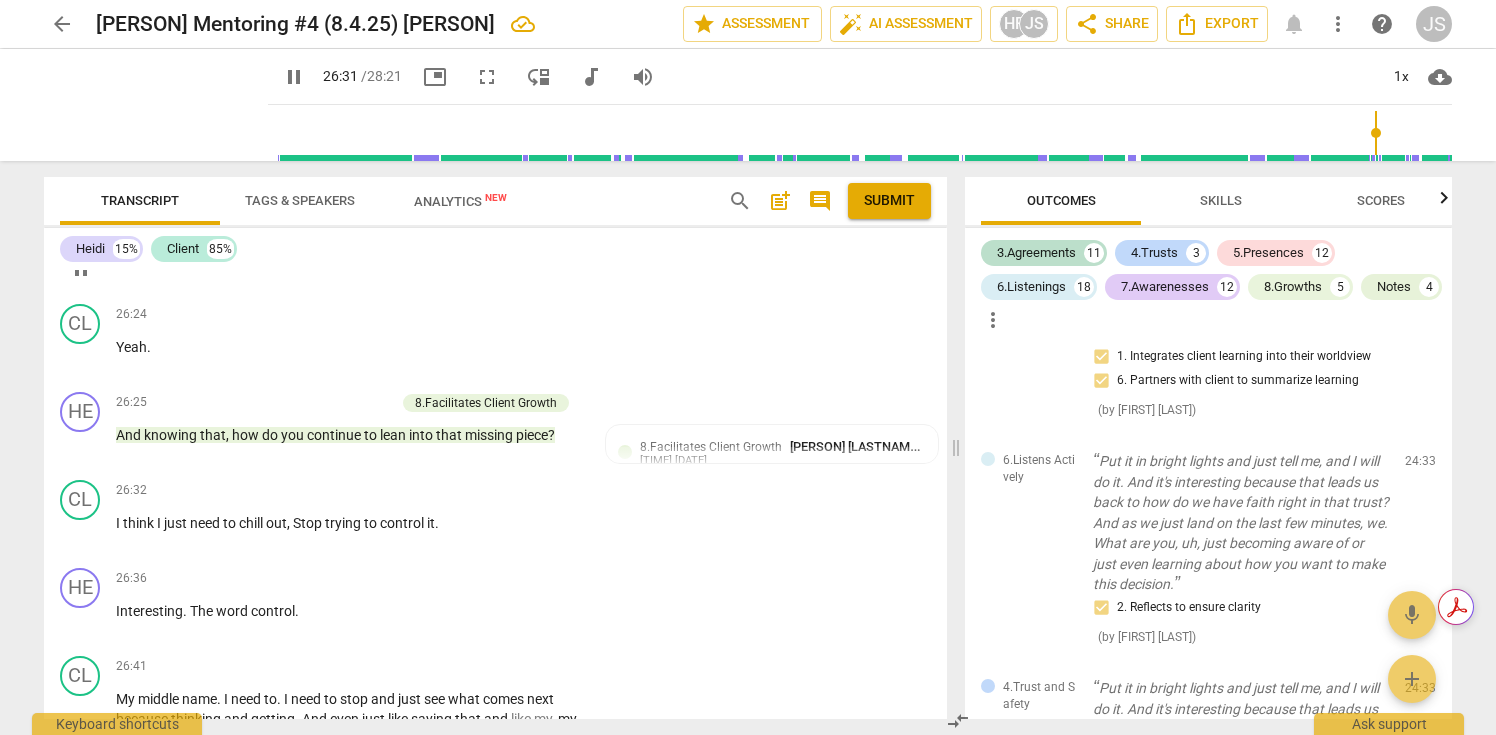 click on "+" at bounding box center (460, 227) 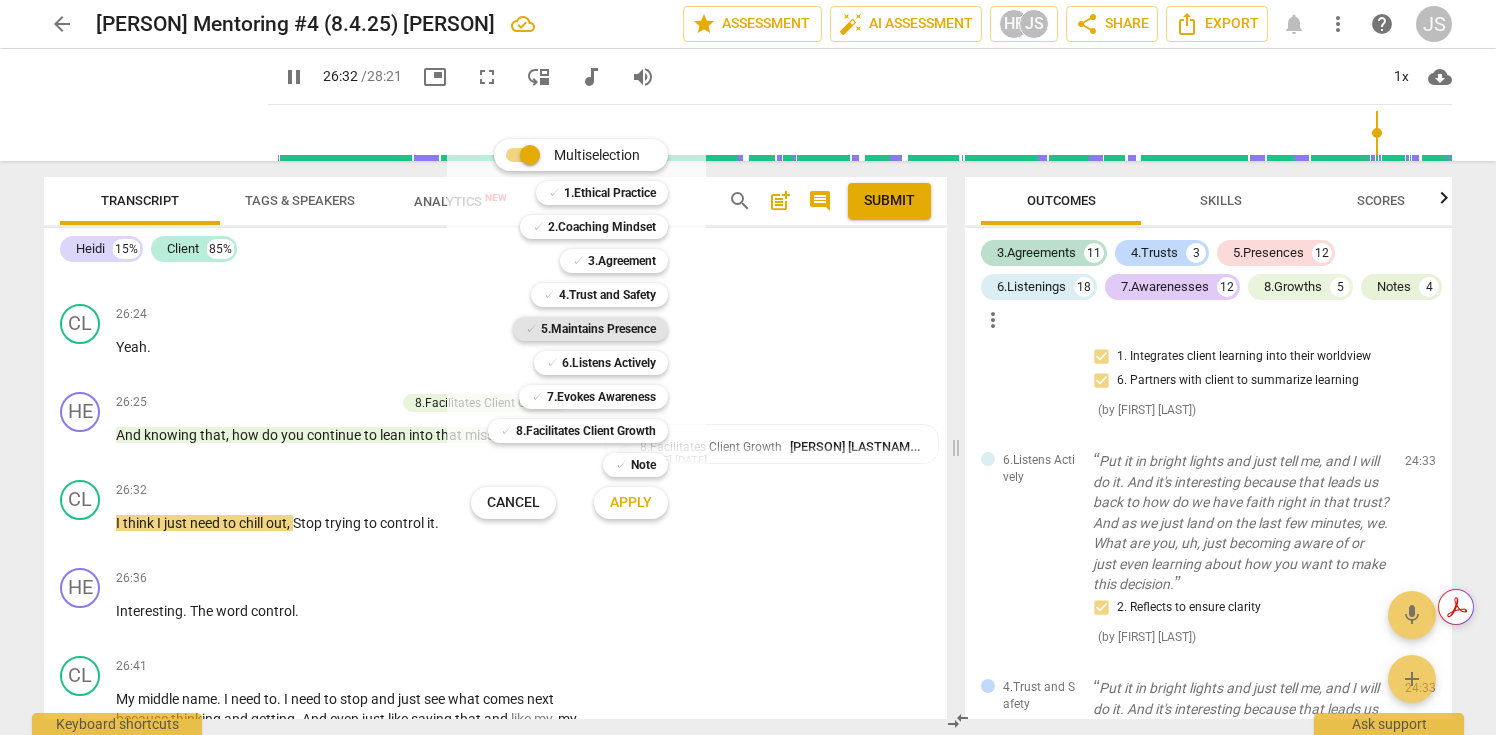 click on "5.Maintains Presence" at bounding box center (598, 329) 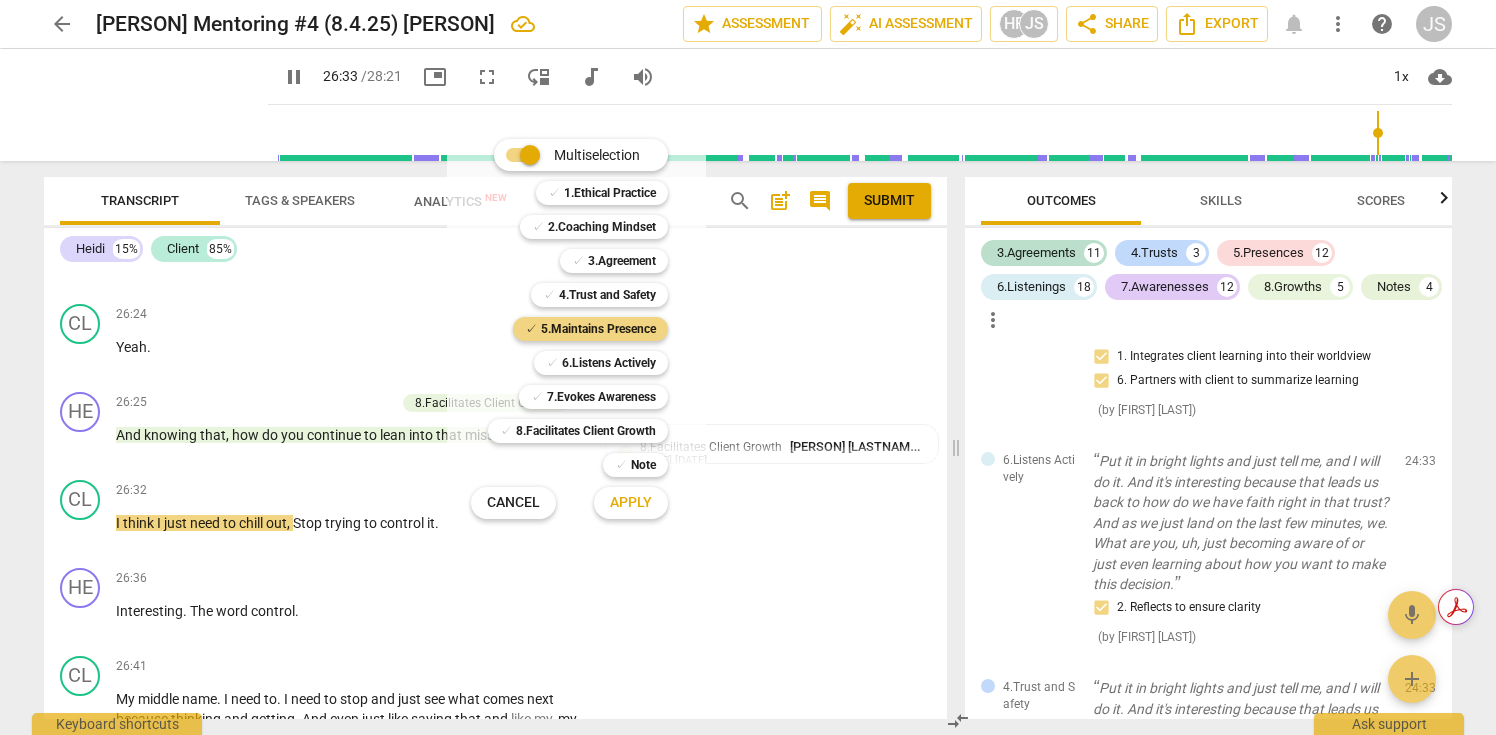 click on "Apply" at bounding box center (631, 503) 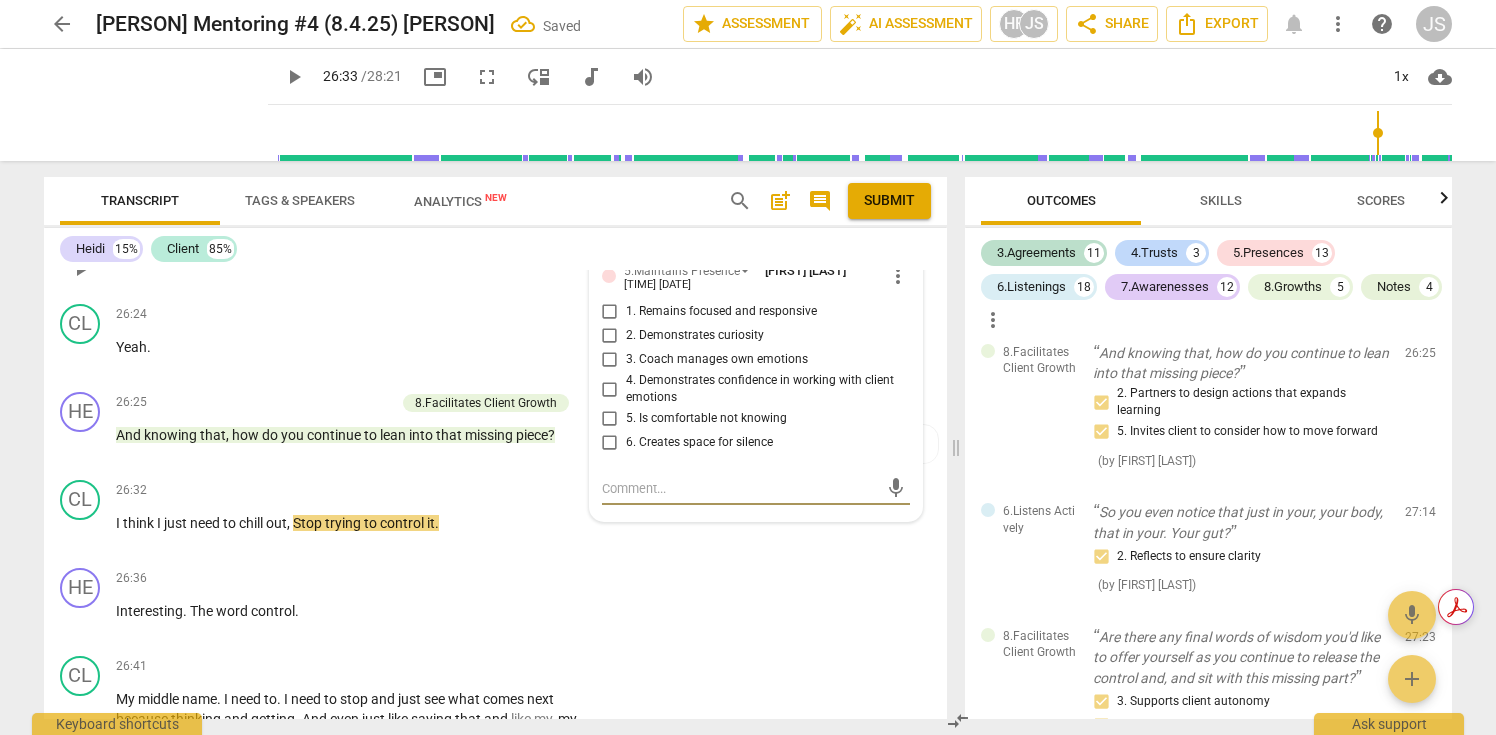 scroll, scrollTop: 13756, scrollLeft: 0, axis: vertical 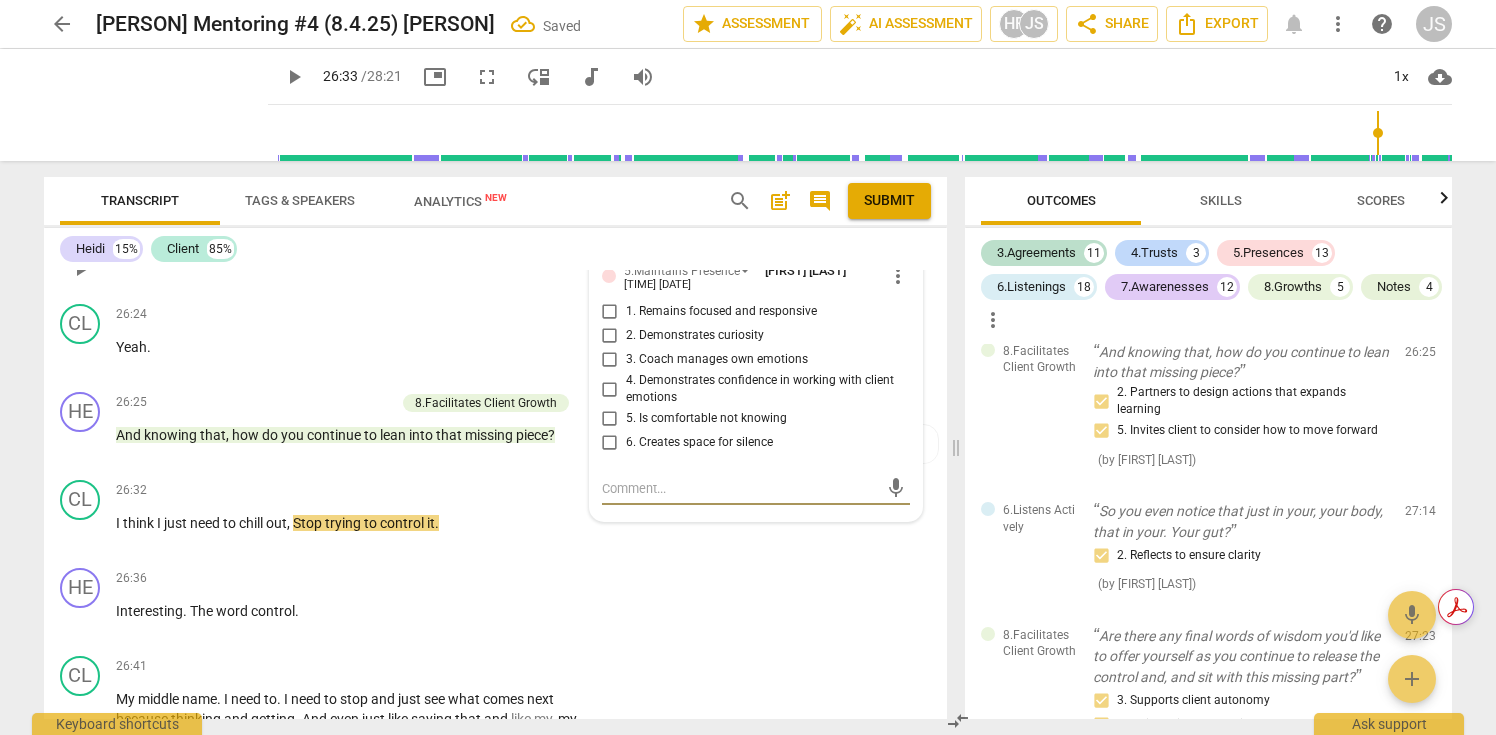 click on "1. Remains focused and responsive" at bounding box center (610, 312) 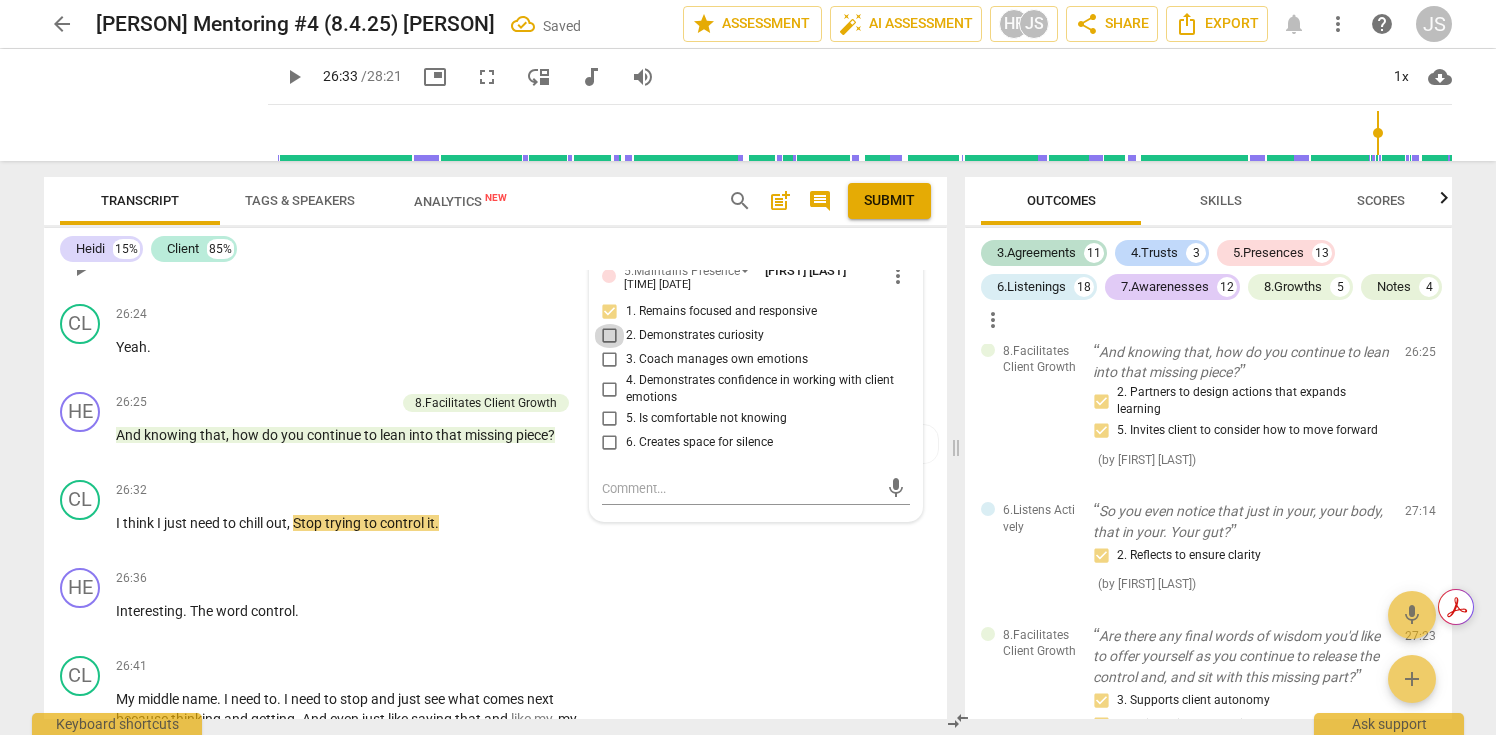click on "2. Demonstrates curiosity" at bounding box center (610, 336) 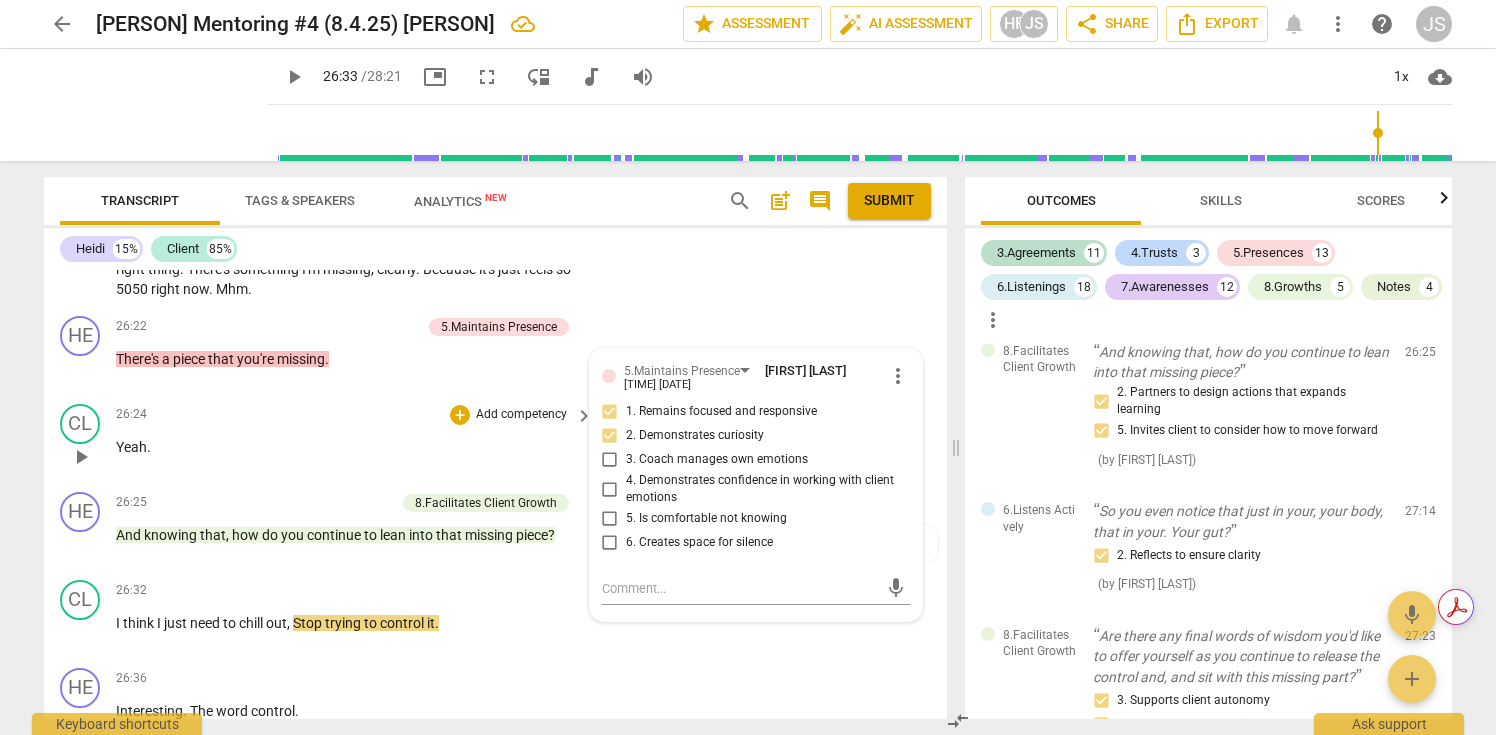scroll, scrollTop: 6815, scrollLeft: 0, axis: vertical 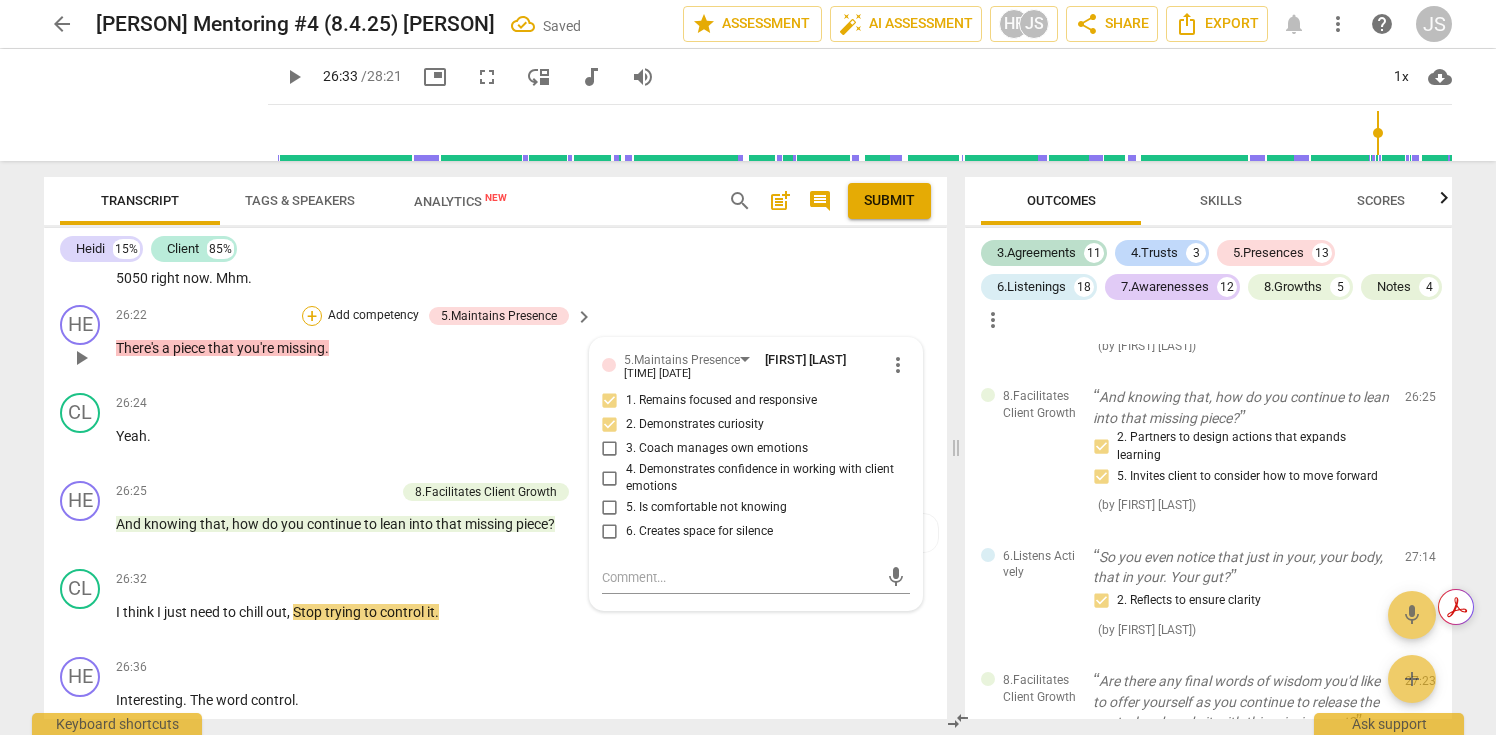 click on "+" at bounding box center (312, 316) 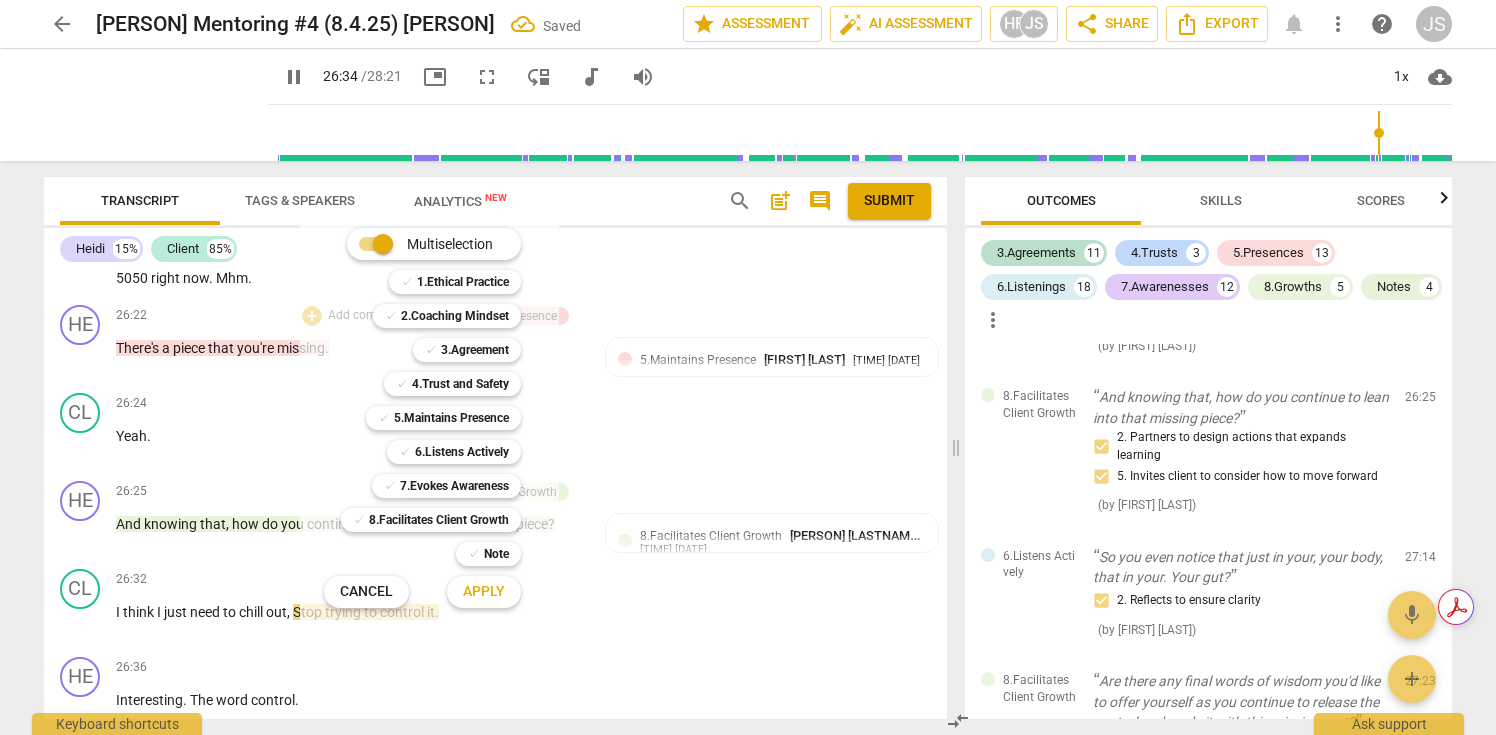 click on "✓ 6.Listens Actively 6" at bounding box center [465, 452] 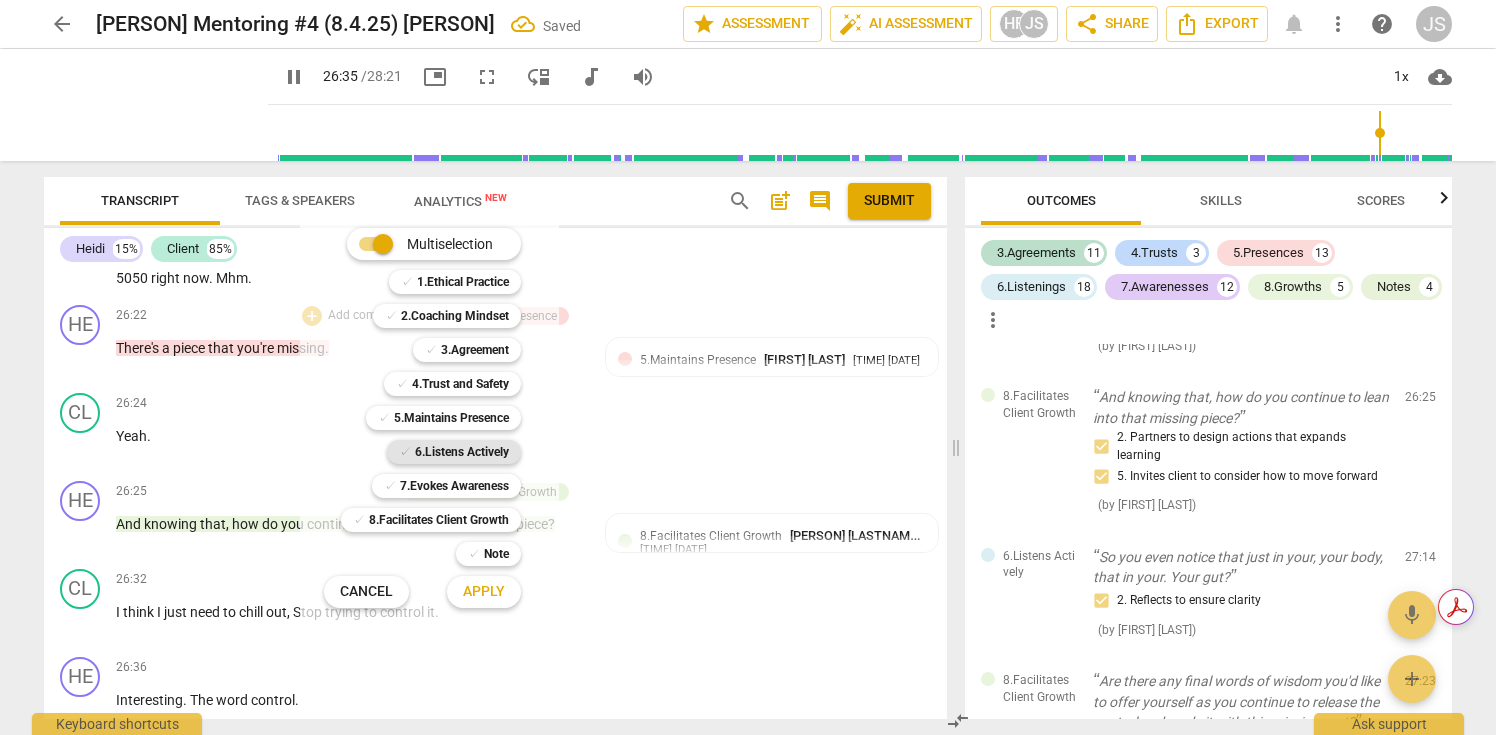 click on "6.Listens Actively" at bounding box center [462, 452] 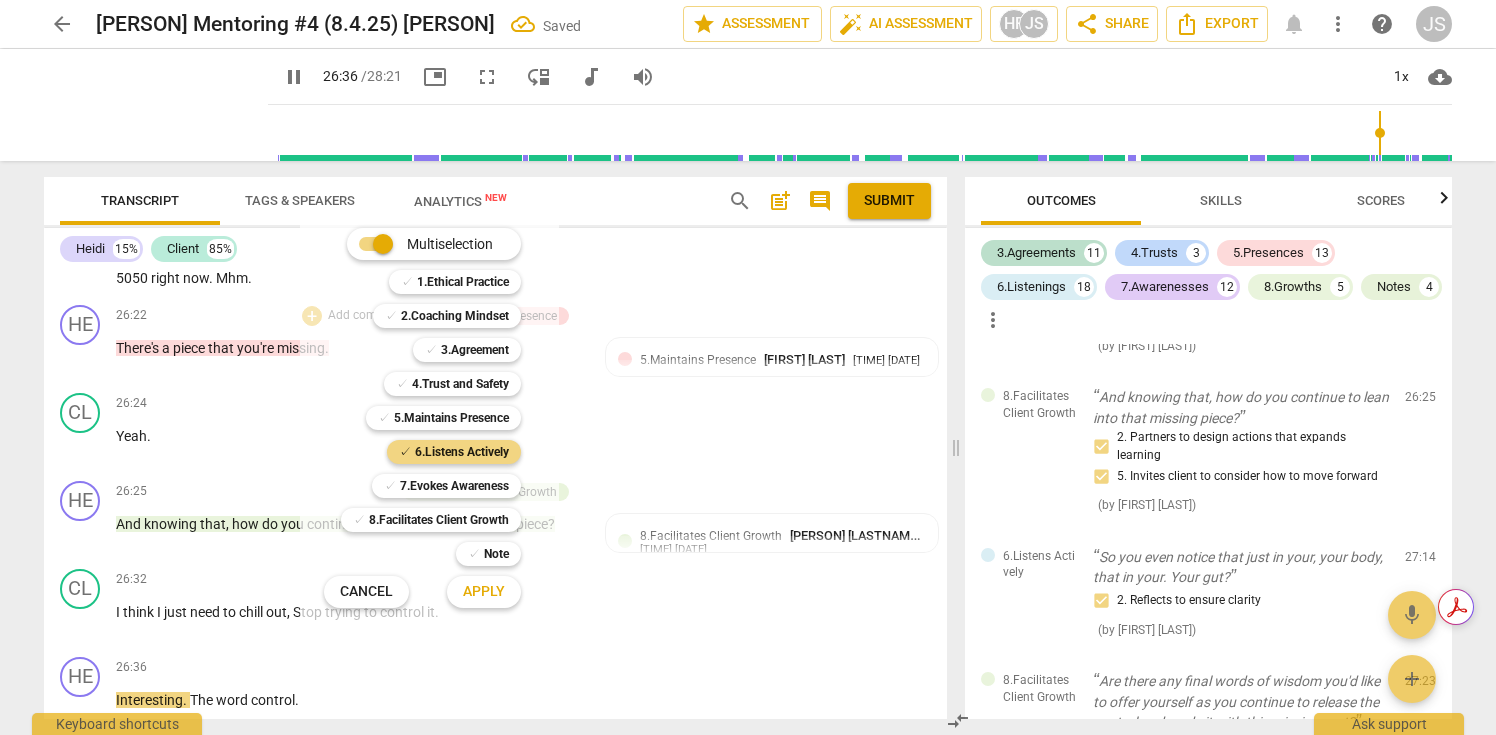 click on "Apply" at bounding box center (484, 592) 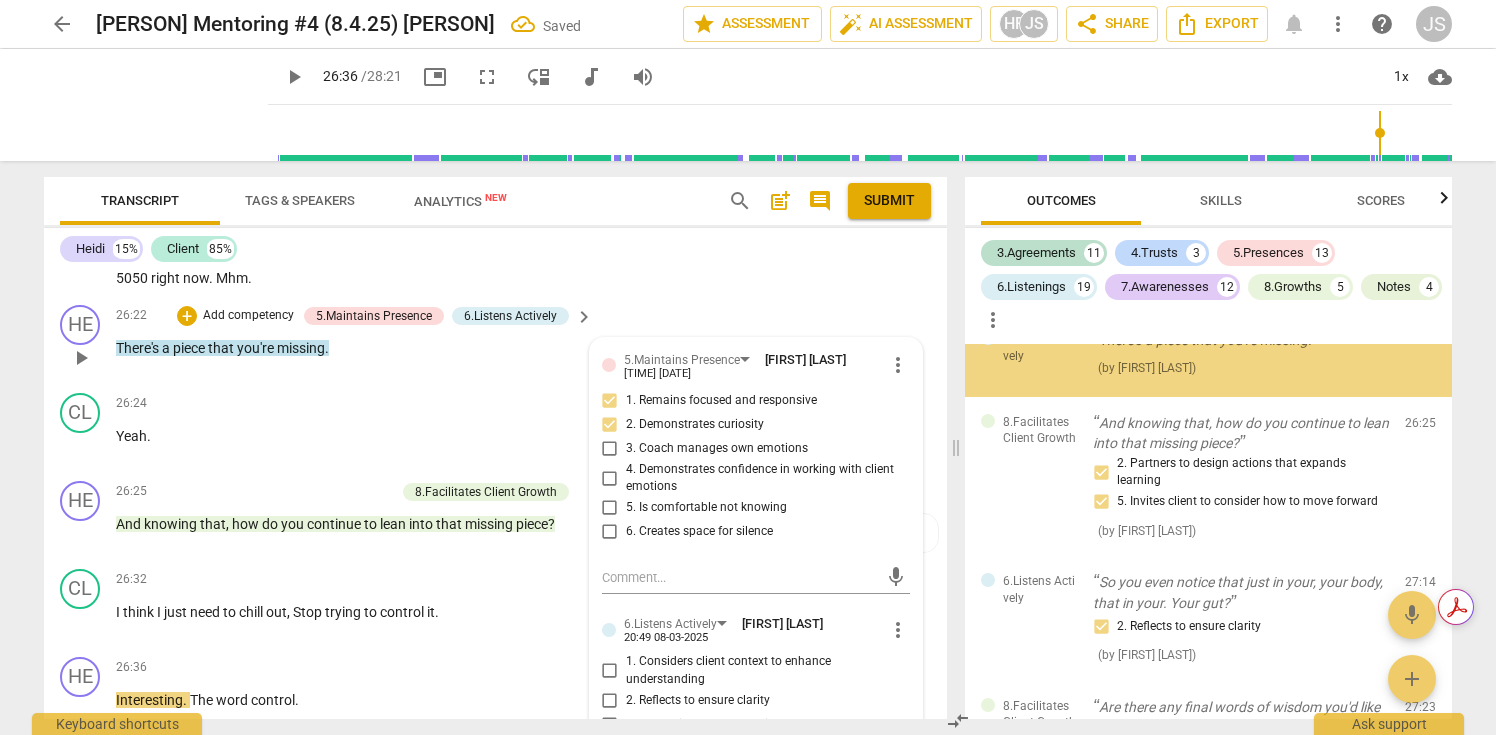 scroll, scrollTop: 13884, scrollLeft: 0, axis: vertical 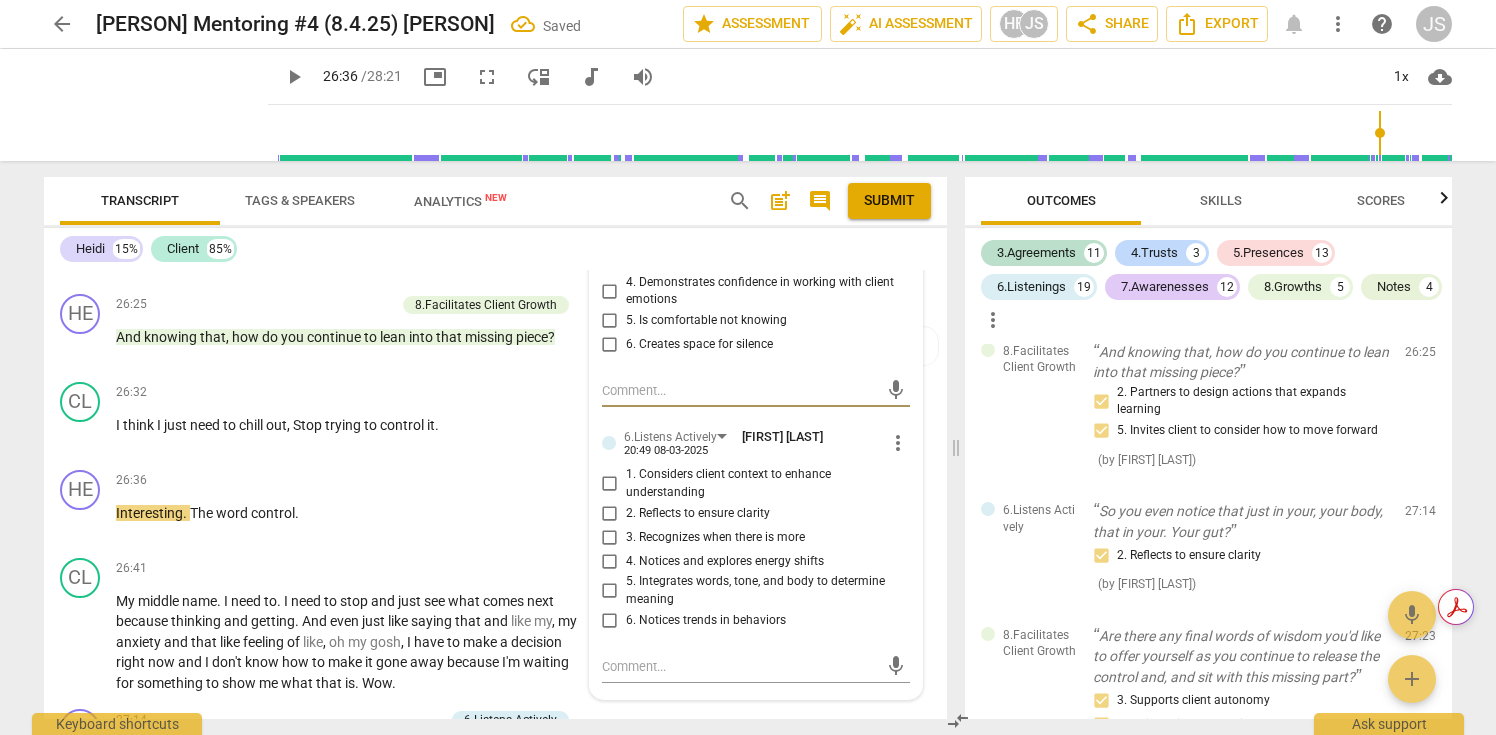 click on "2. Reflects to ensure clarity" at bounding box center (610, 513) 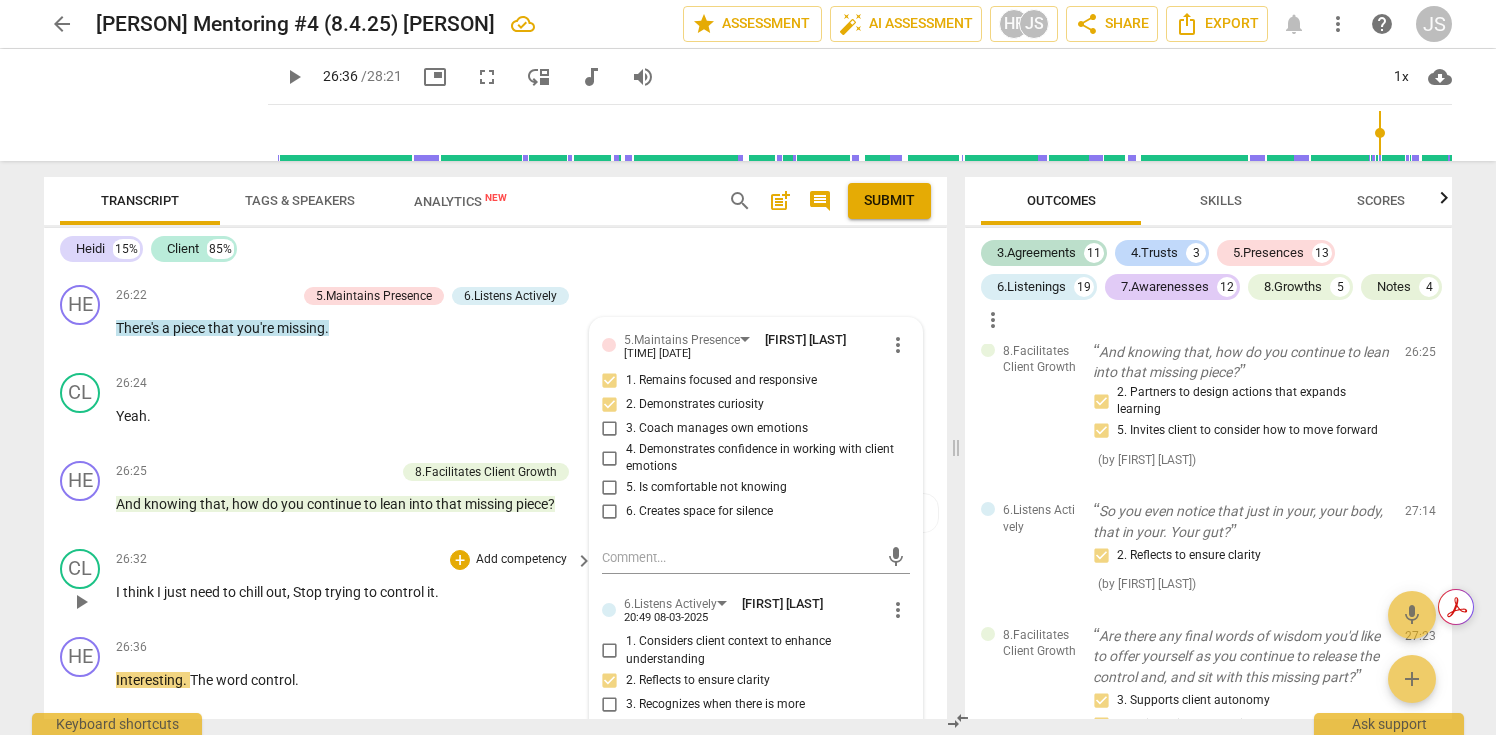 scroll, scrollTop: 6830, scrollLeft: 0, axis: vertical 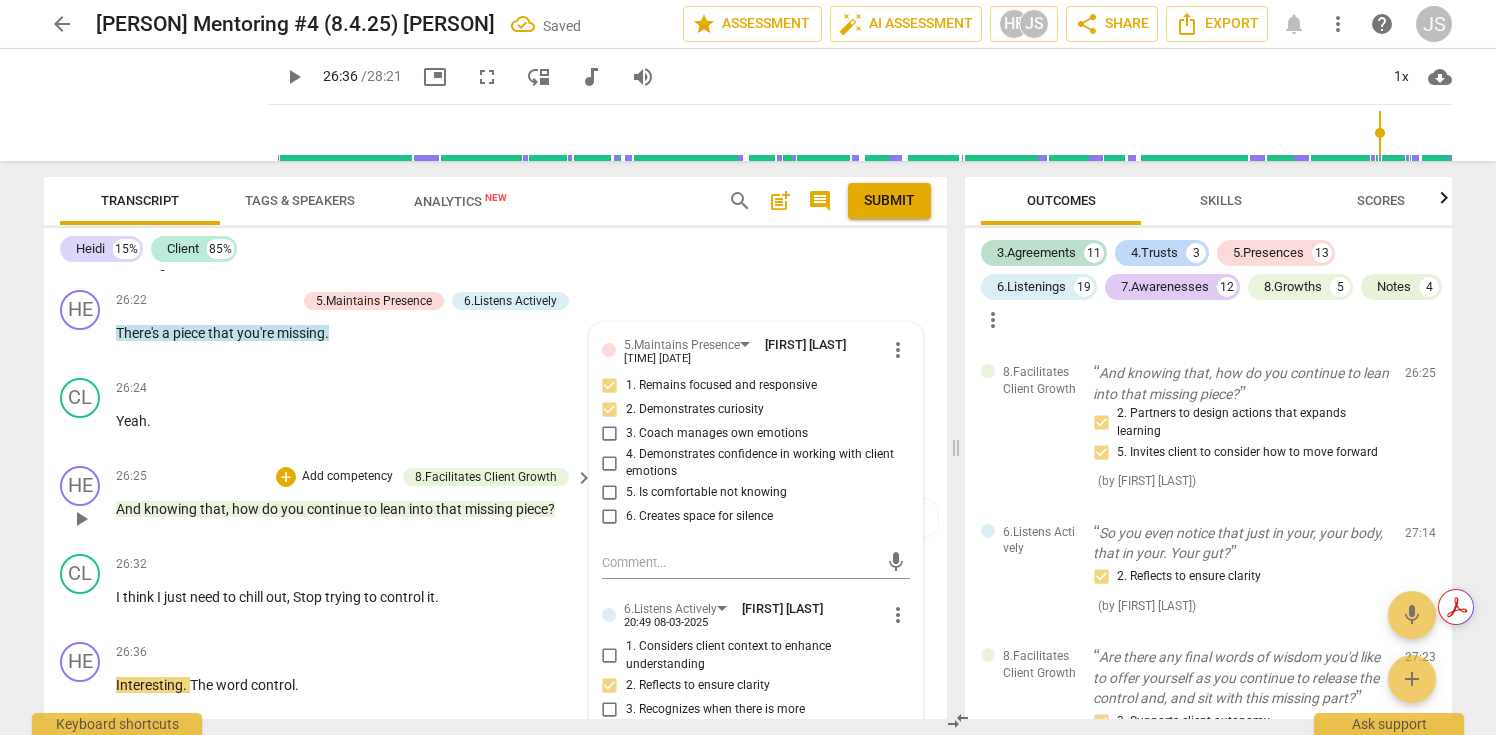 click on "play_arrow" at bounding box center (81, 519) 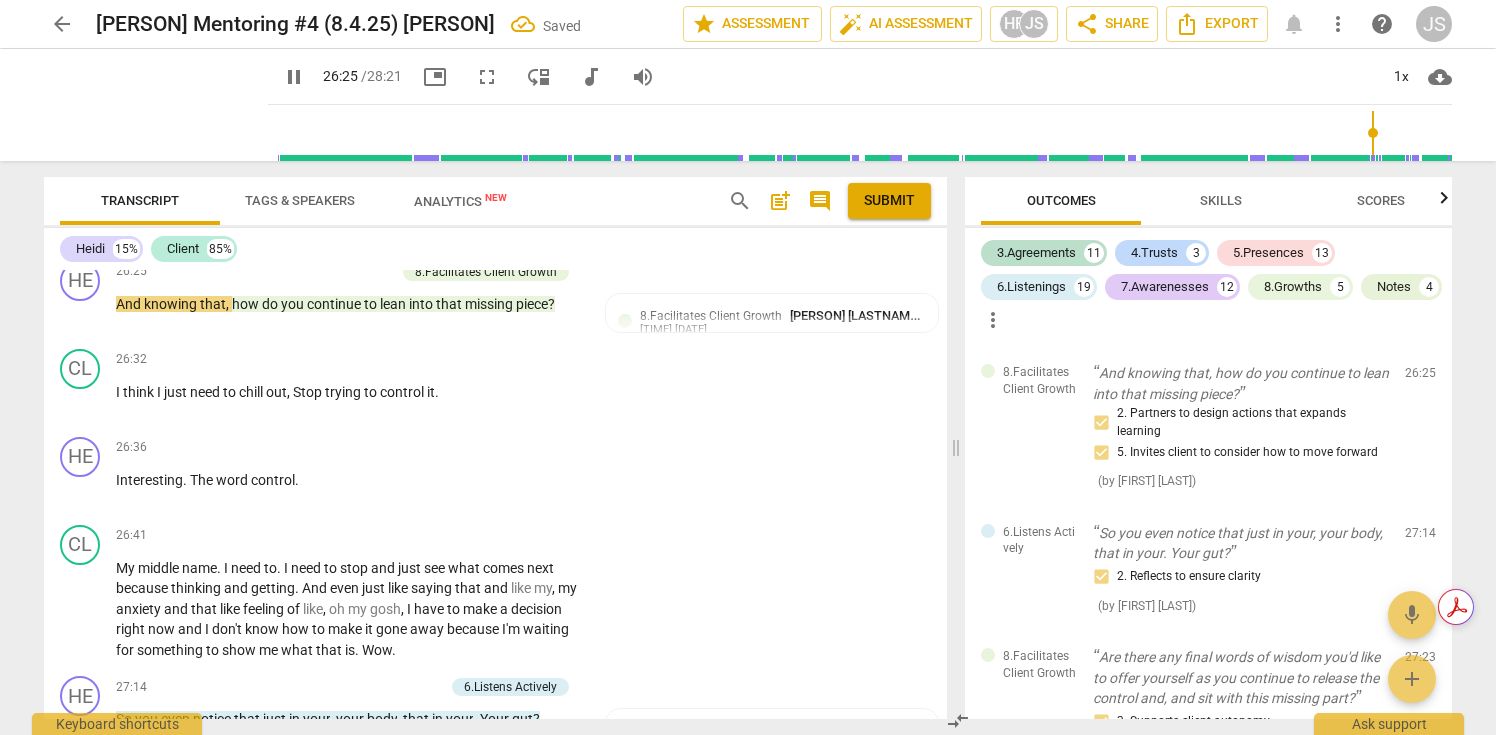 scroll, scrollTop: 7067, scrollLeft: 0, axis: vertical 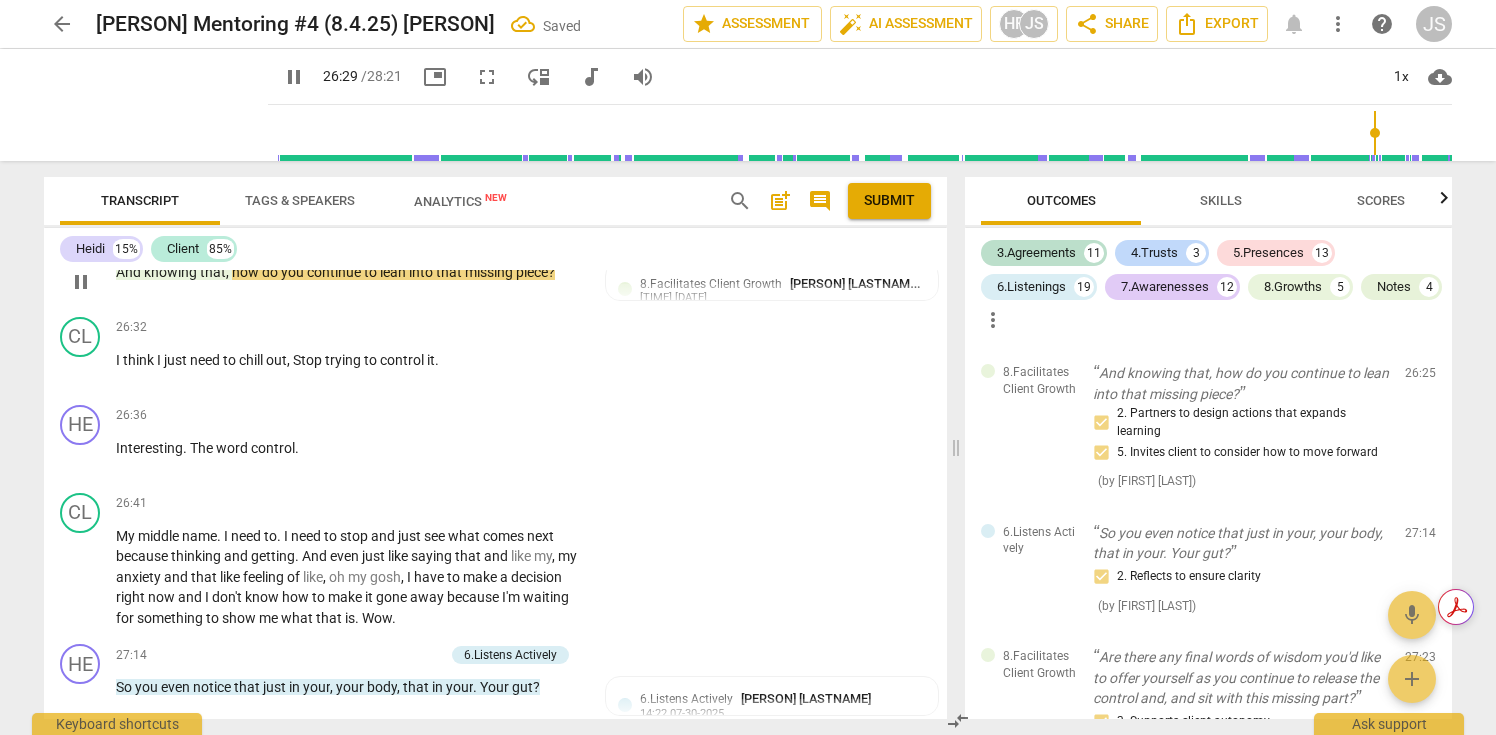 click on "+" at bounding box center [286, 240] 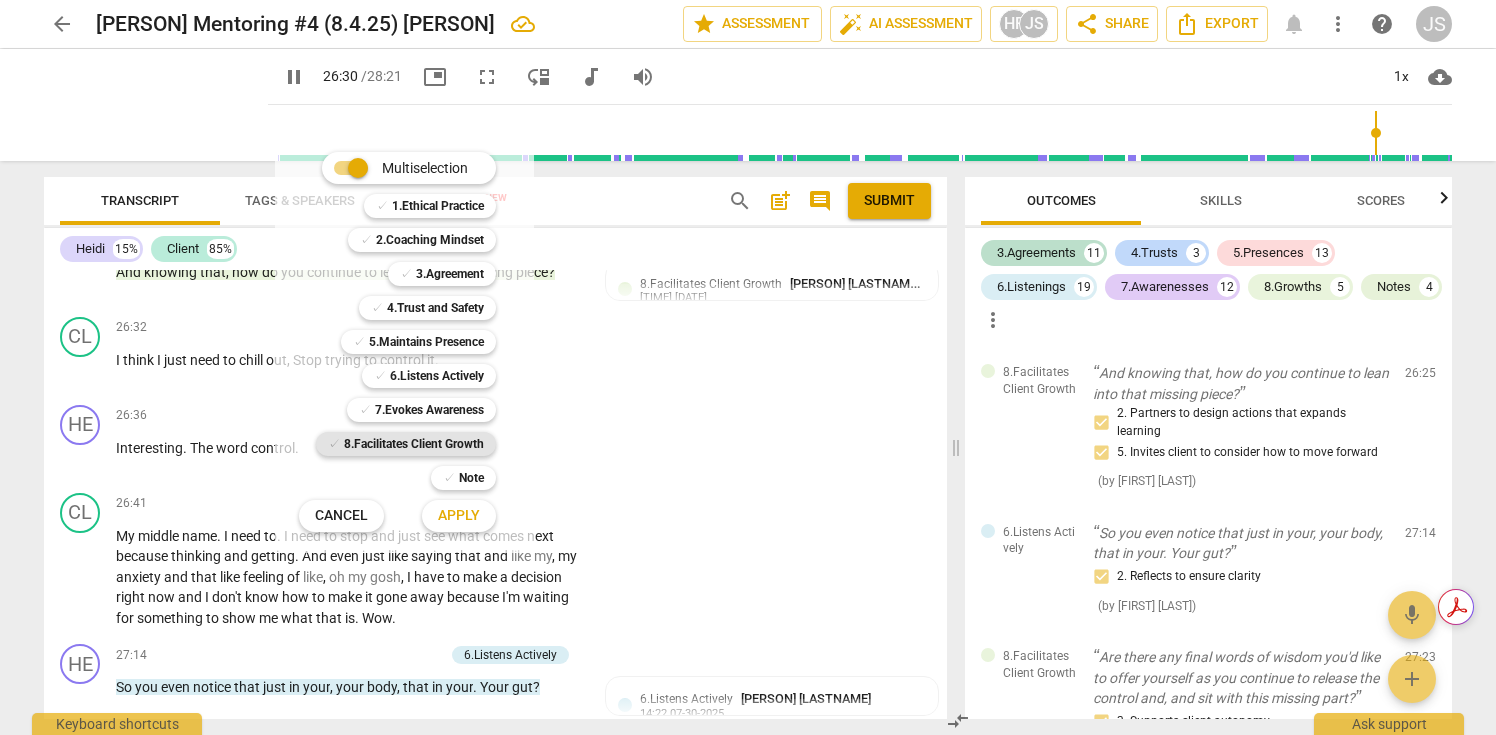 click on "8.Facilitates Client Growth" at bounding box center [414, 444] 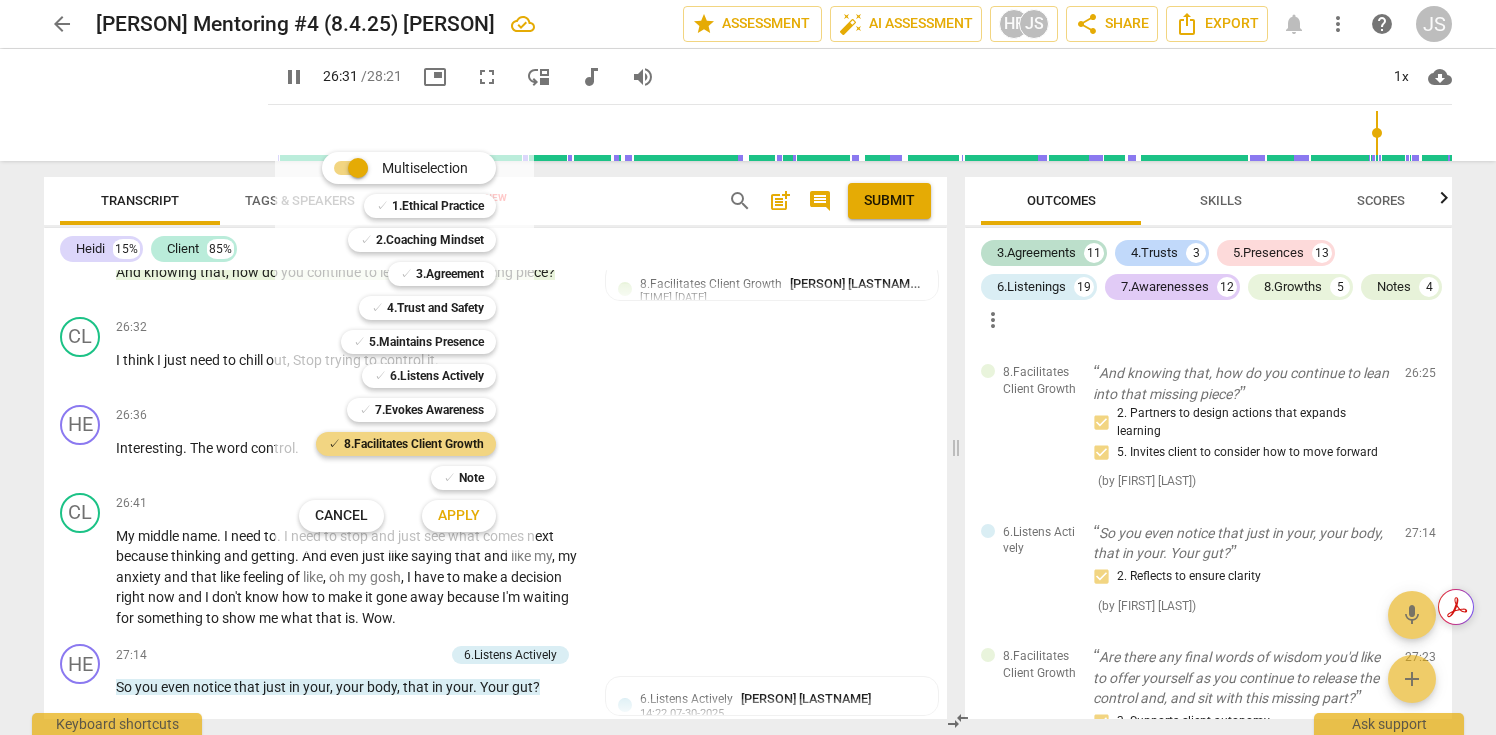 click on "Apply" at bounding box center [459, 516] 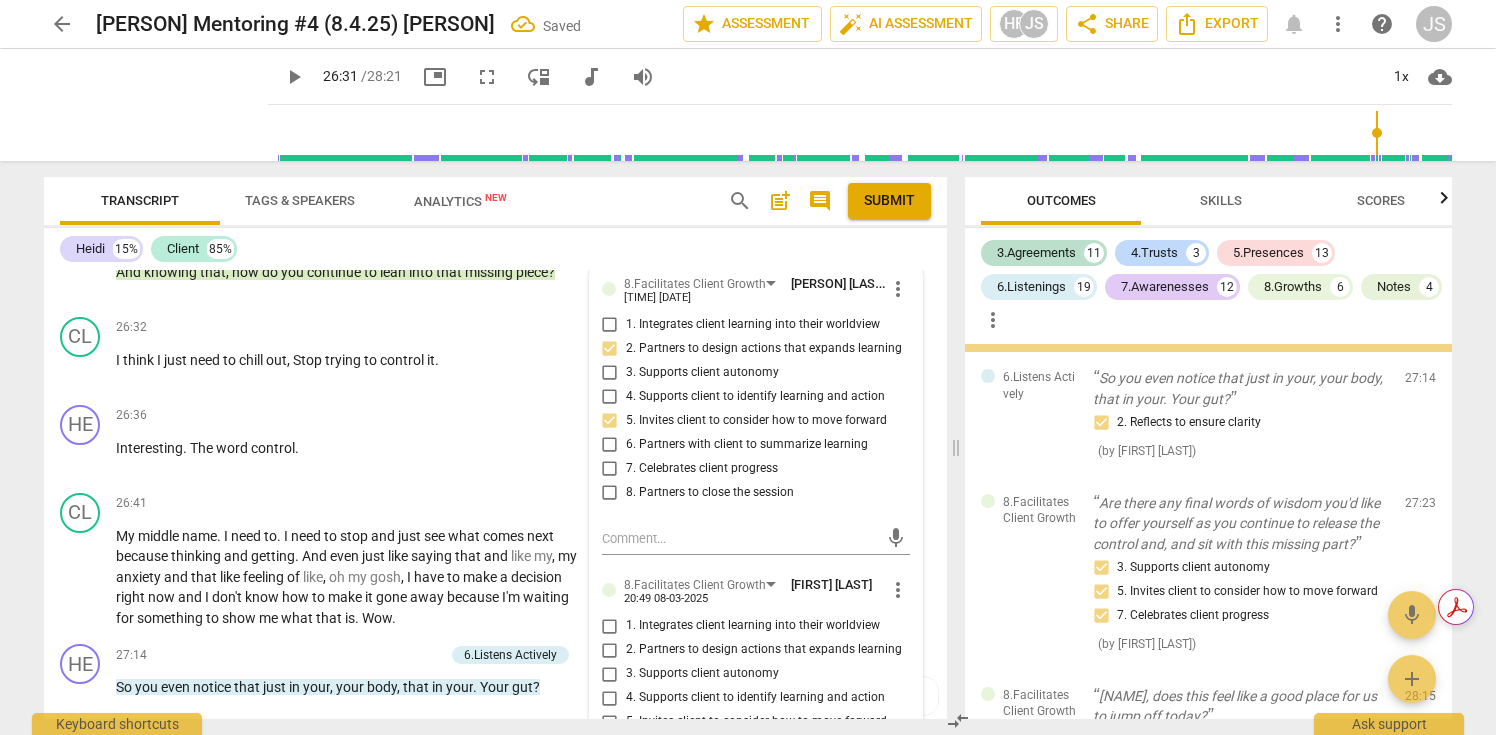 scroll, scrollTop: 14167, scrollLeft: 0, axis: vertical 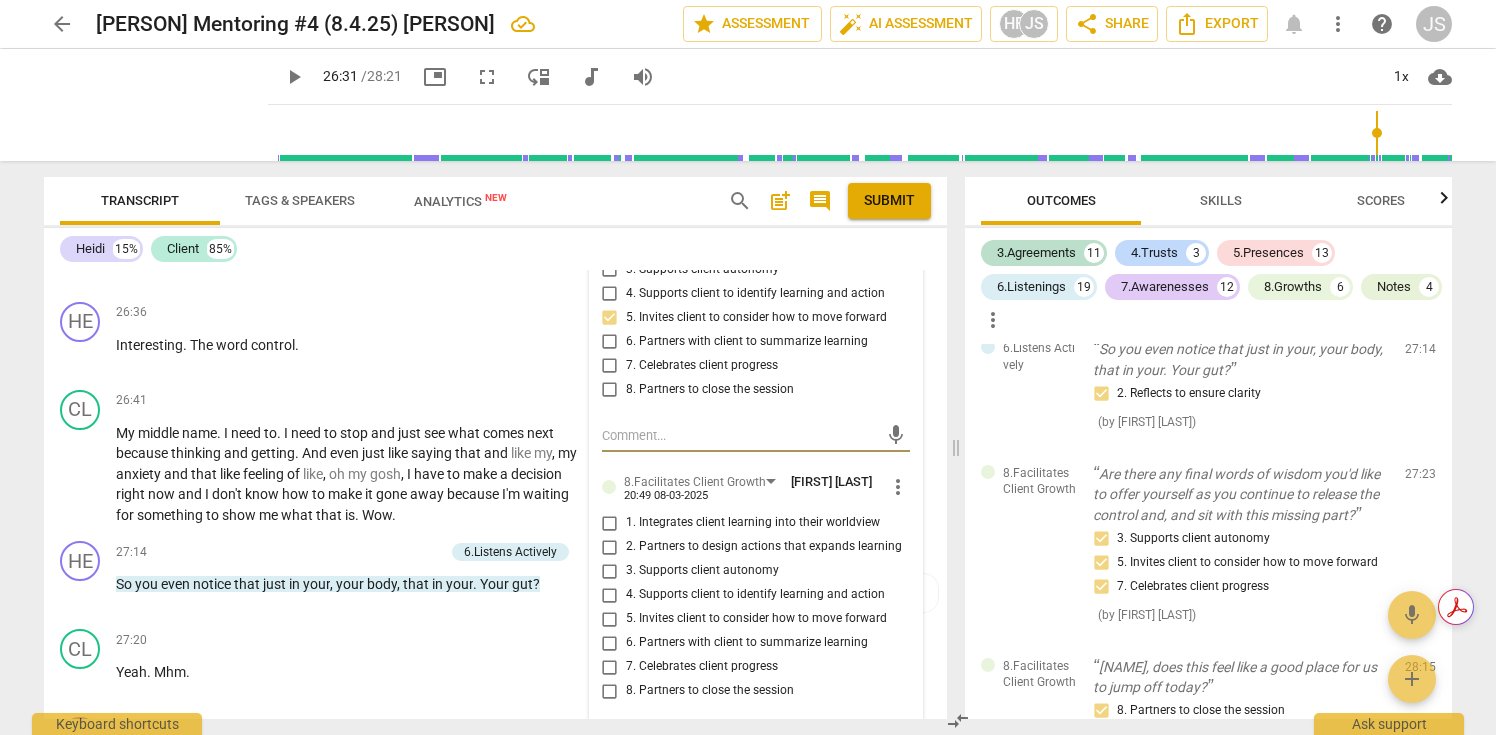 click on "2. Partners to design actions that expands learning" at bounding box center (610, 547) 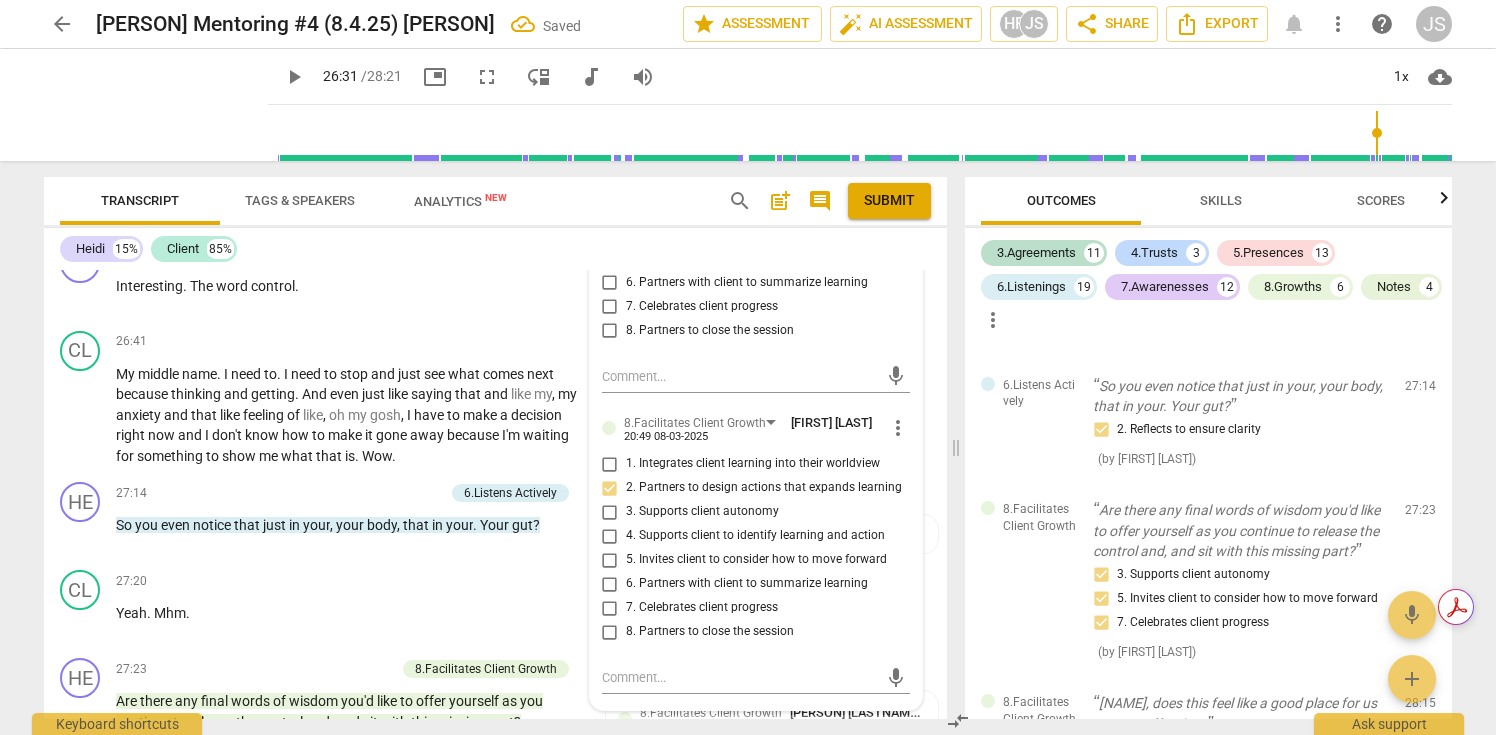 scroll, scrollTop: 7245, scrollLeft: 0, axis: vertical 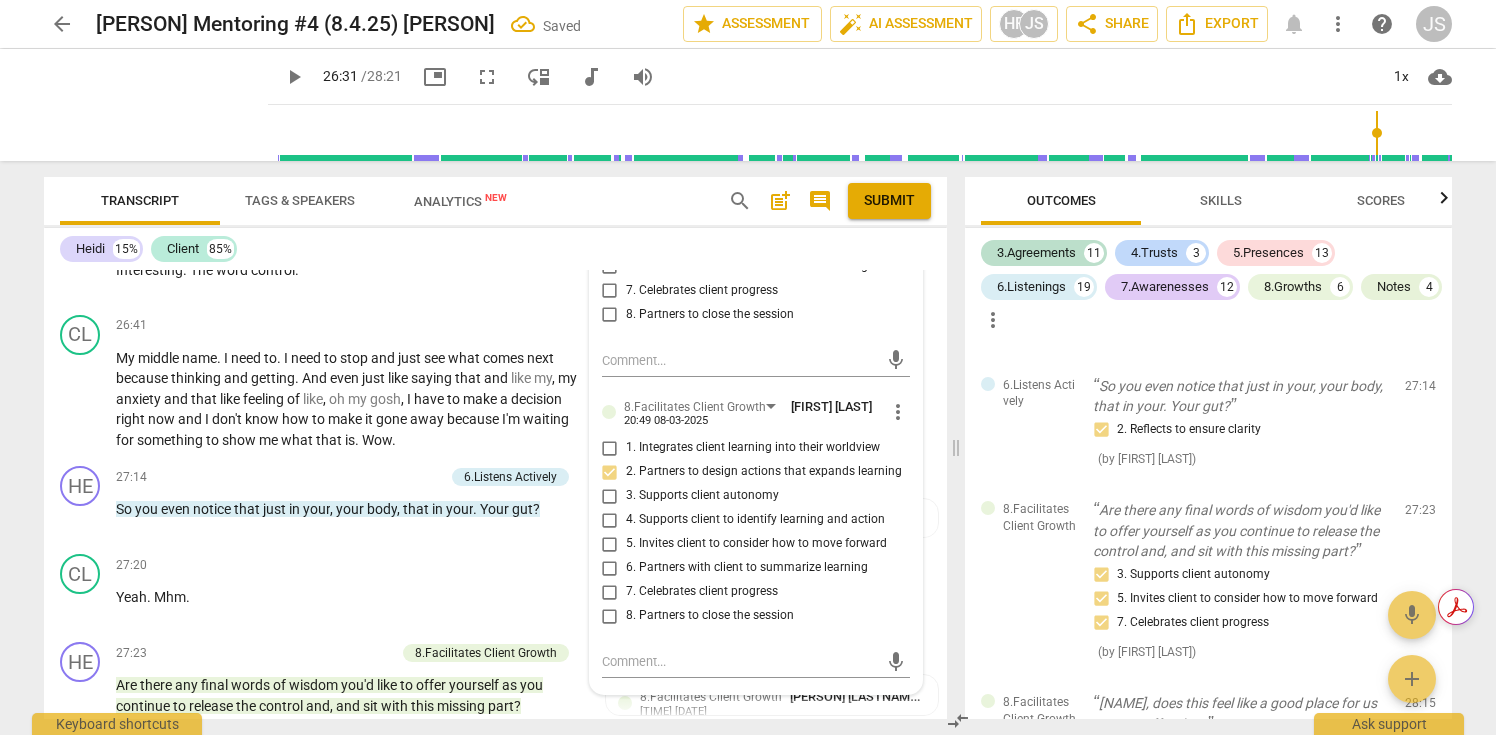 click on "5. Invites client to consider how to move forward" at bounding box center (610, 544) 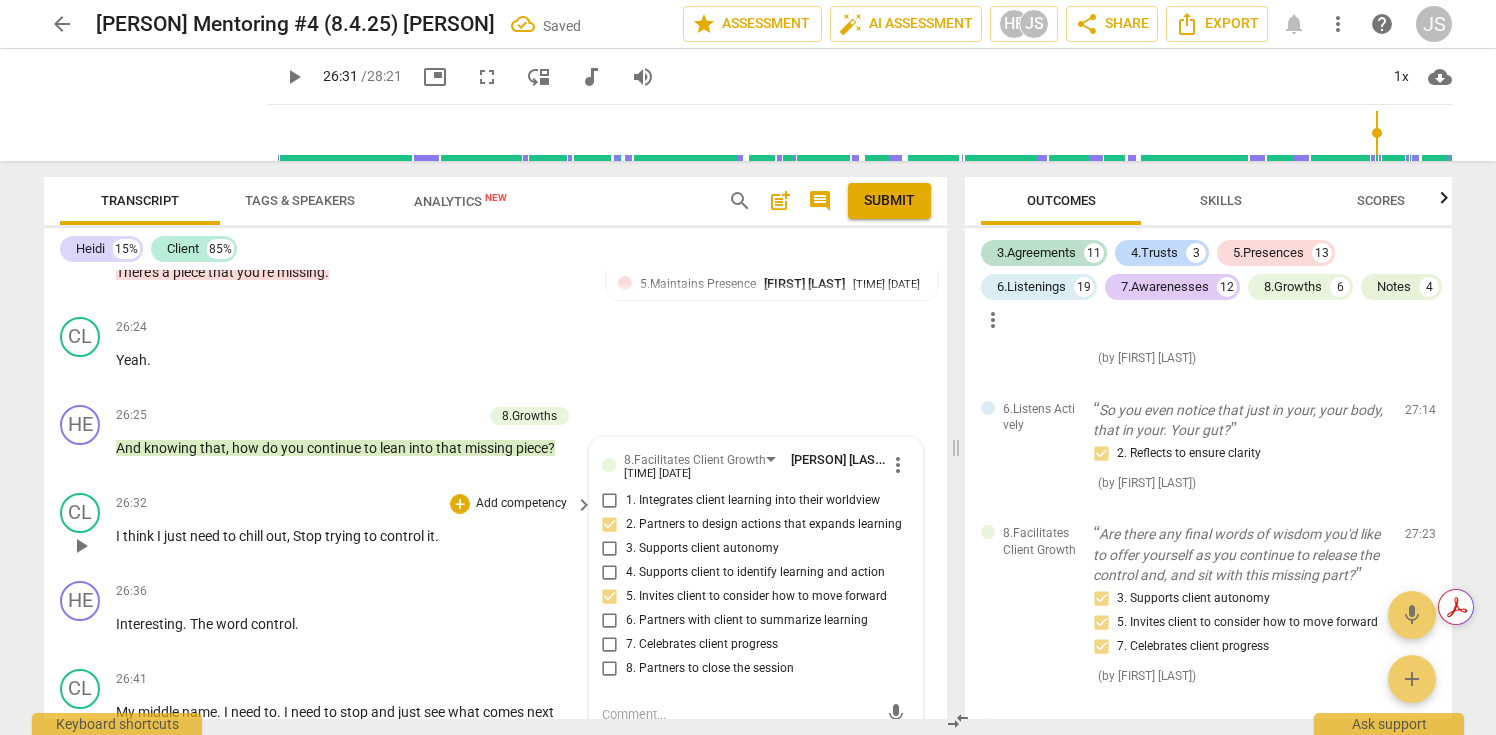 scroll, scrollTop: 6922, scrollLeft: 0, axis: vertical 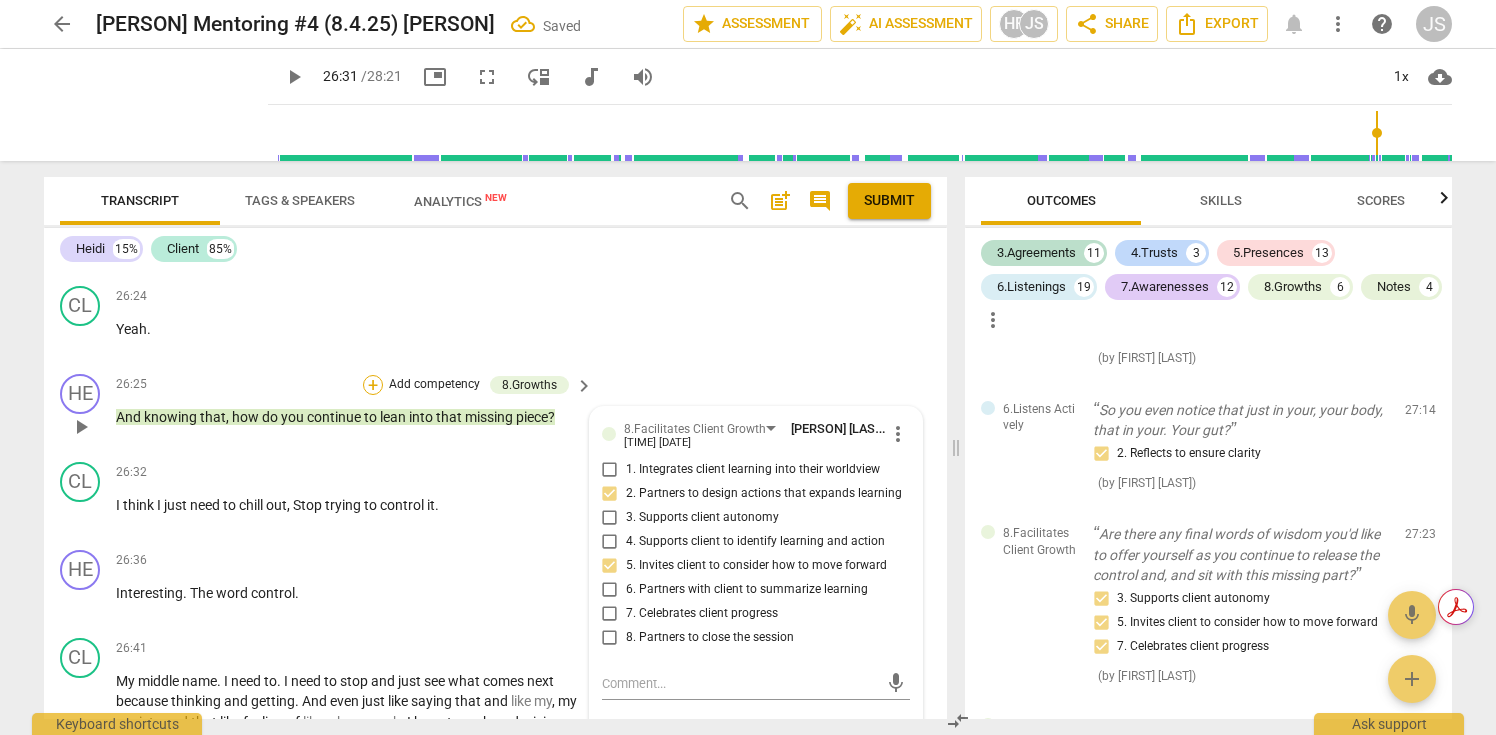 click on "+" at bounding box center (373, 385) 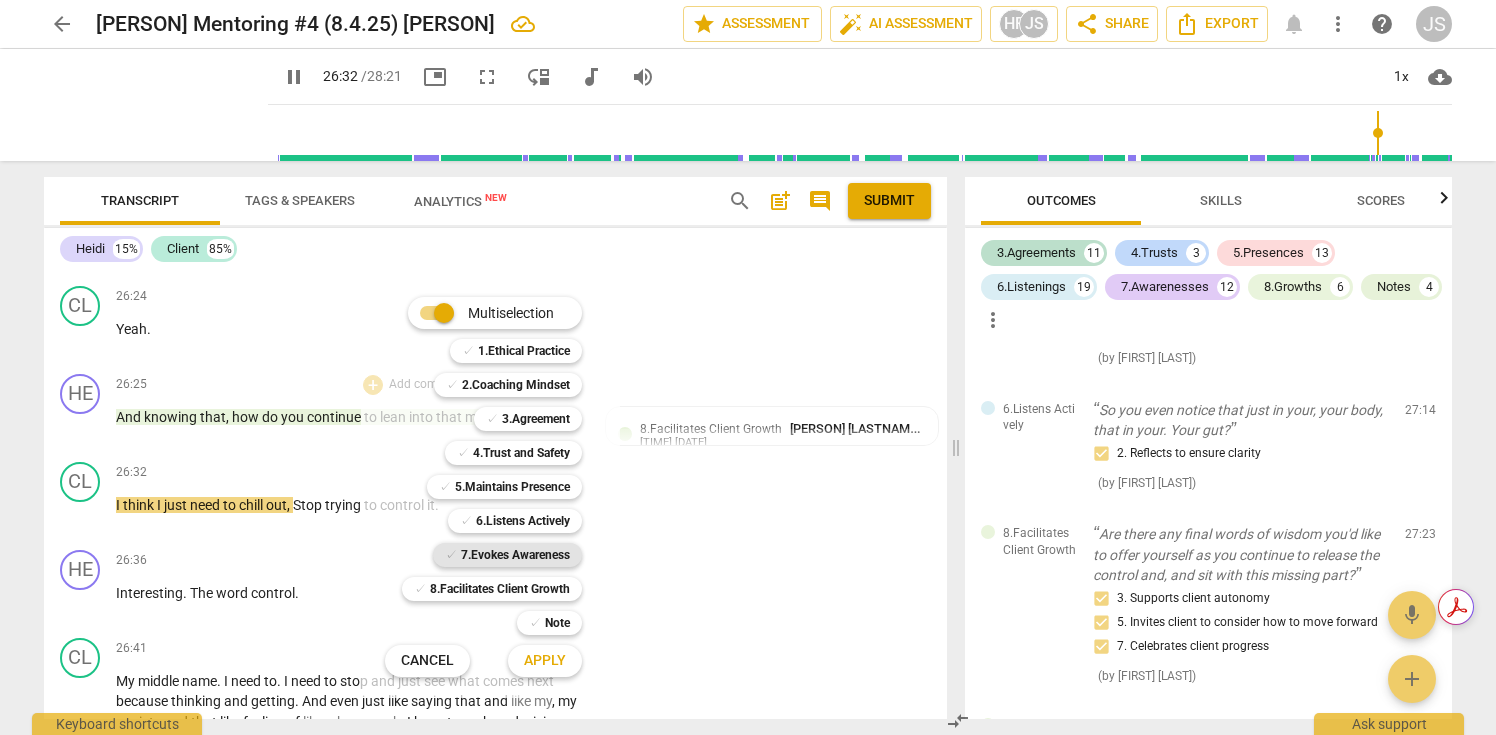 click on "7.Evokes Awareness" at bounding box center (515, 555) 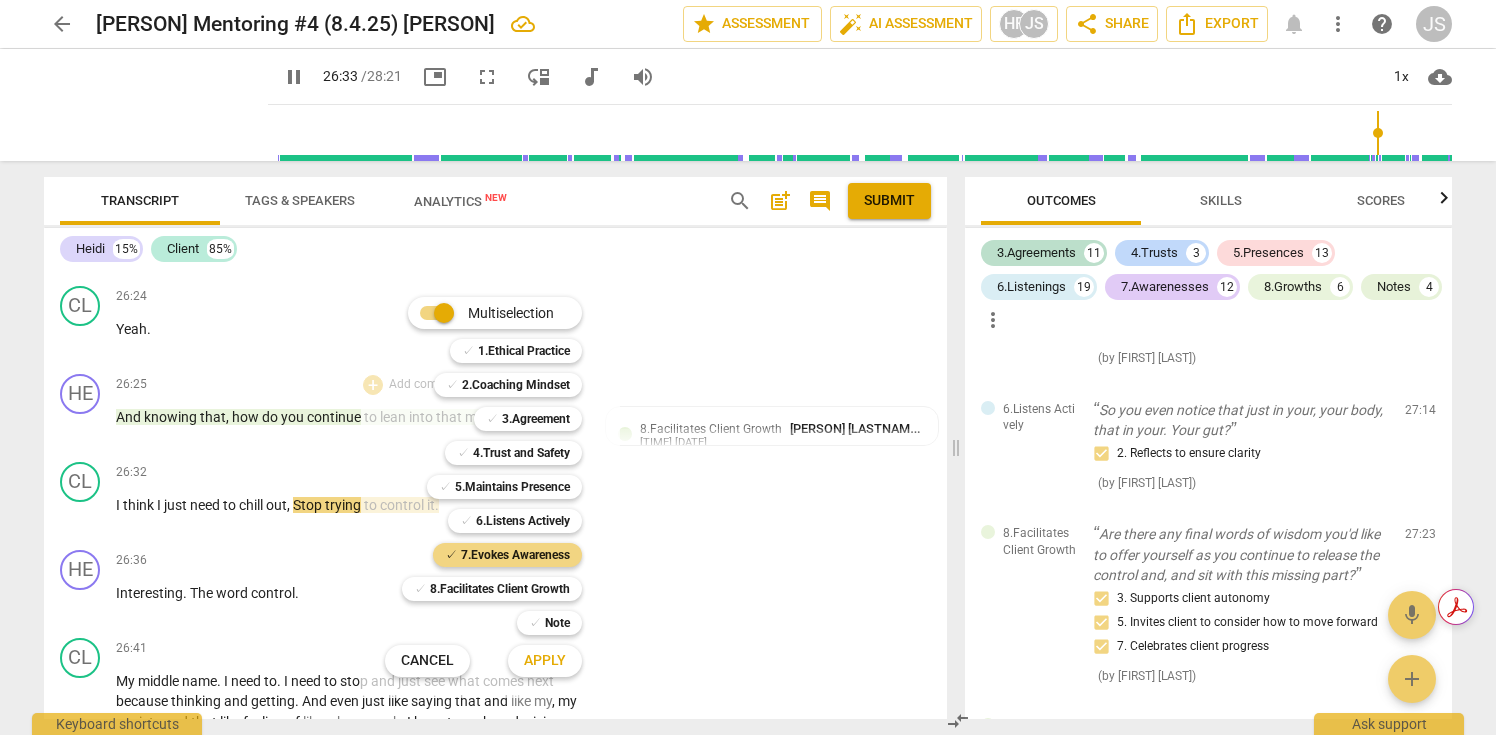click on "Apply" at bounding box center [545, 661] 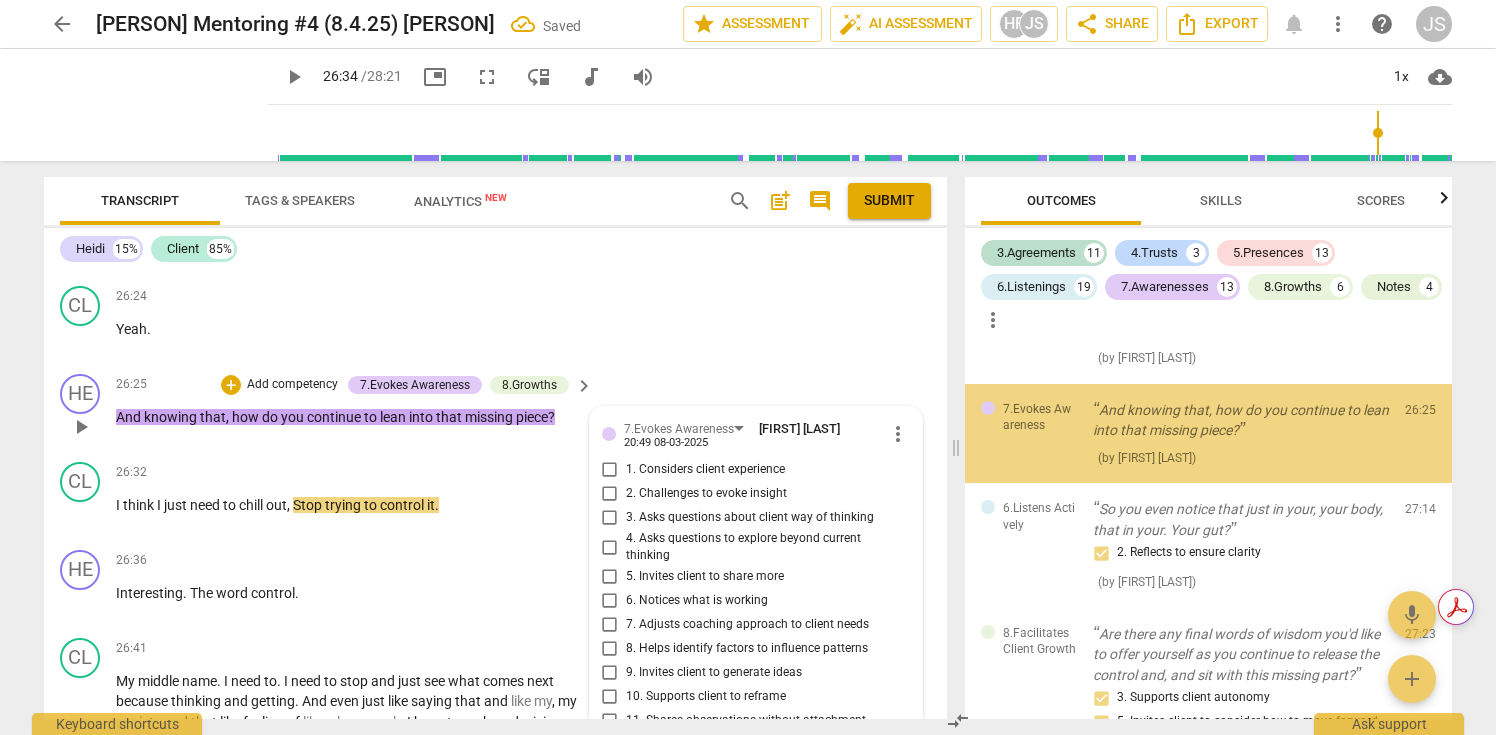 scroll, scrollTop: 7296, scrollLeft: 0, axis: vertical 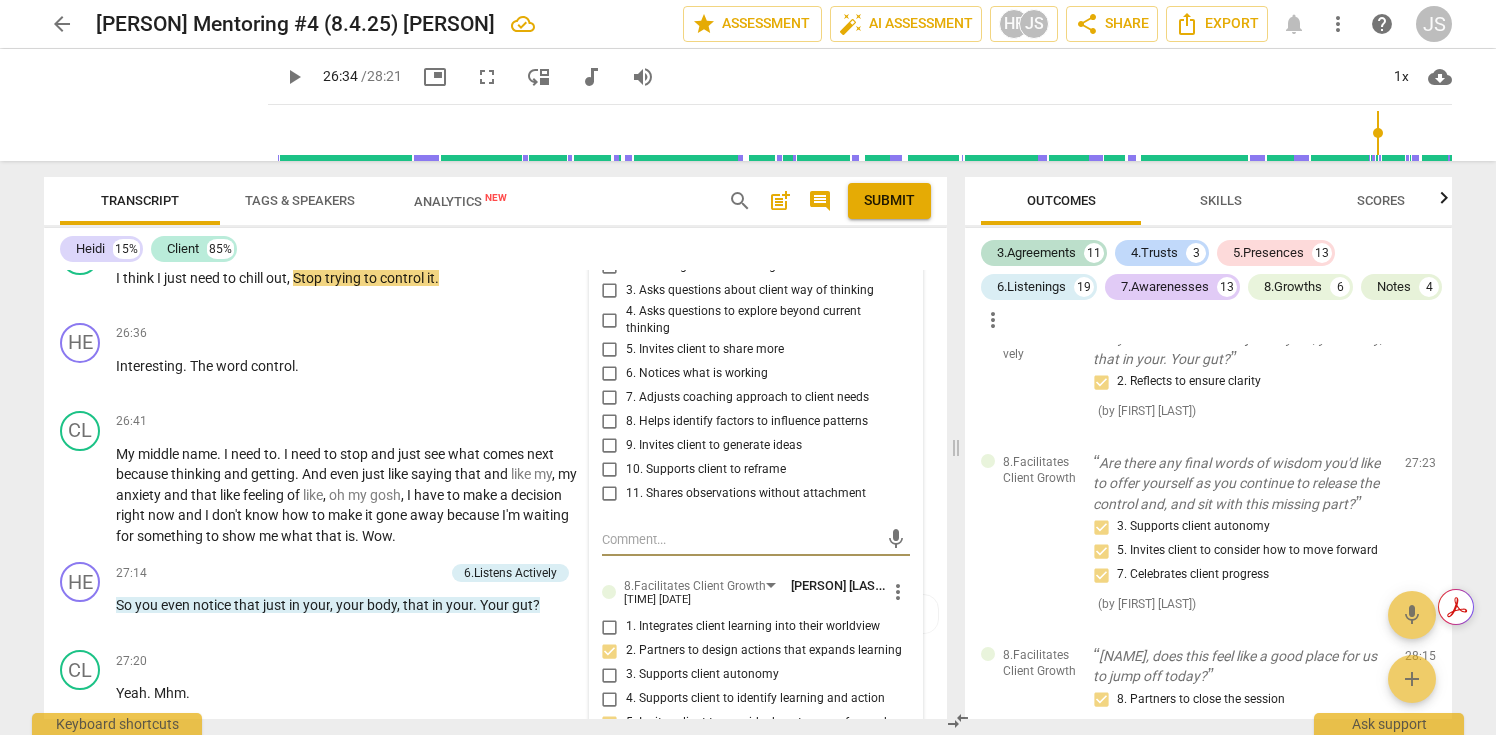 click on "3. Asks questions about client way of thinking" at bounding box center (610, 291) 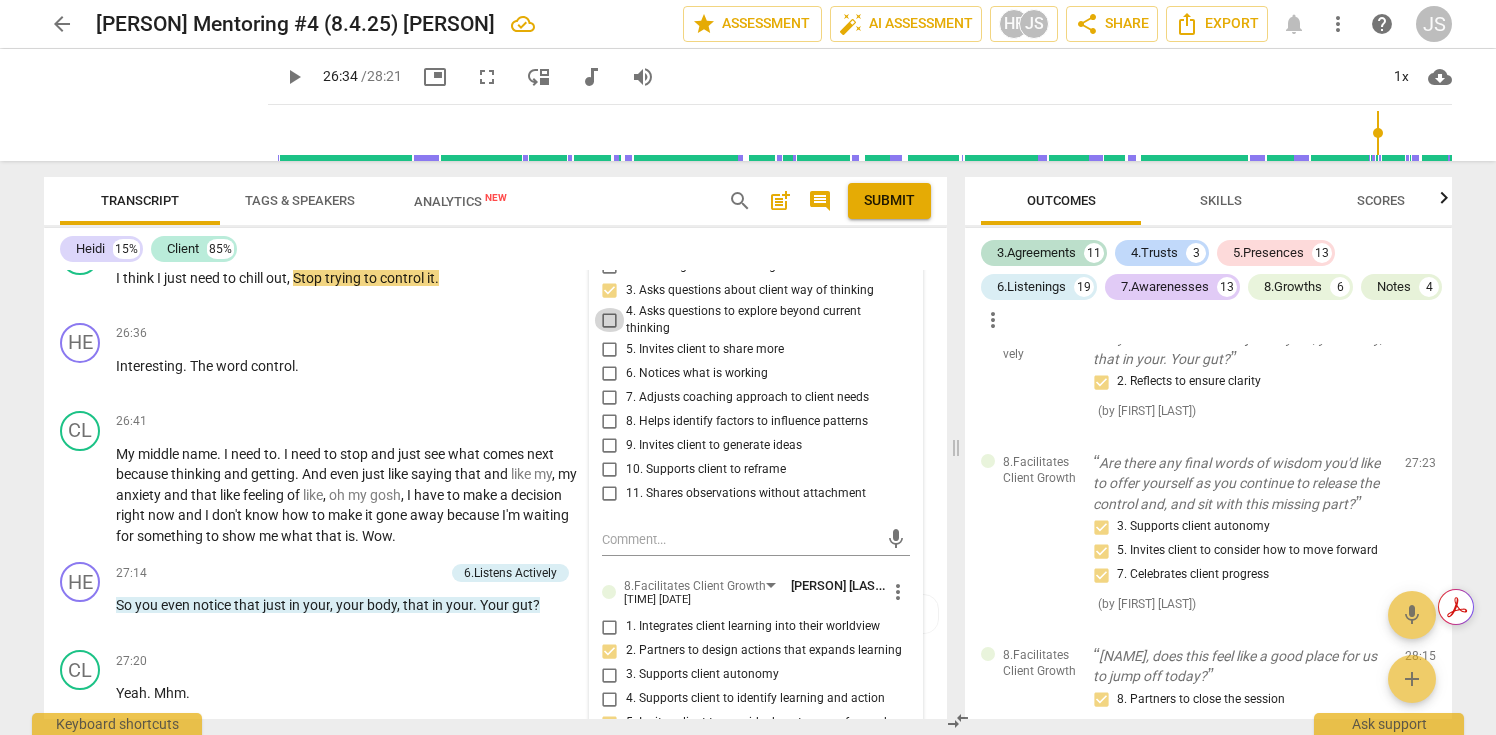 click on "4. Asks questions to explore beyond current thinking" at bounding box center [610, 320] 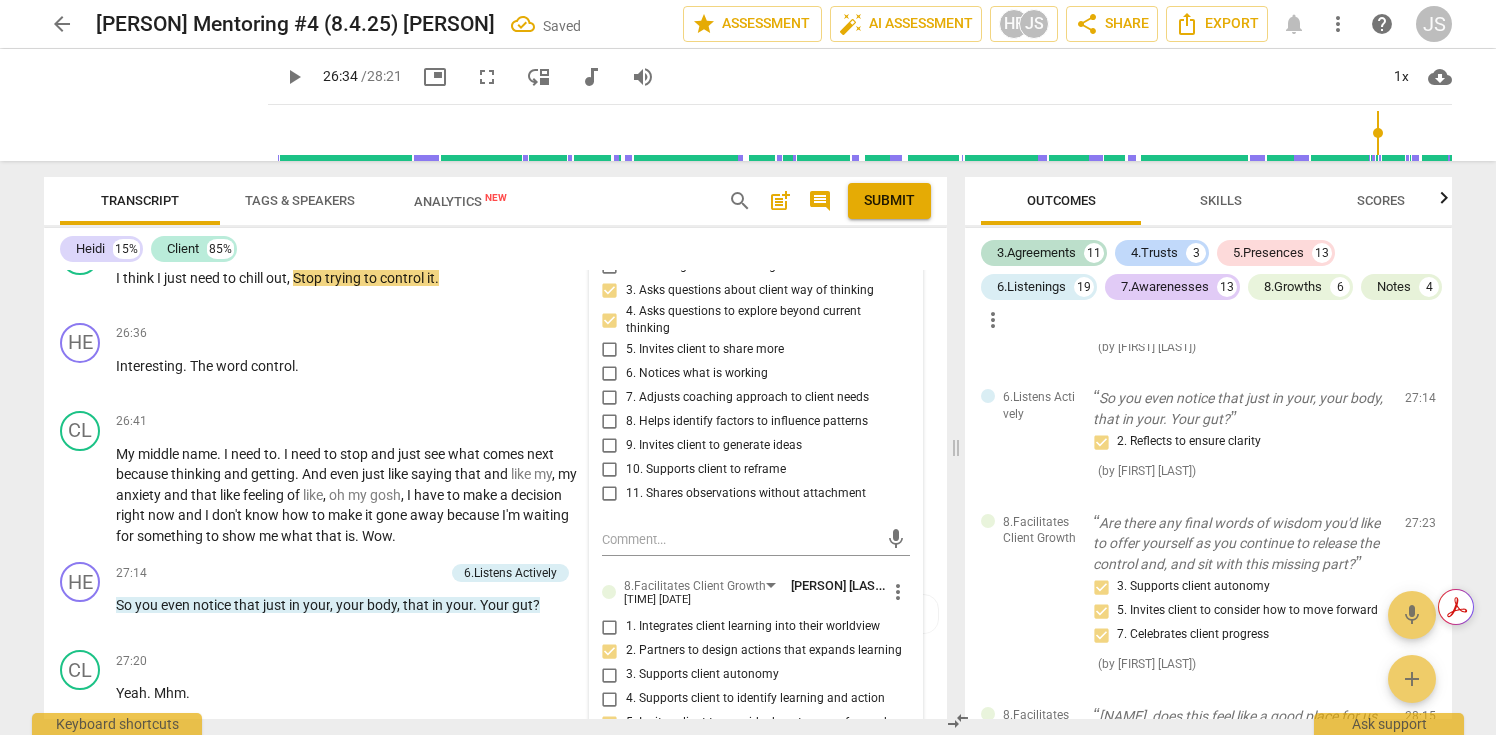 click on "9. Invites client to generate ideas" at bounding box center [610, 446] 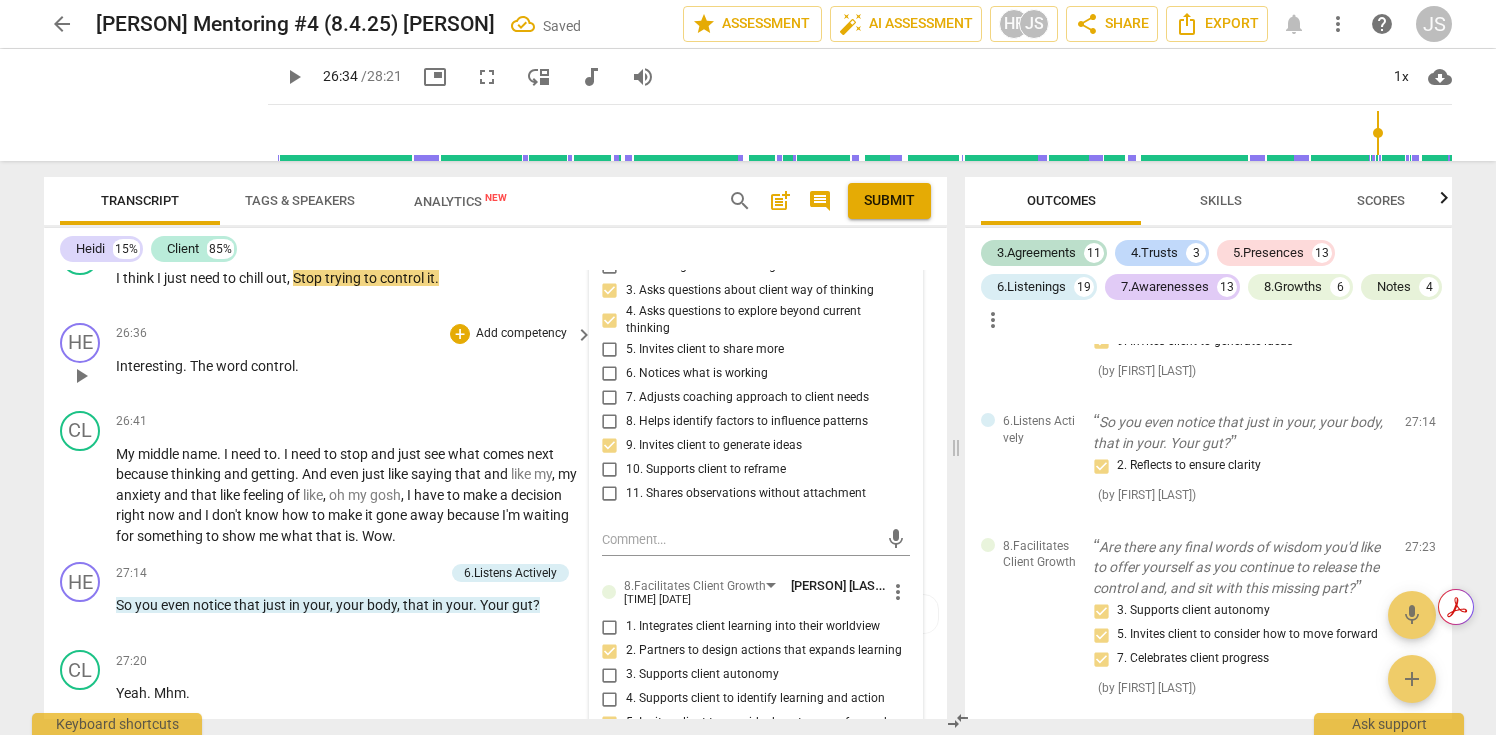click on "play_arrow" at bounding box center (81, 376) 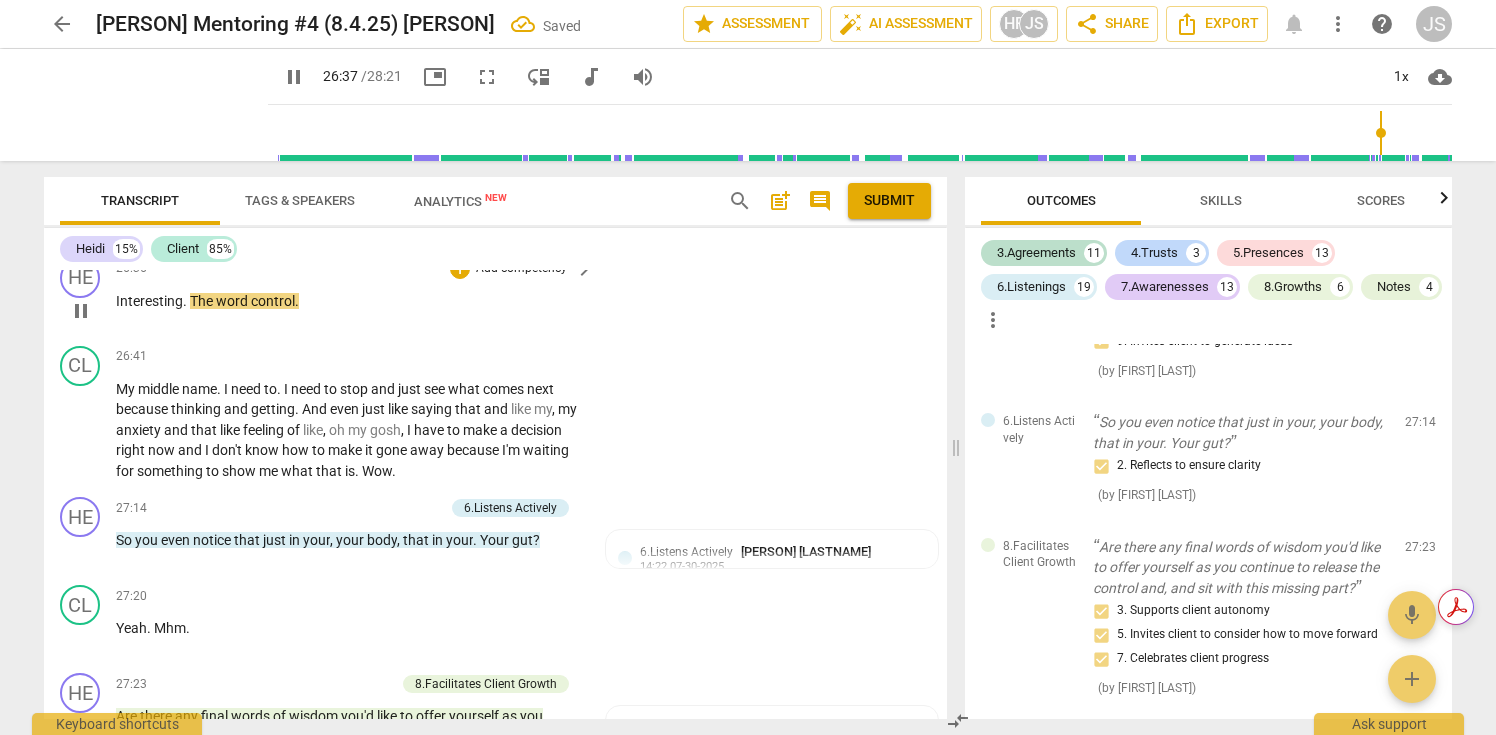 scroll, scrollTop: 7236, scrollLeft: 0, axis: vertical 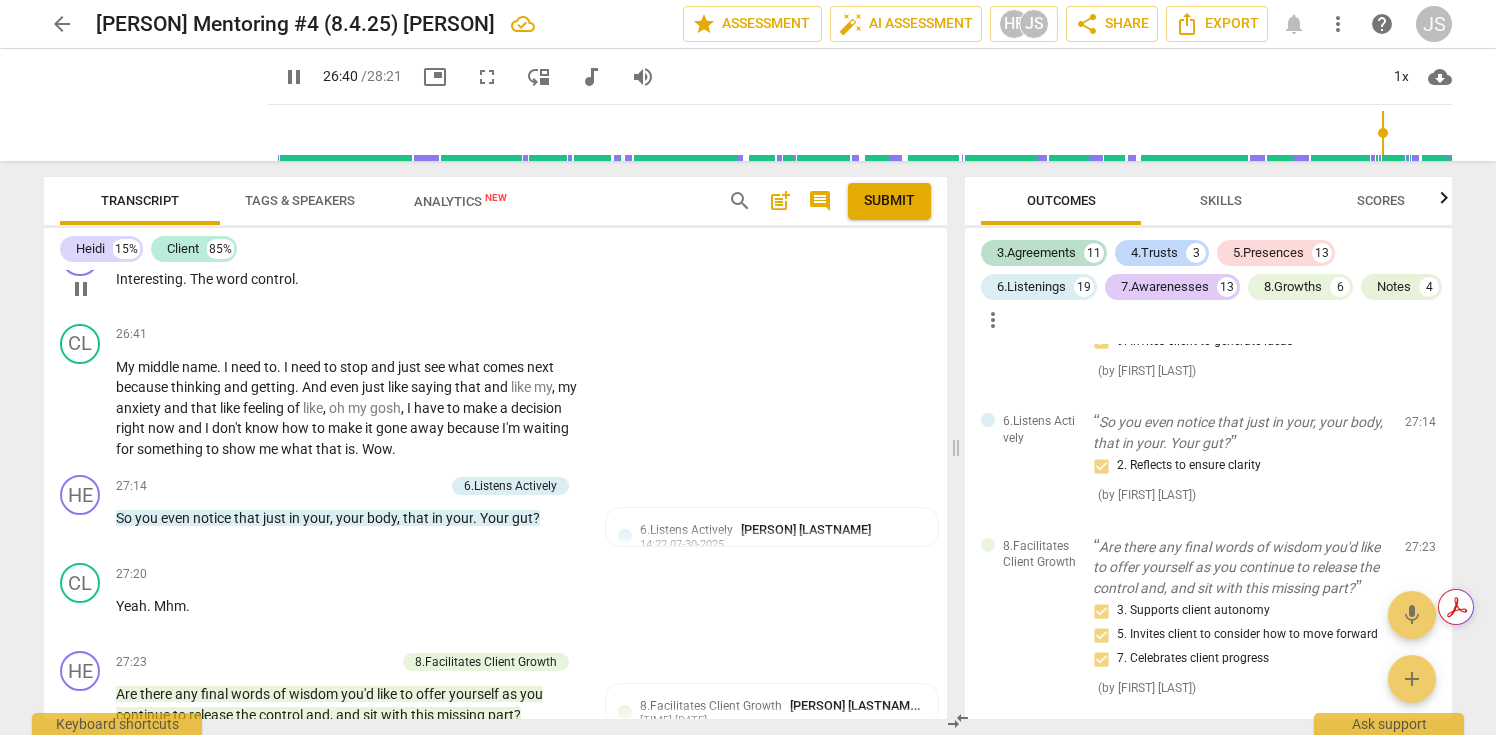 click on "Add competency" at bounding box center [521, 247] 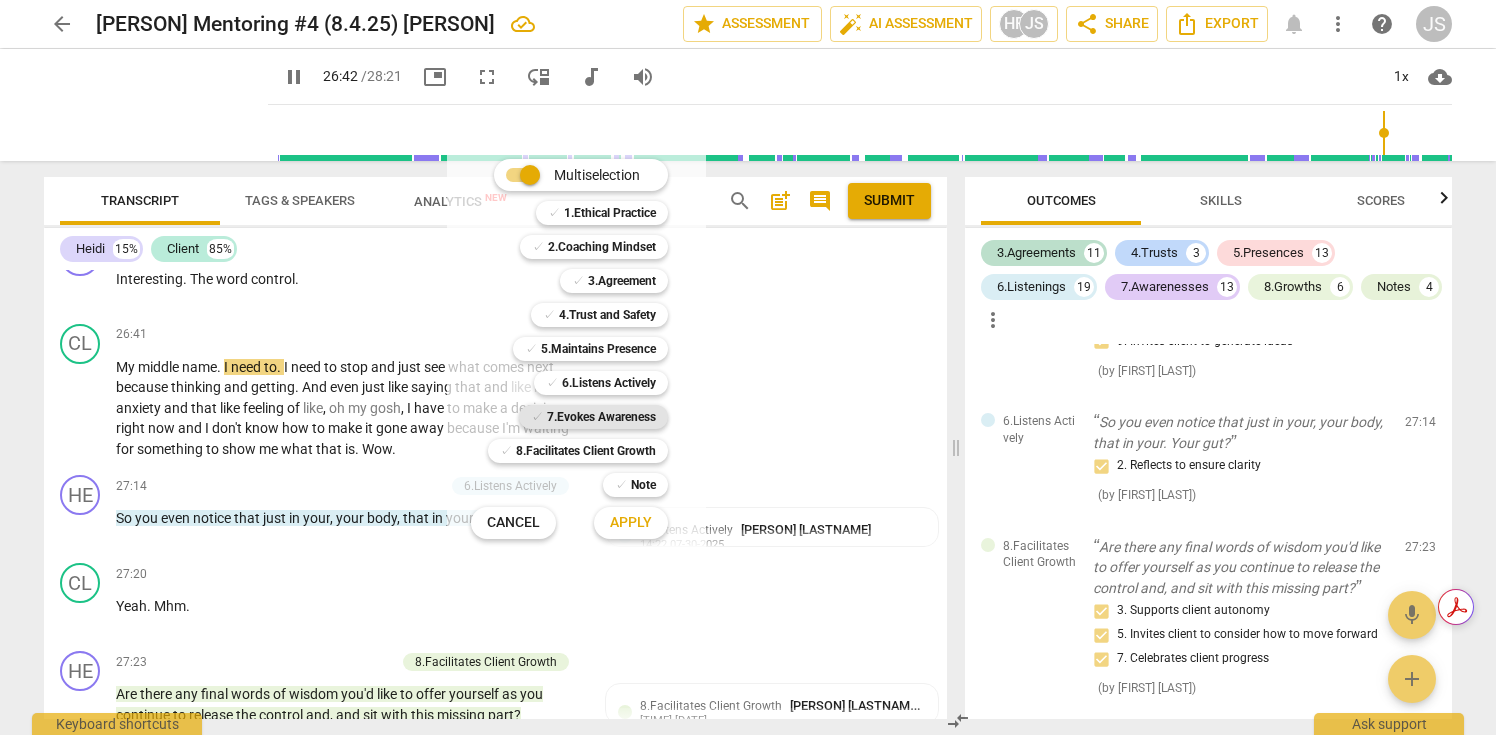 click on "7.Evokes Awareness" at bounding box center [601, 417] 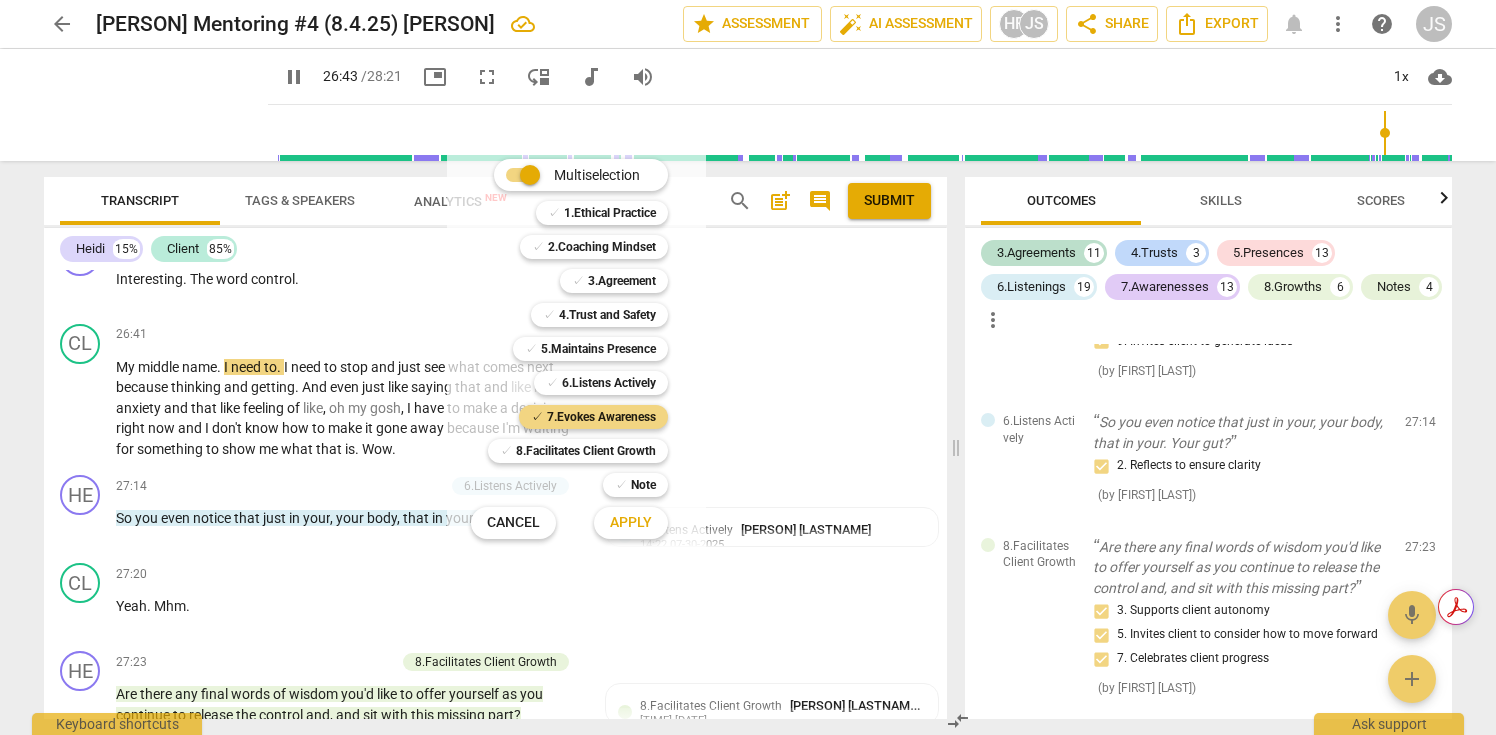 click on "Apply" at bounding box center (631, 523) 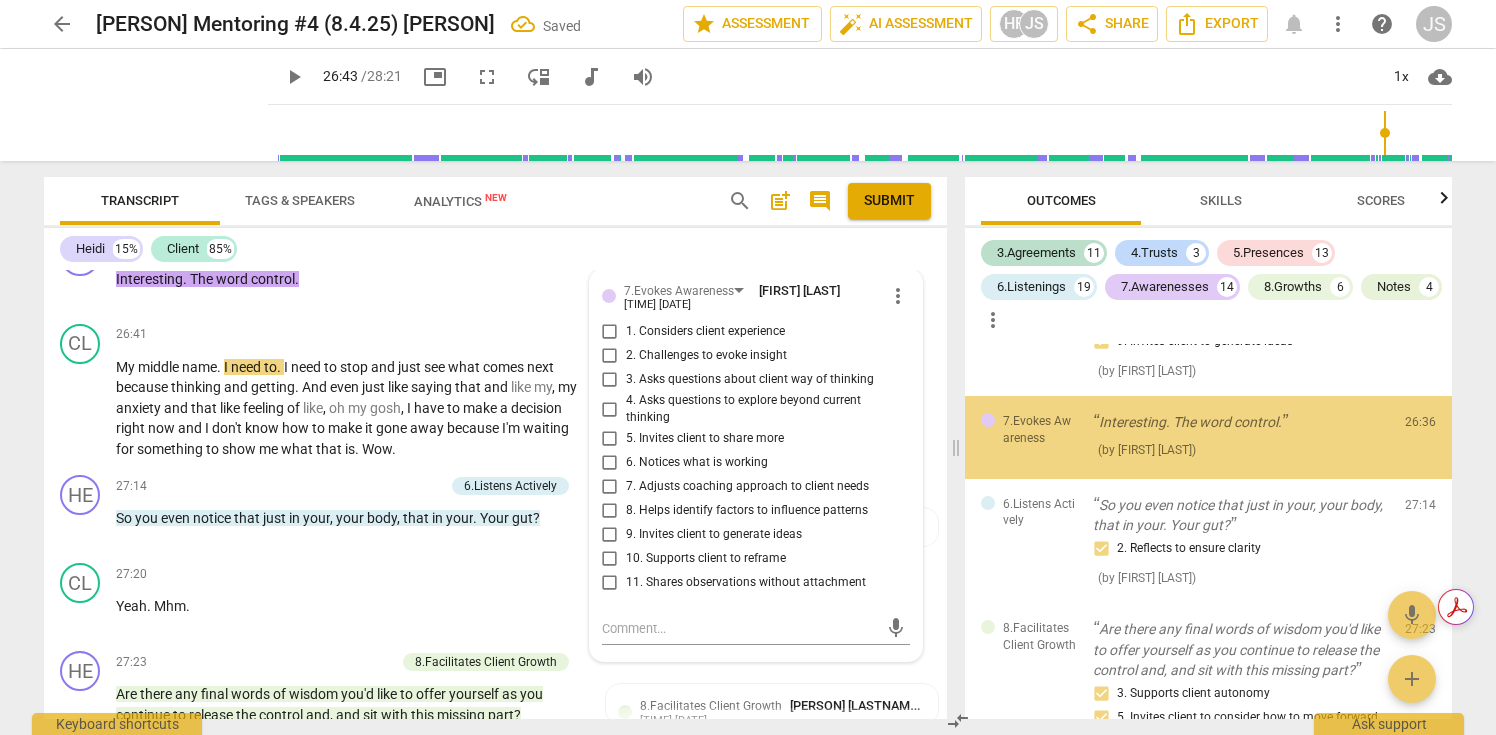 scroll, scrollTop: 7472, scrollLeft: 0, axis: vertical 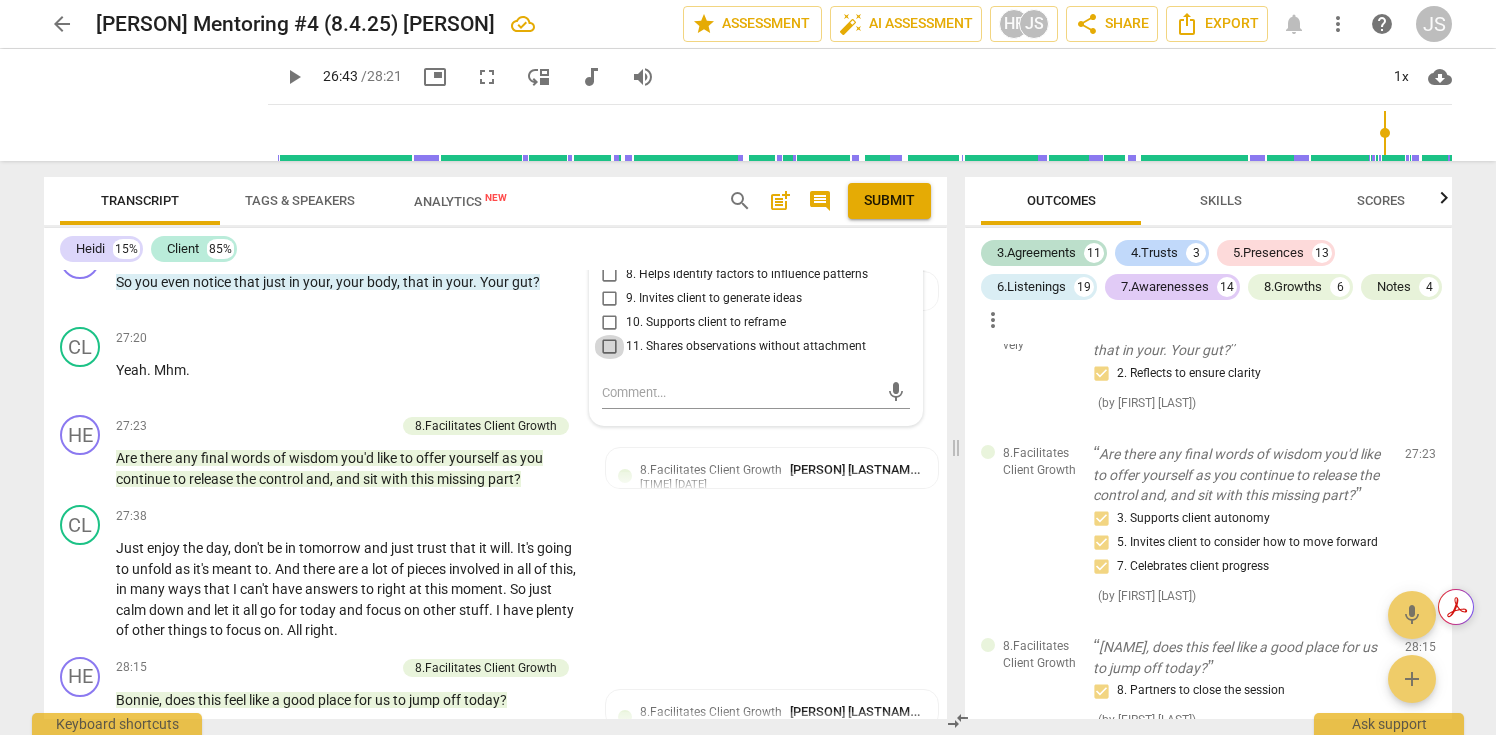 click on "11. Shares observations without attachment" at bounding box center (610, 347) 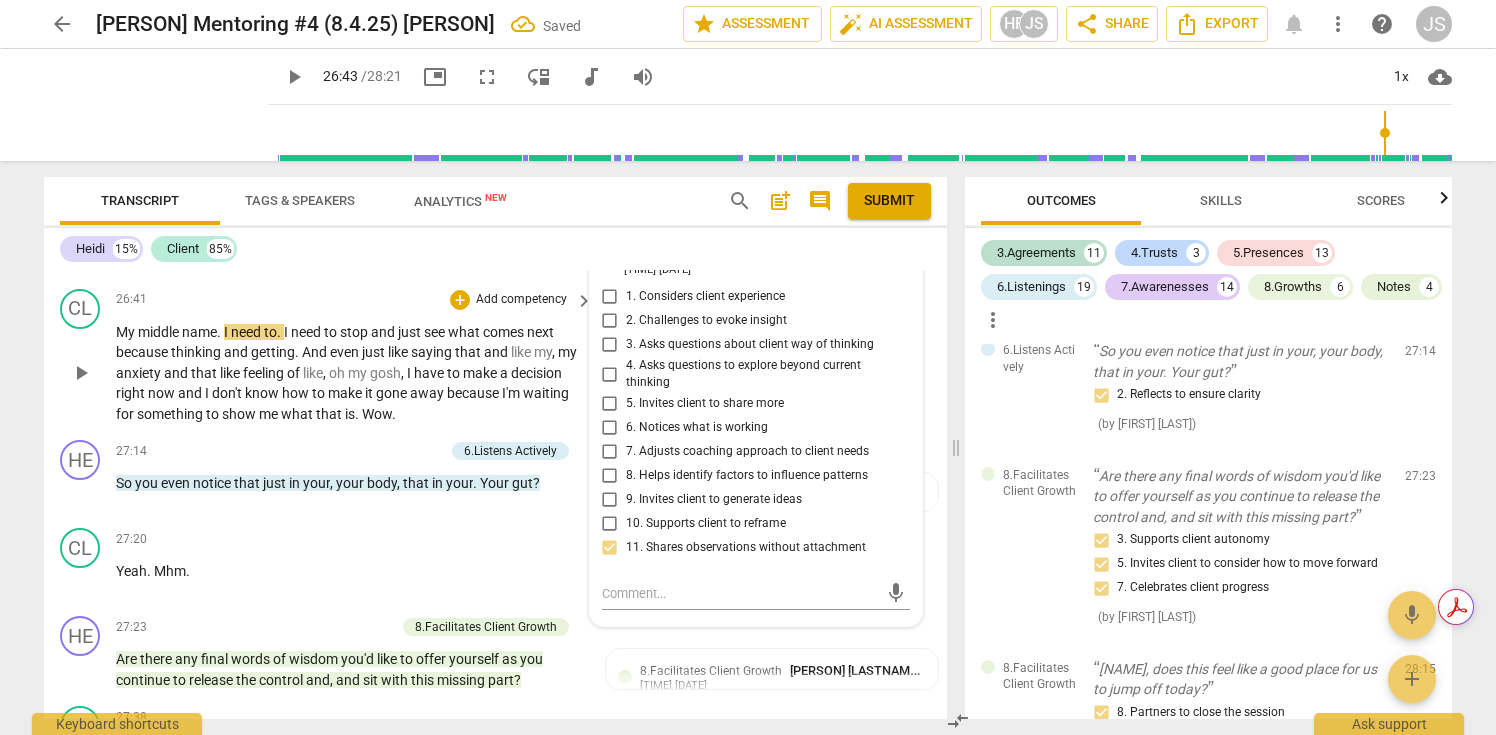 scroll, scrollTop: 7263, scrollLeft: 0, axis: vertical 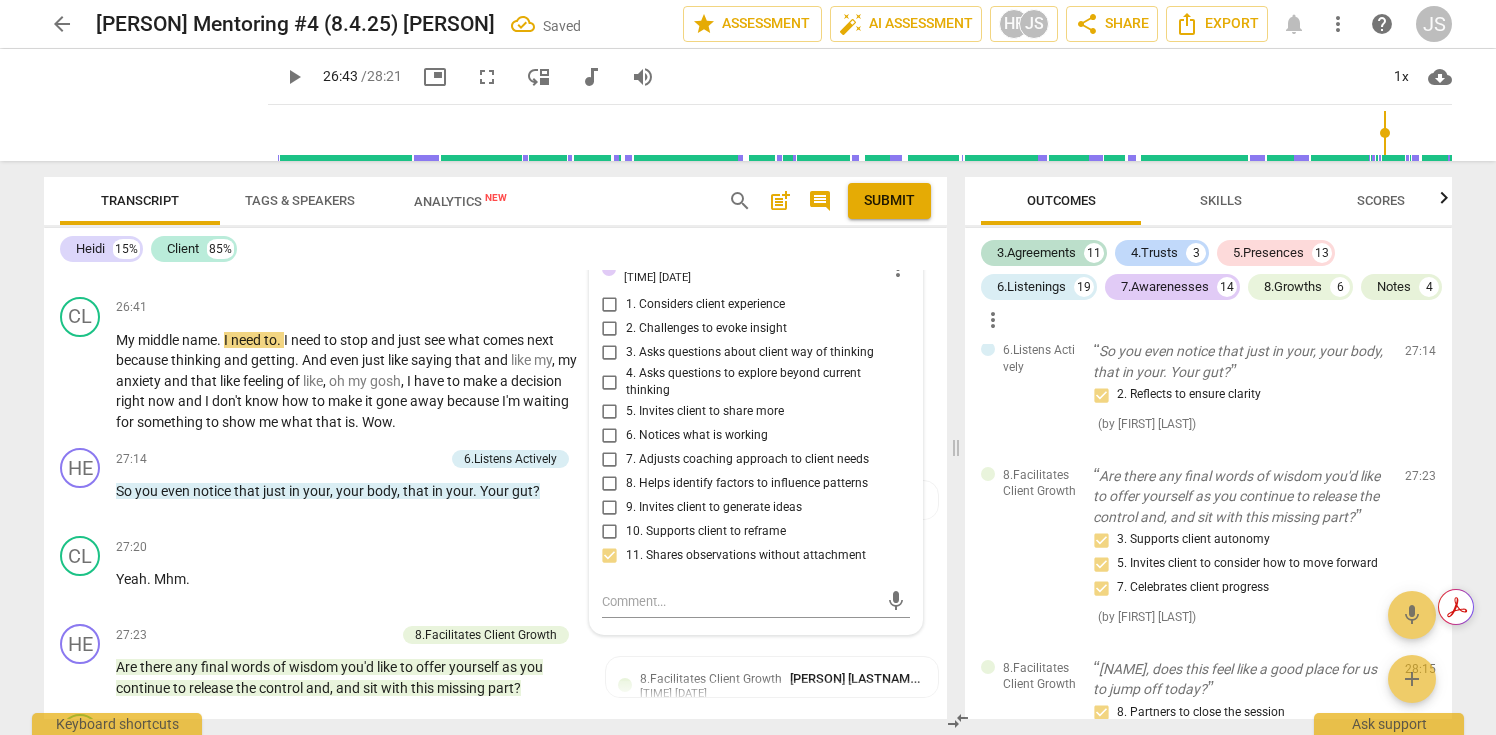 click on "+ Add competency 7.Evokes Awareness keyboard_arrow_right" at bounding box center [449, 220] 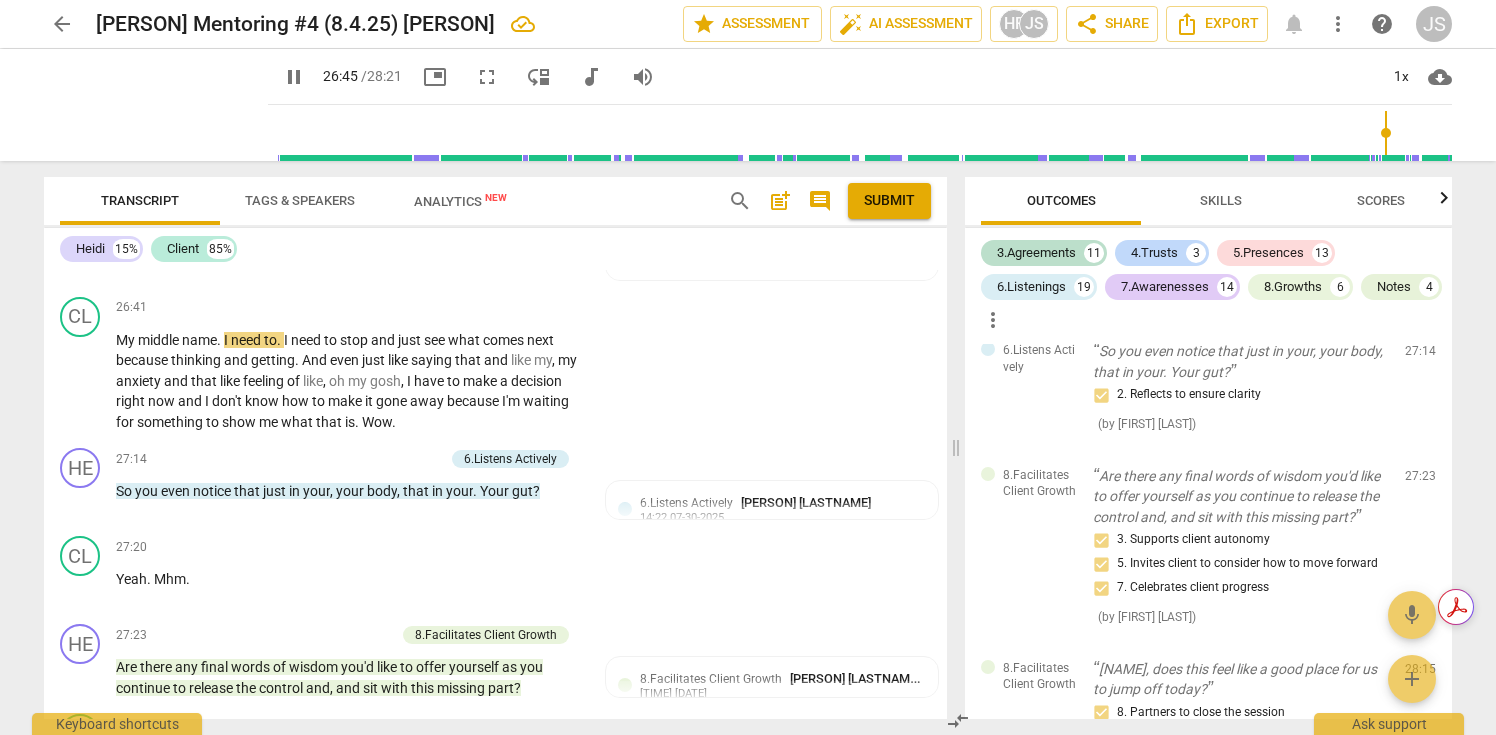 click on "+ Add competency" at bounding box center [367, 220] 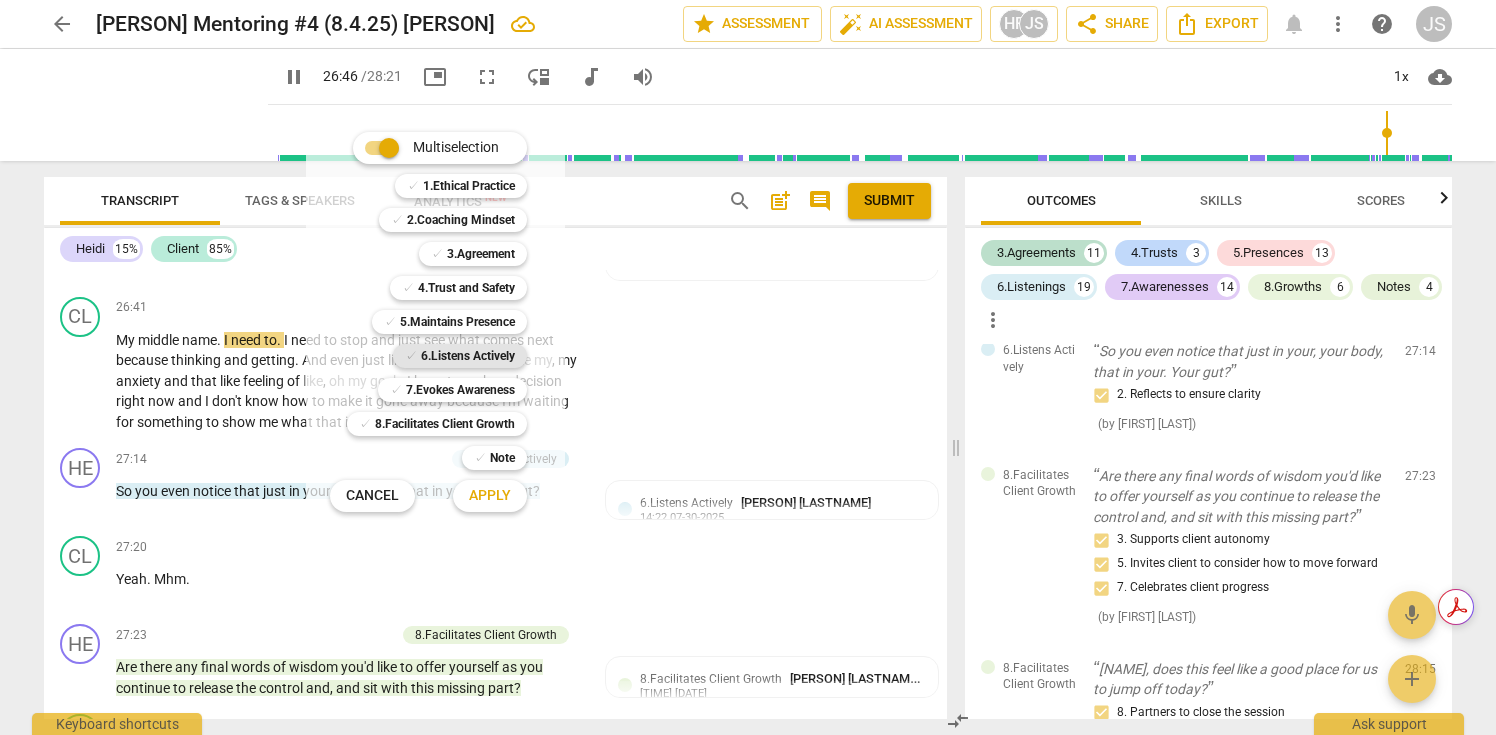 click on "6.Listens Actively" at bounding box center (468, 356) 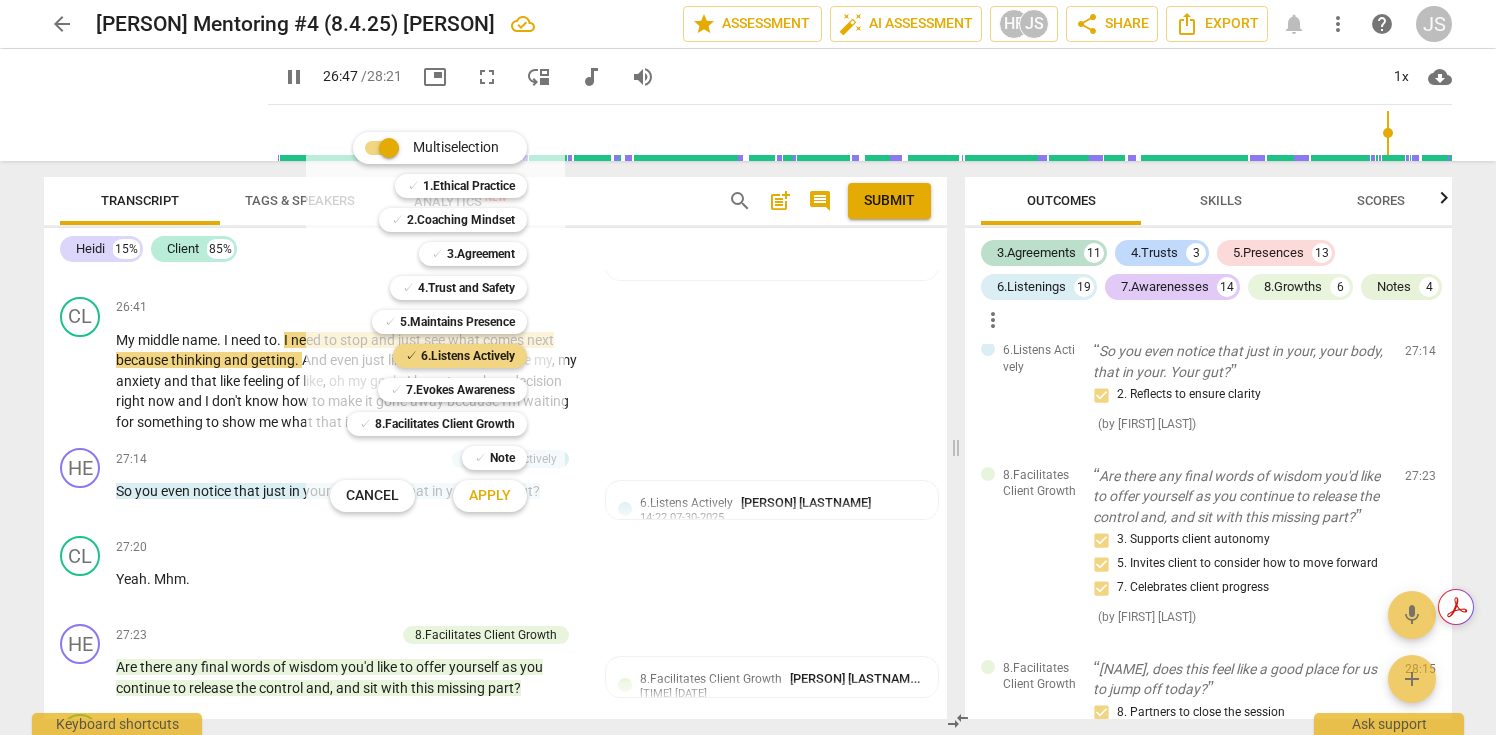click on "Apply" at bounding box center [490, 496] 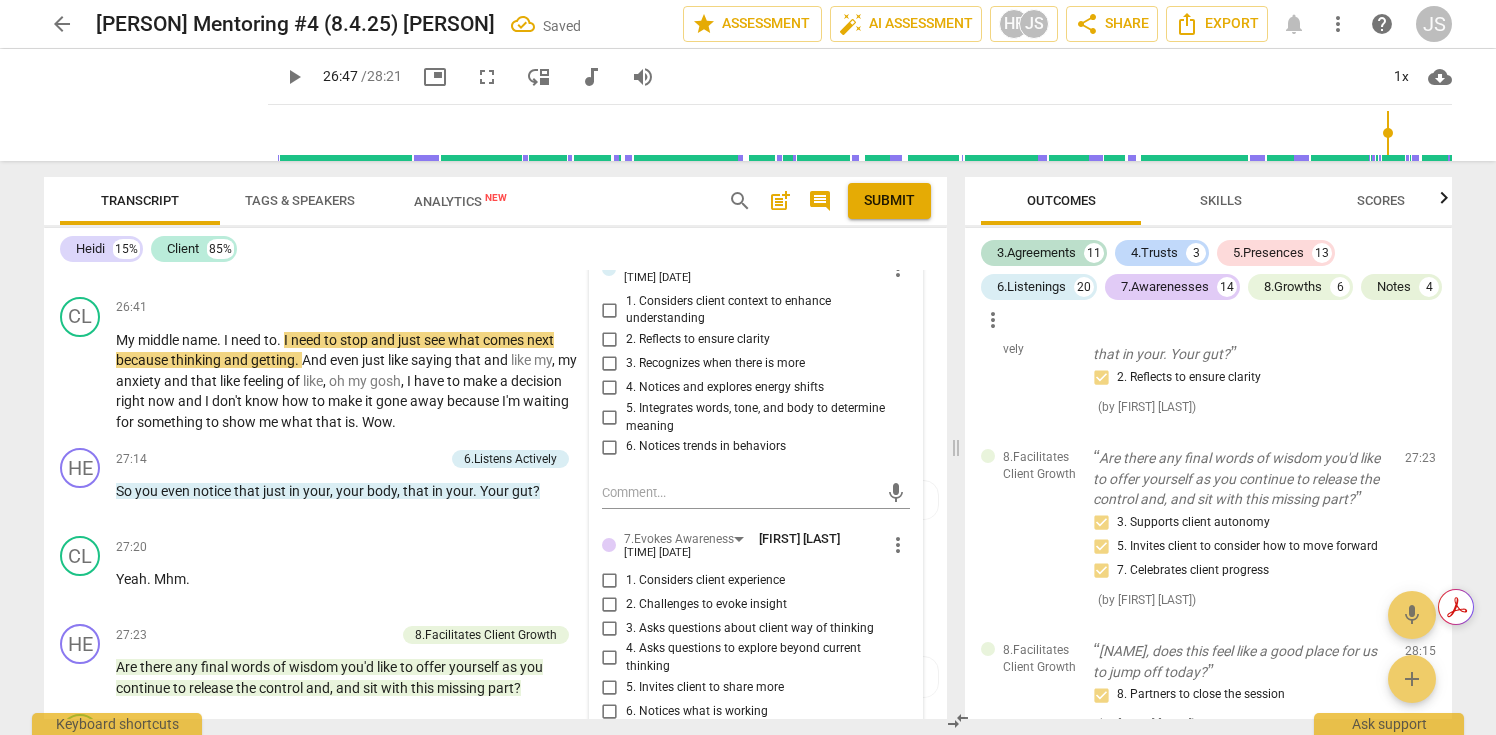 scroll, scrollTop: 14617, scrollLeft: 0, axis: vertical 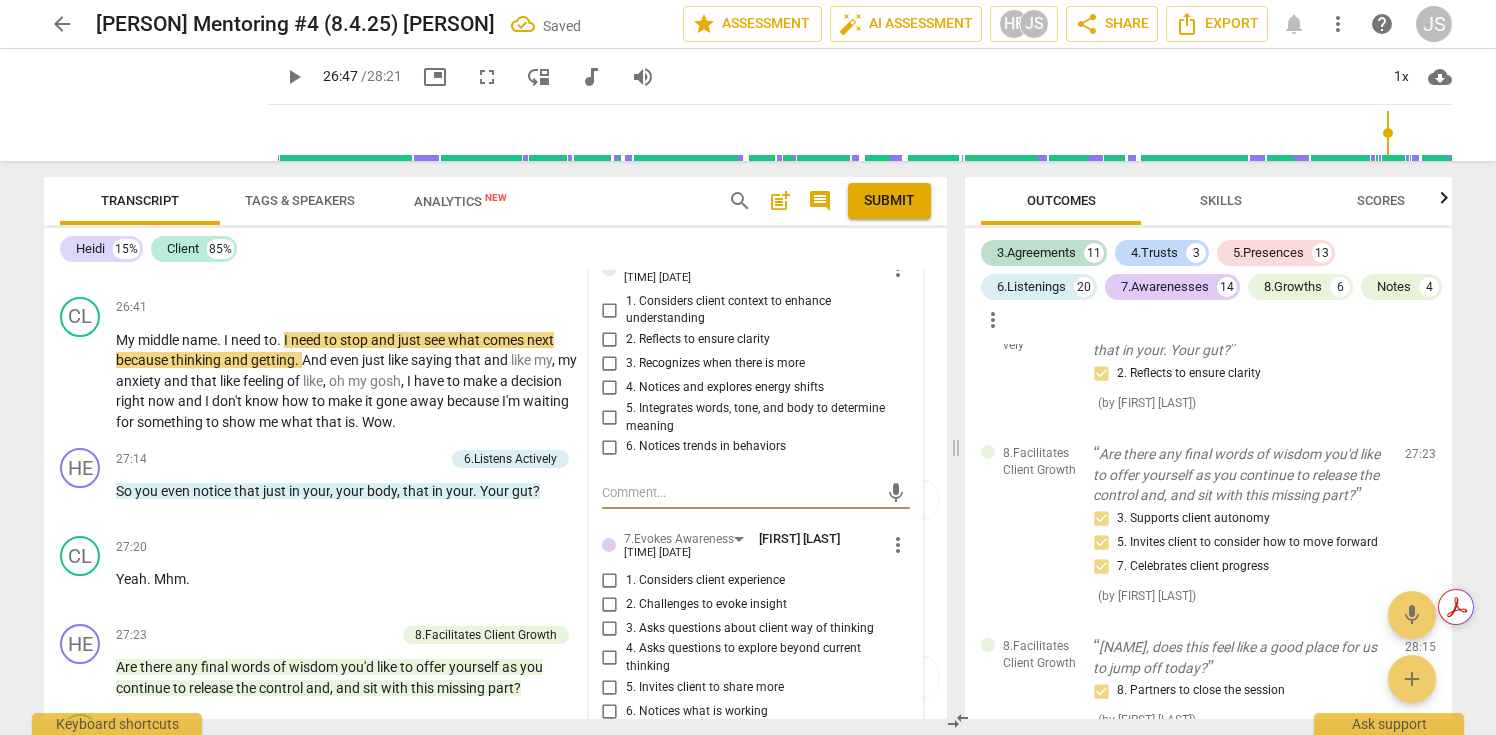 click on "2. Reflects to ensure clarity" at bounding box center [610, 340] 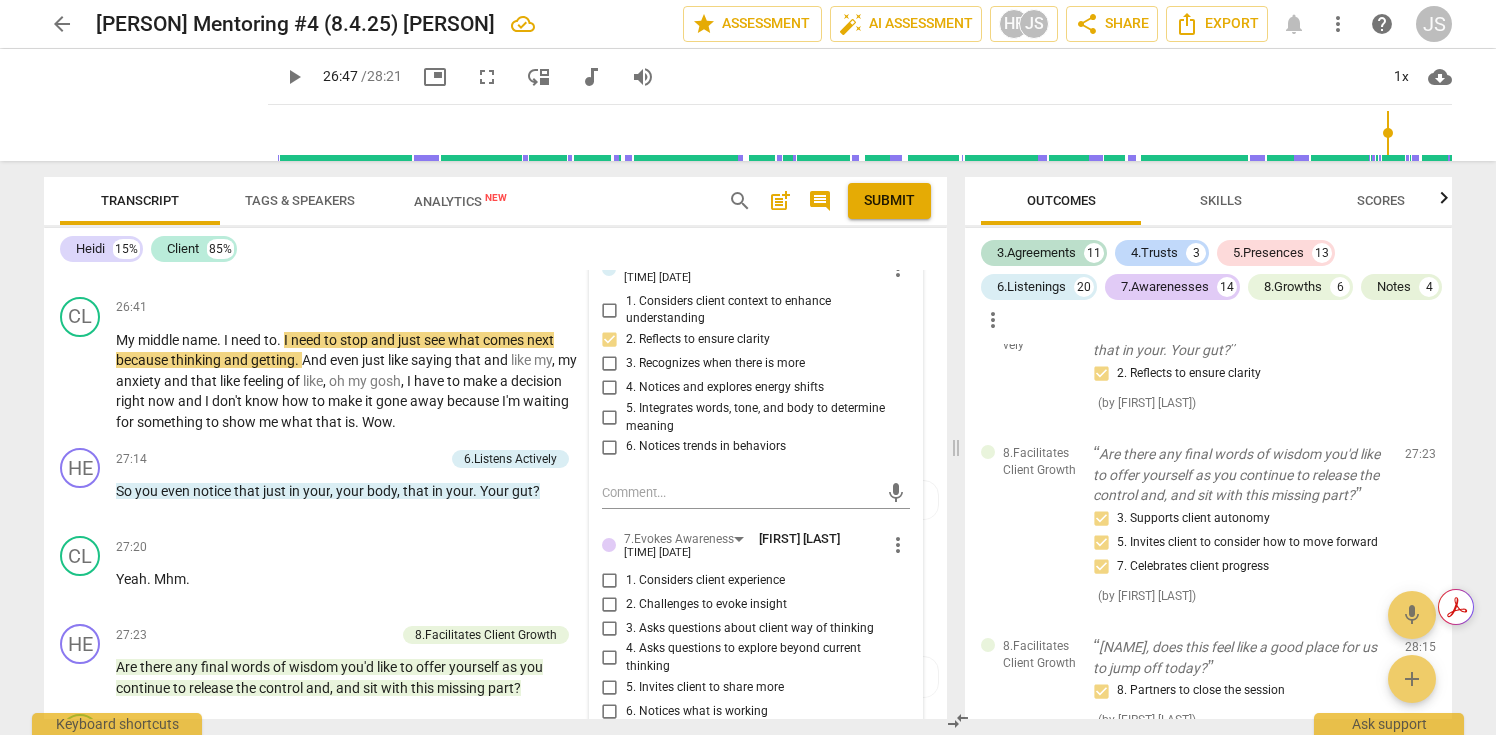 click on "3. Recognizes when there is more" at bounding box center (610, 364) 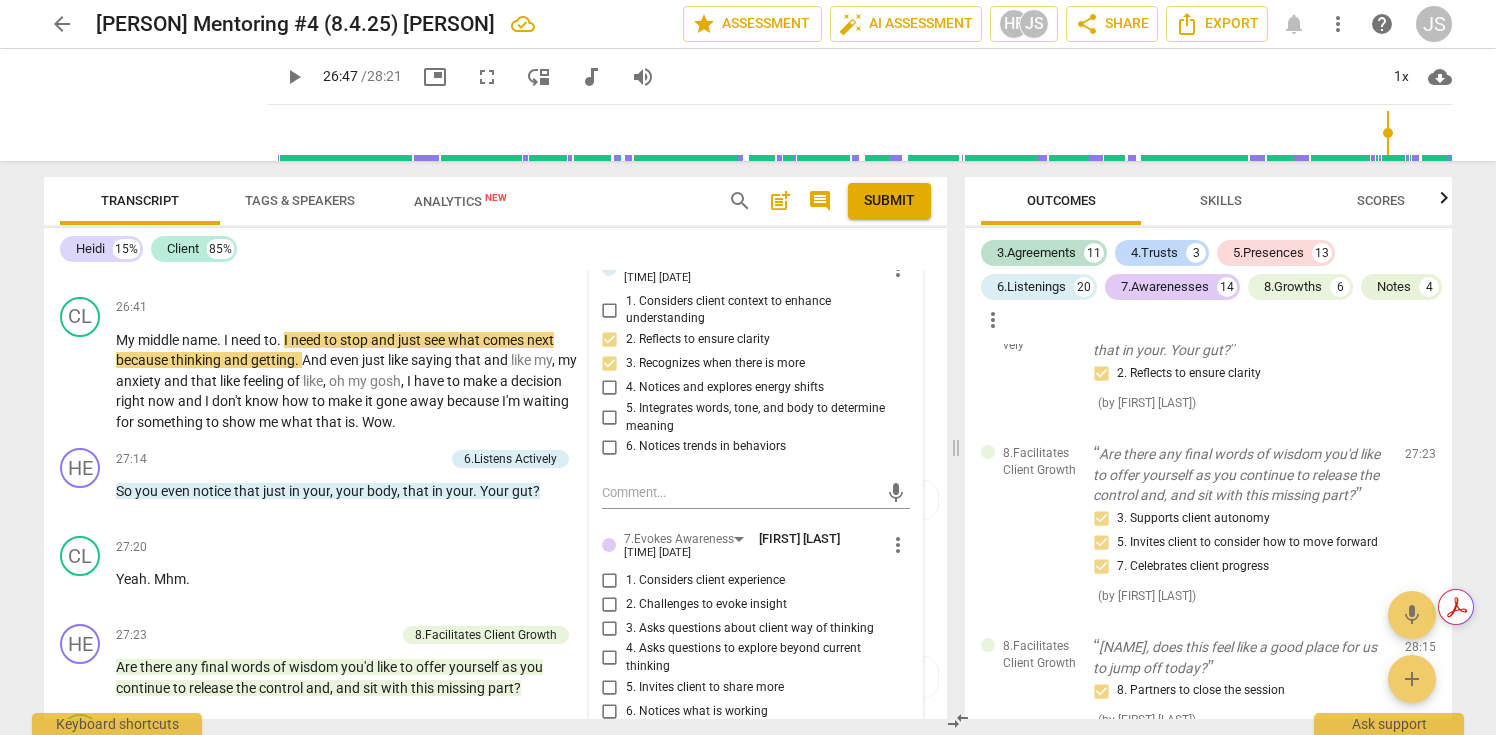 click on "5. Integrates words, tone, and body to determine meaning" at bounding box center [610, 418] 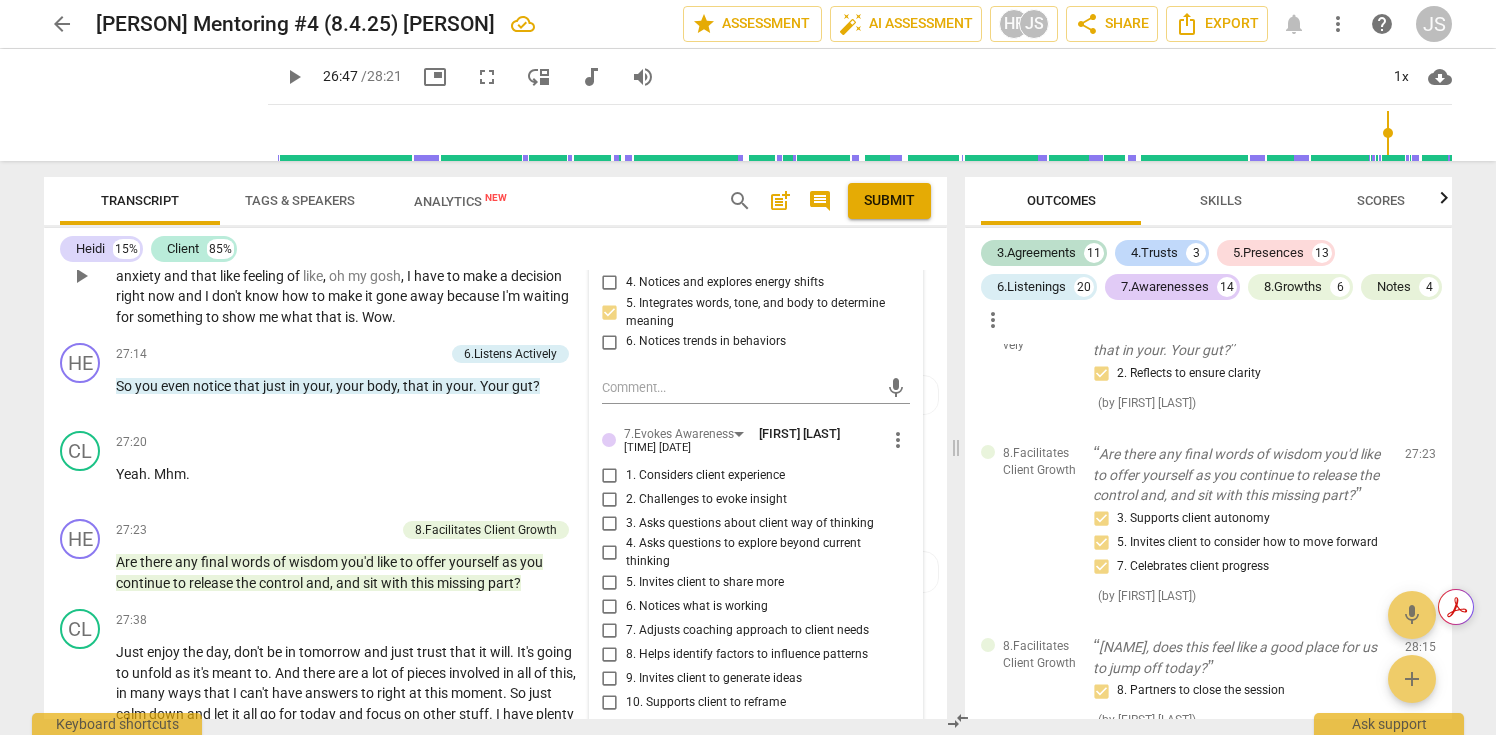 scroll, scrollTop: 7372, scrollLeft: 0, axis: vertical 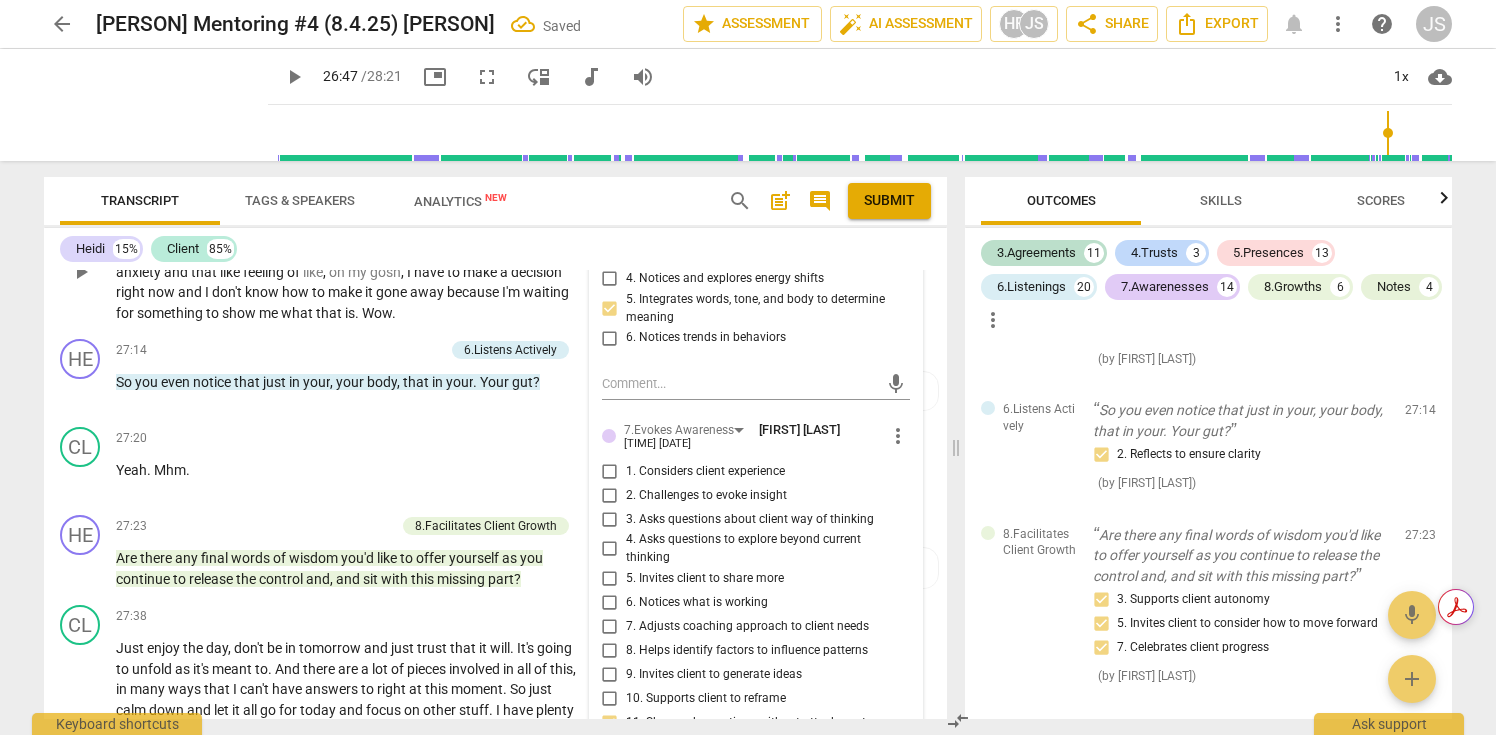 click on "play_arrow" at bounding box center (81, 272) 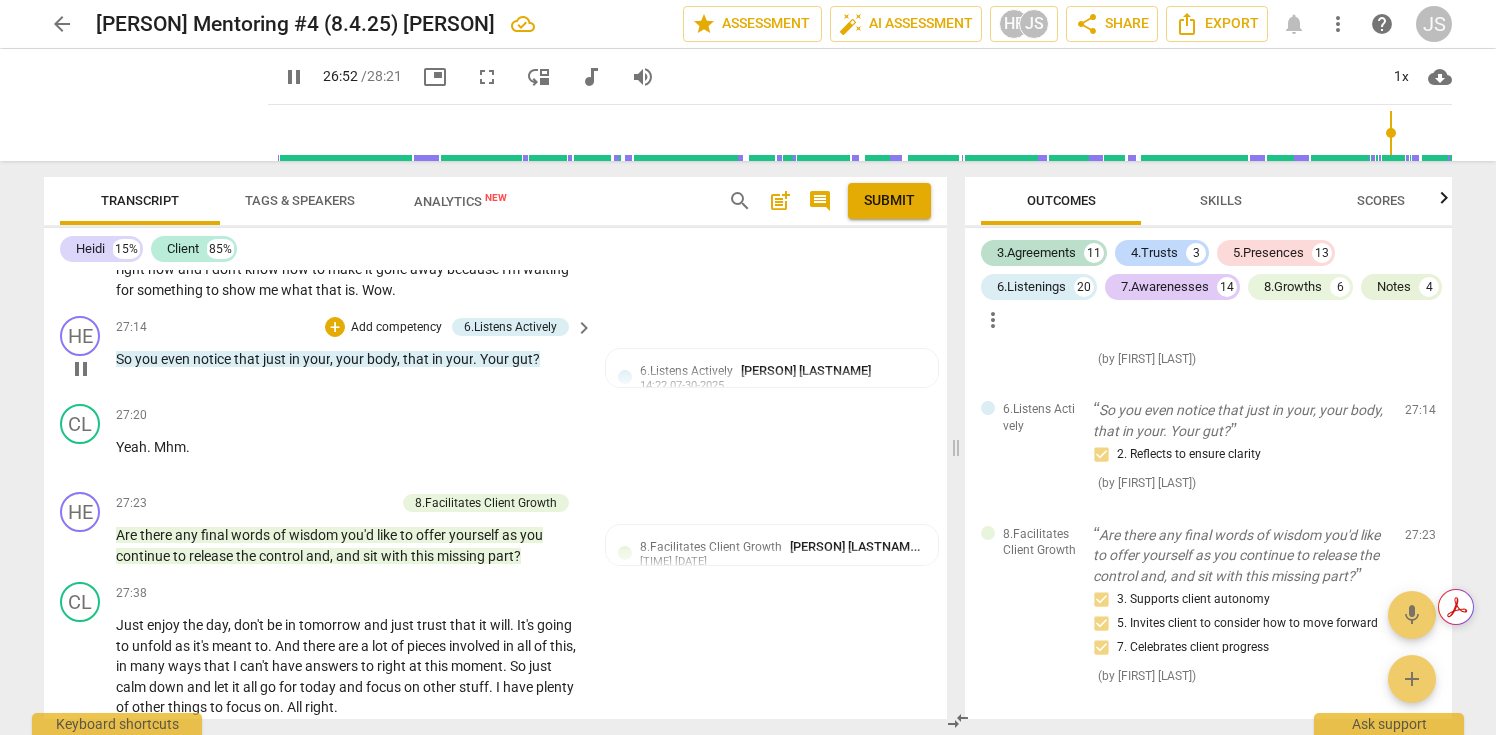 scroll, scrollTop: 7398, scrollLeft: 0, axis: vertical 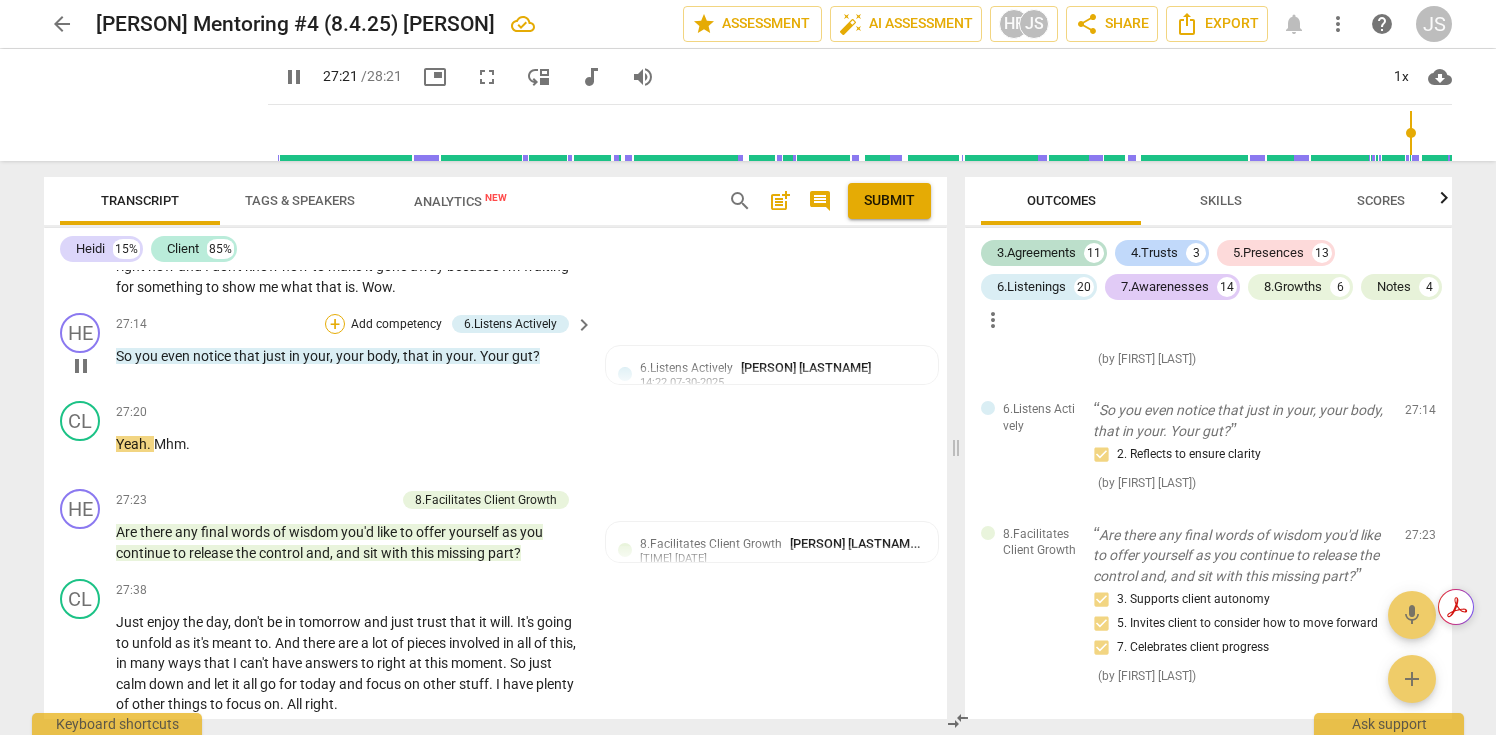 click on "+" at bounding box center [335, 324] 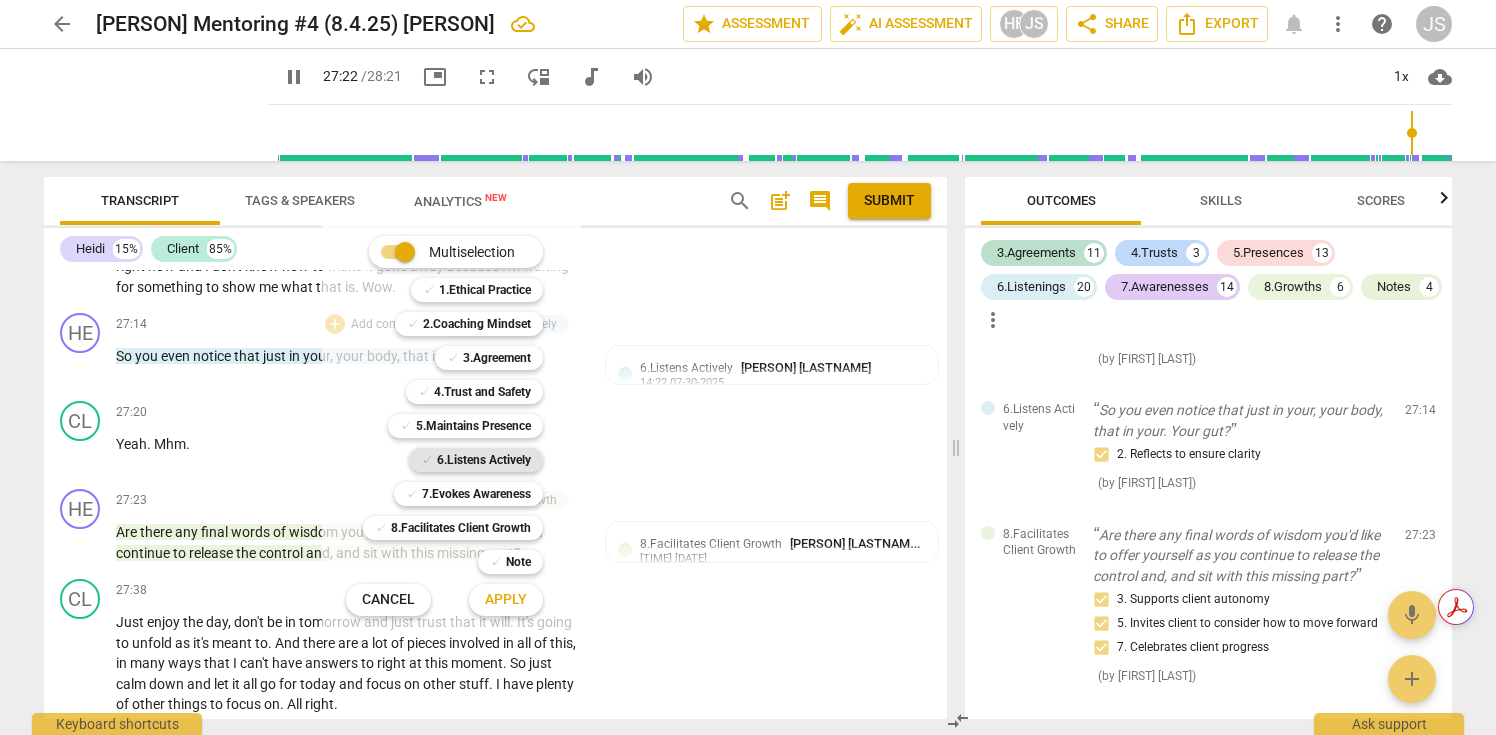 click on "✓ 6.Listens Actively" at bounding box center [476, 460] 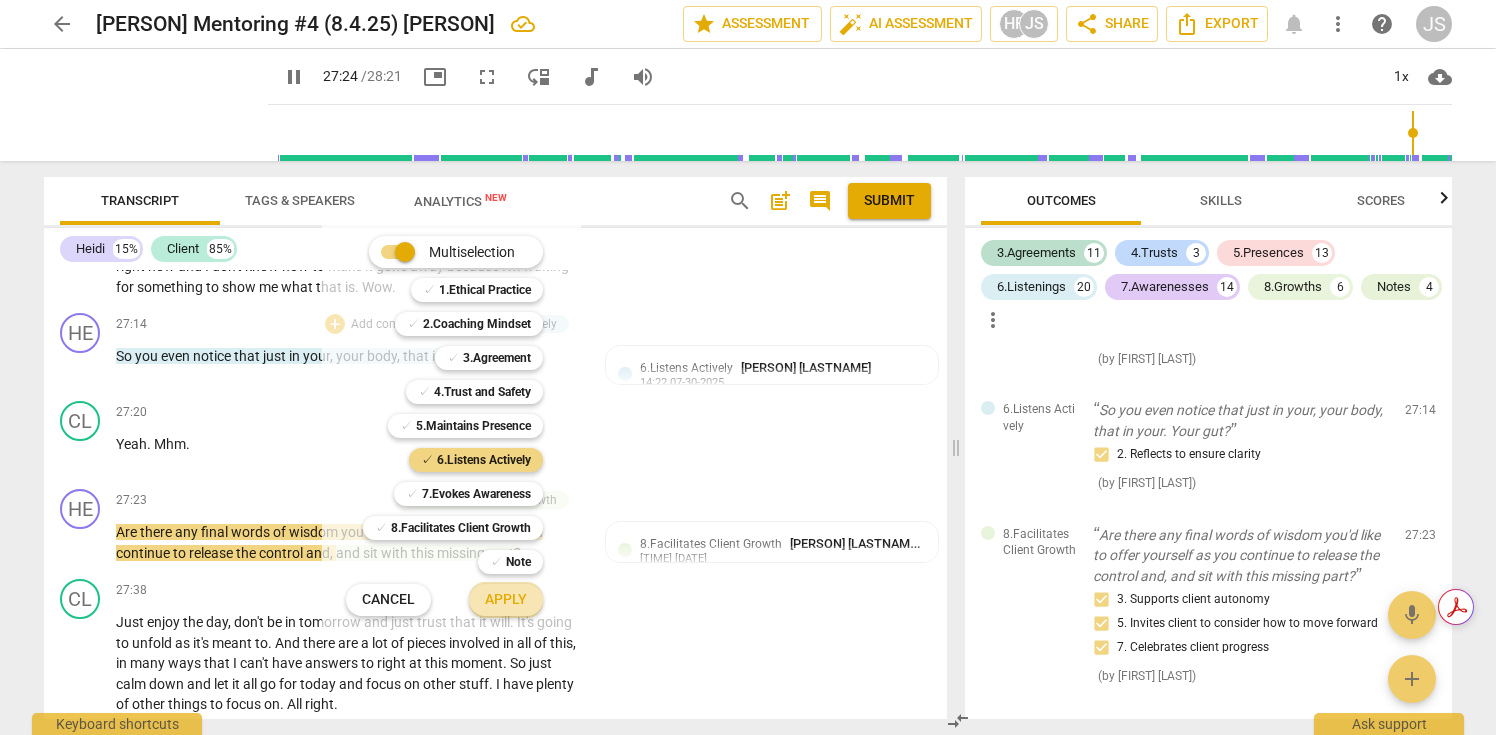 click on "Apply" at bounding box center (506, 600) 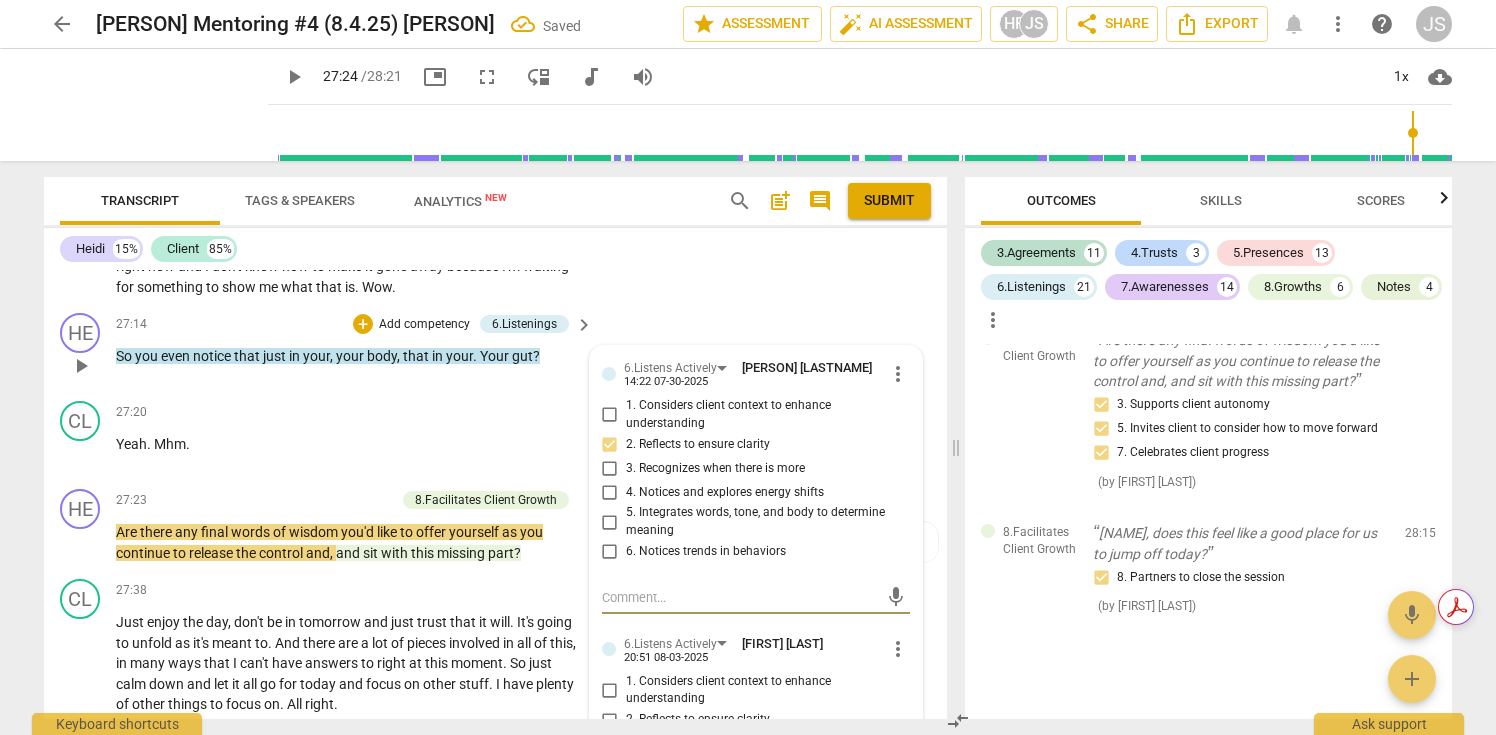 scroll, scrollTop: 14913, scrollLeft: 0, axis: vertical 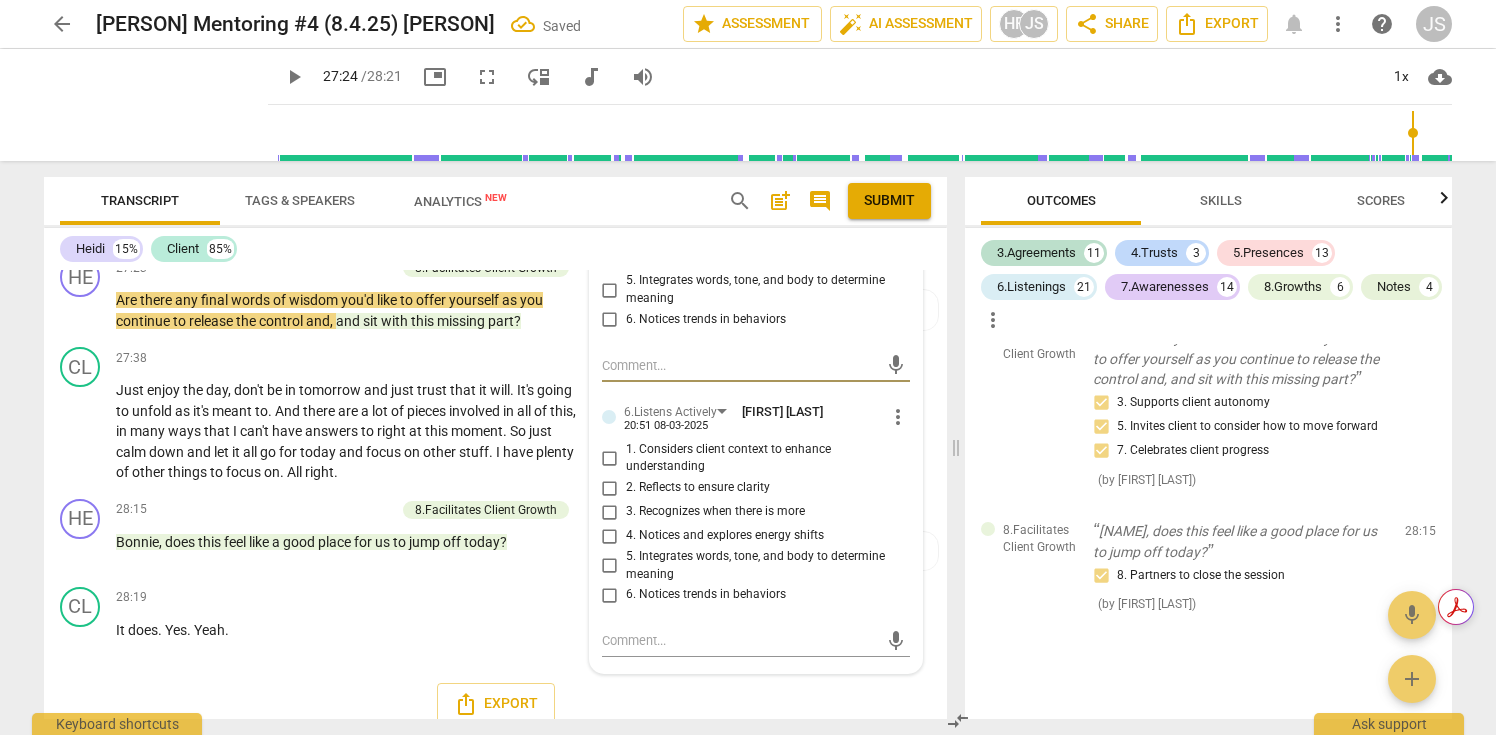 click on "2. Reflects to ensure clarity" at bounding box center (610, 488) 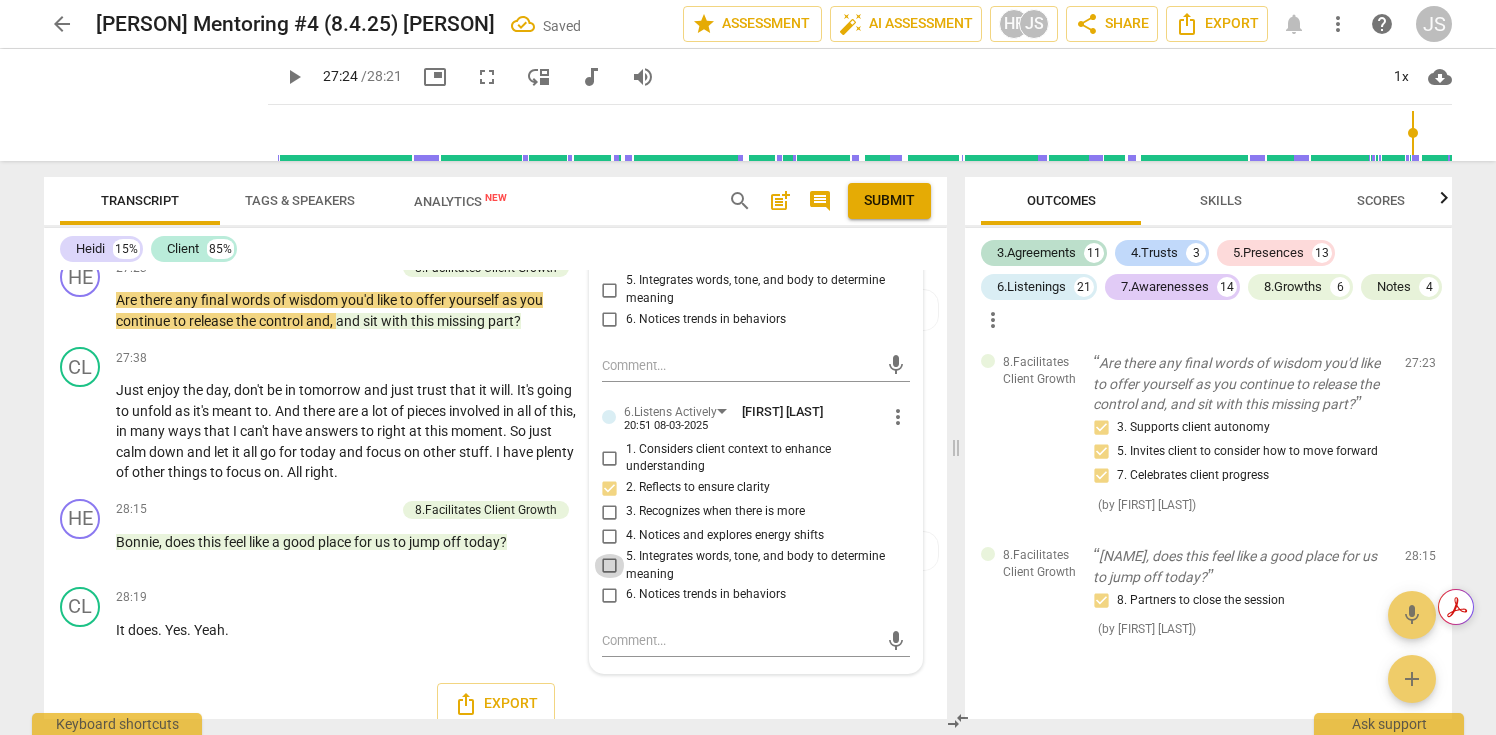 click on "5. Integrates words, tone, and body to determine meaning" at bounding box center [610, 566] 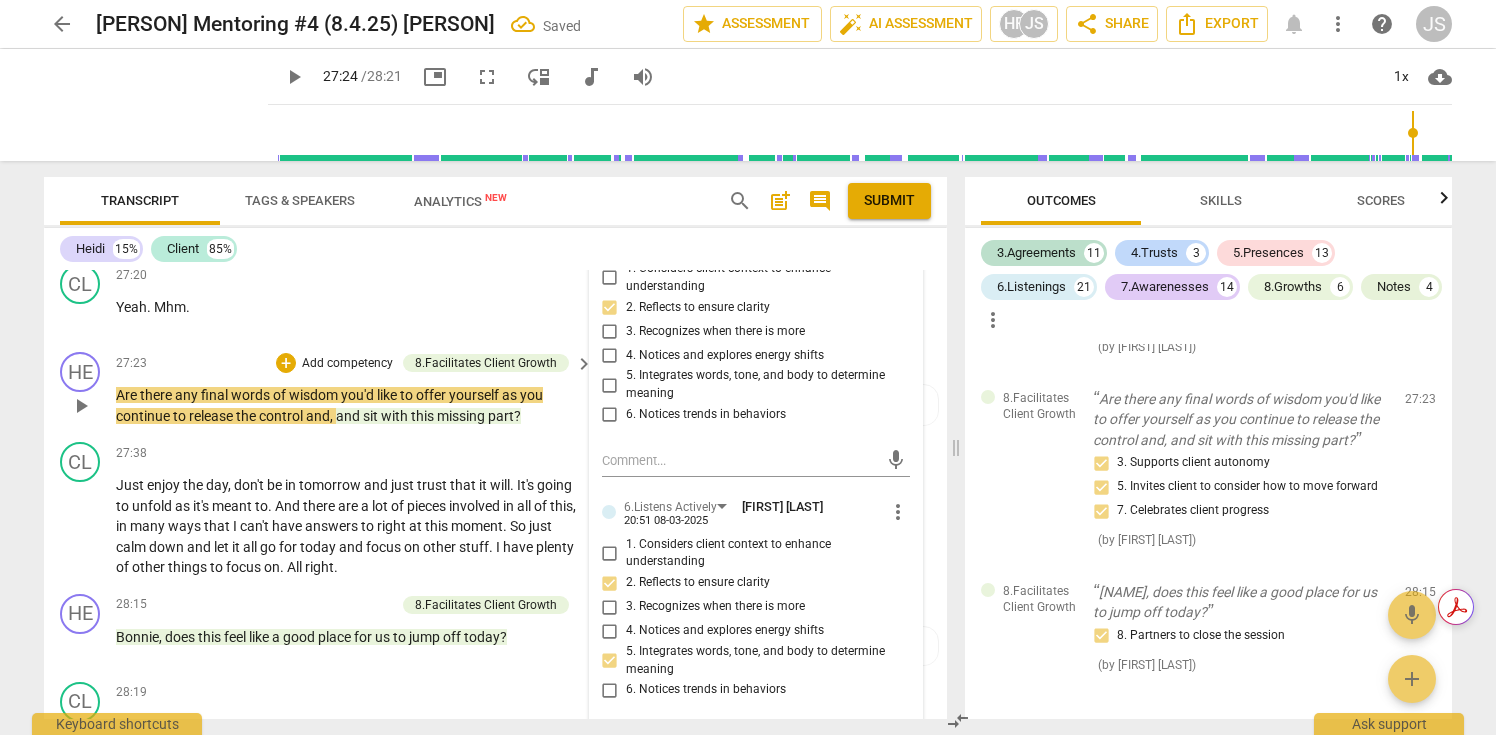 scroll, scrollTop: 7539, scrollLeft: 0, axis: vertical 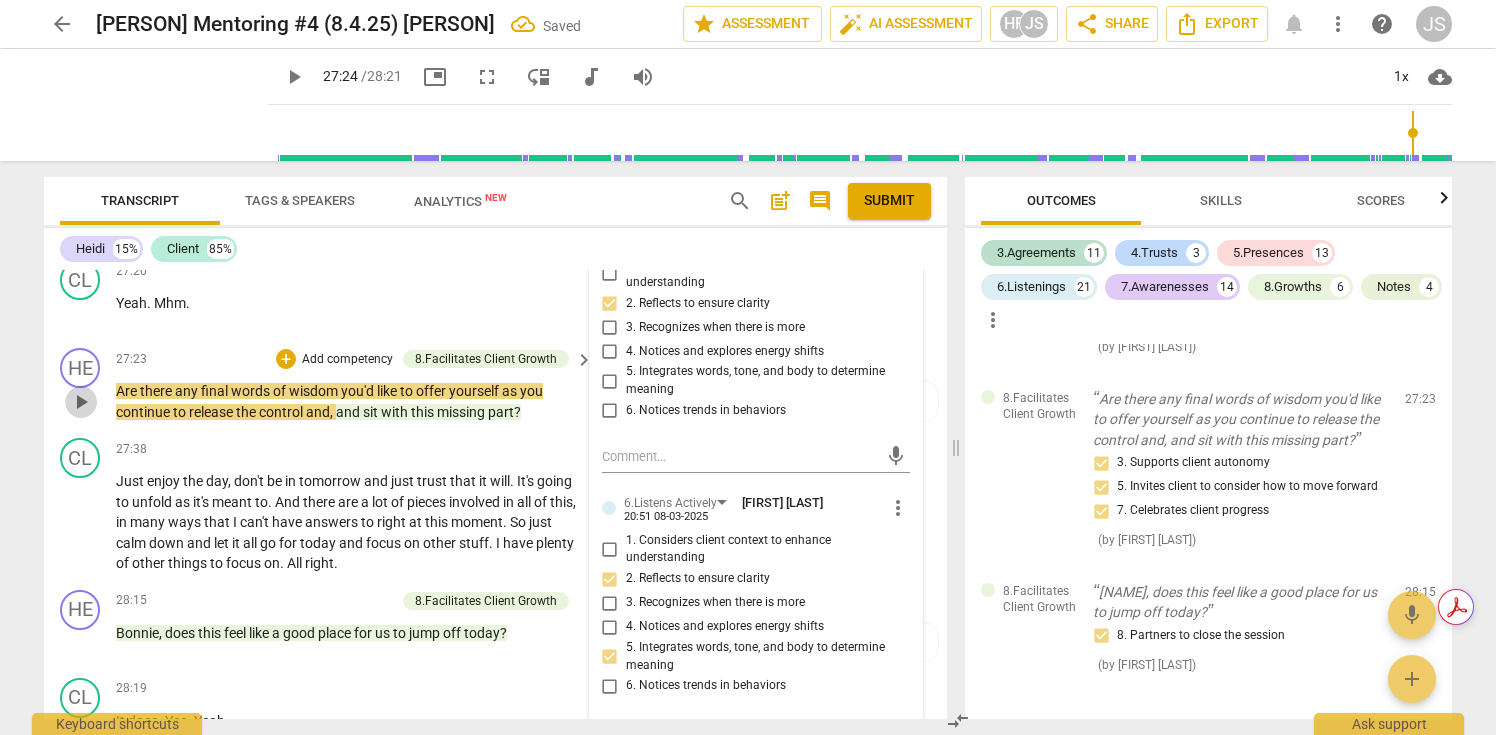 click on "play_arrow" at bounding box center [81, 402] 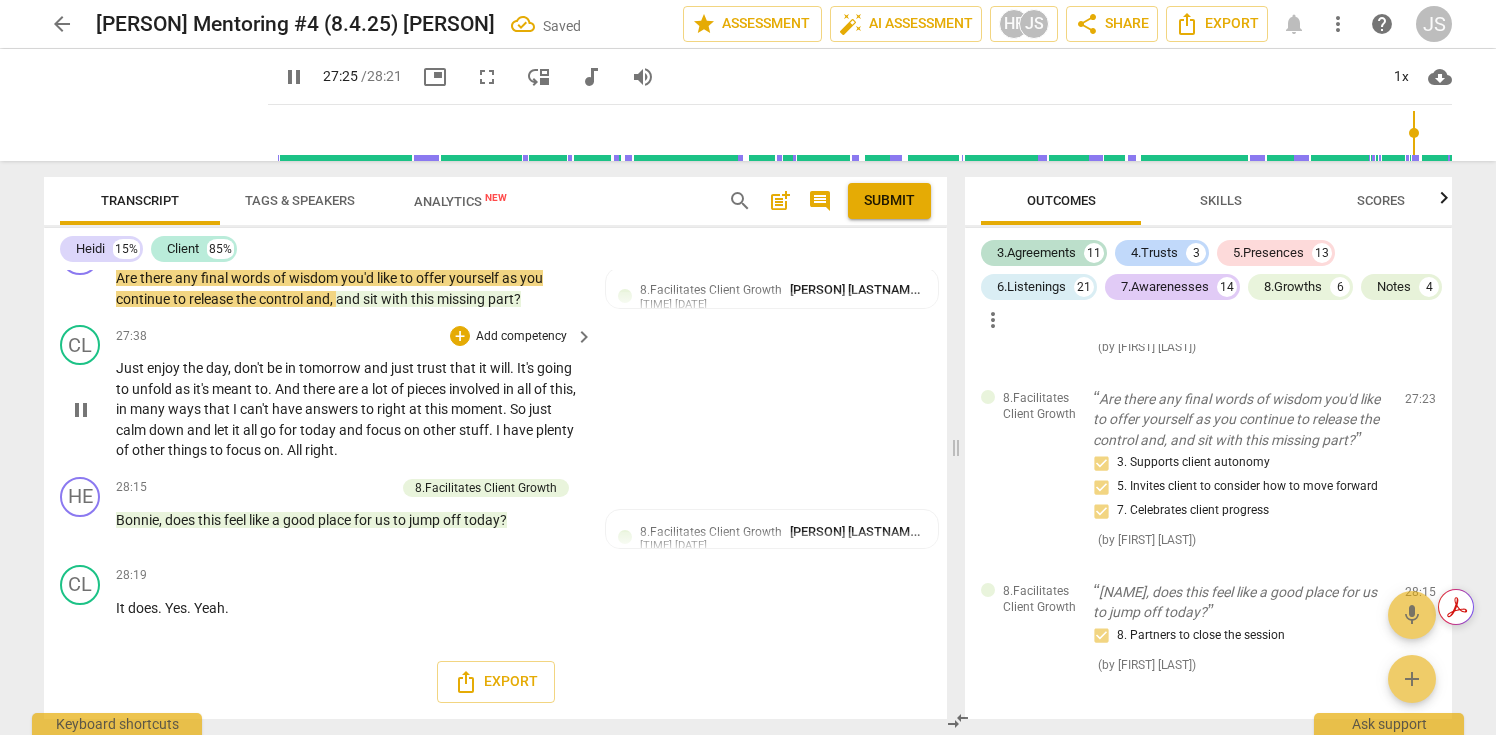 scroll, scrollTop: 7715, scrollLeft: 0, axis: vertical 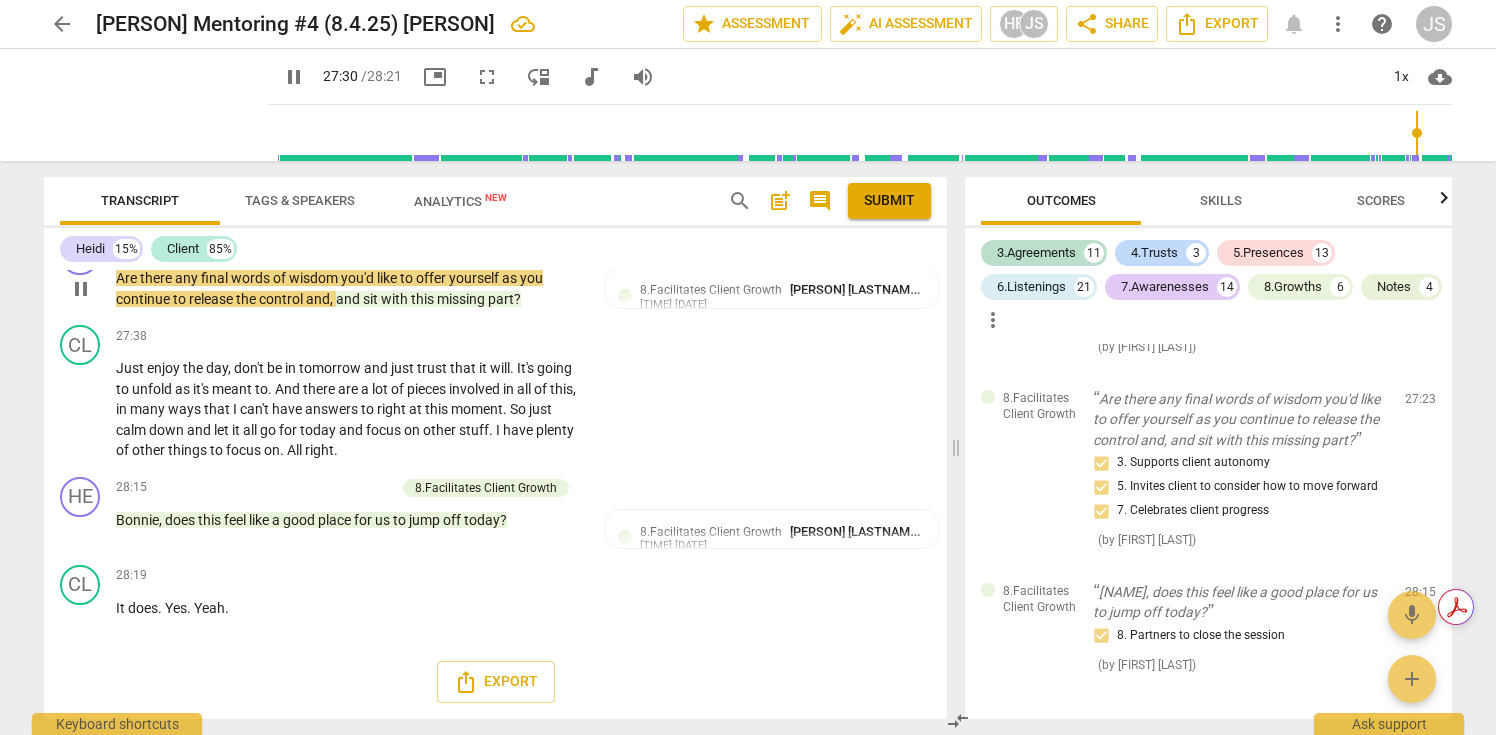 click on "+" at bounding box center (286, 246) 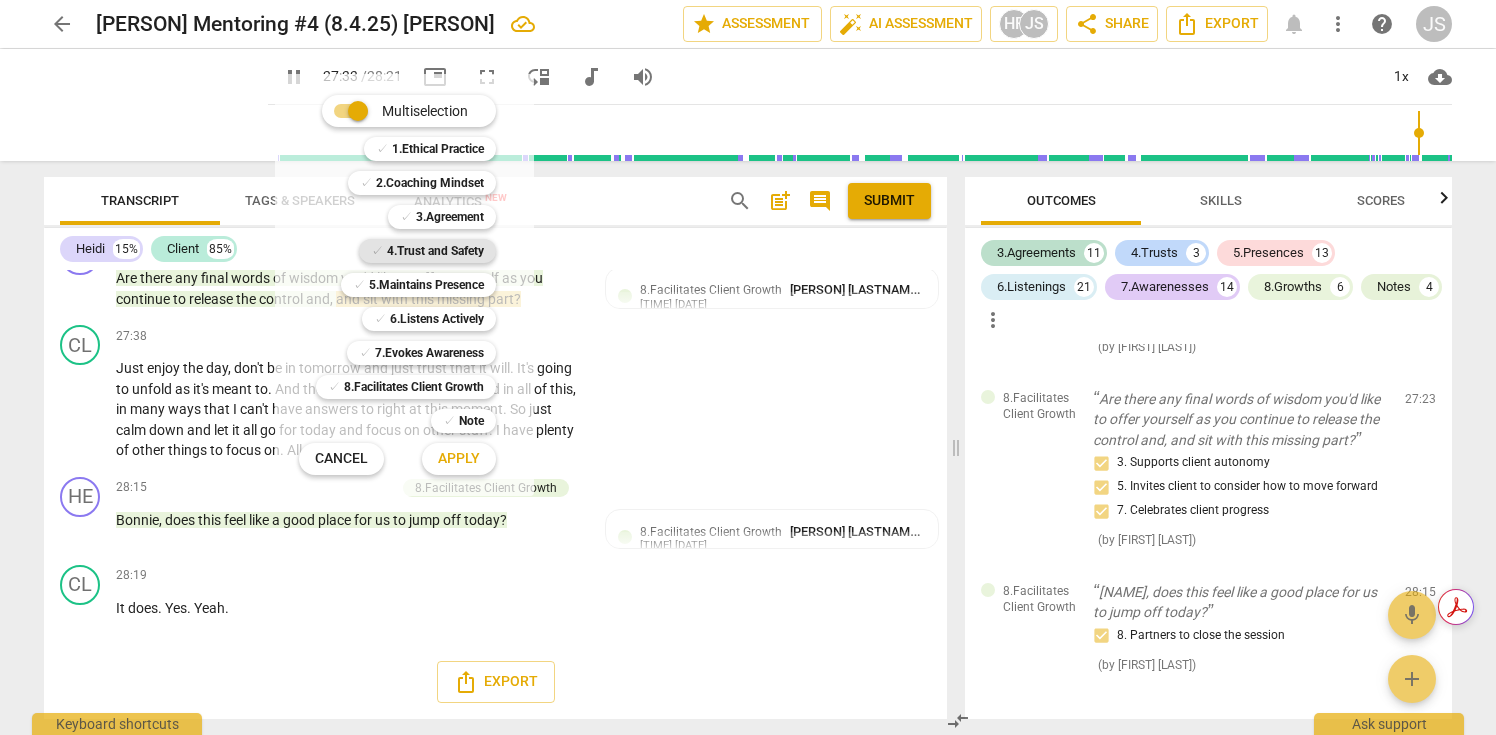 click on "4.Trust and Safety" at bounding box center [435, 251] 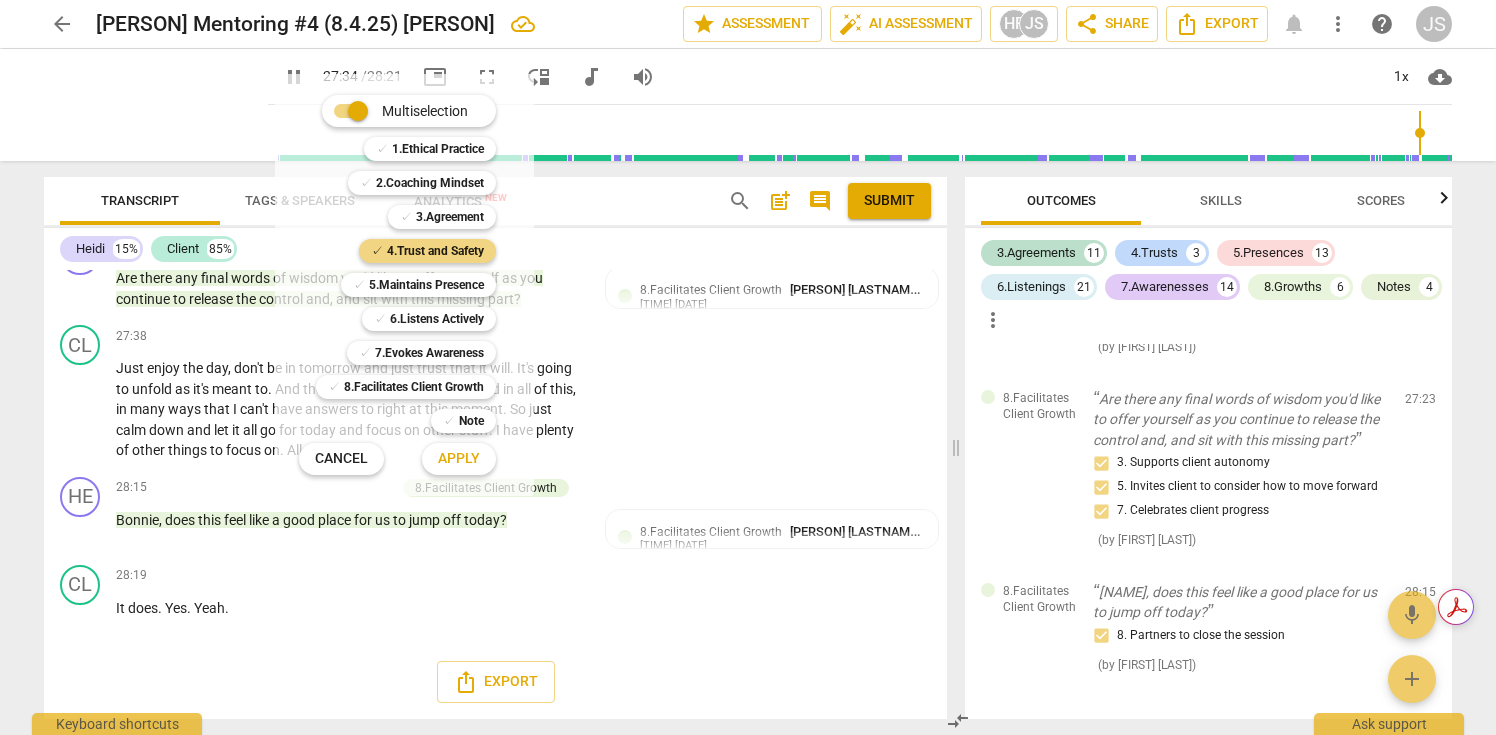 click on "Apply" at bounding box center [459, 459] 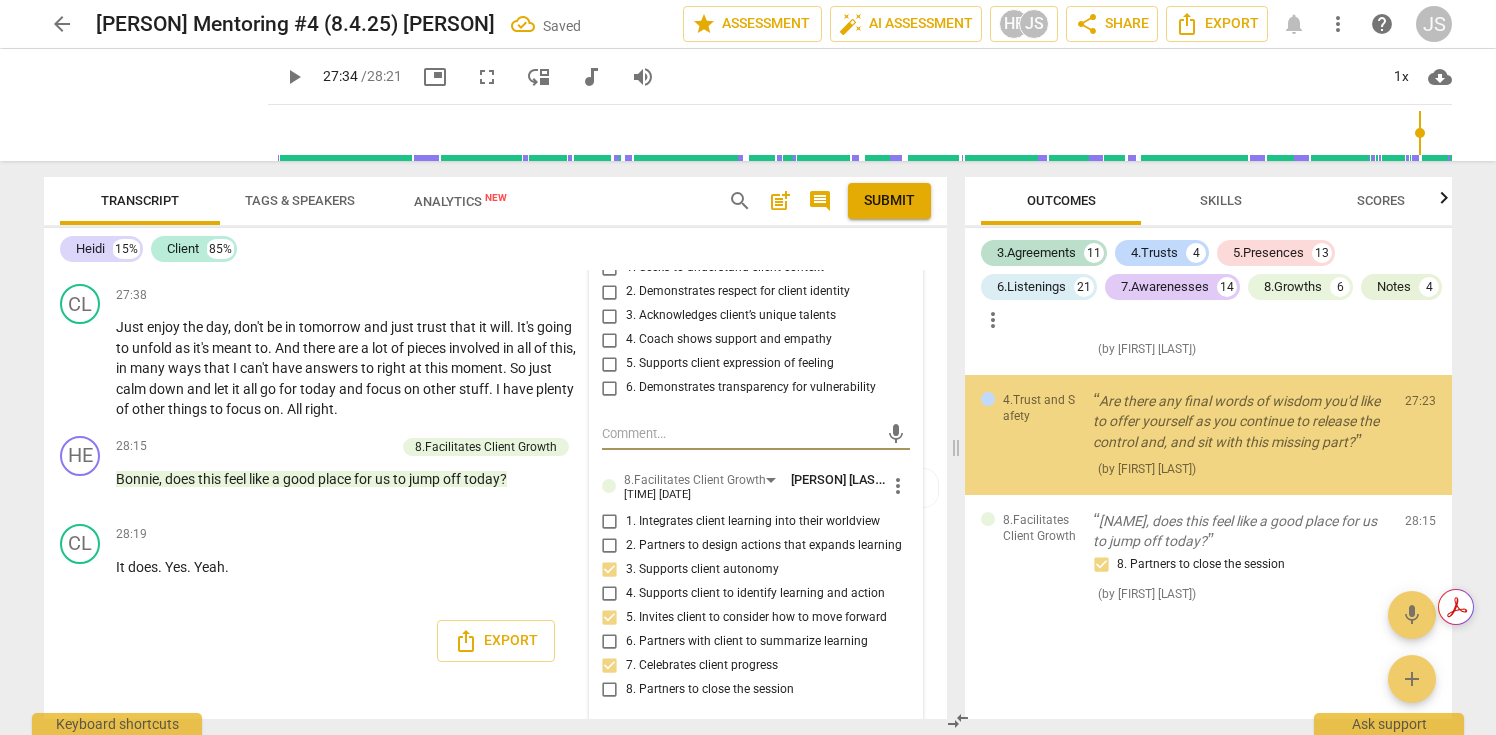 scroll, scrollTop: 15287, scrollLeft: 0, axis: vertical 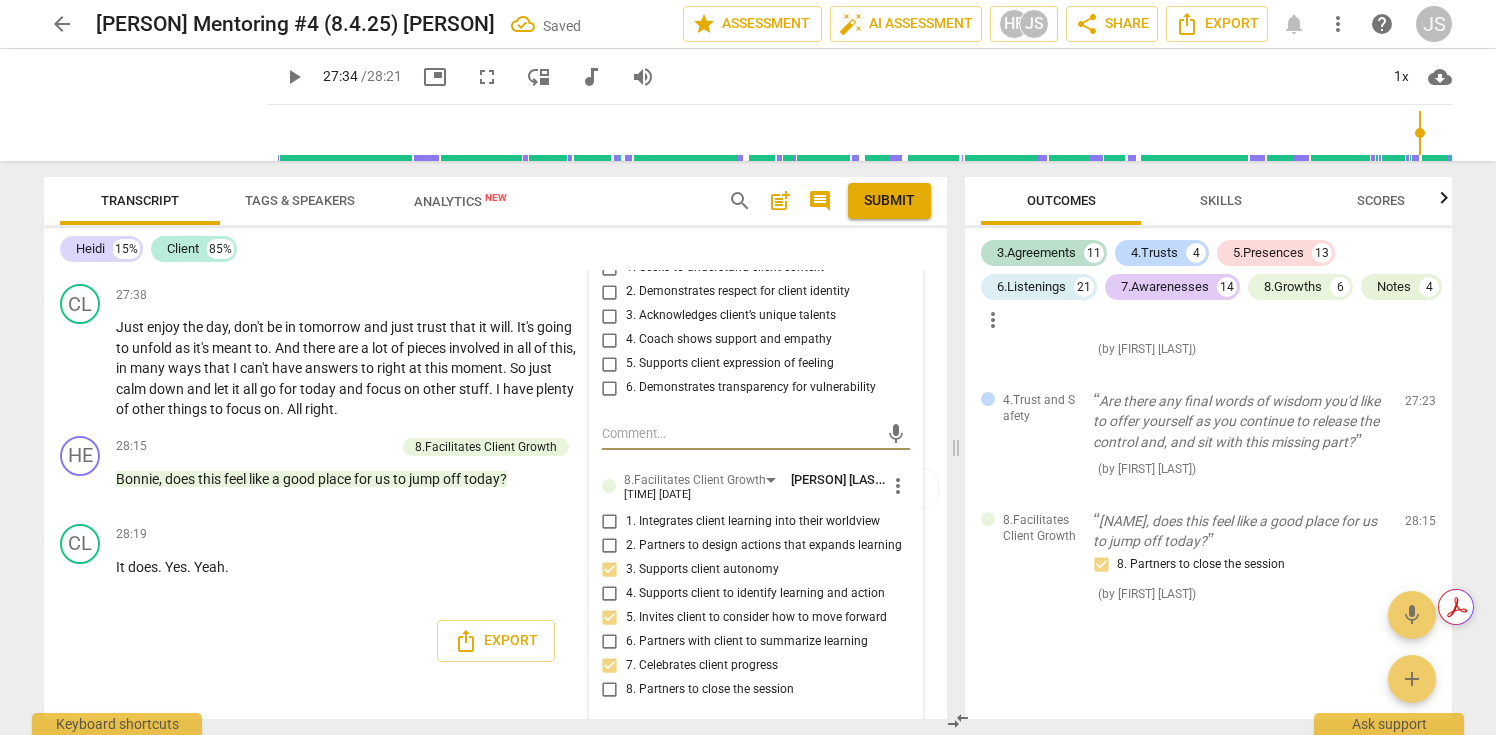 click on "2. Demonstrates respect for client identity" at bounding box center (610, 292) 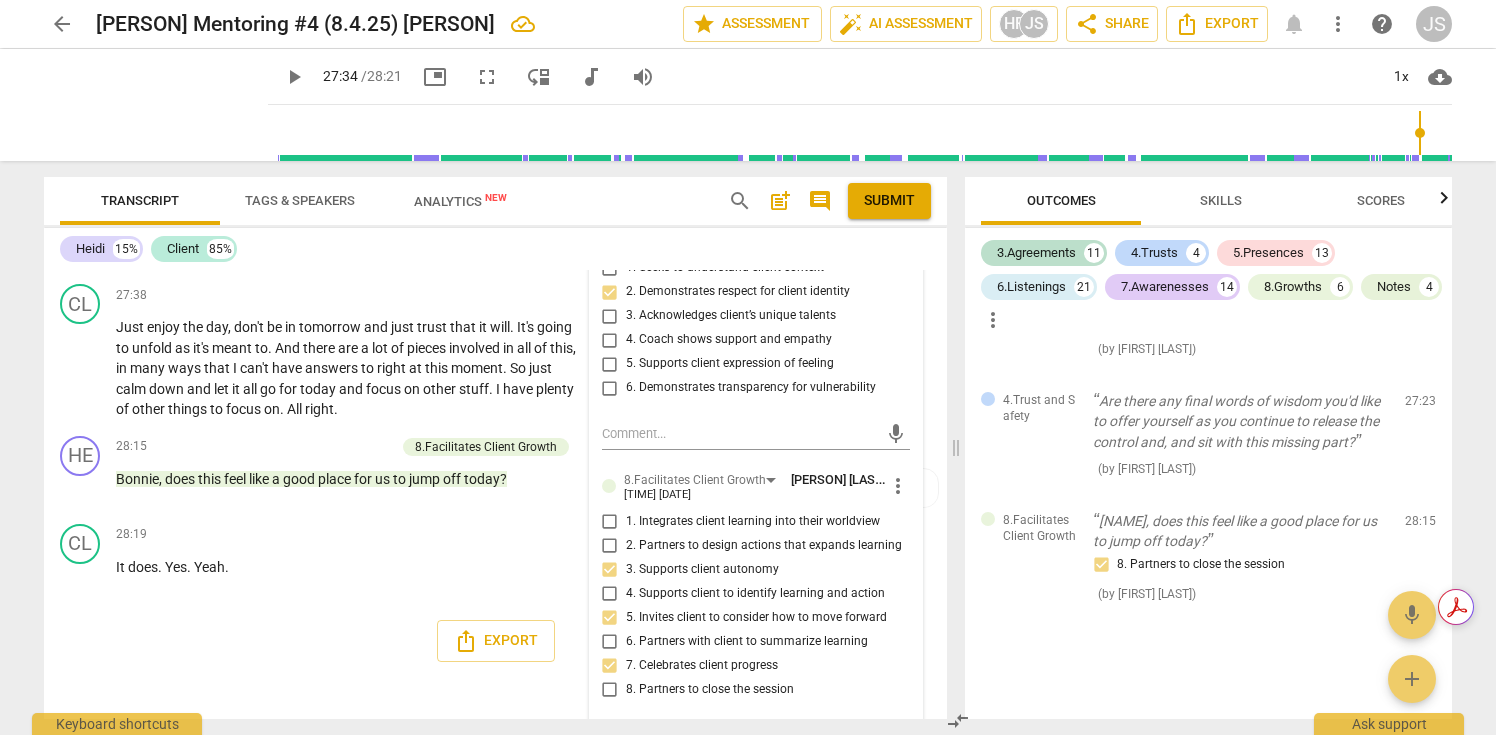 click on "3. Acknowledges client’s unique talents" at bounding box center (610, 316) 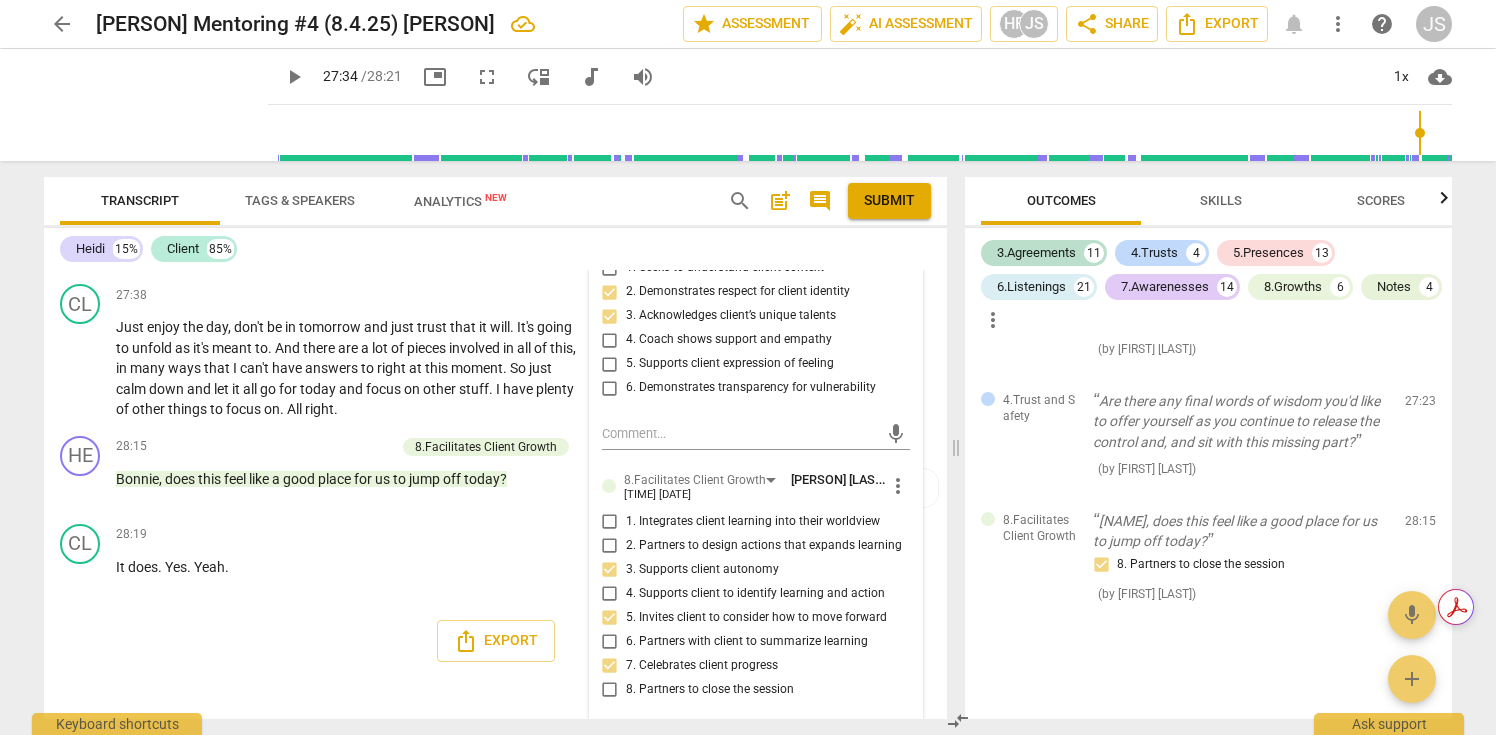 click on "4. Coach shows support and empathy" at bounding box center (610, 340) 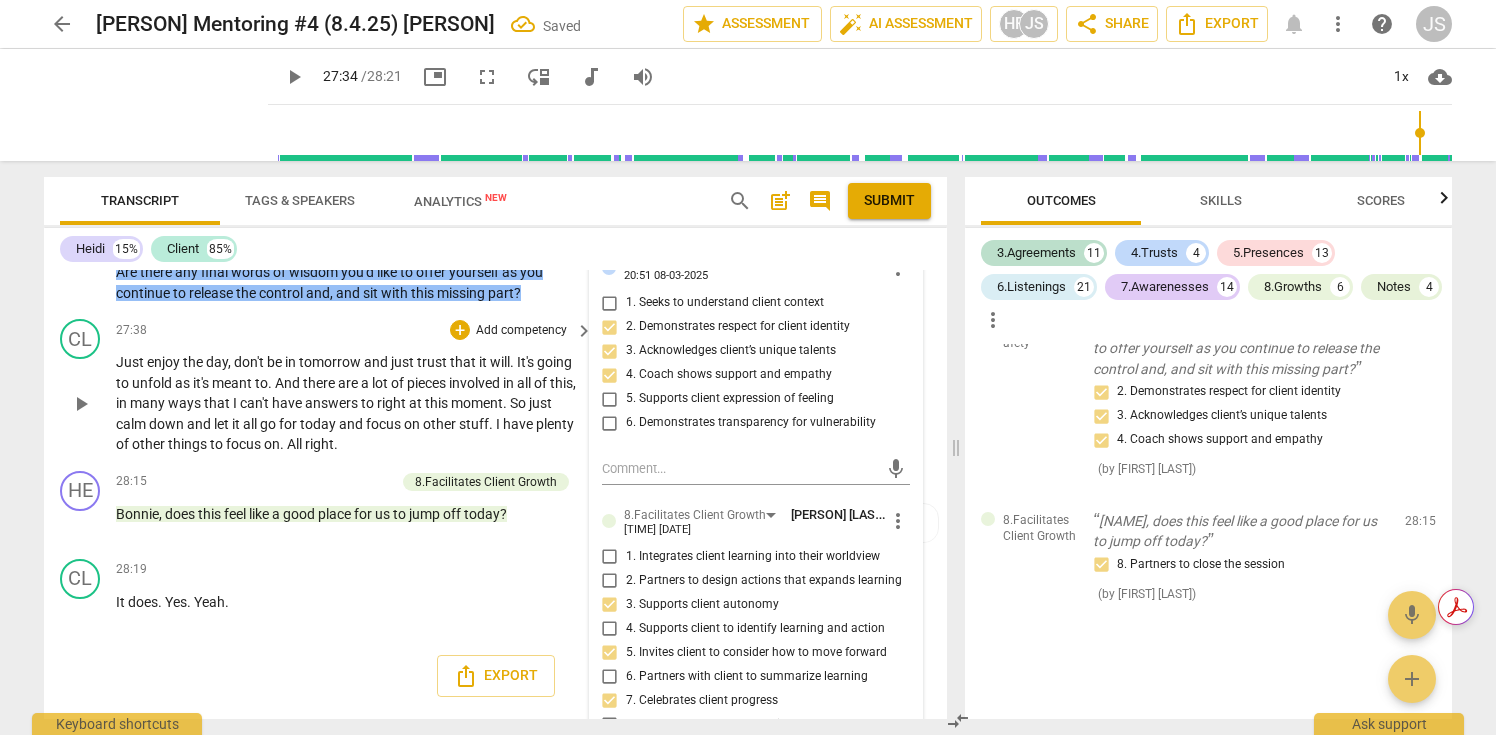 scroll, scrollTop: 7674, scrollLeft: 0, axis: vertical 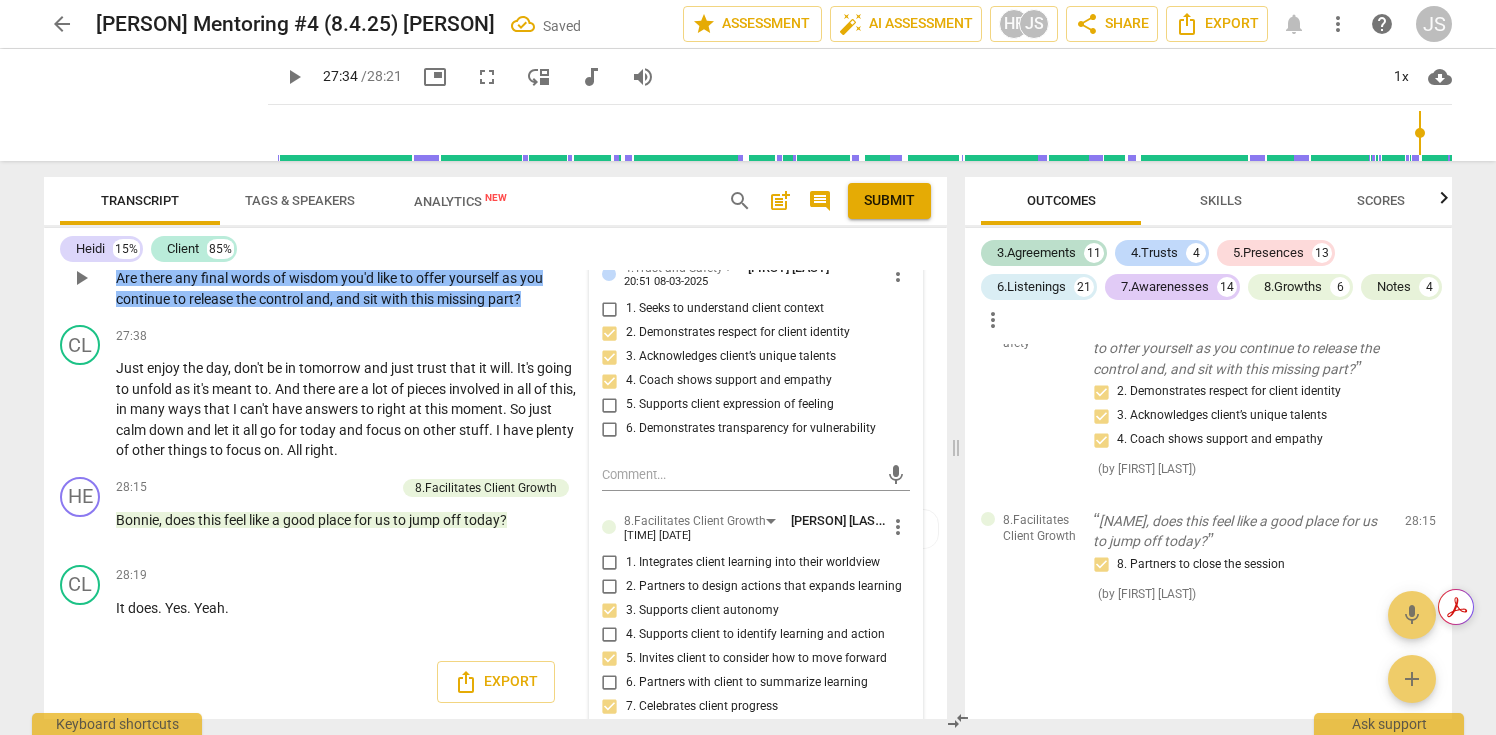 click on "+" at bounding box center [161, 224] 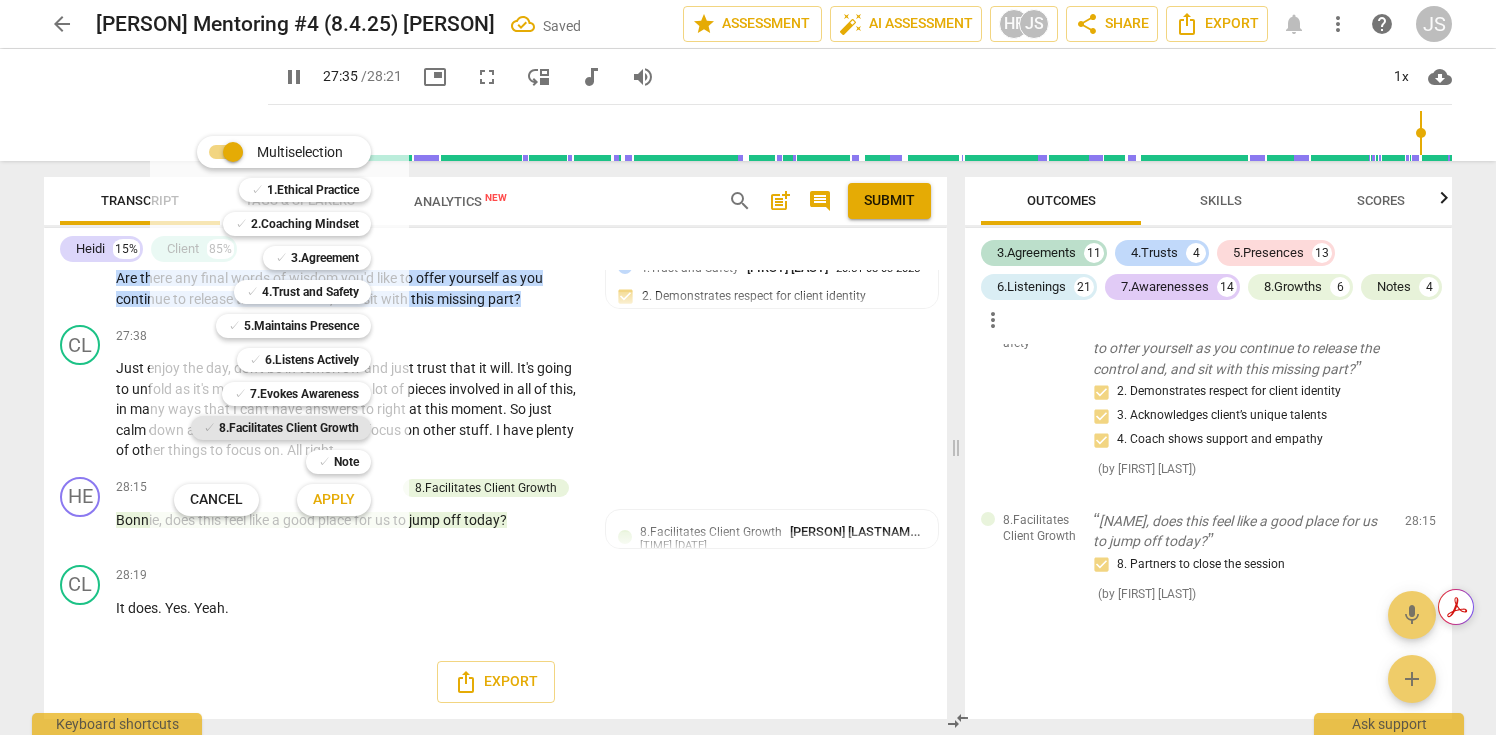 click on "8.Facilitates Client Growth" at bounding box center (289, 428) 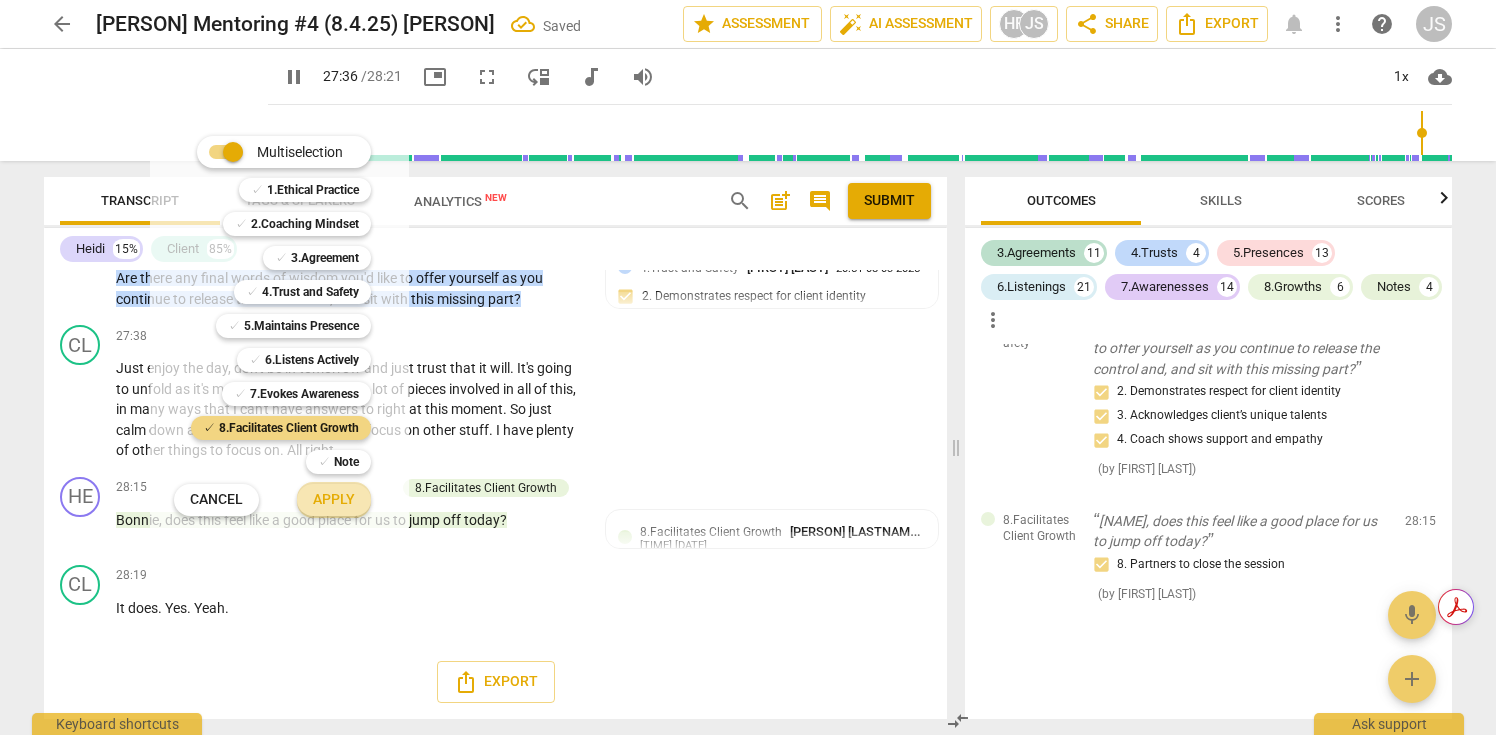click on "Apply" at bounding box center [334, 500] 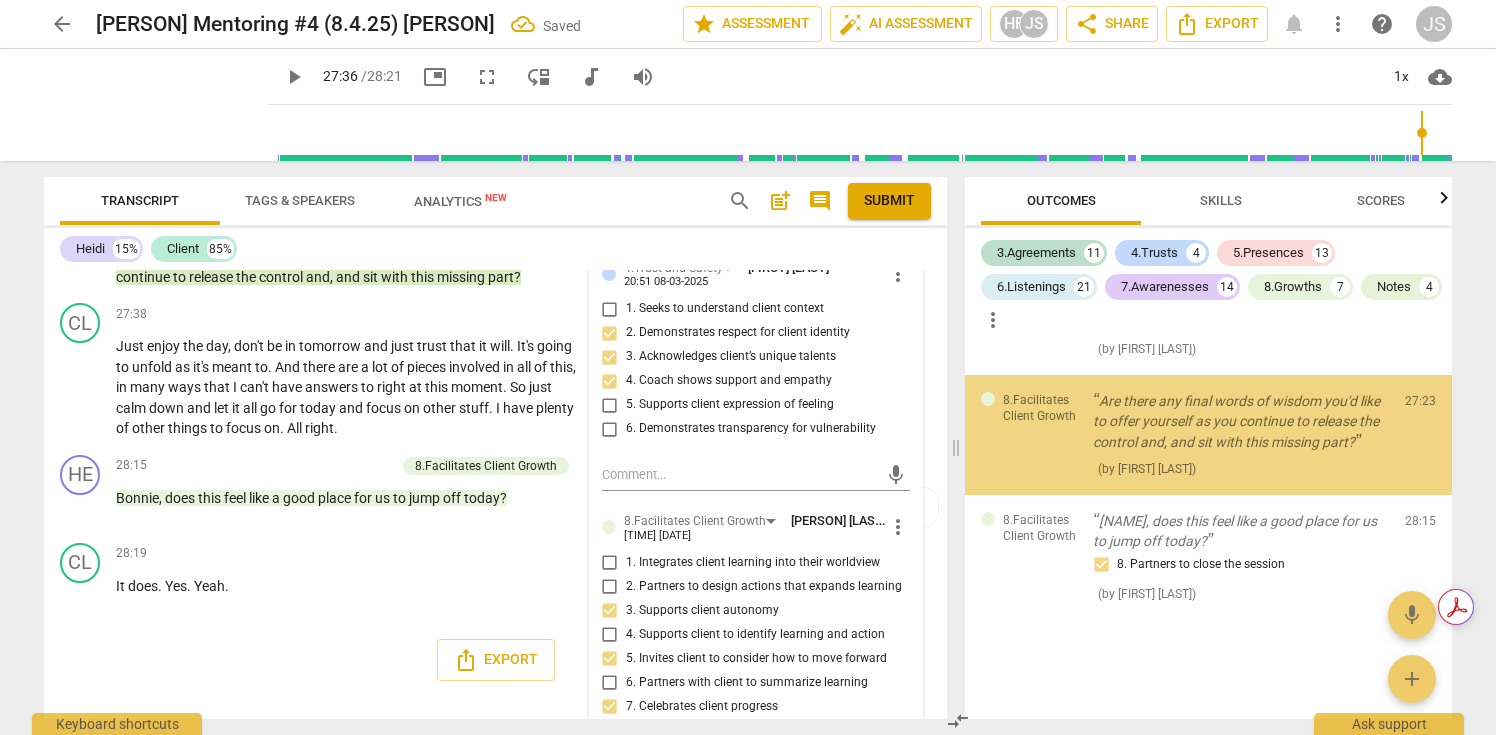 scroll, scrollTop: 15480, scrollLeft: 0, axis: vertical 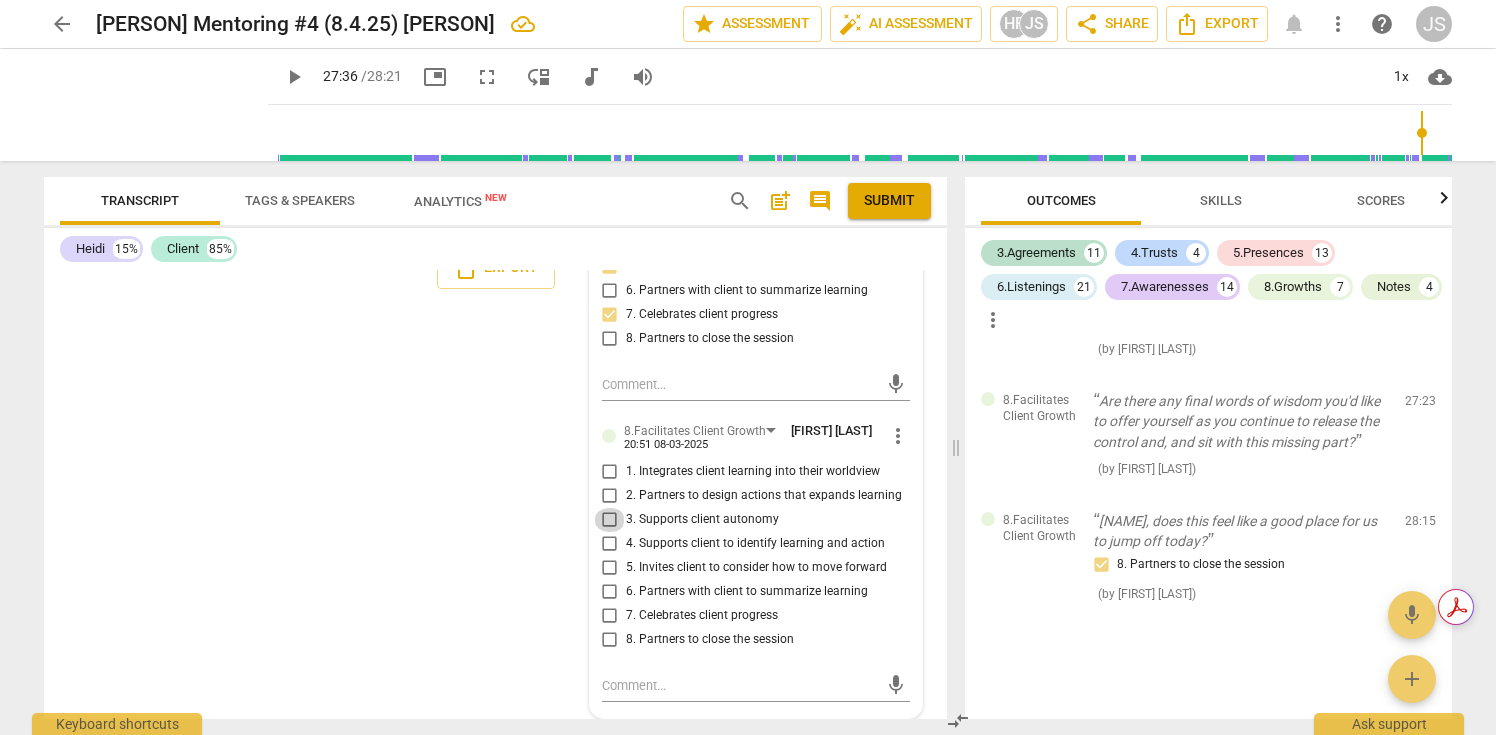 click on "3. Supports client autonomy" at bounding box center [610, 520] 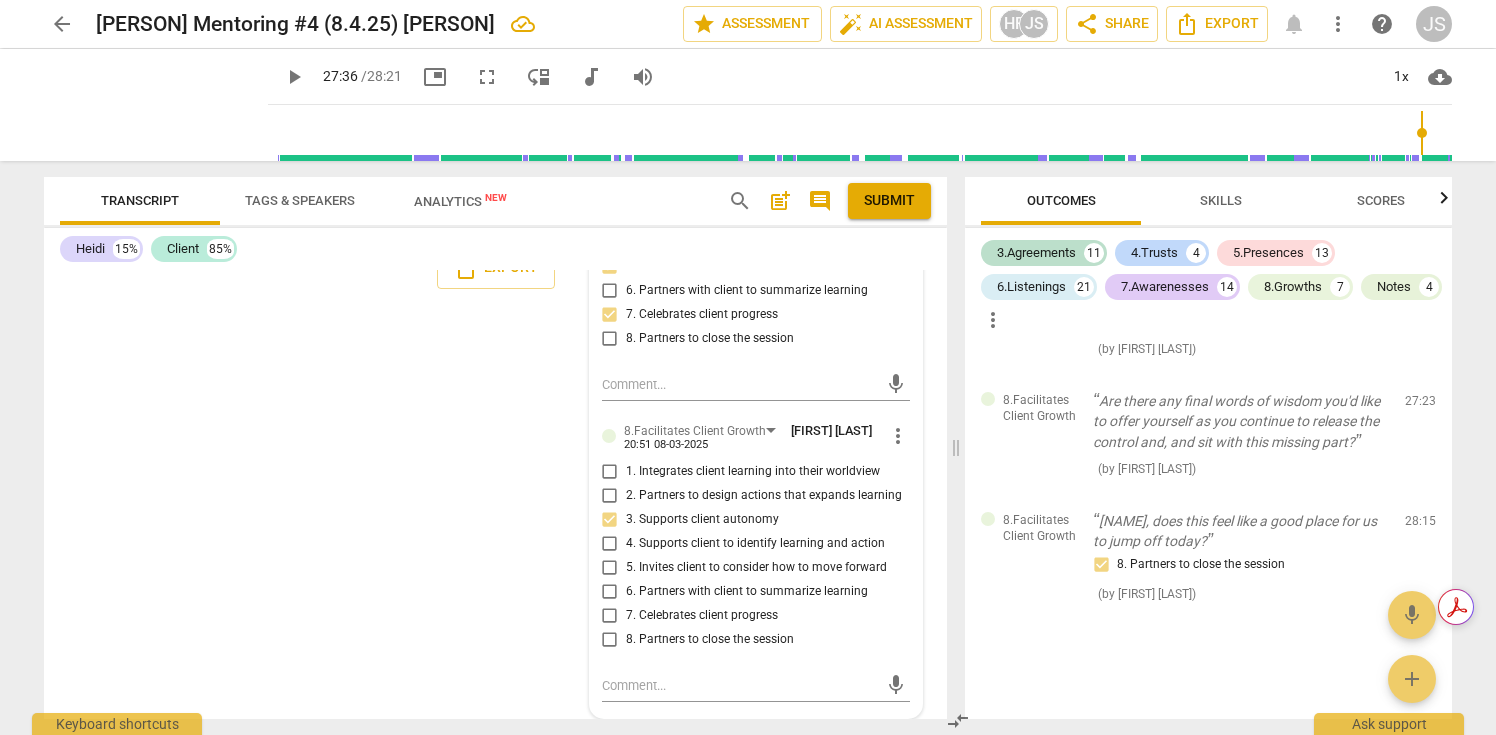 click on "5. Invites client to consider how to move forward" at bounding box center [610, 568] 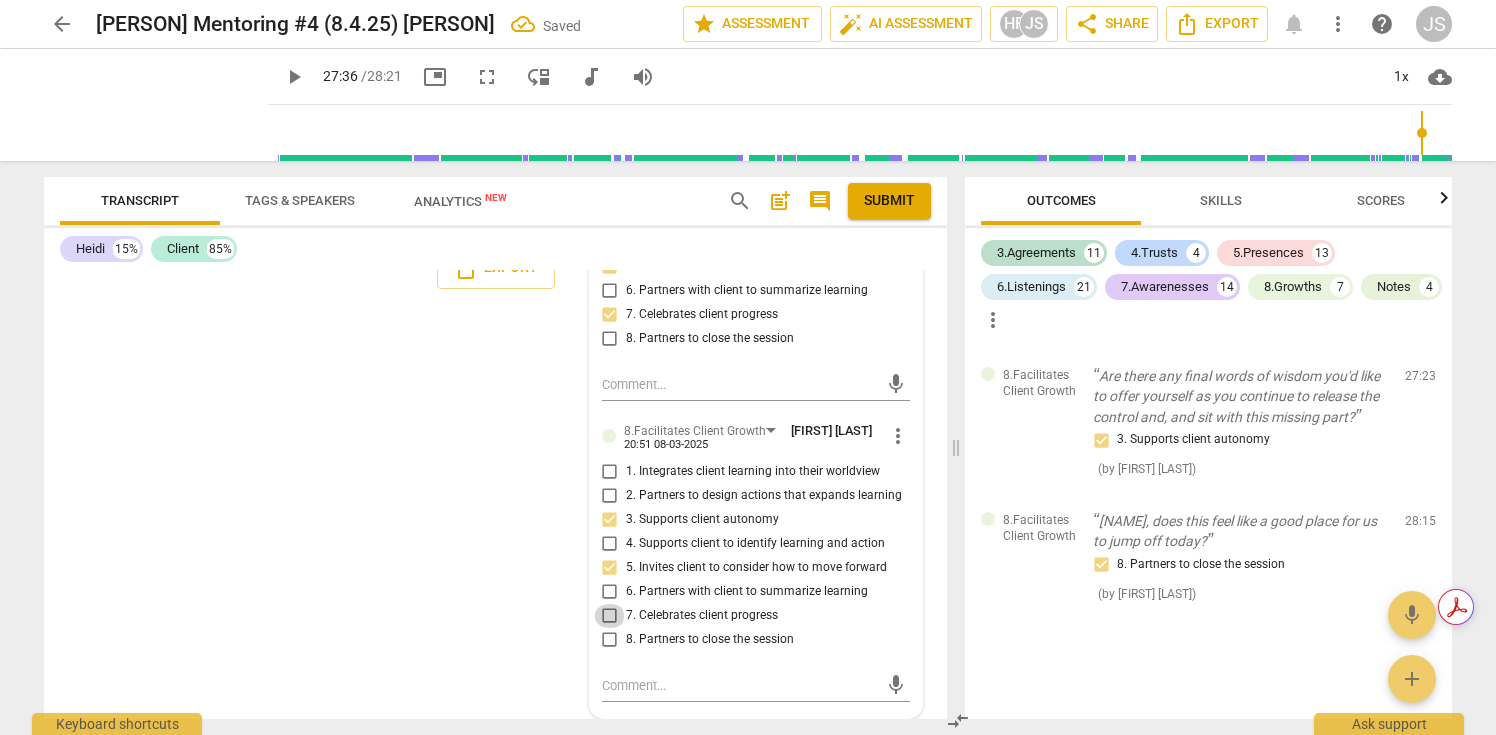 click on "7. Celebrates client progress" at bounding box center [610, 616] 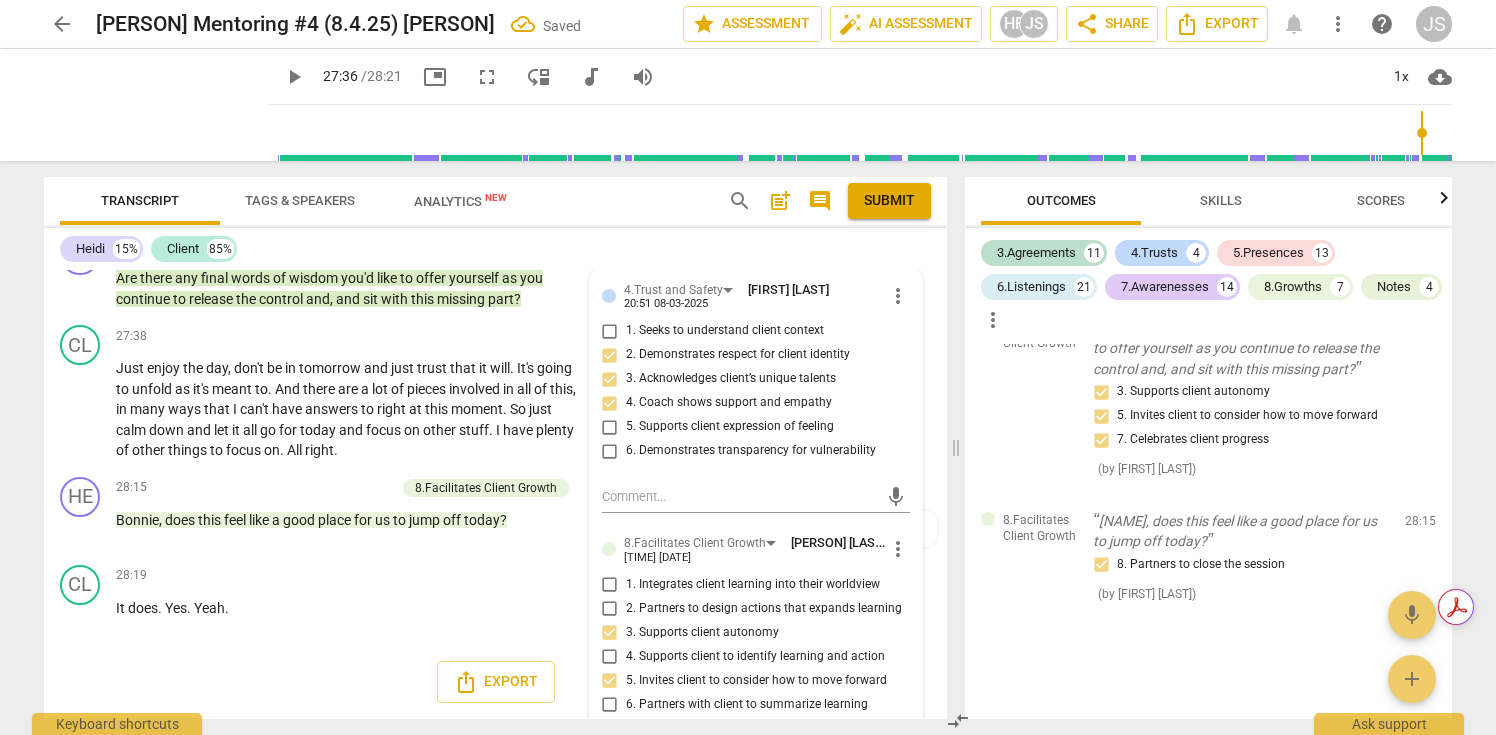 scroll, scrollTop: 7651, scrollLeft: 0, axis: vertical 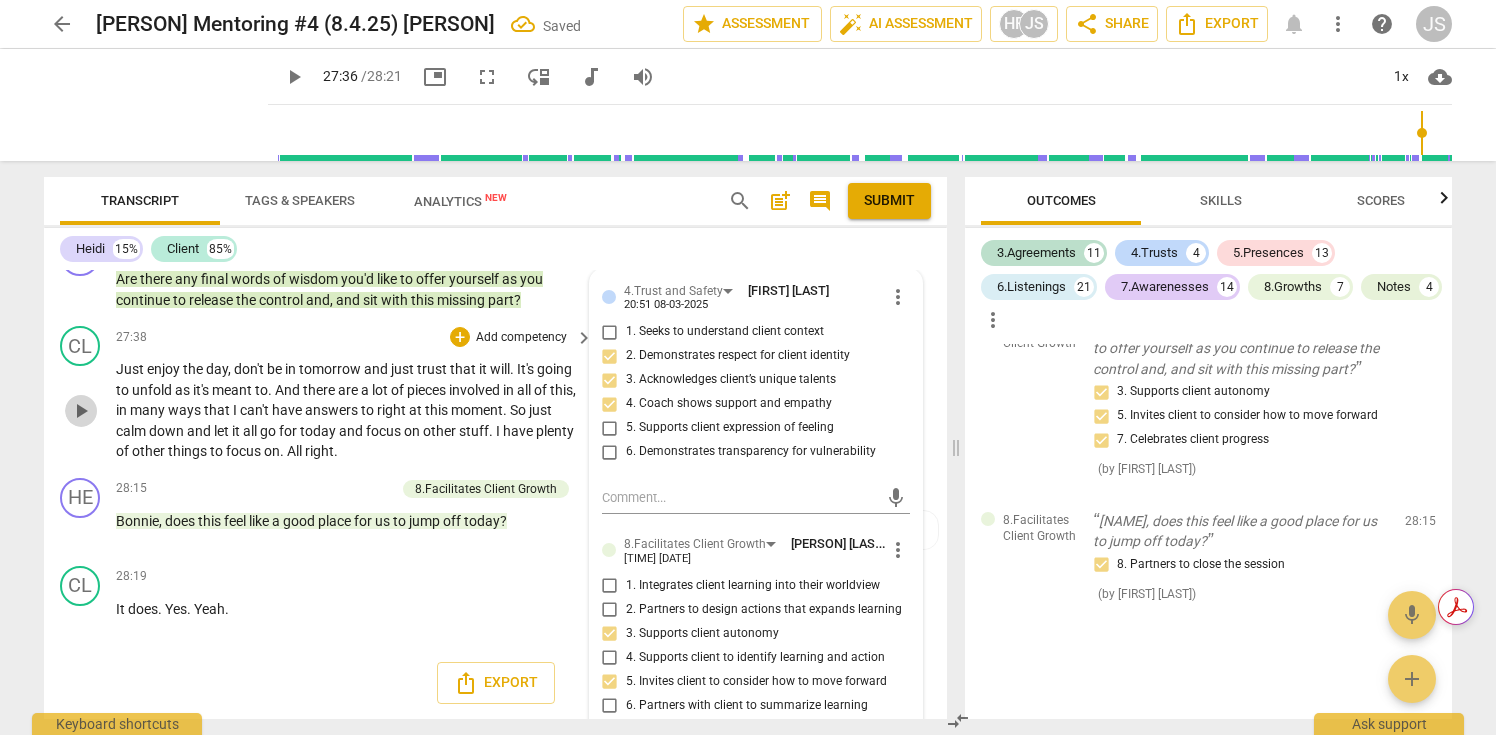 click on "play_arrow" at bounding box center (81, 411) 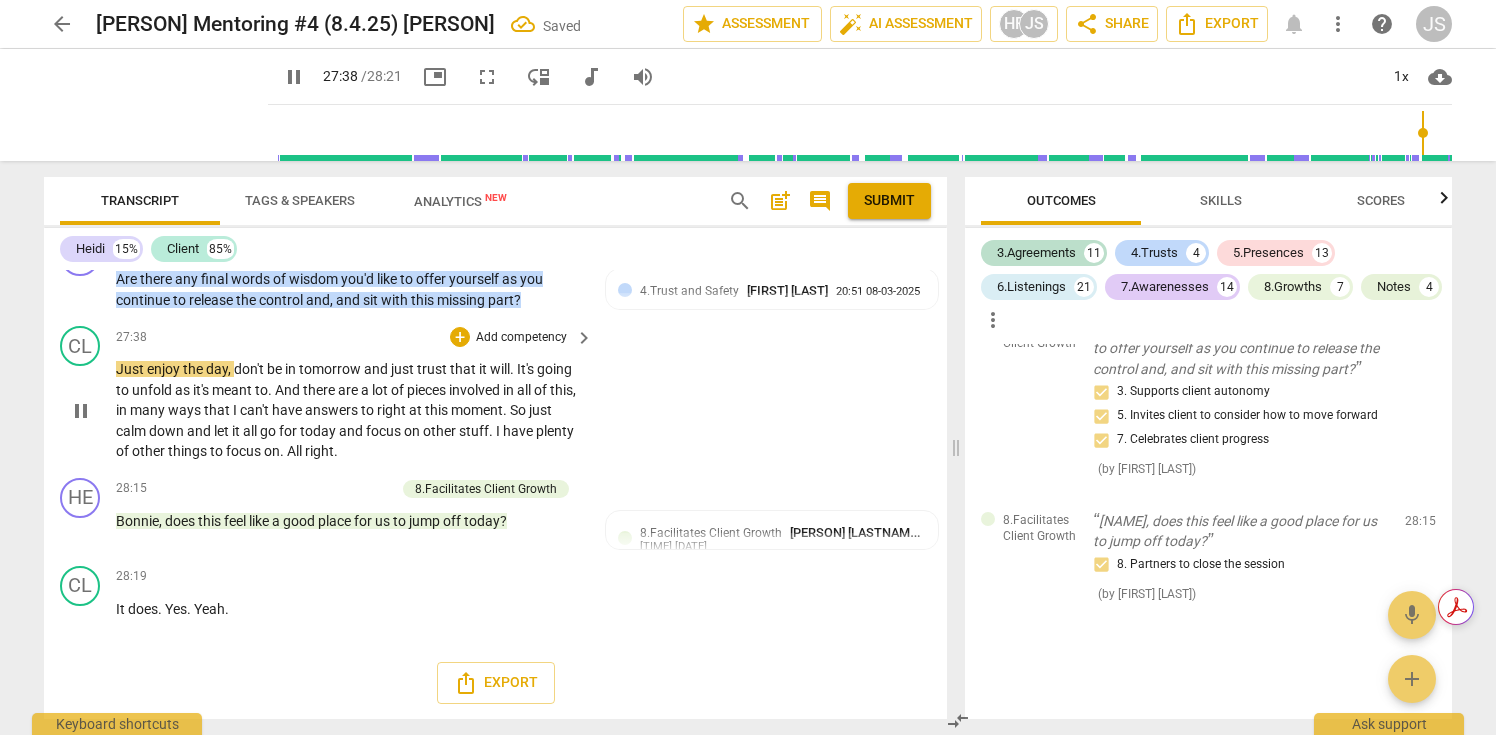 scroll, scrollTop: 7754, scrollLeft: 0, axis: vertical 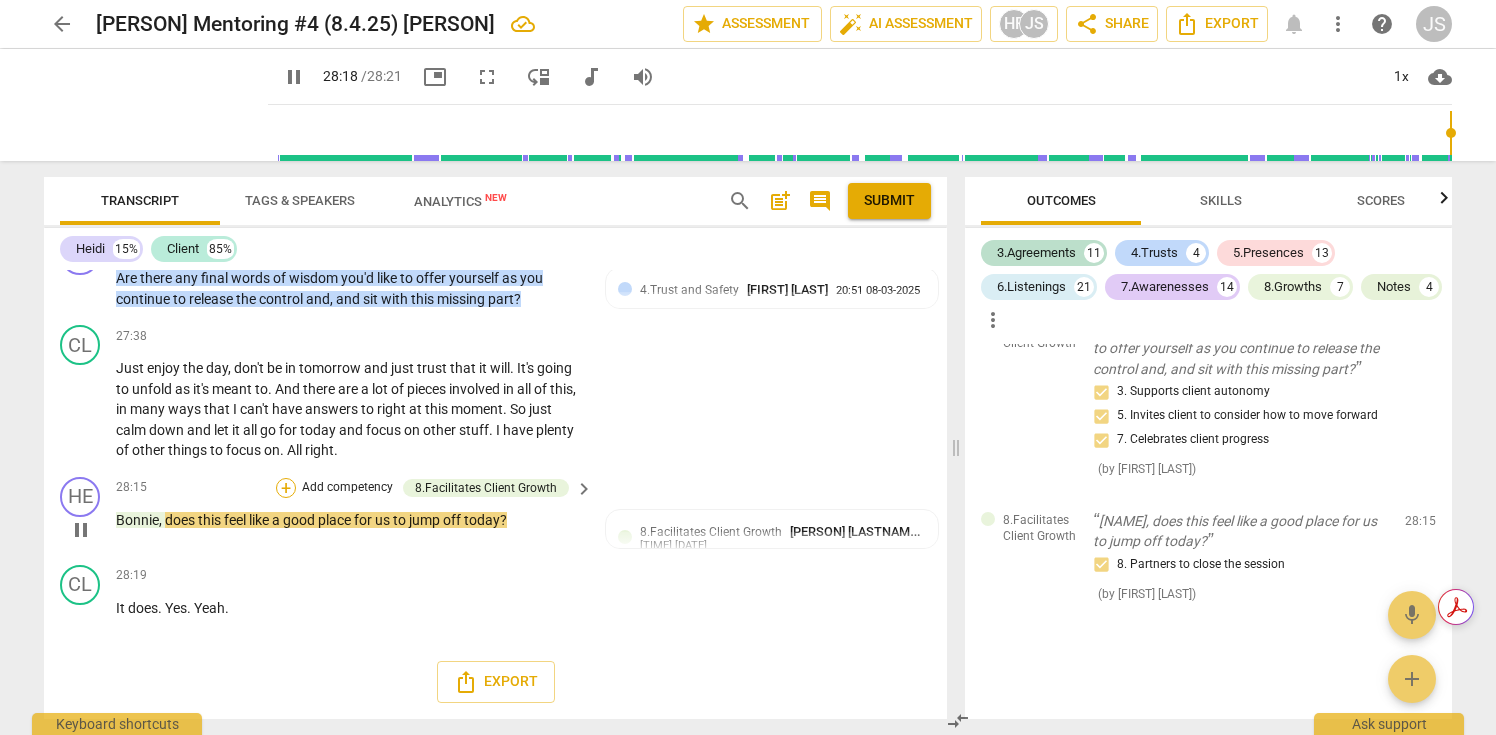 click on "+" at bounding box center [286, 488] 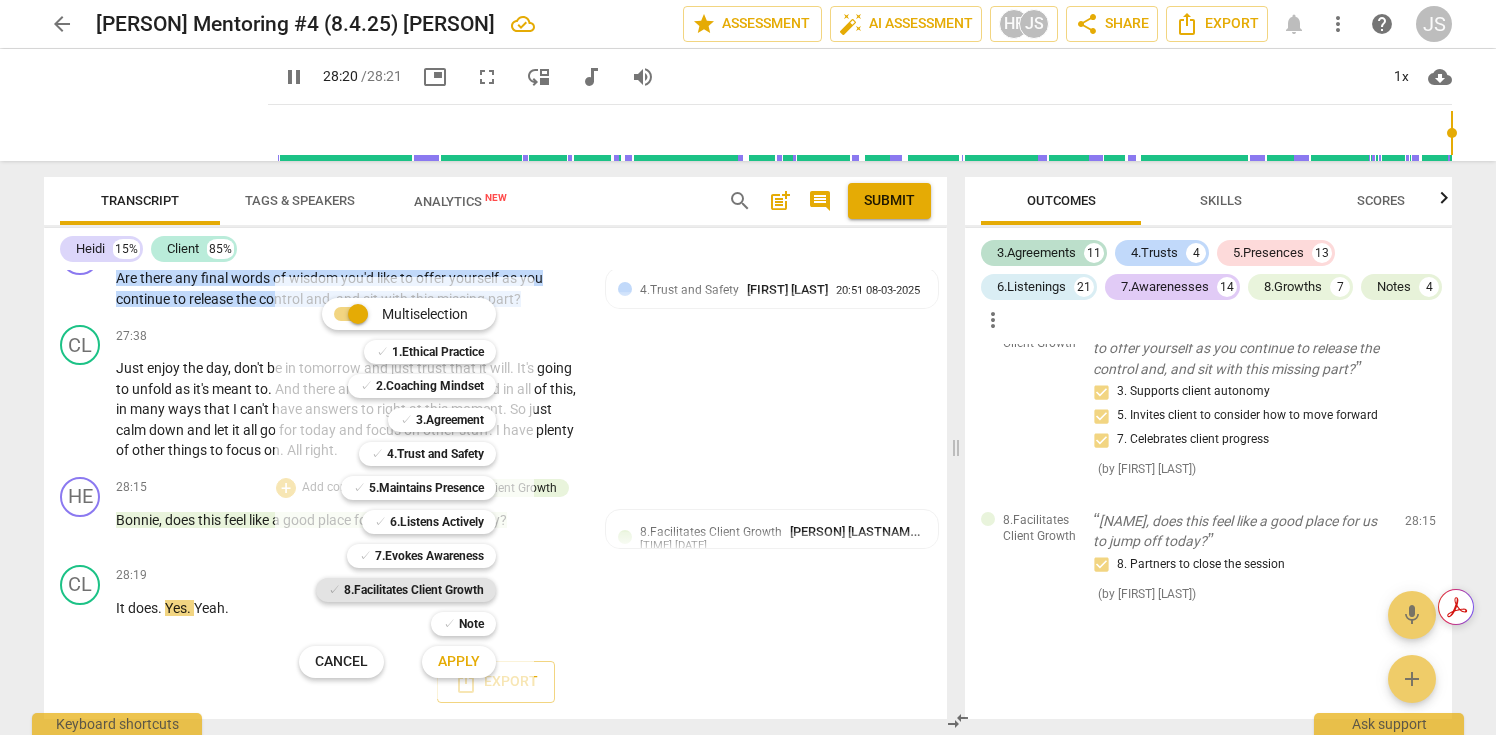 click on "8.Facilitates Client Growth" at bounding box center (414, 590) 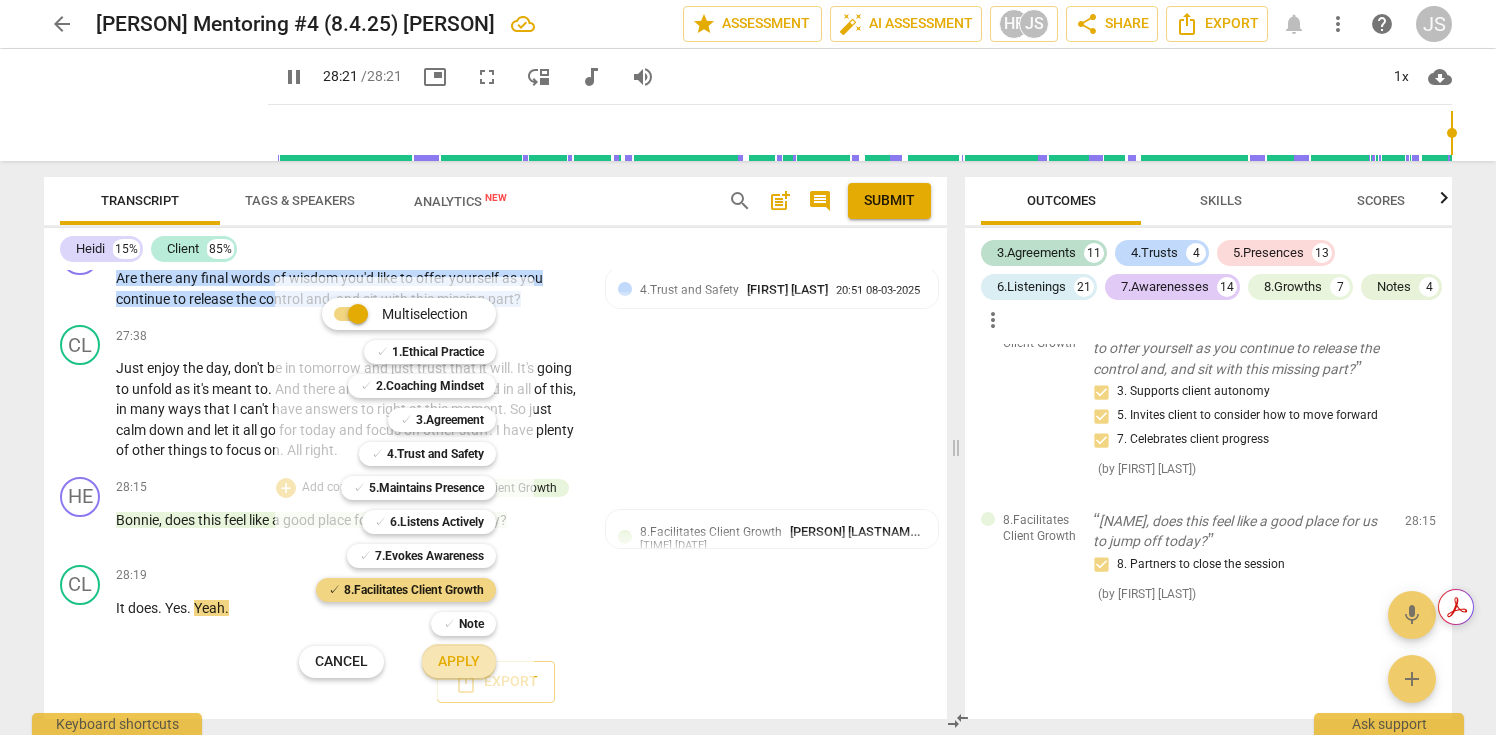 click on "Apply" at bounding box center (459, 662) 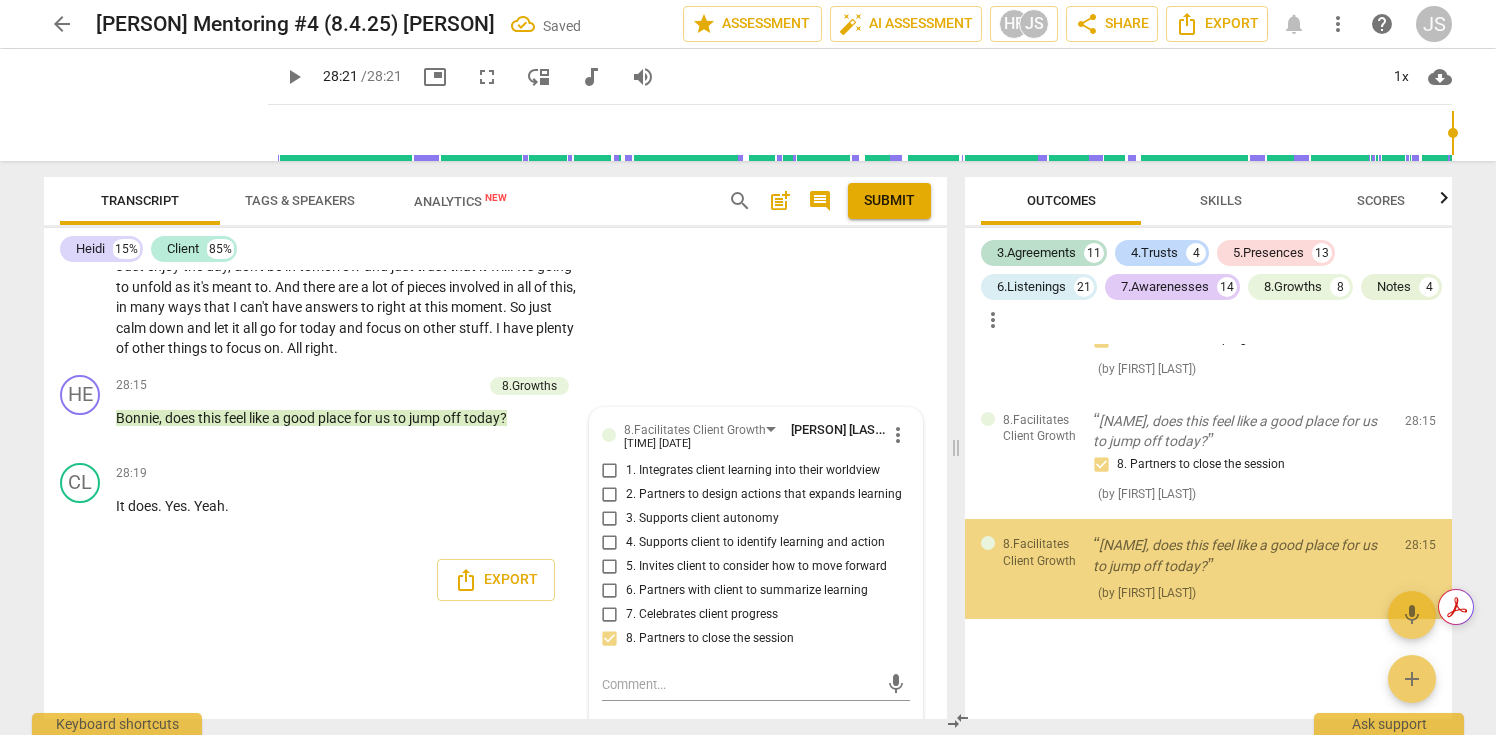scroll, scrollTop: 8046, scrollLeft: 0, axis: vertical 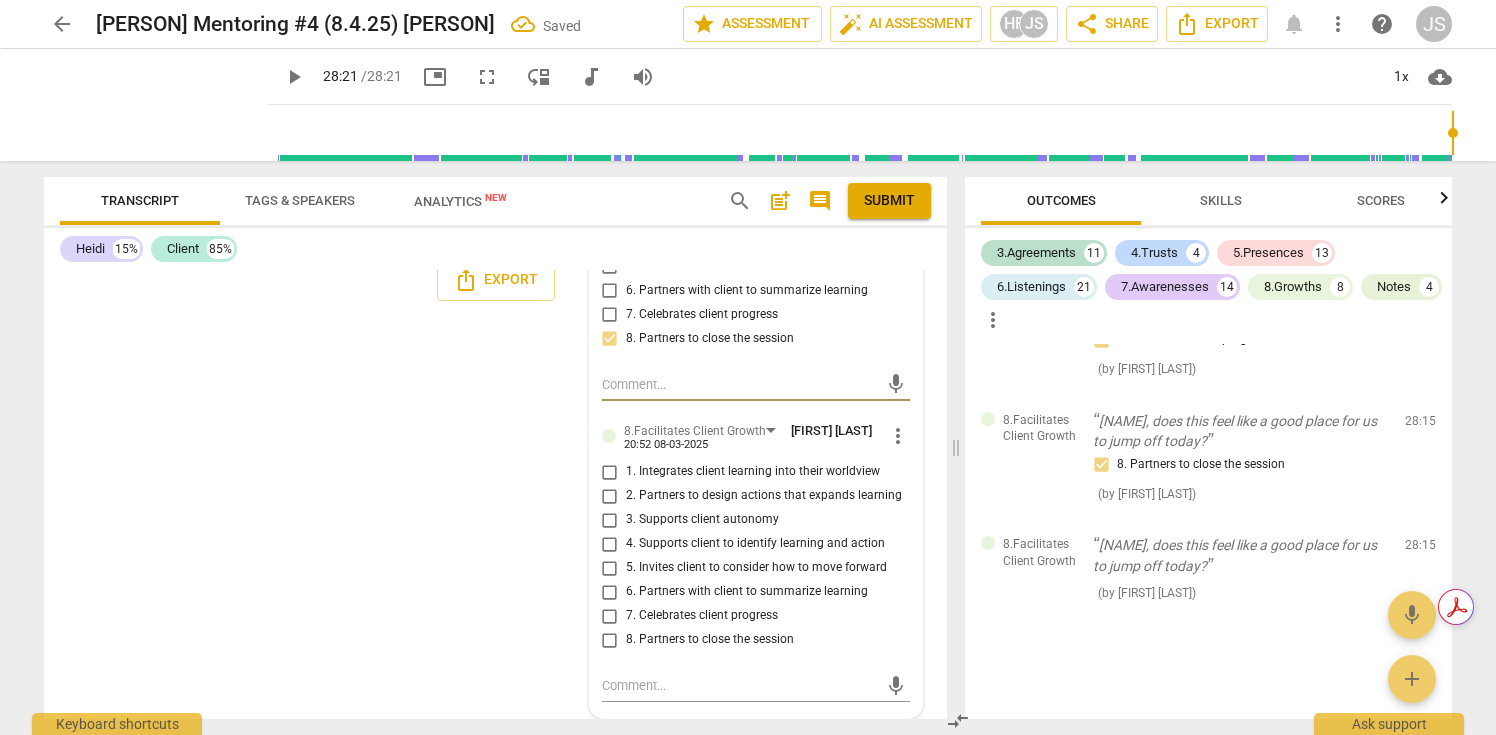 click on "8. Partners to close the session" at bounding box center [610, 640] 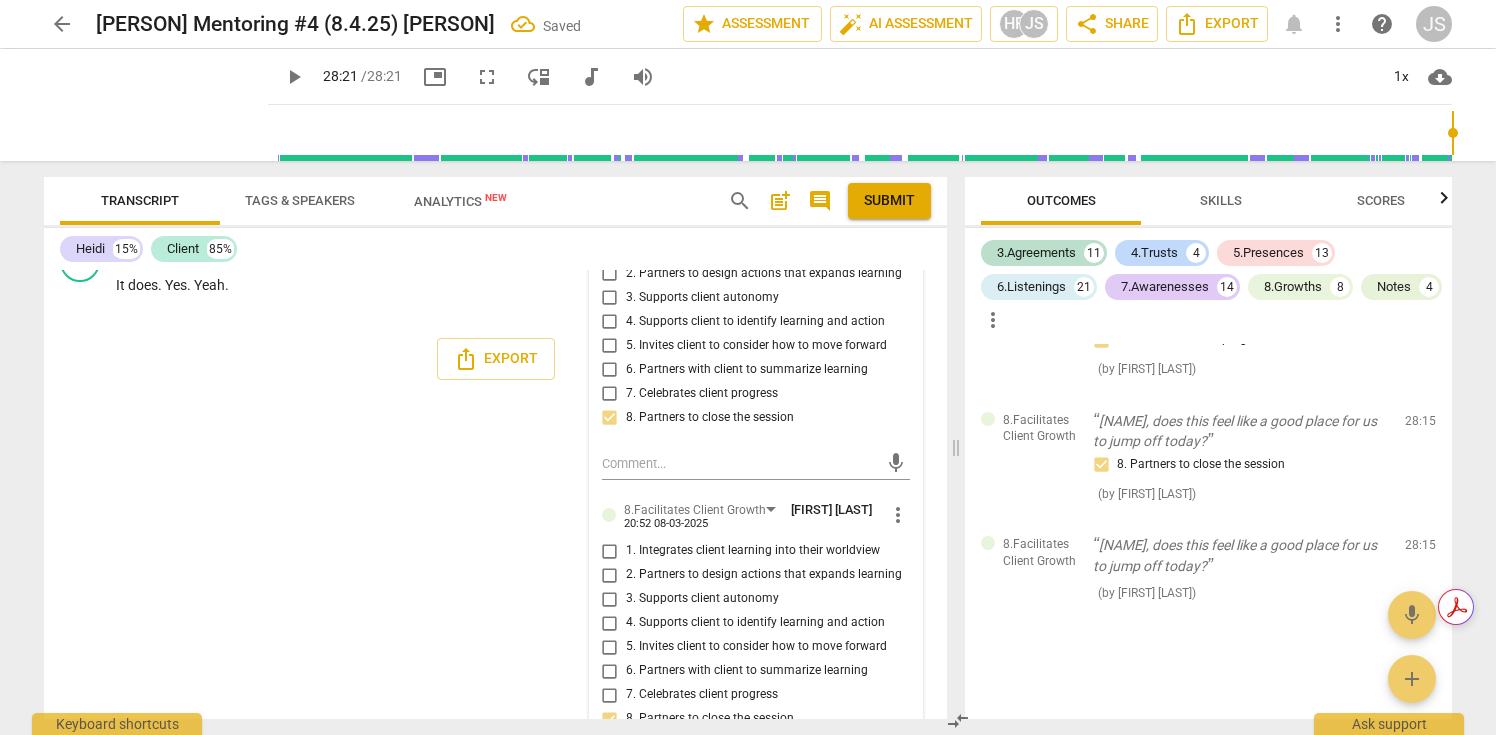 scroll, scrollTop: 8156, scrollLeft: 0, axis: vertical 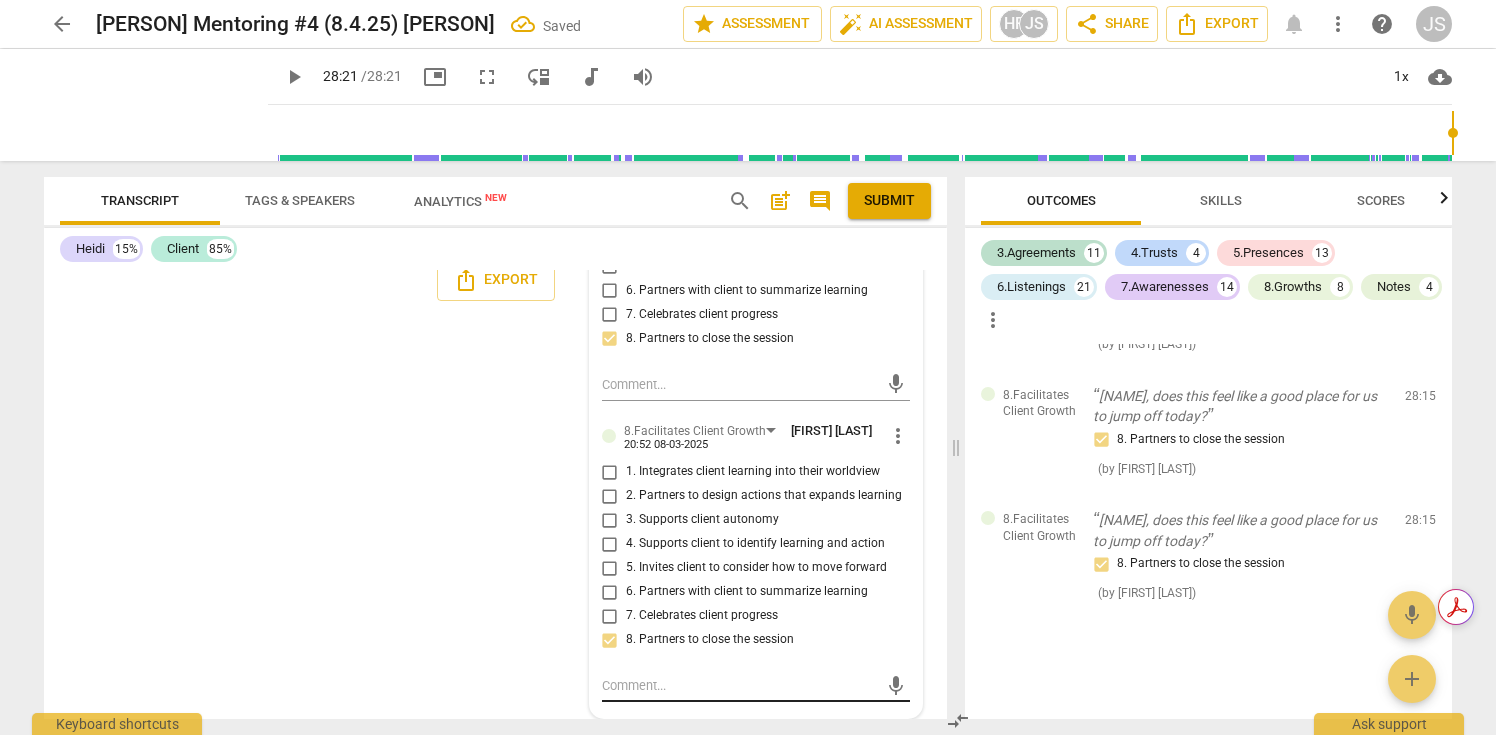 click at bounding box center [740, 685] 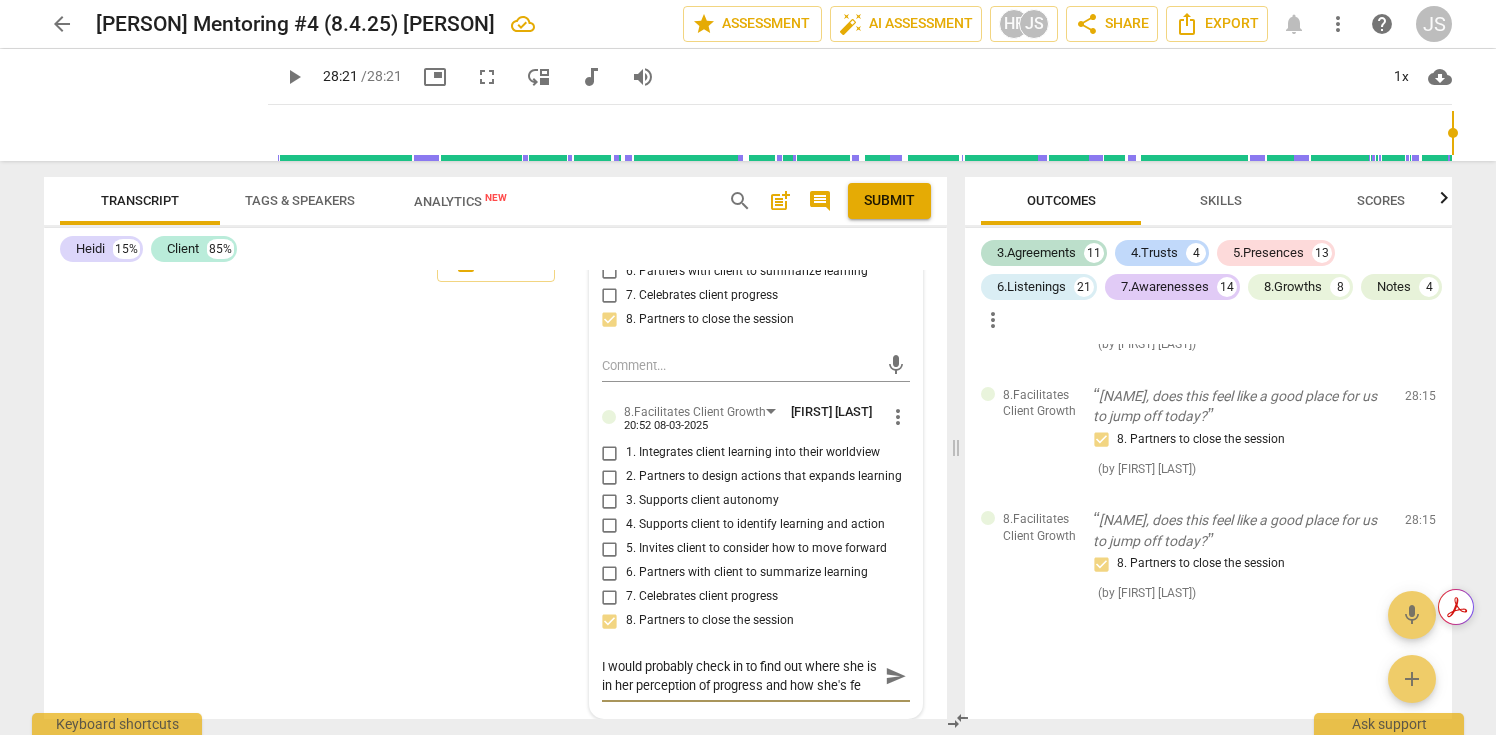 scroll, scrollTop: 17, scrollLeft: 0, axis: vertical 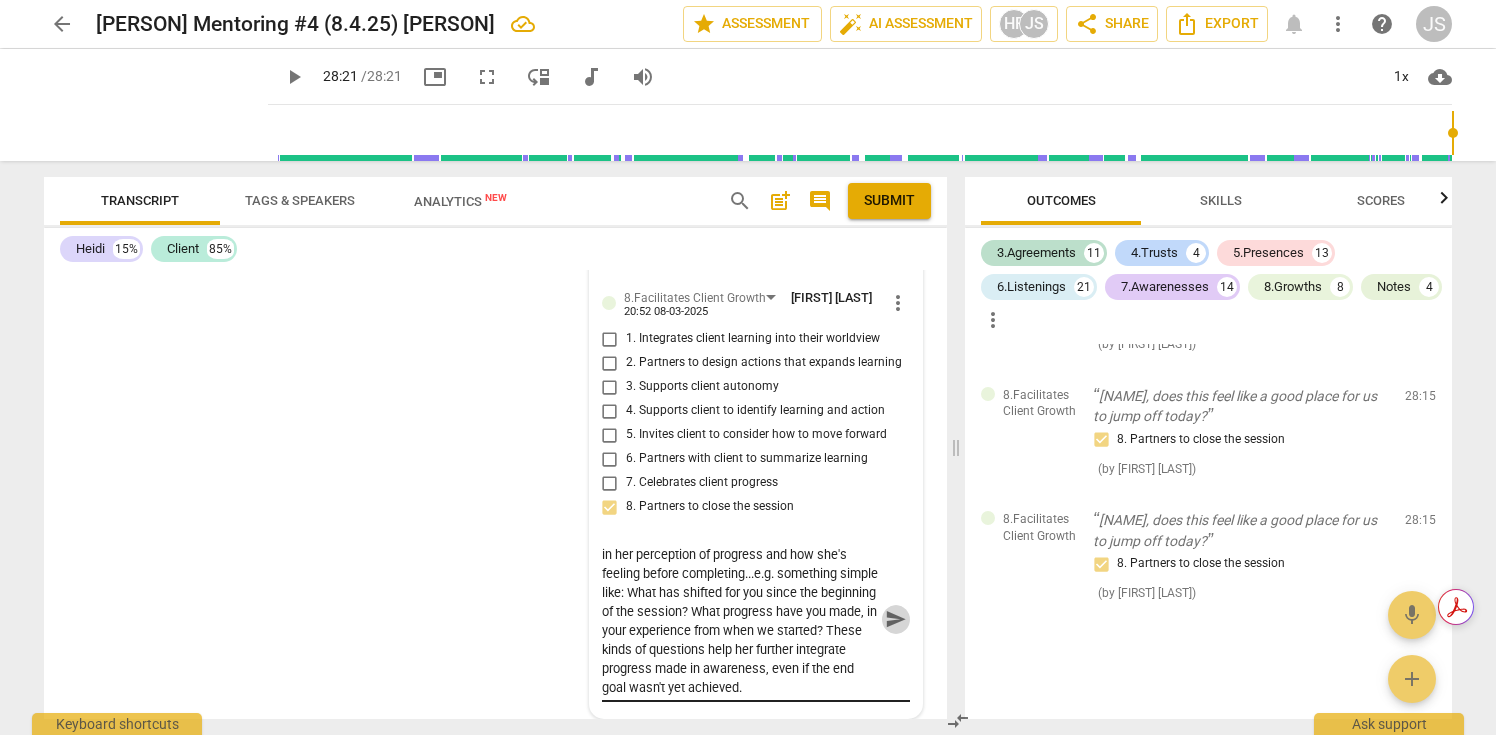 click on "send" at bounding box center (896, 619) 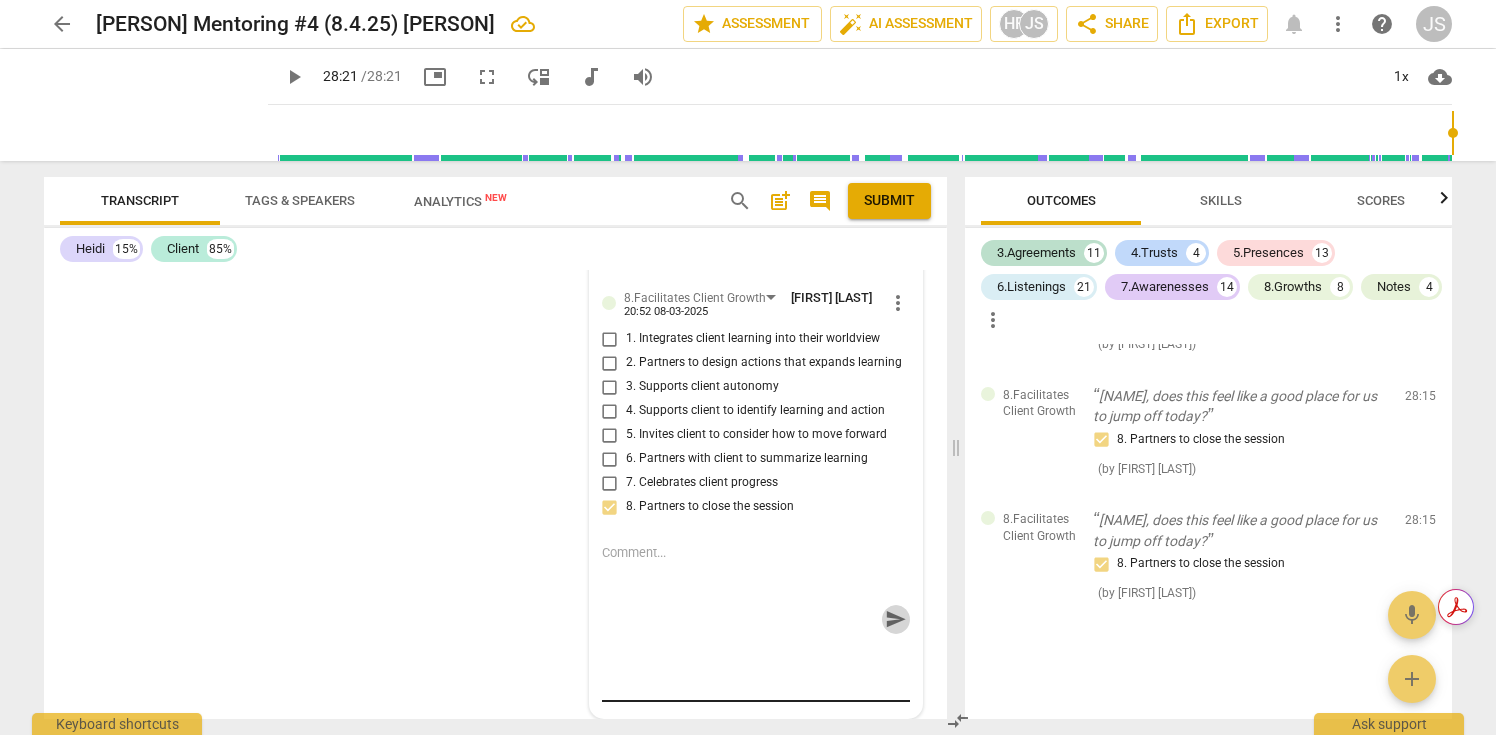 scroll, scrollTop: 0, scrollLeft: 0, axis: both 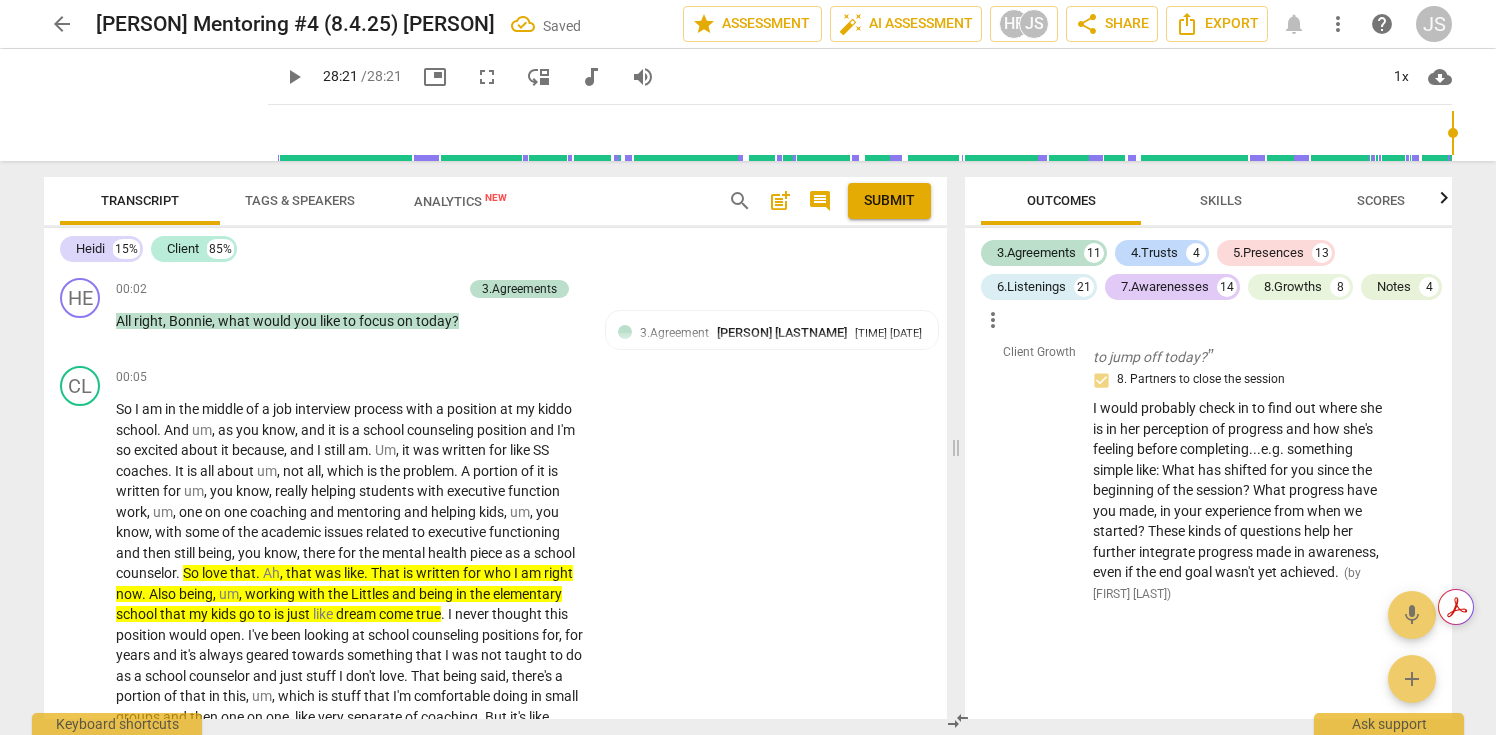 click on "post_add" at bounding box center (780, 201) 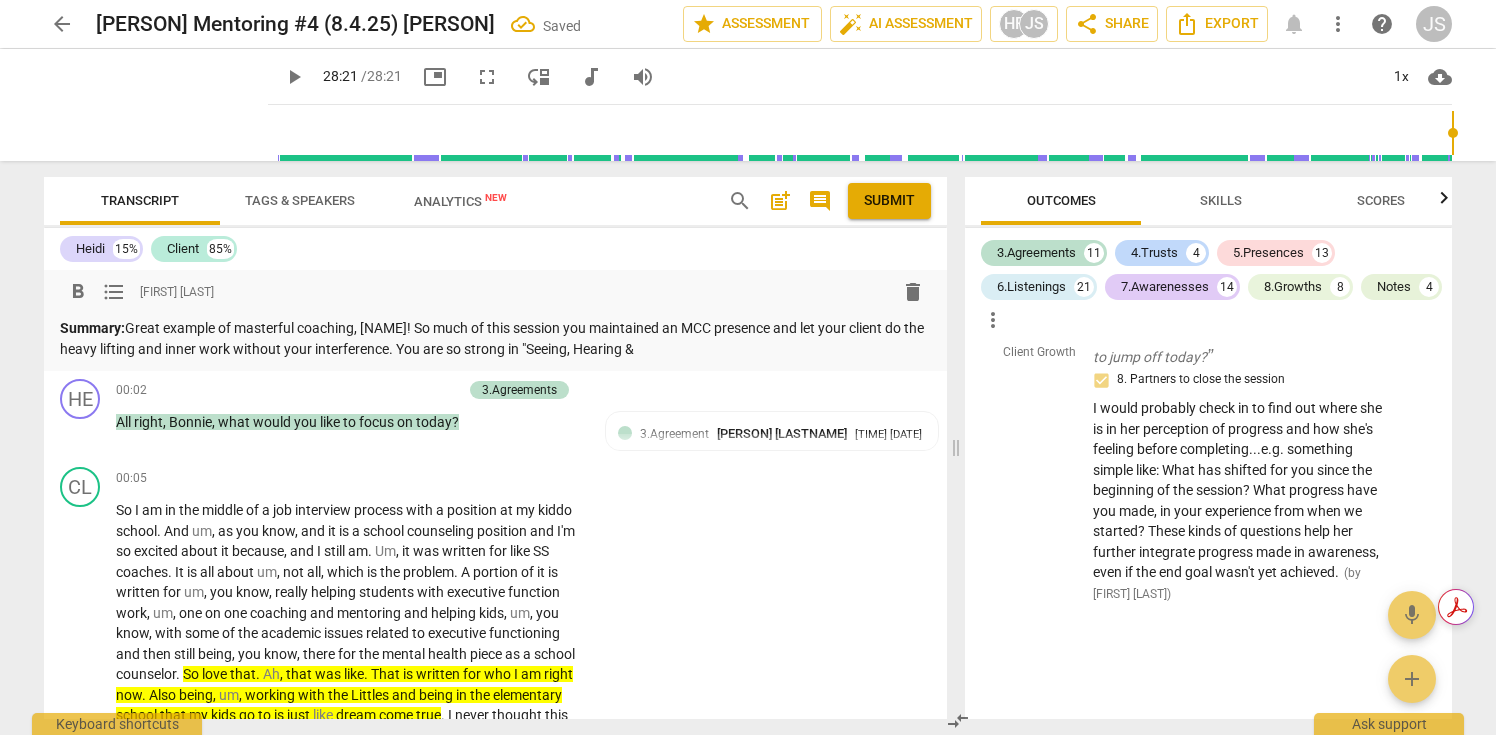 click on "Summary: Great example of masterful coaching, [FIRST]! So much of this session you maintained an MCC presence and let your client do the heavy lifting and inner work without your interference. You are so strong in "Seeing, Hearing &" at bounding box center [495, 338] 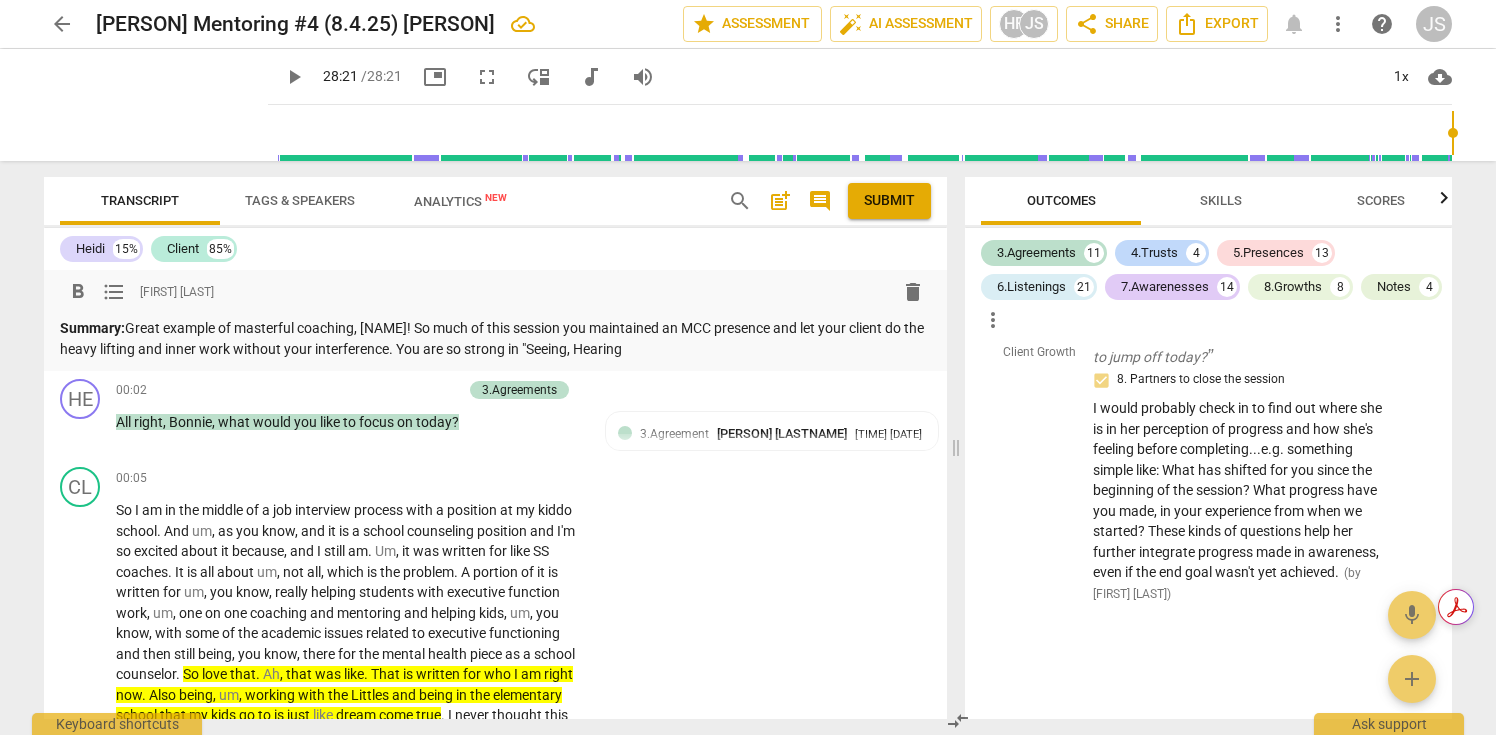 click on "Summary: Great example of masterful coaching, [FIRST]! So much of this session you maintained an MCC presence and let your client do the heavy lifting and inner work without your interference. You are so strong in "seeing, Hearing &" at bounding box center [495, 338] 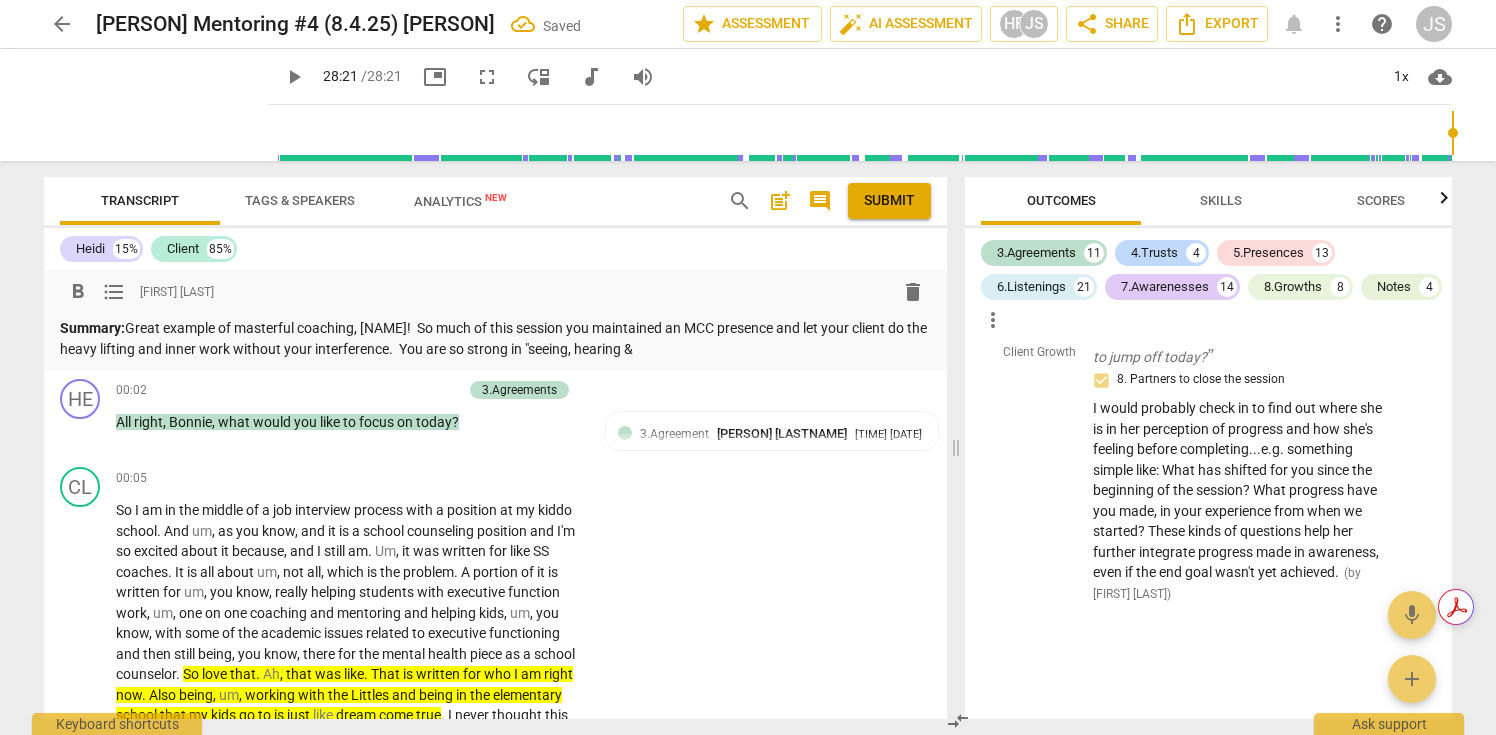 click on "Summary:   Great example of masterful coaching, [PERSON]!  So much of this session you maintained an MCC presence and let your client do the heavy lifting and inner work without your interference.  You are so strong in "seeing, hearing &" at bounding box center [495, 338] 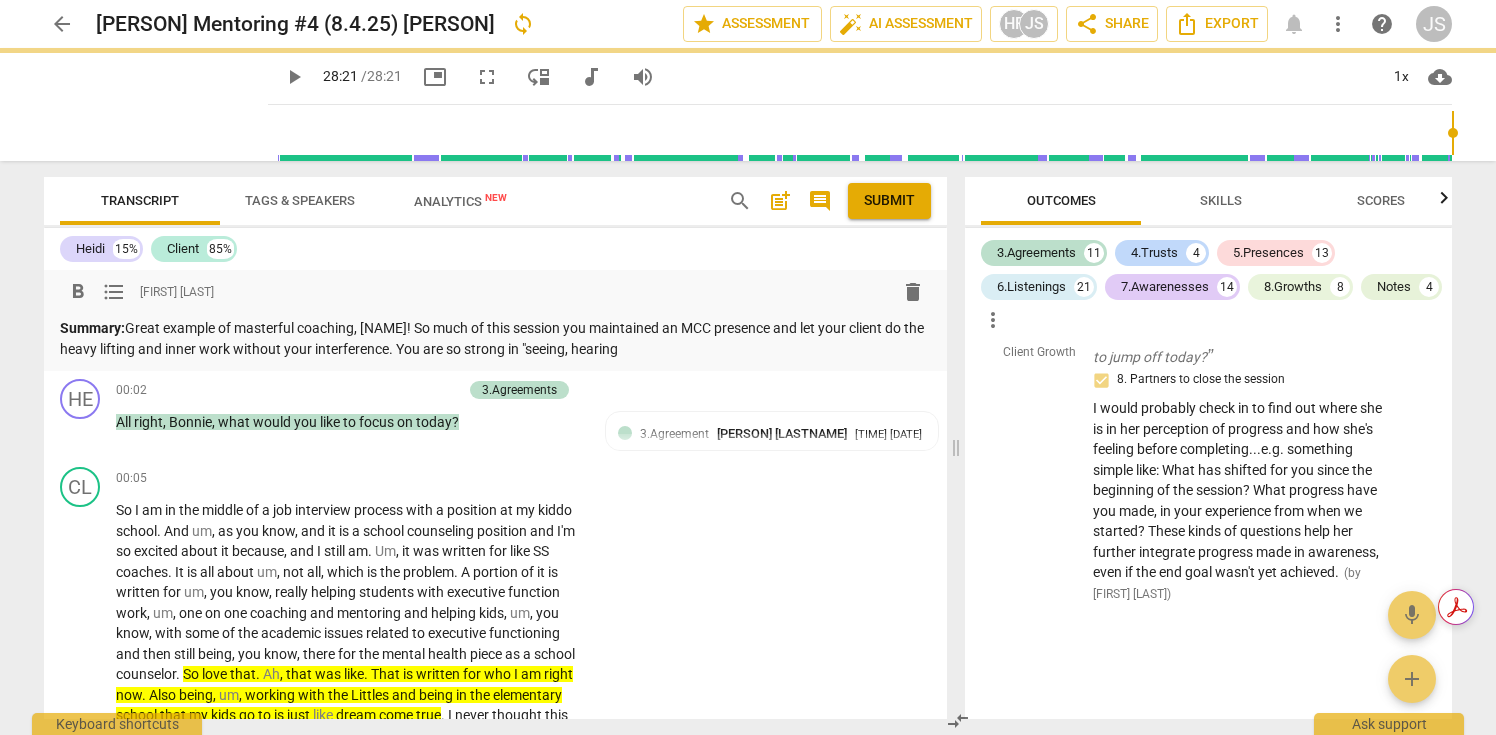 click on "Summary:   Great example of masterful coaching, [PERSON]!  So much of this session you maintained an MCC presence and let your client do the heavy lifting and inner work without your interference.  You are so strong in "seeing, hearing" at bounding box center [495, 338] 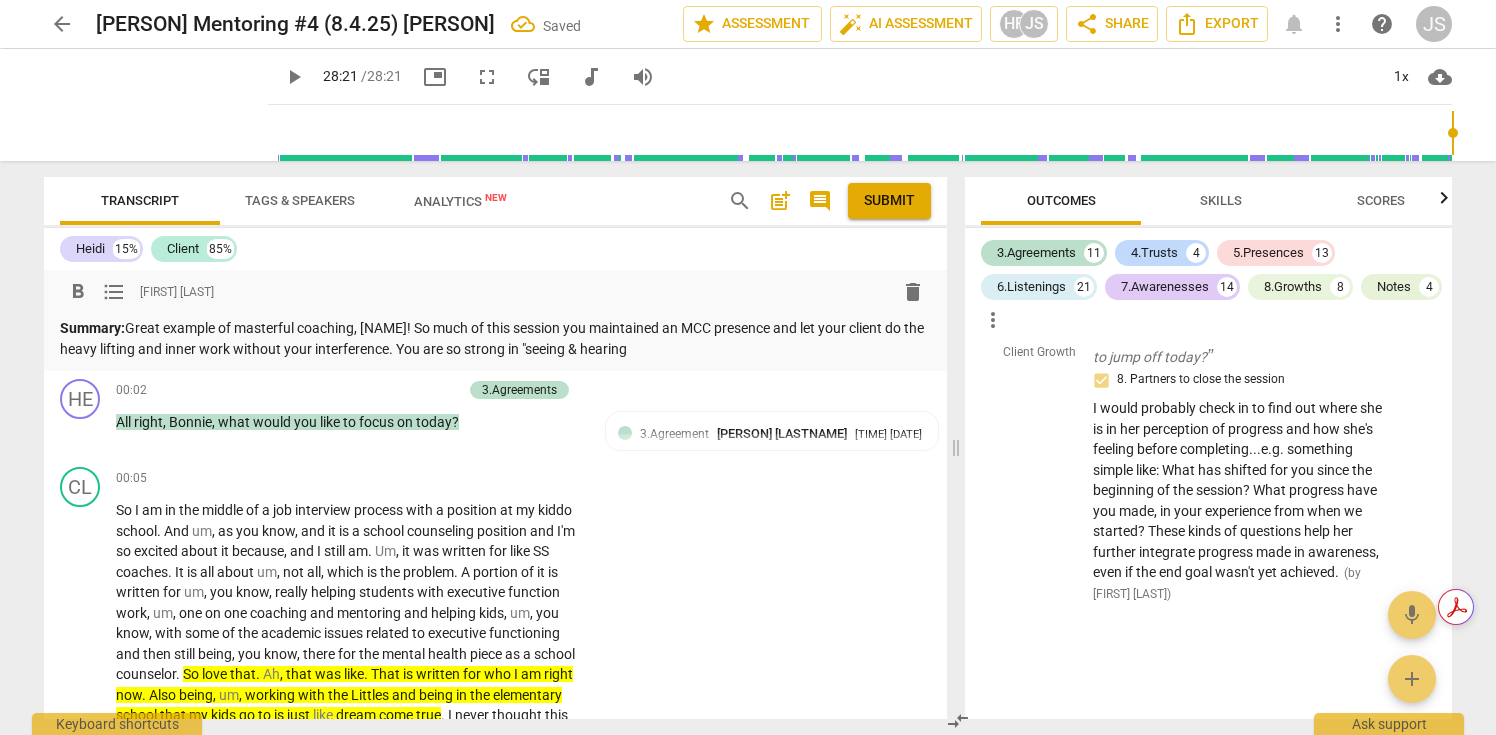 click on "Summary: Great example of masterful coaching, [NAME]! So much of this session you maintained an MCC presence and let your client do the heavy lifting and inner work without your interference. You are so strong in "seeing & hearing"" at bounding box center (495, 338) 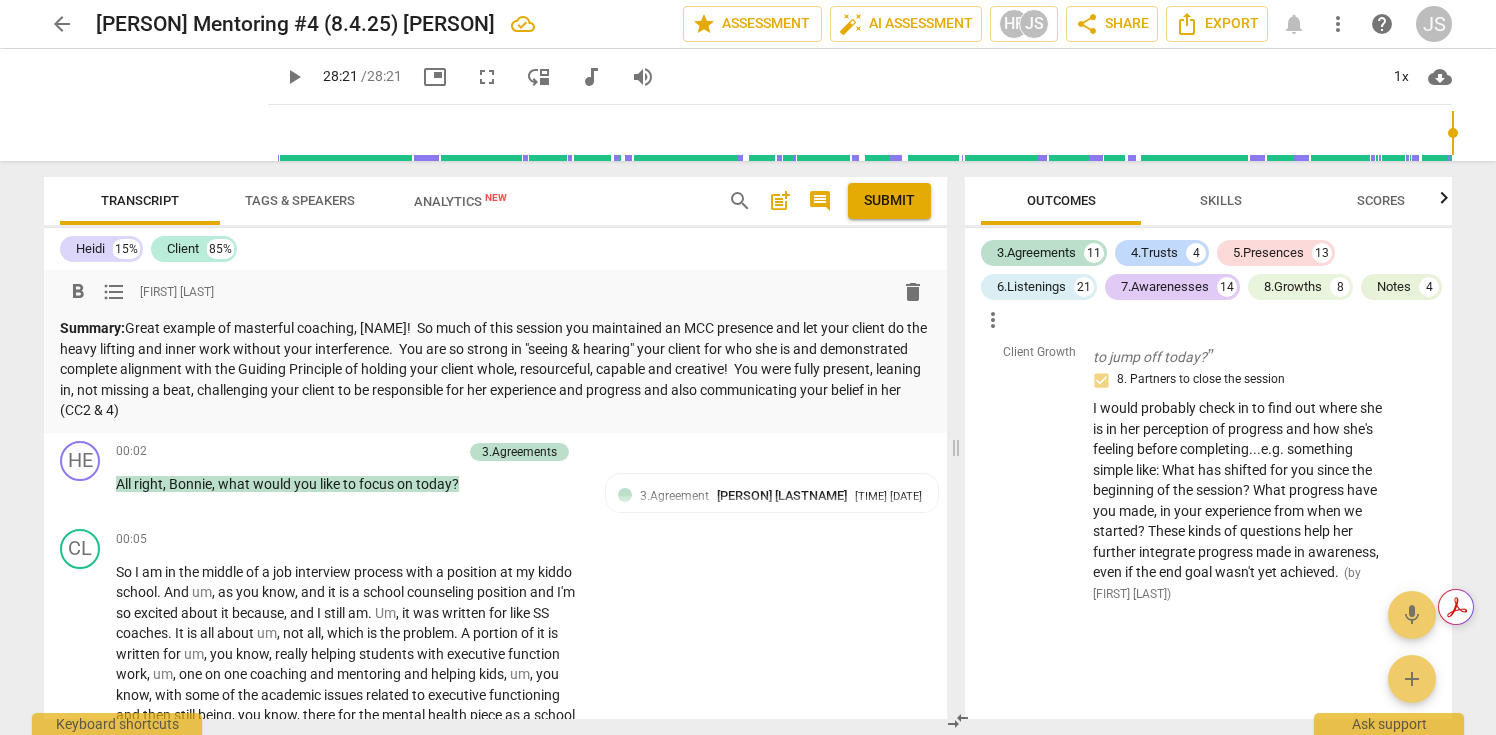 click on "Summary: Great example of masterful coaching, [PERSON]! So much of this session you maintained an MCC presence and let your client do the heavy lifting and inner work without your interference. You are so strong in "seeing & hearing" your client for who she is and demonstrated complete alignment with the Guiding Principle of holding your client whole, resourceful, capable and creative! You were fully present, leaning in, not missing a beat, challenging your client to be responsible for her experience and progress and also communicating your belief in her (CC2 & 4)" at bounding box center [495, 369] 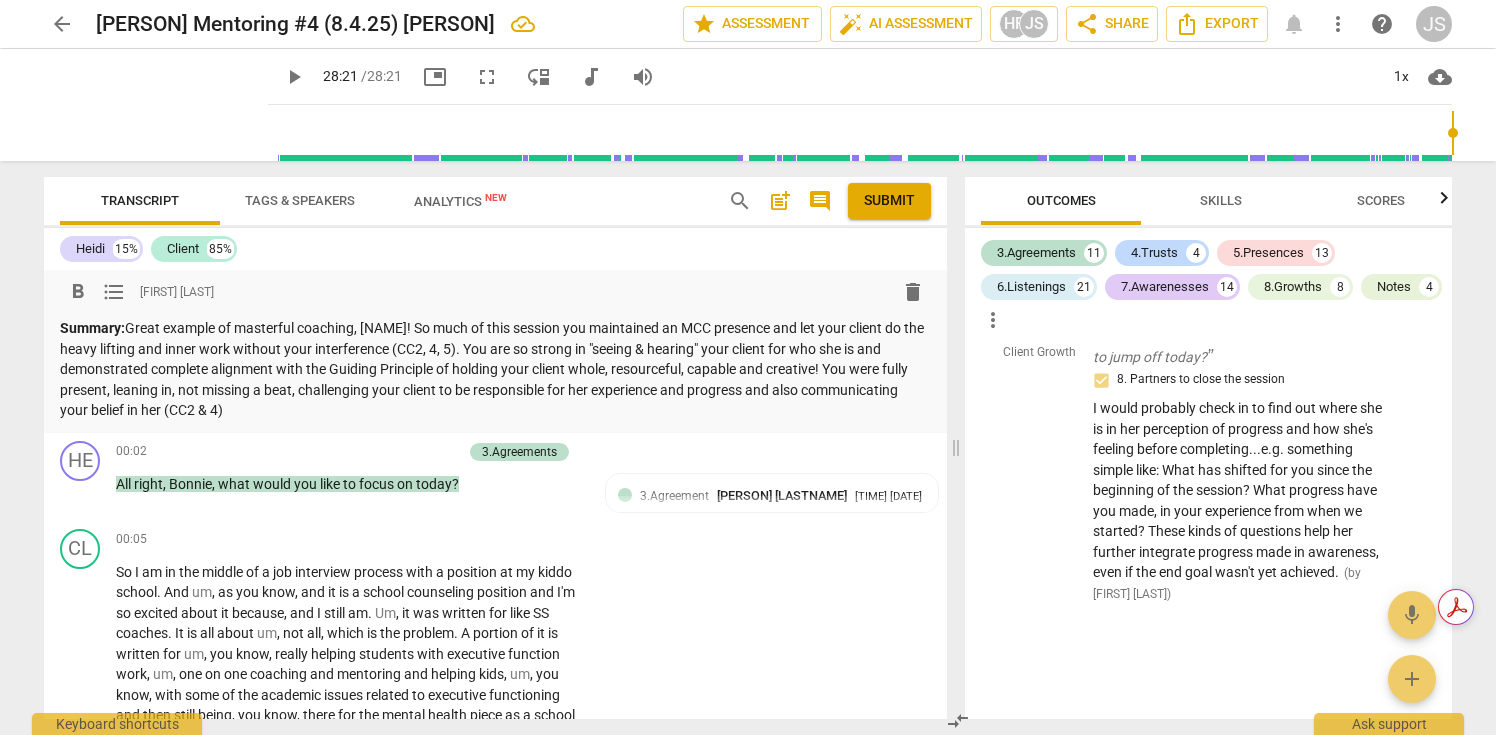 click on "Summary: Great example of masterful coaching, [NAME]! So much of this session you maintained an MCC presence and let your client do the heavy lifting and inner work without your interference (CC2, 4, 5). You are so strong in "seeing & hearing" your client for who she is and demonstrated complete alignment with the Guiding Principle of holding your client whole, resourceful, capable and creative! You were fully present, leaning in, not missing a beat, challenging your client to be responsible for her experience and progress and also communicating your belief in her (CC2 & 4)" at bounding box center [495, 369] 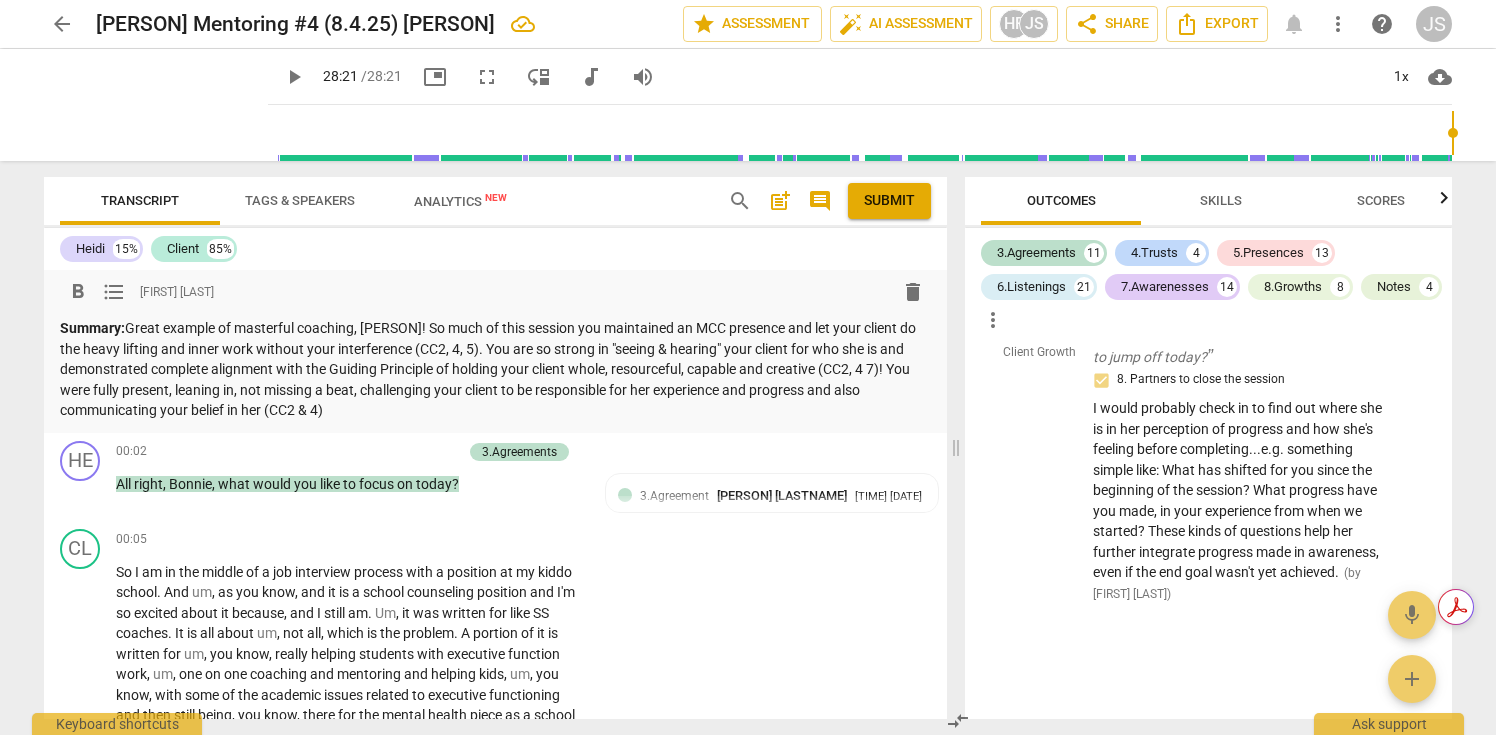 click on "Summary: Great example of masterful coaching, [NAME]! So much of this session you maintained an MCC presence and let your client do the heavy lifting and inner work without your interference (CC2, 4, 5). You are so strong in "seeing & hearing" your client for who she is and demonstrated complete alignment with the Guiding Principle of holding your client whole, resourceful, capable and creative (CC2, 4 7)! You were fully present, leaning in, not missing a beat, challenging your client to be responsible for her experience and progress and also communicating your belief in her (CC2 & 4)" at bounding box center [495, 369] 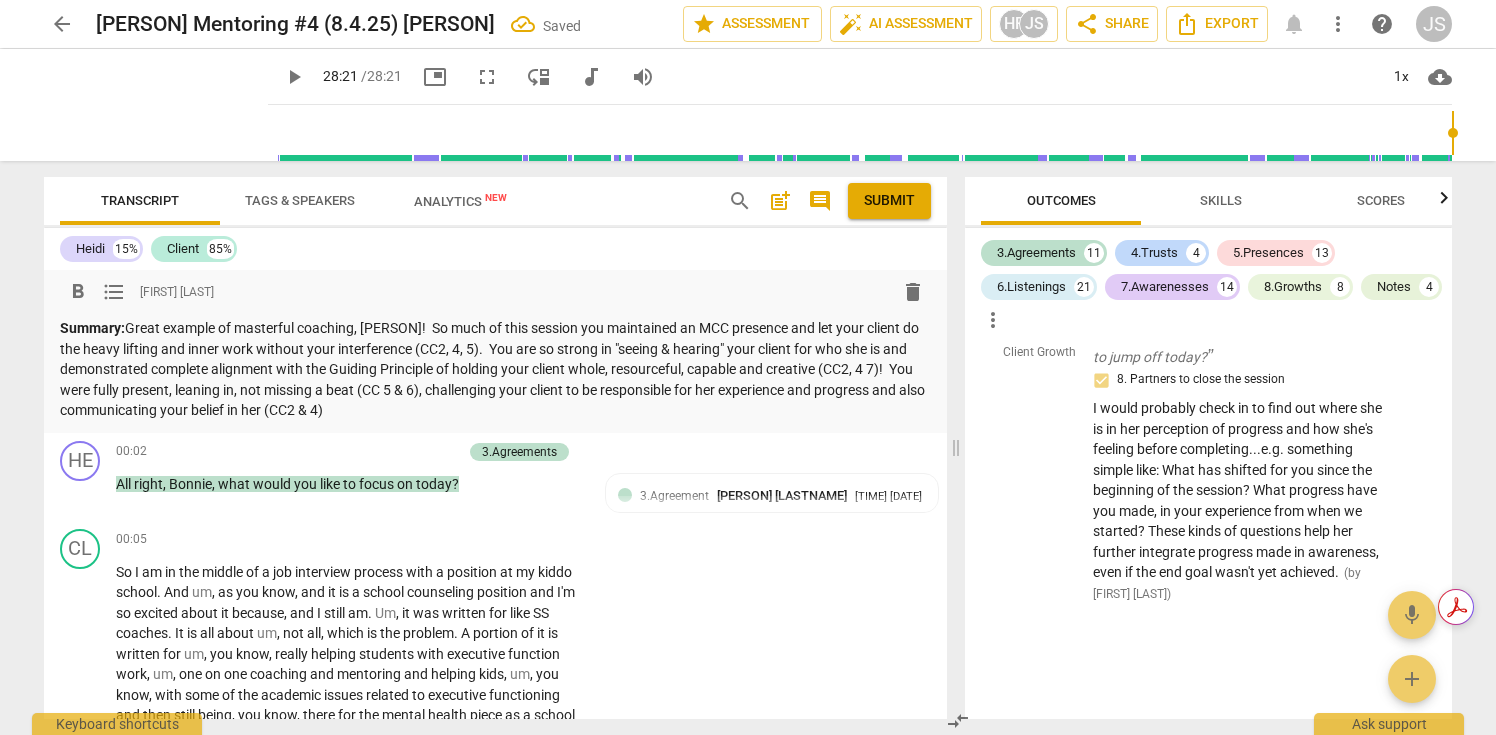 click on "Summary: Great example of masterful coaching, [NAME]! So much of this session you maintained an MCC presence and let your client do the heavy lifting and inner work without your interference (CC2, 4, 5). You are so strong in "seeing & hearing" your client for who she is and demonstrated complete alignment with the Guiding Principle of holding your client whole, resourceful, capable and creative (CC2, 4 7)! You were fully present, leaning in, not missing a beat (CC 5 & 6), challenging your client to be responsible for her experience and progress and also communicating your belief in her (CC2 & 4)" at bounding box center (495, 369) 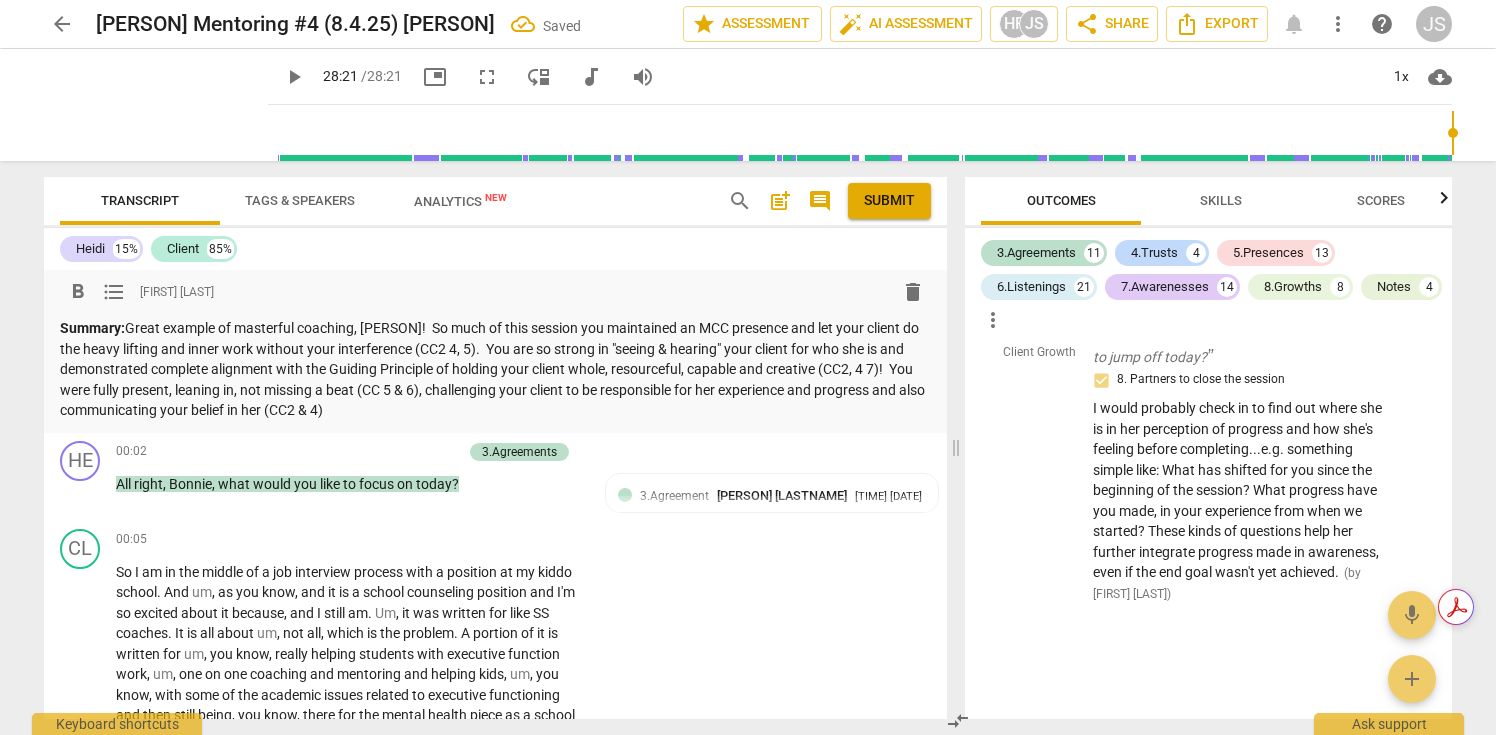 click on "Summary: Great example of masterful coaching, [NAME]! So much of this session you maintained an MCC presence and let your client do the heavy lifting and inner work without your interference (CC2 4, 5). You are so strong in "seeing & hearing" your client for who she is and demonstrated complete alignment with the Guiding Principle of holding your client whole, resourceful, capable and creative (CC2, 4 7)! You were fully present, leaning in, not missing a beat (CC 5 & 6), challenging your client to be responsible for her experience and progress and also communicating your belief in her (CC2 & 4)" at bounding box center (495, 369) 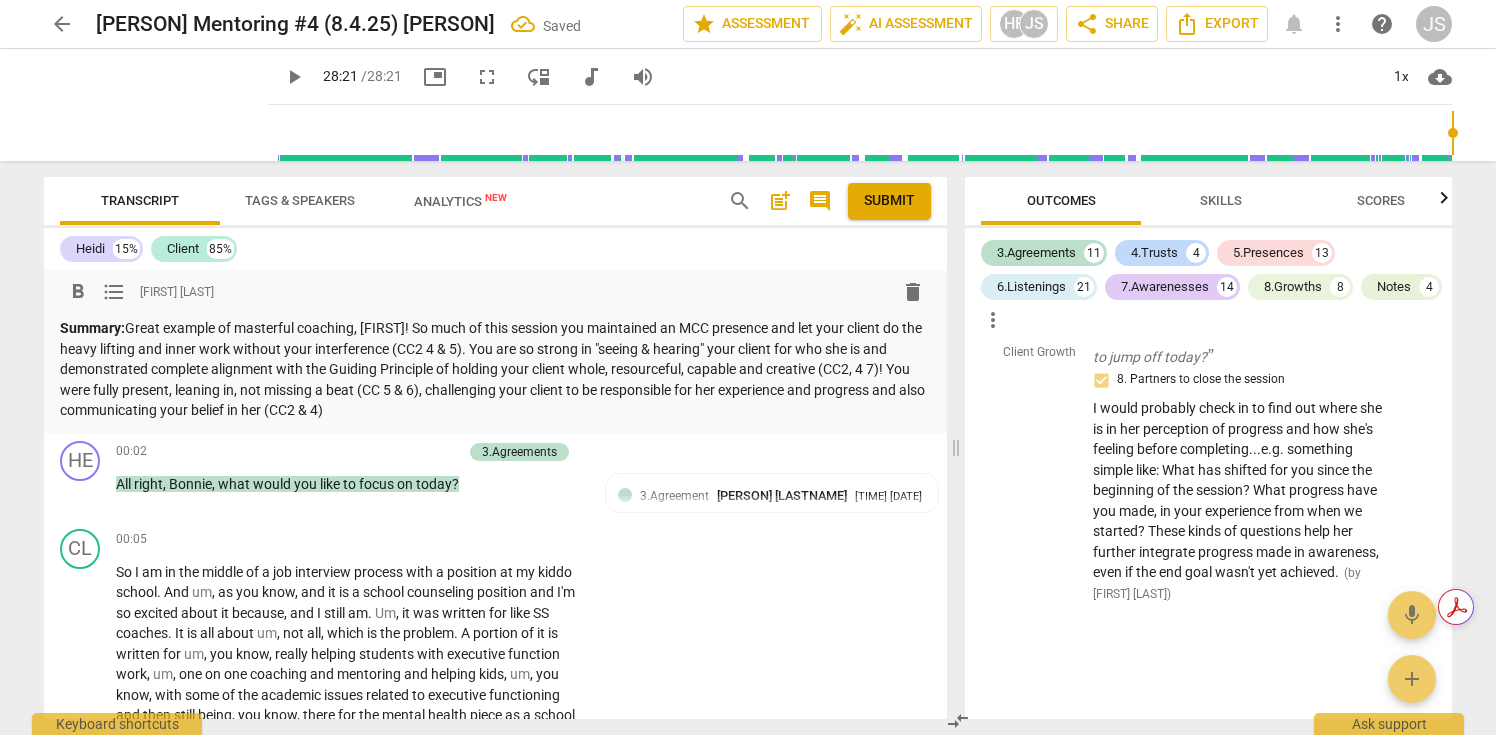 click on "Summary: Great example of masterful coaching, [PERSON]! So much of this session you maintained an MCC presence and let your client do the heavy lifting and inner work without your interference (CC2 4 & 5). You are so strong in "seeing & hearing" your client for who she is and demonstrated complete alignment with the Guiding Principle of holding your client whole, resourceful, capable and creative (CC2, 4 7)! You were fully present, leaning in, not missing a beat (CC 5 & 6), challenging your client to be responsible for her experience and progress and also communicating your belief in her (CC2 & 4)" at bounding box center [495, 369] 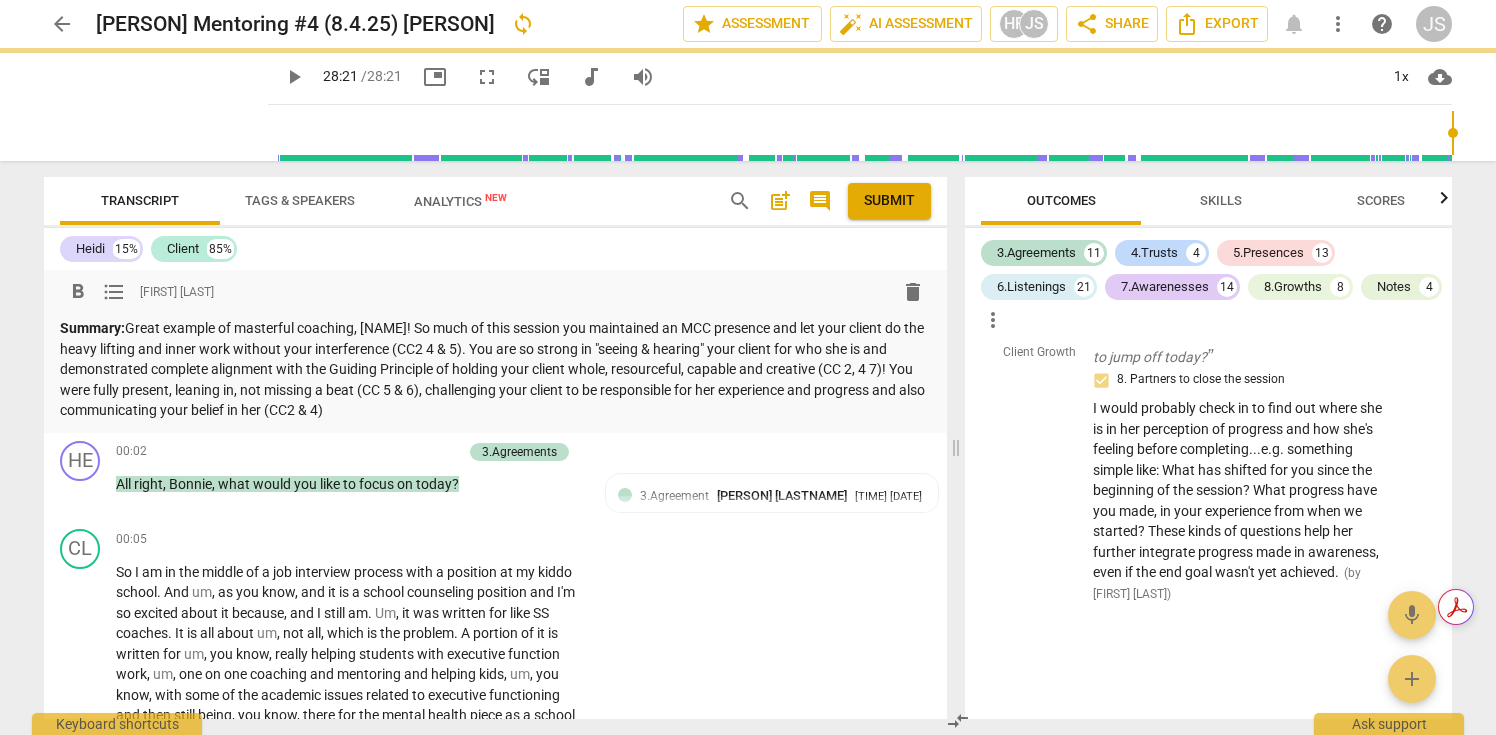 click on "Summary:   Great example of masterful coaching, [PERSON]!  So much of this session you maintained an MCC presence and let your client do the heavy lifting and inner work without your interference (CC2 4 & 5).  You are so strong in "seeing & hearing" your client for who she is and demonstrated complete alignment with the Guiding Principle of holding your client whole, resourceful, capable and creative (CC 2, 4 7)!  You were fully present, leaning in, not missing a beat (CC 5 & 6), challenging your client to be responsible for her experience and progress and also communicating your belief in her (CC2 & 4)" at bounding box center [495, 369] 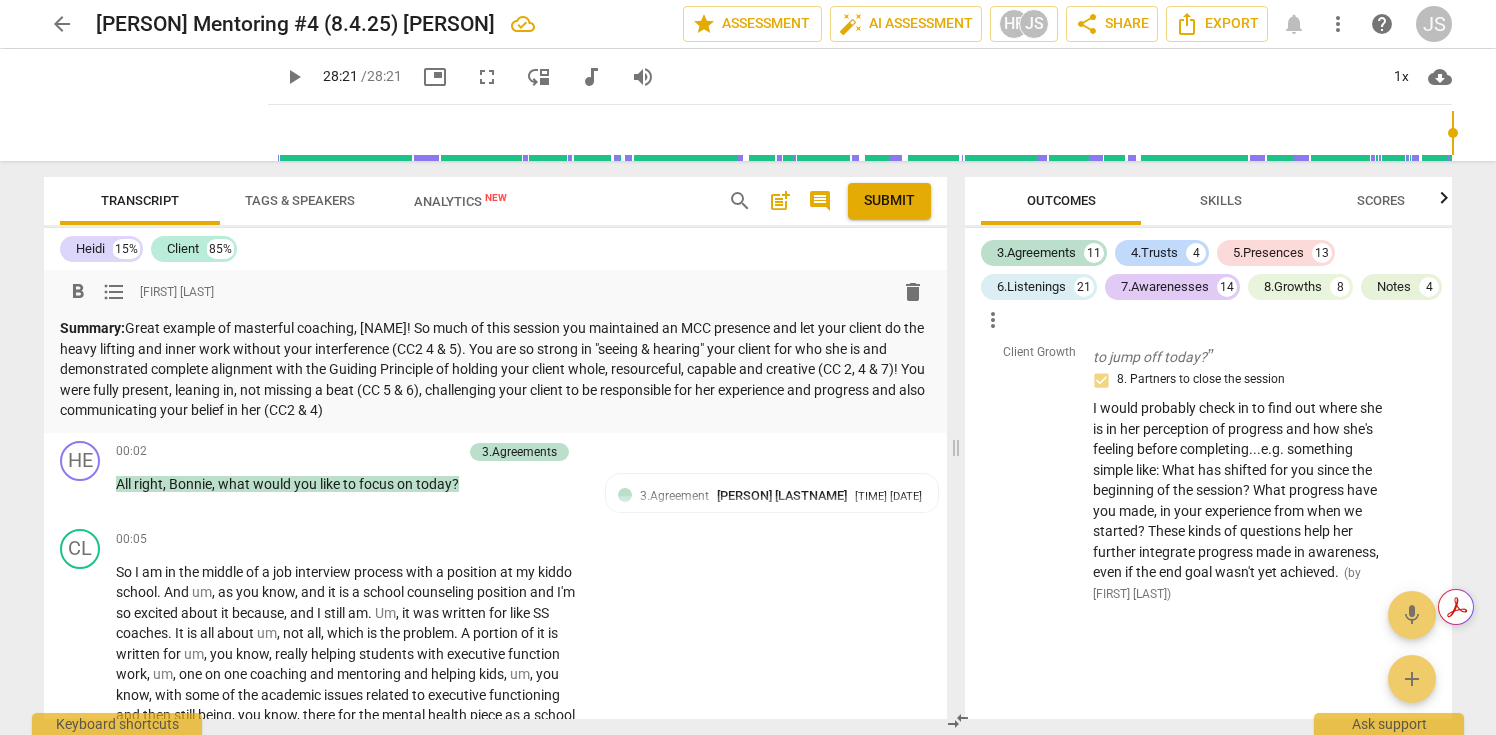 click on "Summary:   Great example of masterful coaching, [FIRST]!  So much of this session you maintained an MCC presence and let your client do the heavy lifting and inner work without your interference (CC2 4 & 5).  You are so strong in "seeing & hearing" your client for who she is and demonstrated complete alignment with the Guiding Principle of holding your client whole, resourceful, capable and creative (CC 2, 4 & 7)!  You were fully present, leaning in, not missing a beat (CC 5 & 6), challenging your client to be responsible for her experience and progress and also communicating your belief in her (CC2 & 4)" at bounding box center [495, 369] 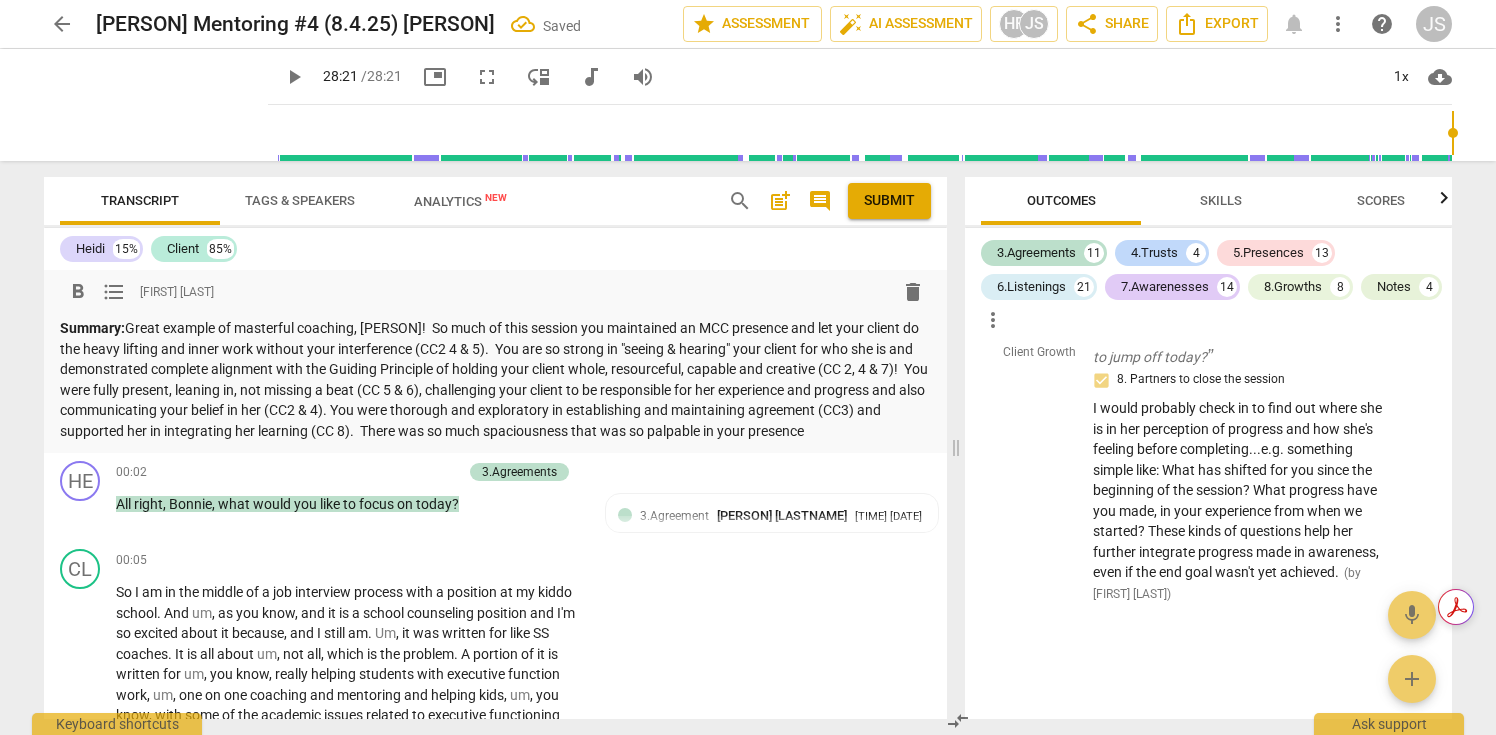 click on "Summary:   Great example of masterful coaching, [NAME]!  So much of this session you maintained an MCC presence and let your client do the heavy lifting and inner work without your interference (CC2, 4 & 5).  You are so strong in "seeing & hearing" your client for who she is and demonstrated complete alignment with the Guiding Principle of holding your client whole, resourceful, capable and creative (CC 2, 4 & 7)!  You were fully present, leaning in, not missing a beat (CC 5 & 6), challenging your client to be responsible for her experience and progress and also communicating your belief in her (CC2 & 4). You were thorough and exploratory in establishing and maintaining agreement (CC3) and supported her in integrating her learning (CC 8).  There was so much spaciousness that was so palpable in your presence" at bounding box center (495, 379) 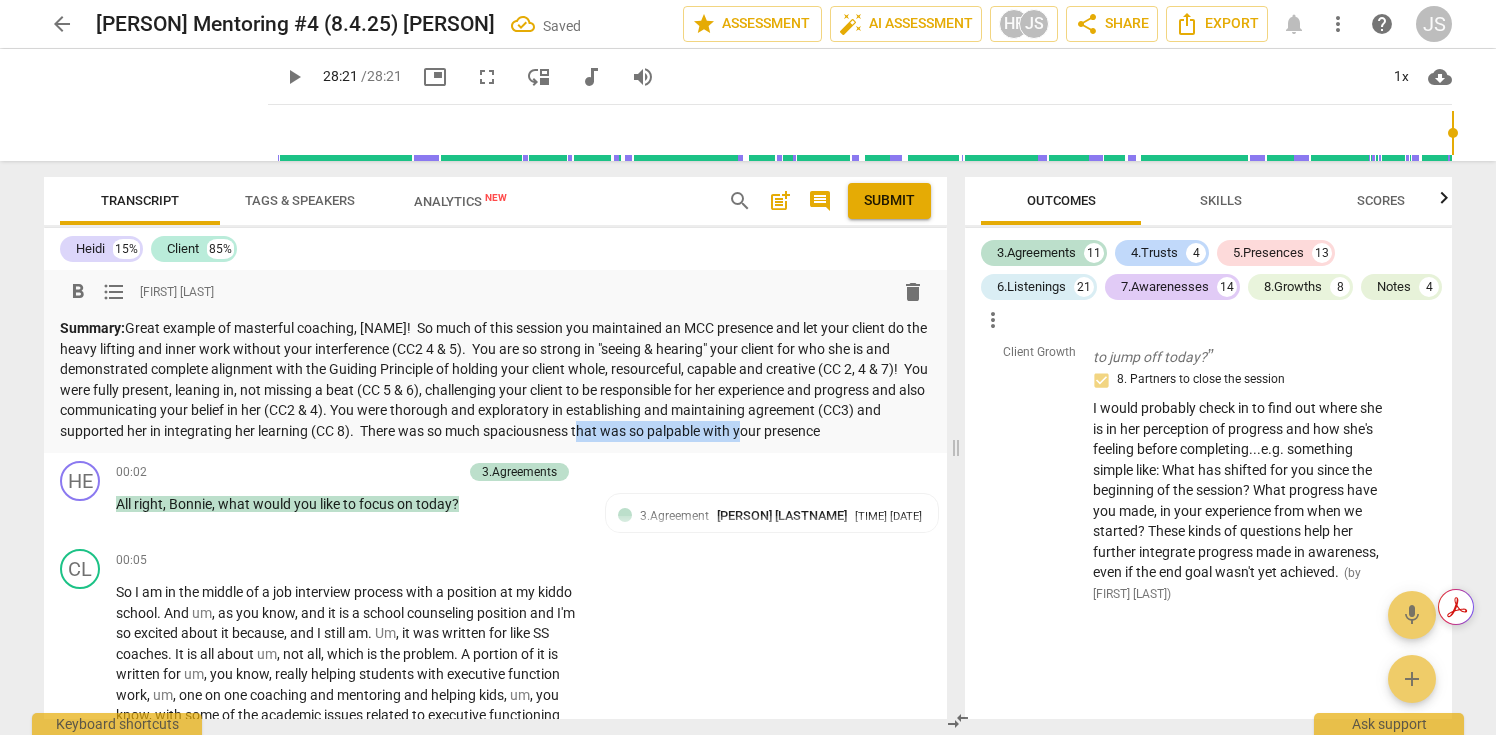 drag, startPoint x: 604, startPoint y: 431, endPoint x: 764, endPoint y: 436, distance: 160.07811 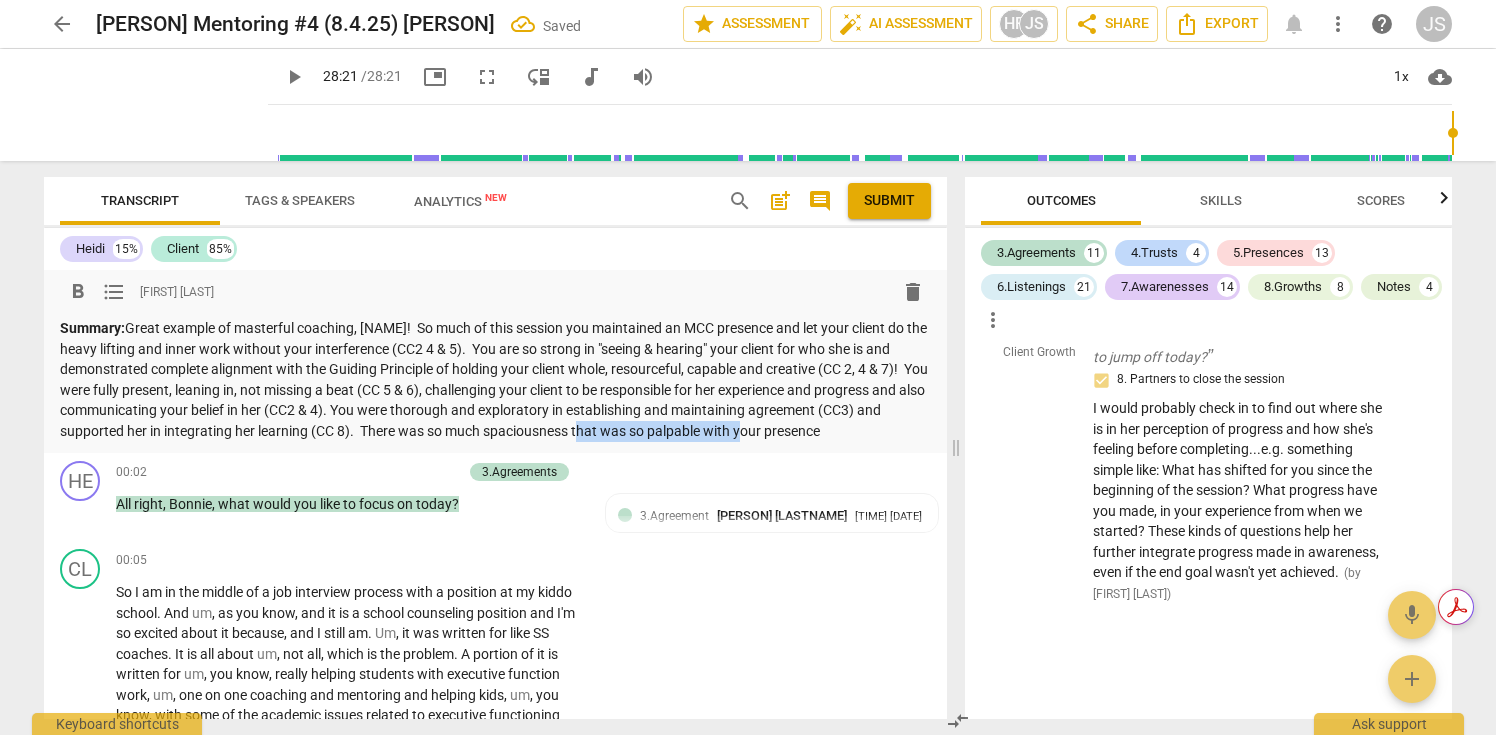 click on "Summary: Great example of masterful coaching, [FIRST]! So much of this session you maintained an MCC presence and let your client do the heavy lifting and inner work without your interference (CC2 4 & 5). You are so strong in "seeing & hearing" your client for who she is and demonstrated complete alignment with the Guiding Principle of holding your client whole, resourceful, capable and creative (CC 2, 4 & 7)! You were fully present, leaning in, not missing a beat (CC 5 & 6), challenging your client to be responsible for her experience and progress and also communicating your belief in her (CC2 & 4). You were thorough and exploratory in establishing and maintaining agreement (CC3) and supported her in integrating her learning (CC 8). There was so much spaciousness that was so palpable with your presence" at bounding box center [495, 379] 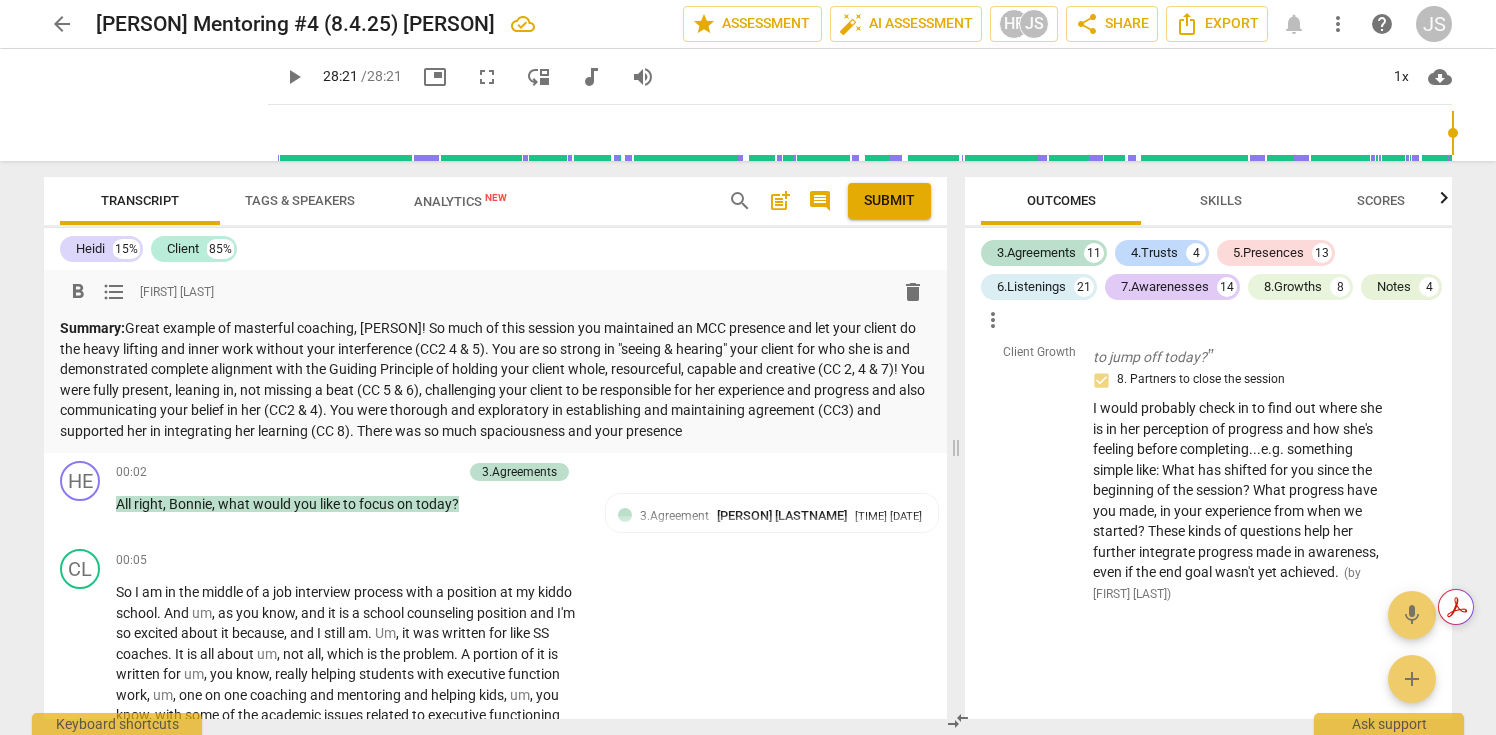 click on "Summary: Great example of masterful coaching, Heidi! So much of this session you maintained an MCC presence and let your client do the heavy lifting and inner work without your interference (CC2 4 & 5). You are so strong in "seeing & hearing" your client for who she is and demonstrated complete alignment with the Guiding Principle of holding your client whole, resourceful, capable and creative (CC 2, 4 & 7)! You were fully present, leaning in, not missing a beat (CC 5 & 6), challenging your client to be responsible for her experience and progress and also communicating your belief in her (CC2 & 4). You were thorough and exploratory in establishing and maintaining agreement (CC3) and supported her in integrating her learning (CC 8). There was so much spaciousness and your presence" at bounding box center (495, 379) 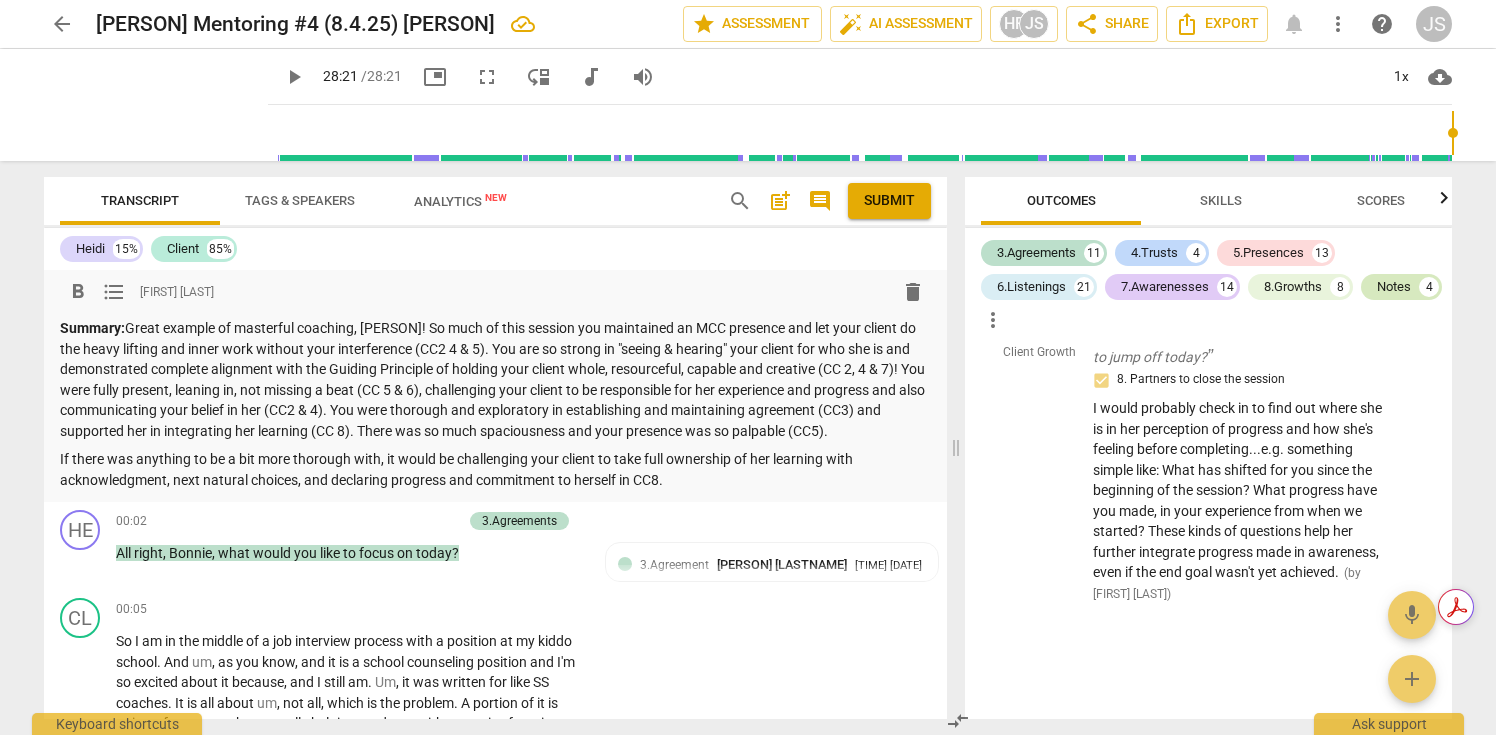 click on "Notes" at bounding box center [1394, 287] 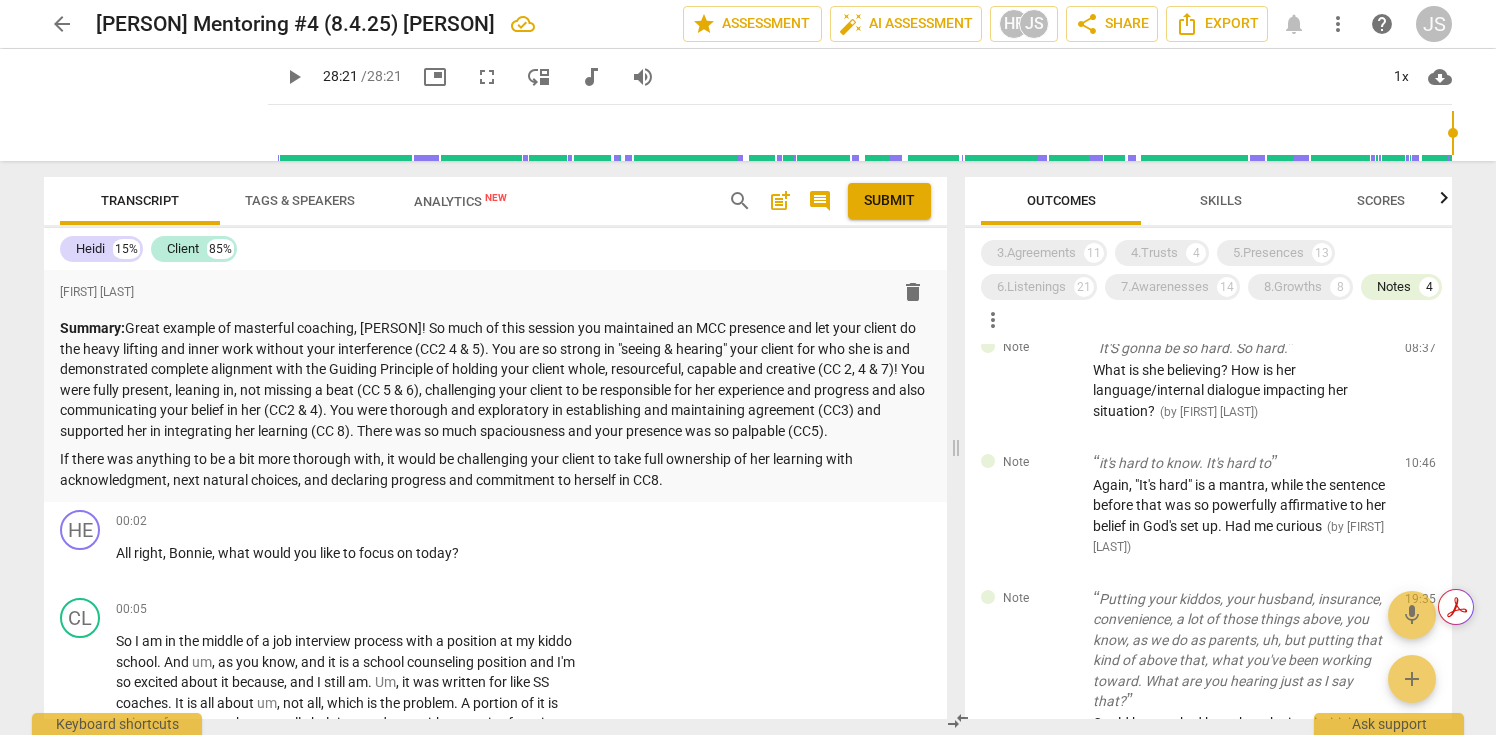 scroll, scrollTop: 0, scrollLeft: 0, axis: both 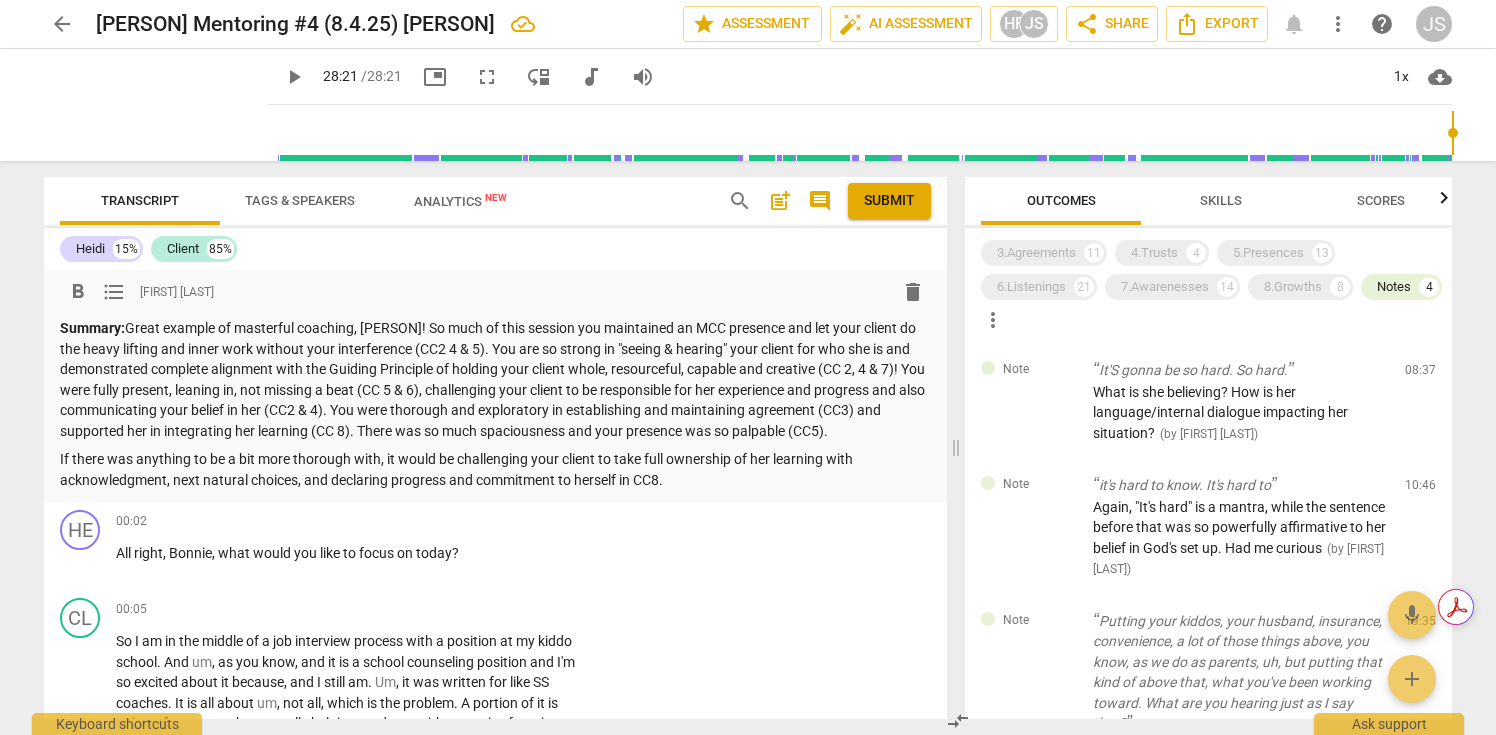 click on "If there was anything to be a bit more thorough with, it would be challenging your client to take full ownership of her learning with acknowledgment, next natural choices, and declaring progress and commitment to herself in CC8." at bounding box center [495, 469] 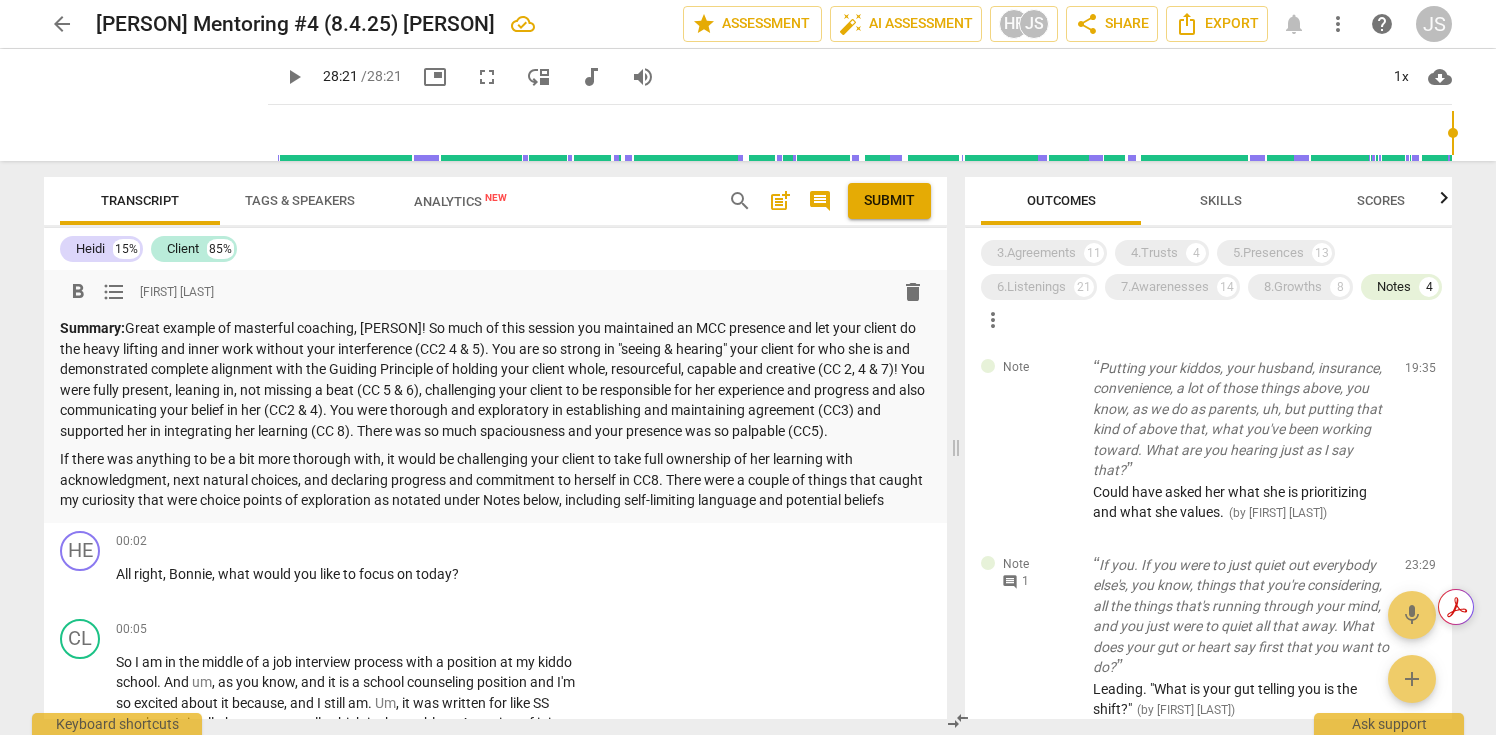 scroll, scrollTop: 251, scrollLeft: 0, axis: vertical 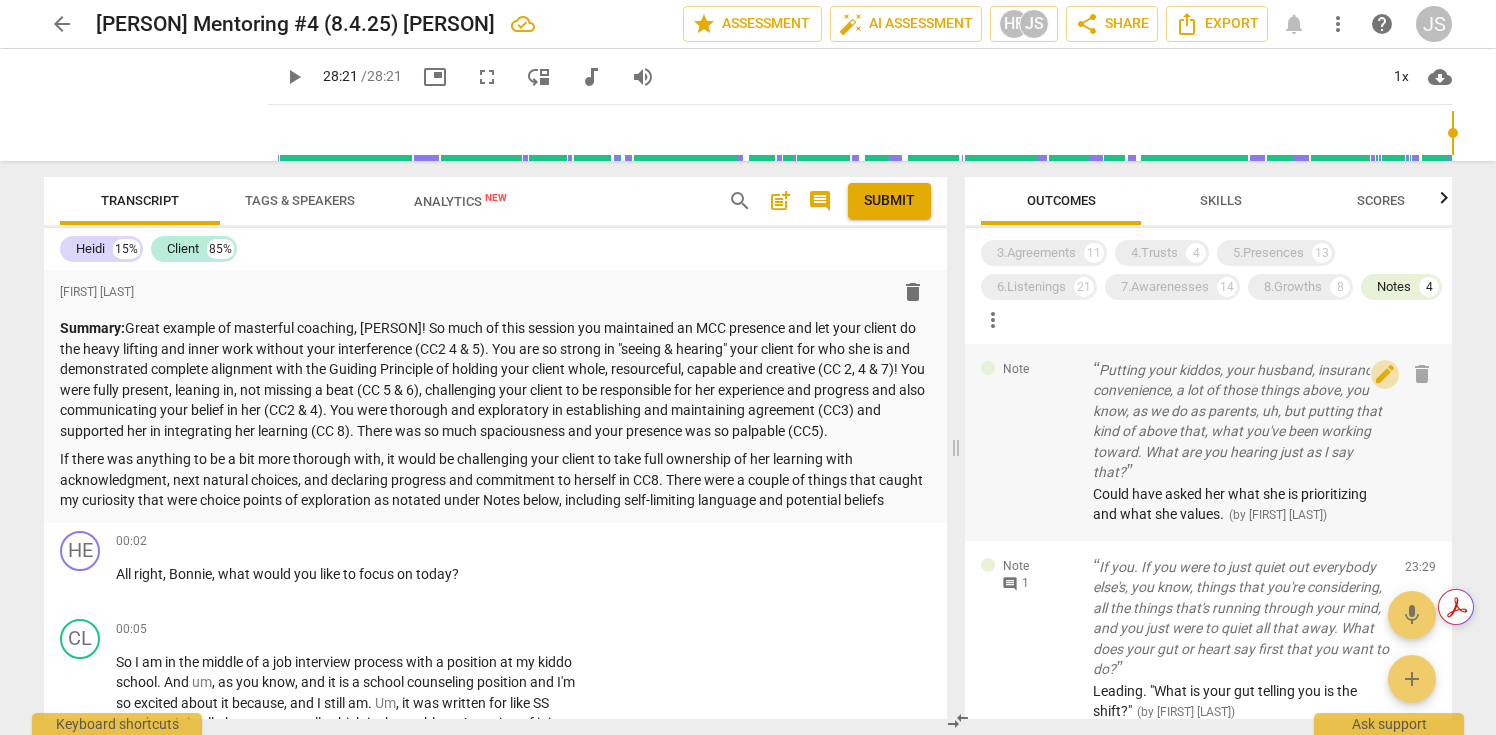 click on "edit" at bounding box center (1385, 374) 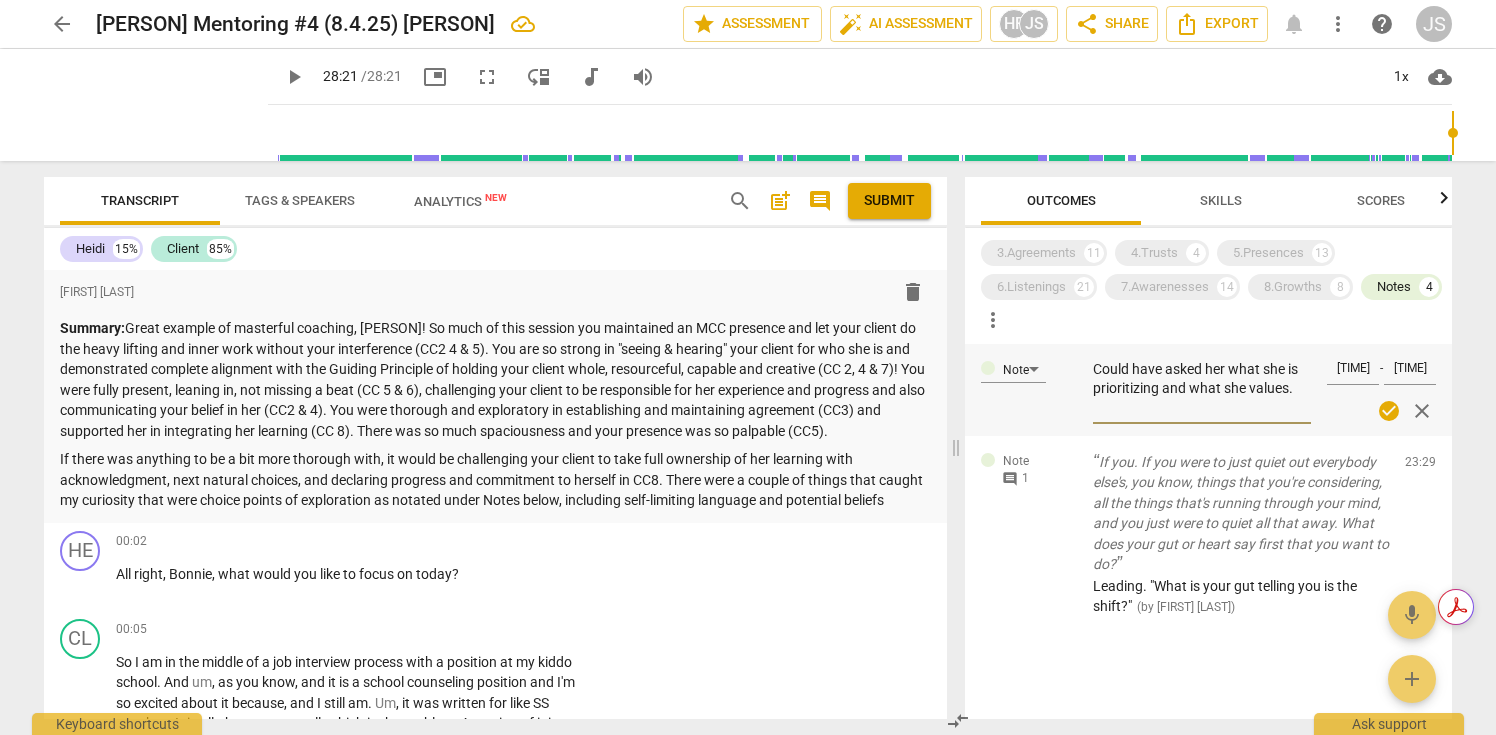 click on "Could have asked her what she is prioritizing and what she values." at bounding box center [1202, 388] 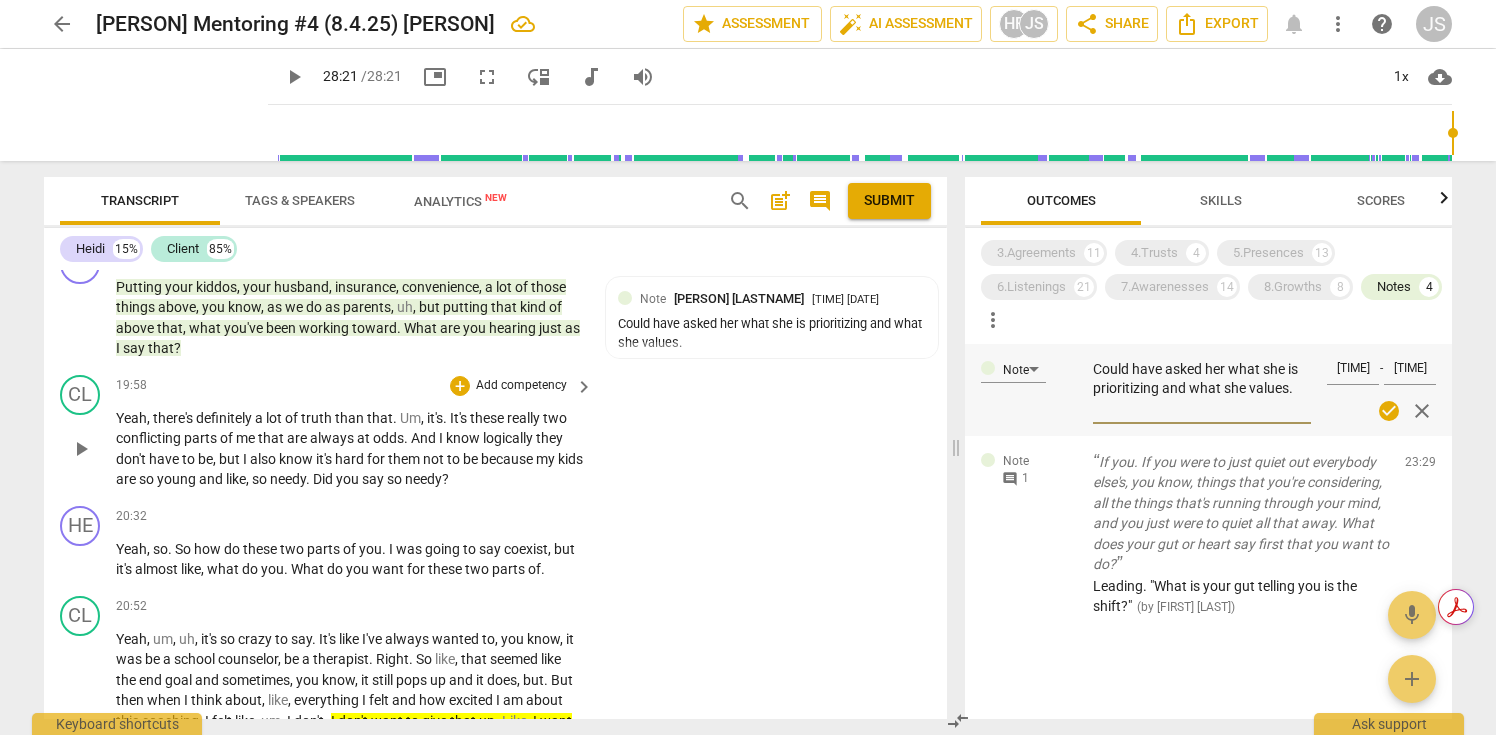 scroll, scrollTop: 5376, scrollLeft: 0, axis: vertical 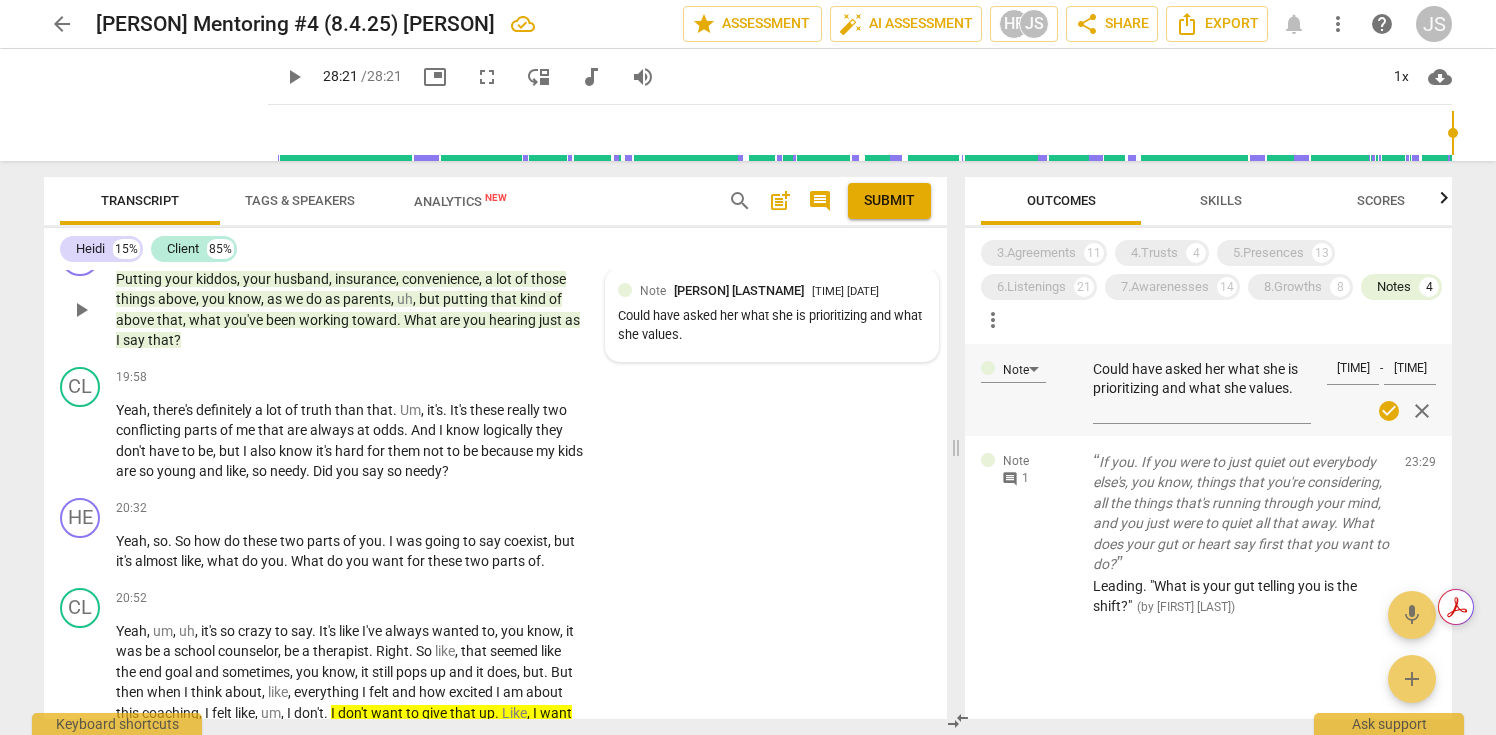 click on "Could have asked her what she is prioritizing and what she values." at bounding box center (772, 326) 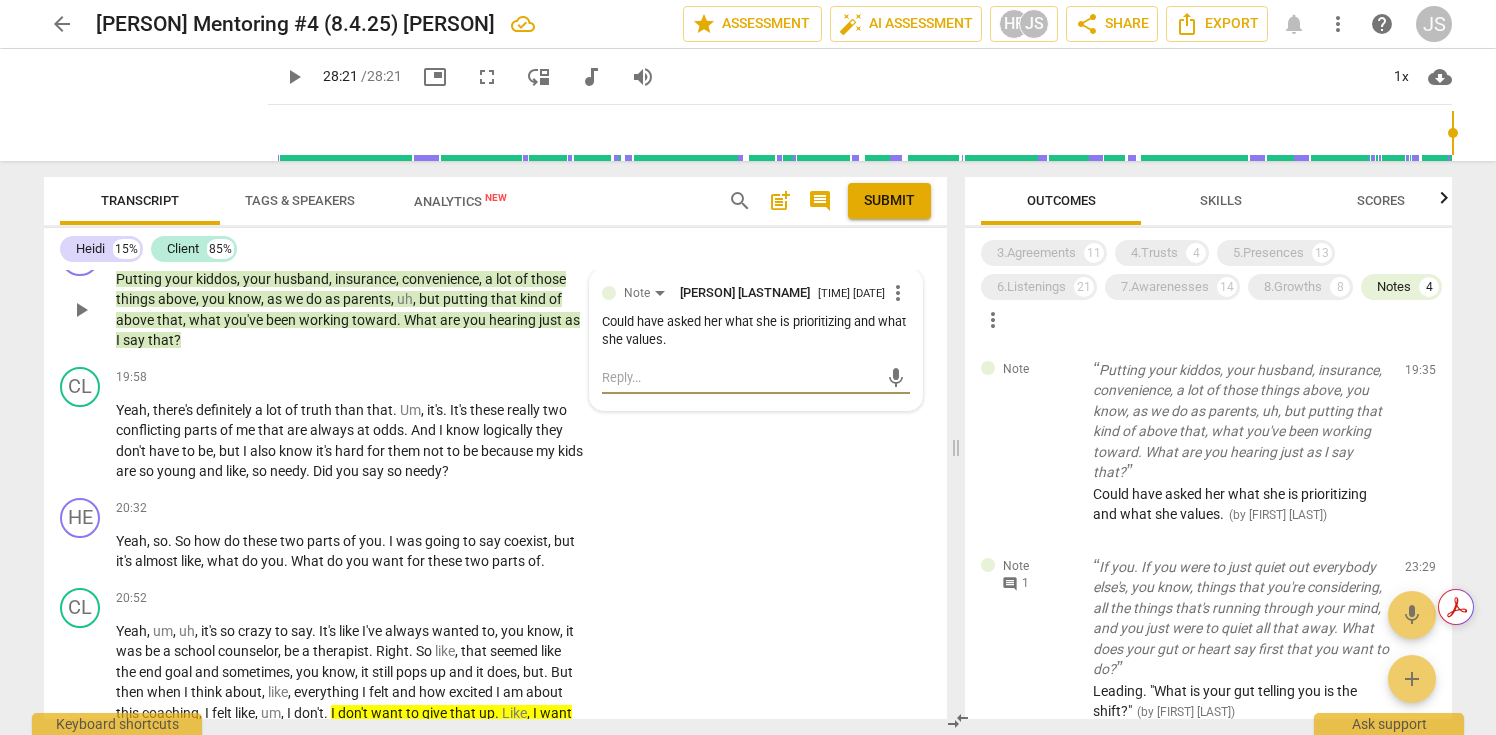 click at bounding box center (740, 377) 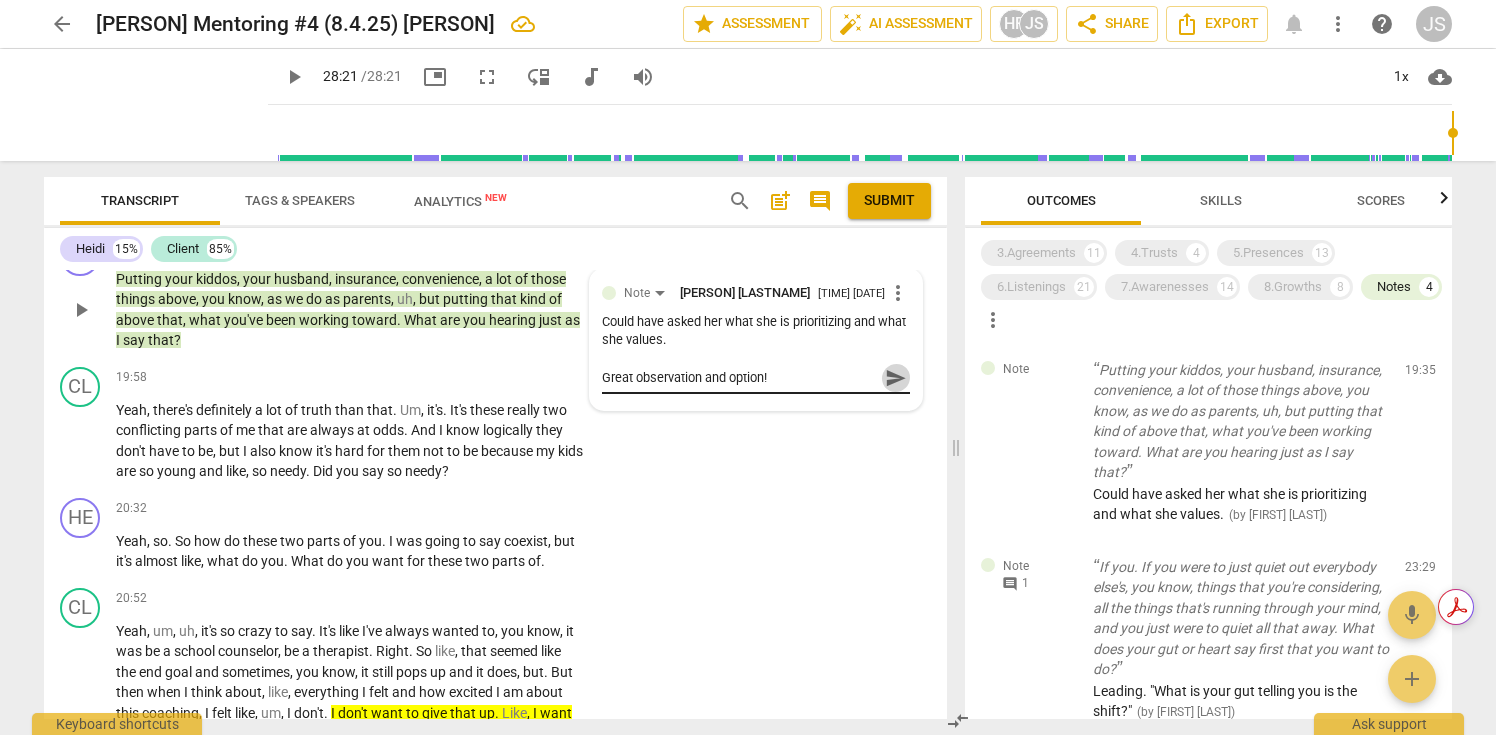 click on "send" at bounding box center [896, 378] 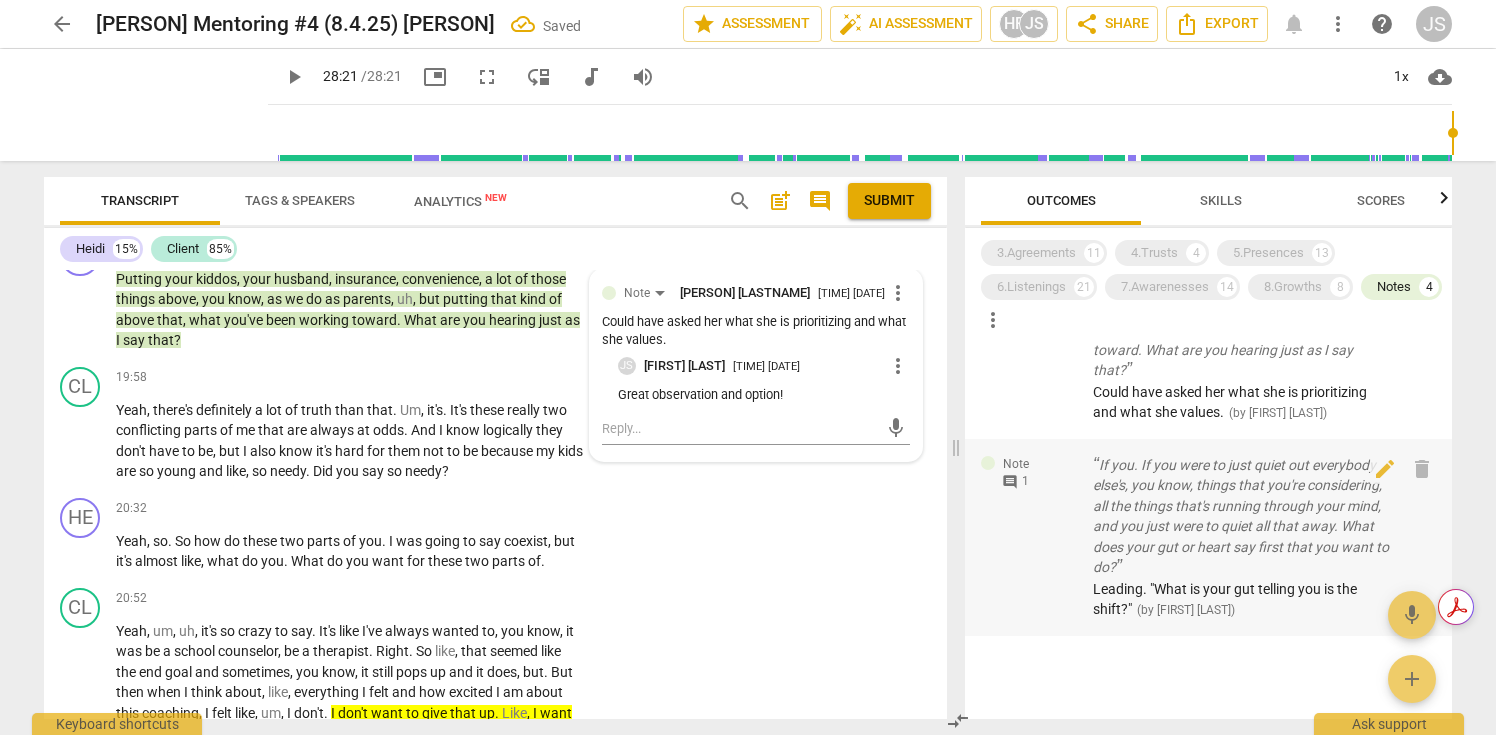 scroll, scrollTop: 371, scrollLeft: 0, axis: vertical 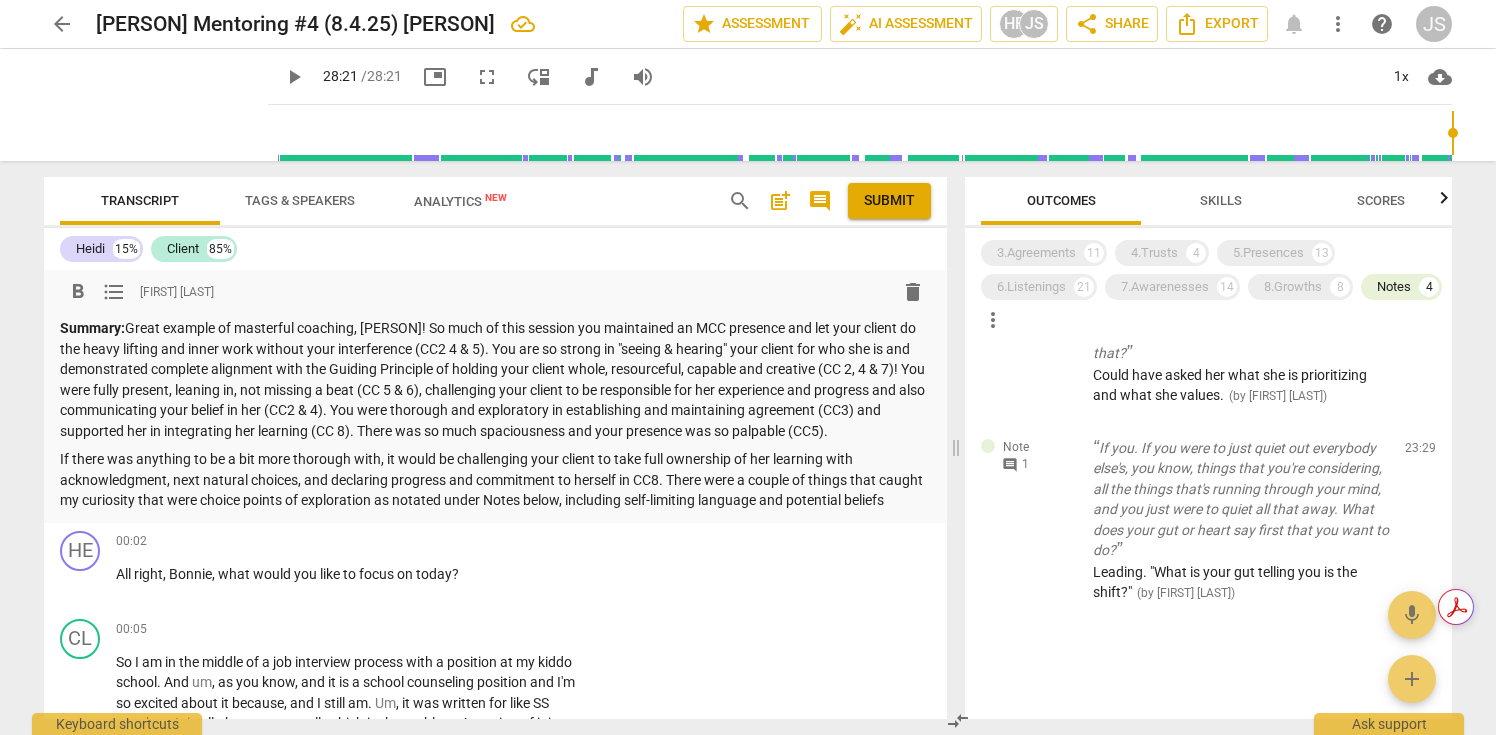 click on "If there was anything to be a bit more thorough with, it would be challenging your client to take full ownership of her learning with acknowledgment, next natural choices, and declaring progress and commitment to herself in CC8. There were a couple of things that caught my curiosity that were choice points of exploration as notated under Notes below, including self-limiting language and potential beliefs" at bounding box center (495, 480) 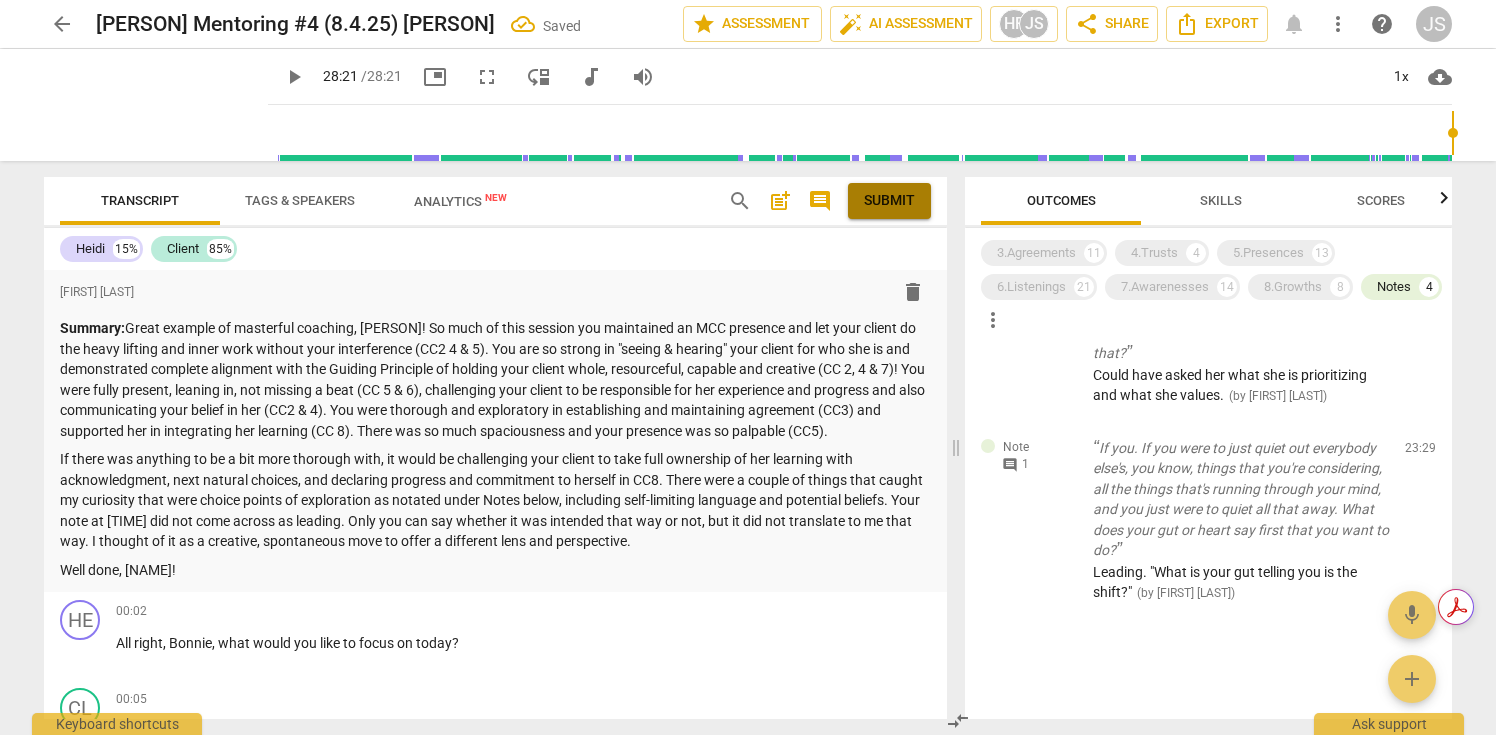 click on "Submit" at bounding box center [889, 201] 